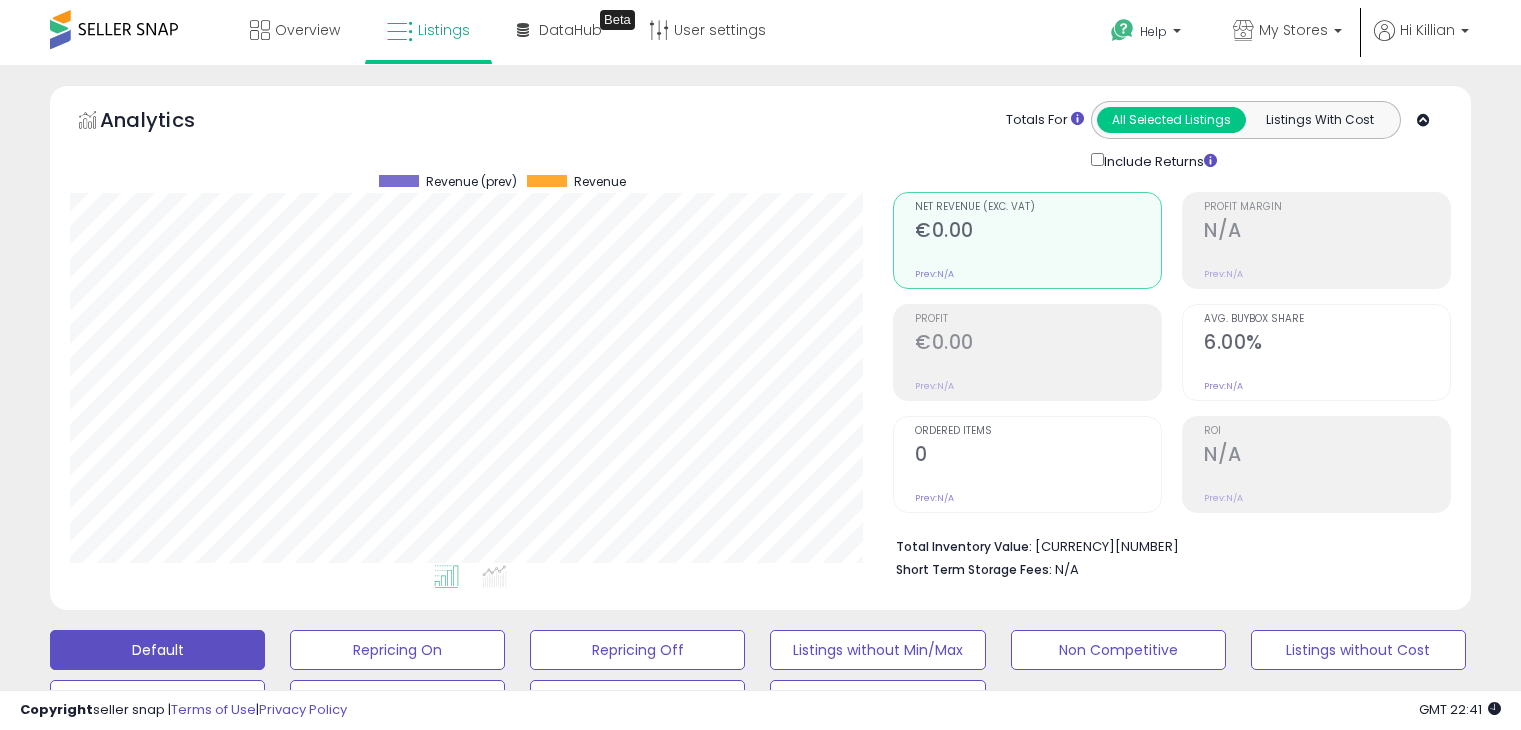 select on "**********" 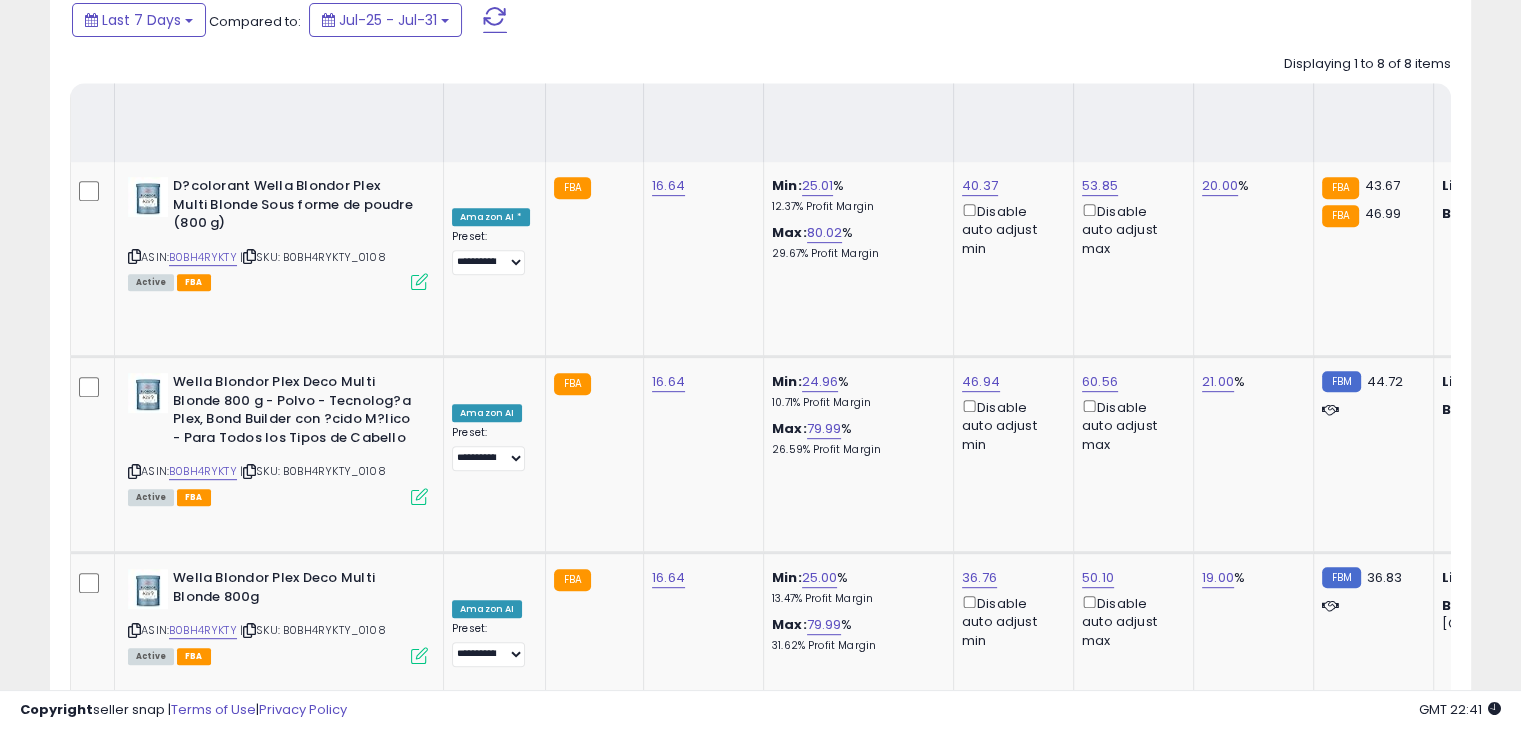 scroll, scrollTop: 999589, scrollLeft: 999176, axis: both 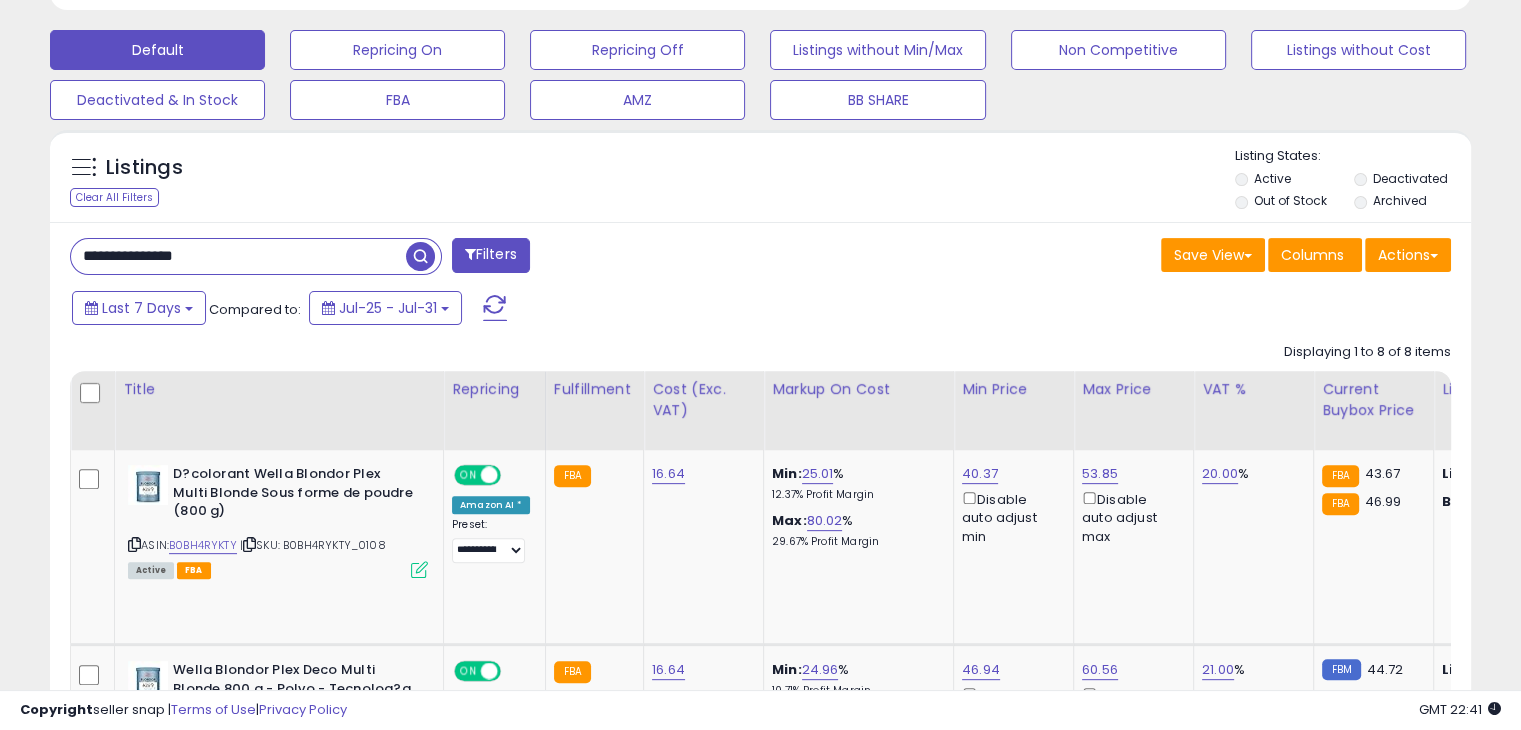 click on "**********" at bounding box center [238, 256] 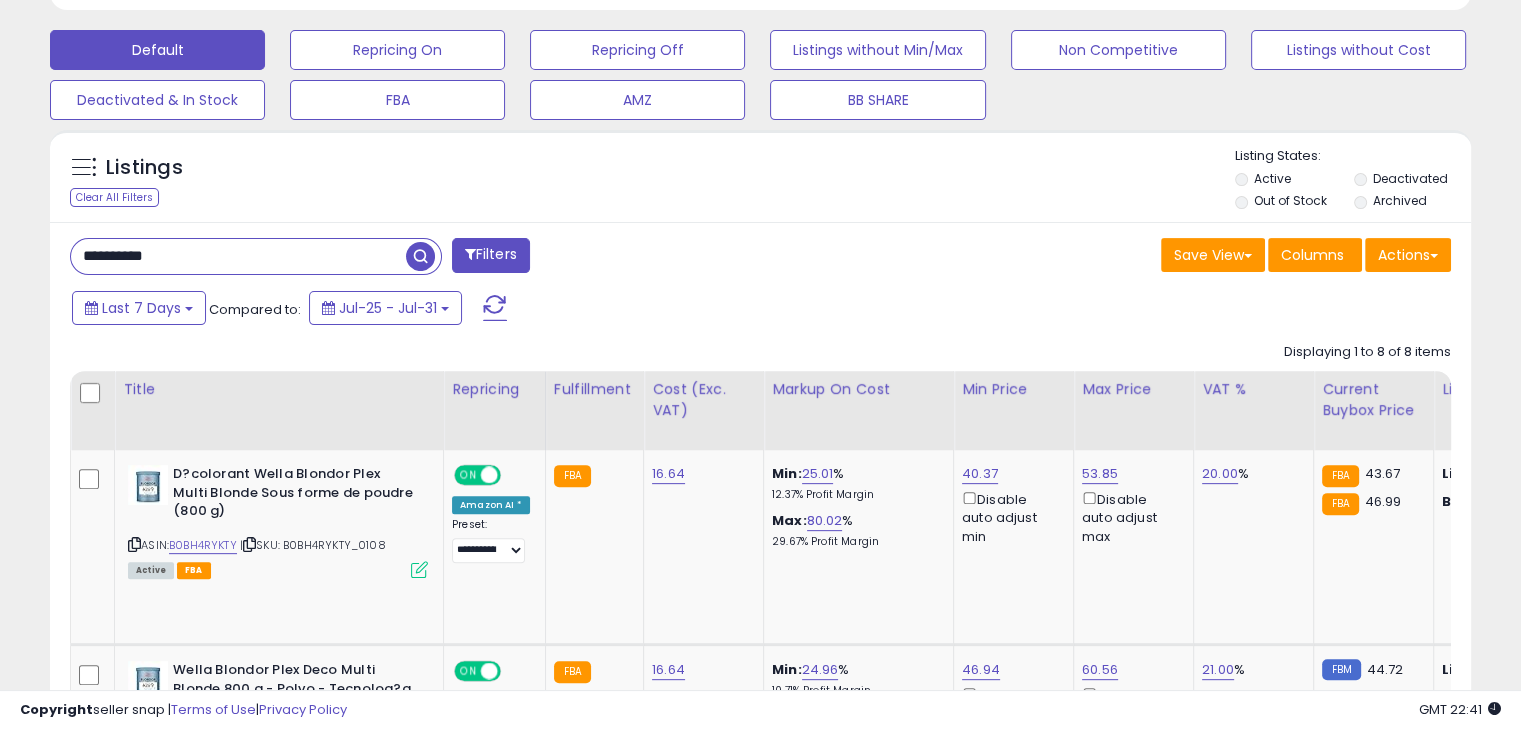 click at bounding box center [423, 256] 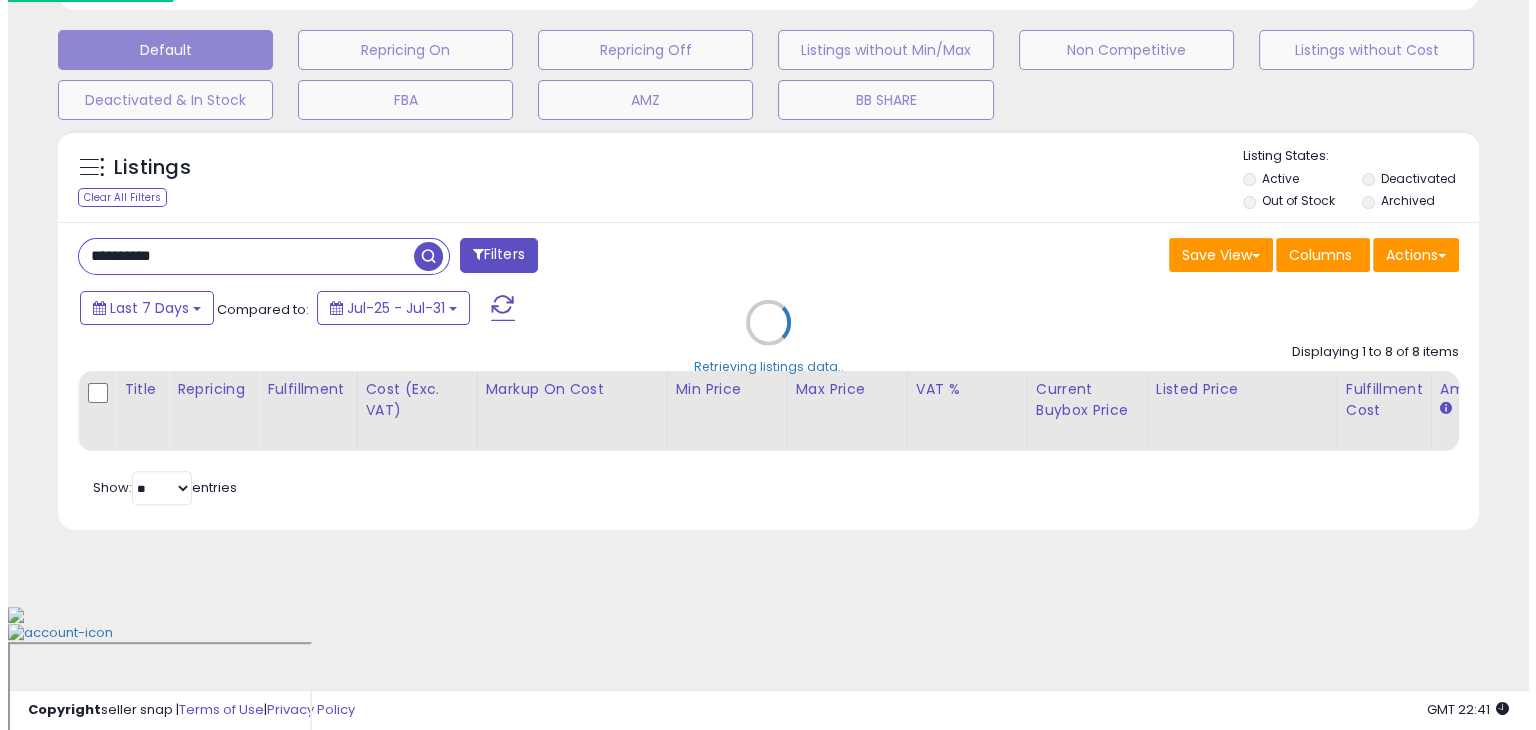 scroll, scrollTop: 489, scrollLeft: 0, axis: vertical 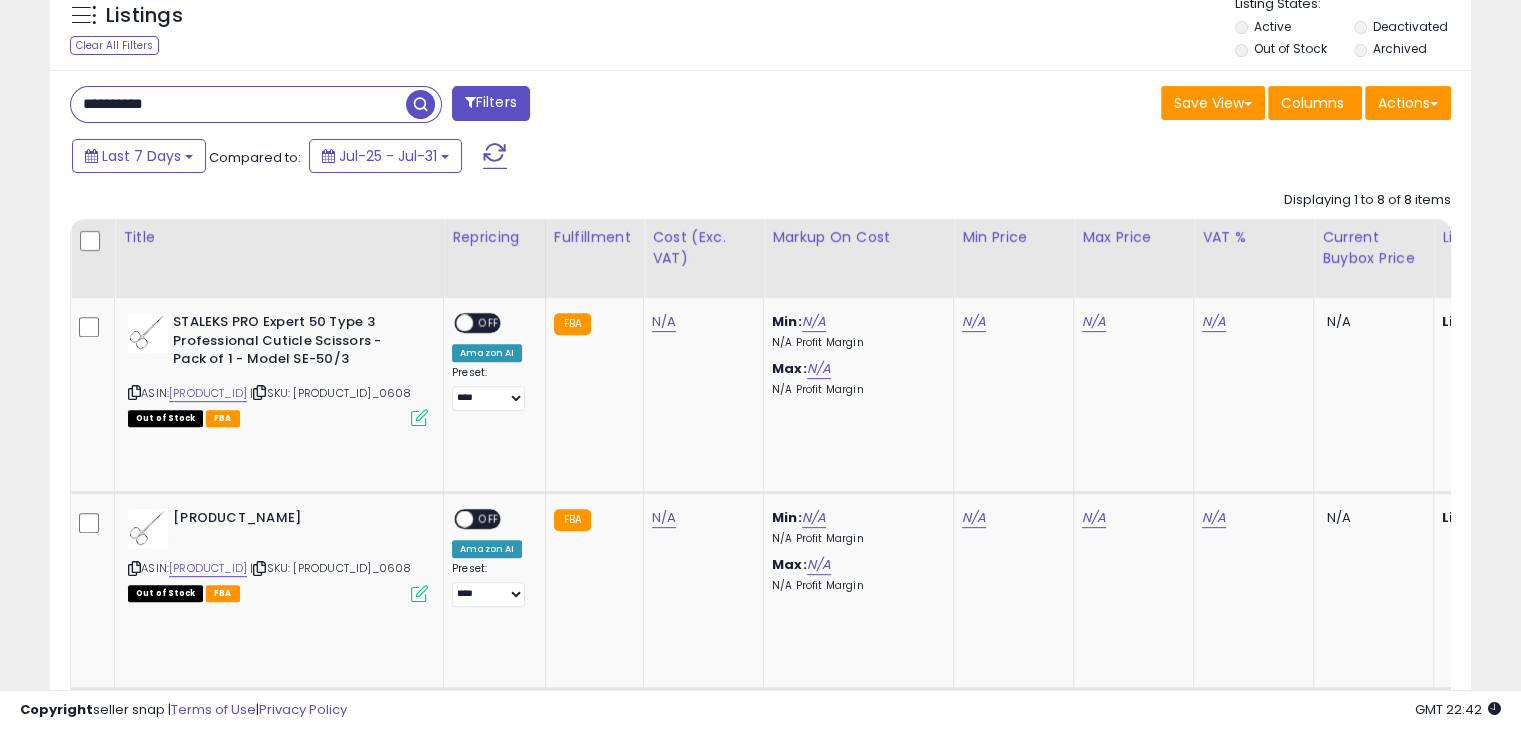 click on "**********" at bounding box center [238, 104] 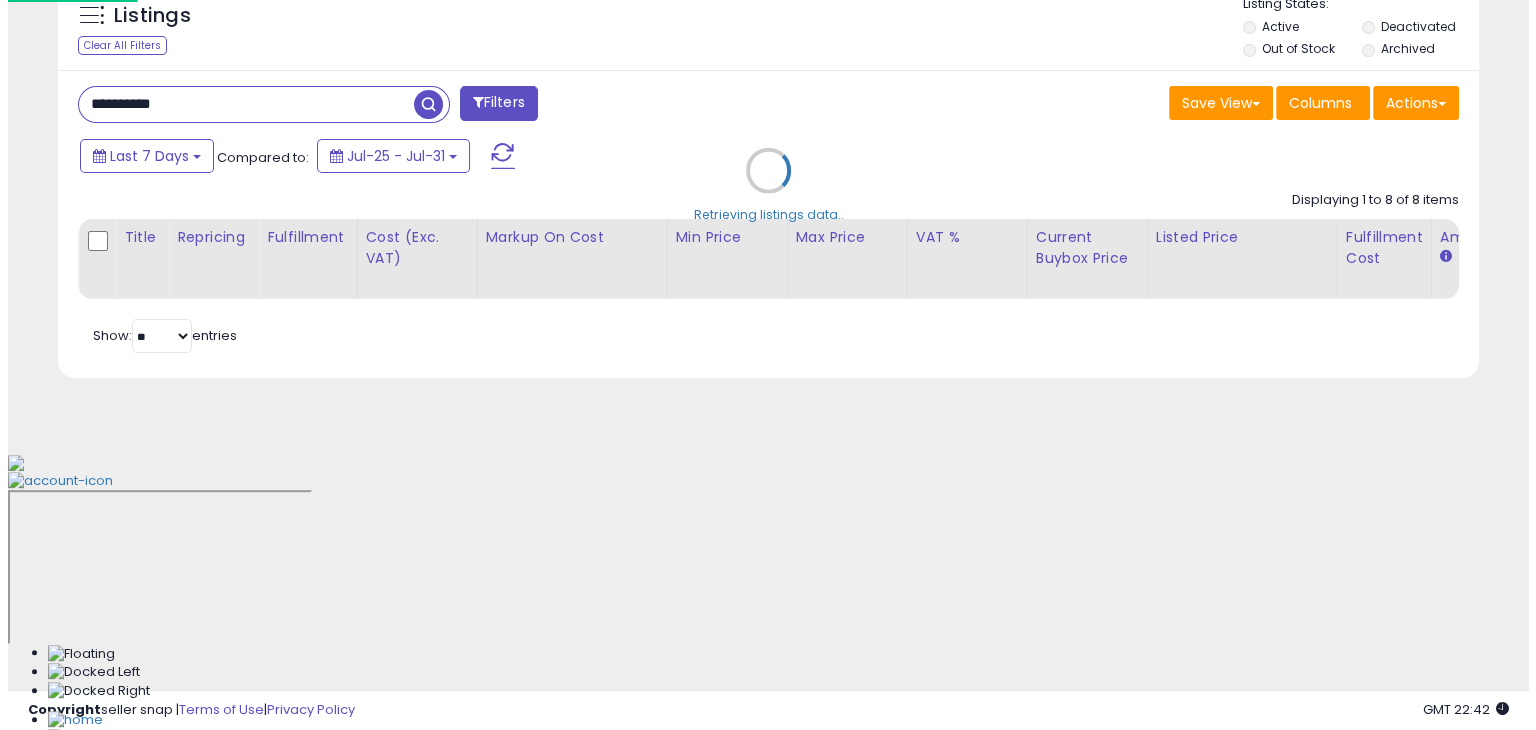 scroll, scrollTop: 489, scrollLeft: 0, axis: vertical 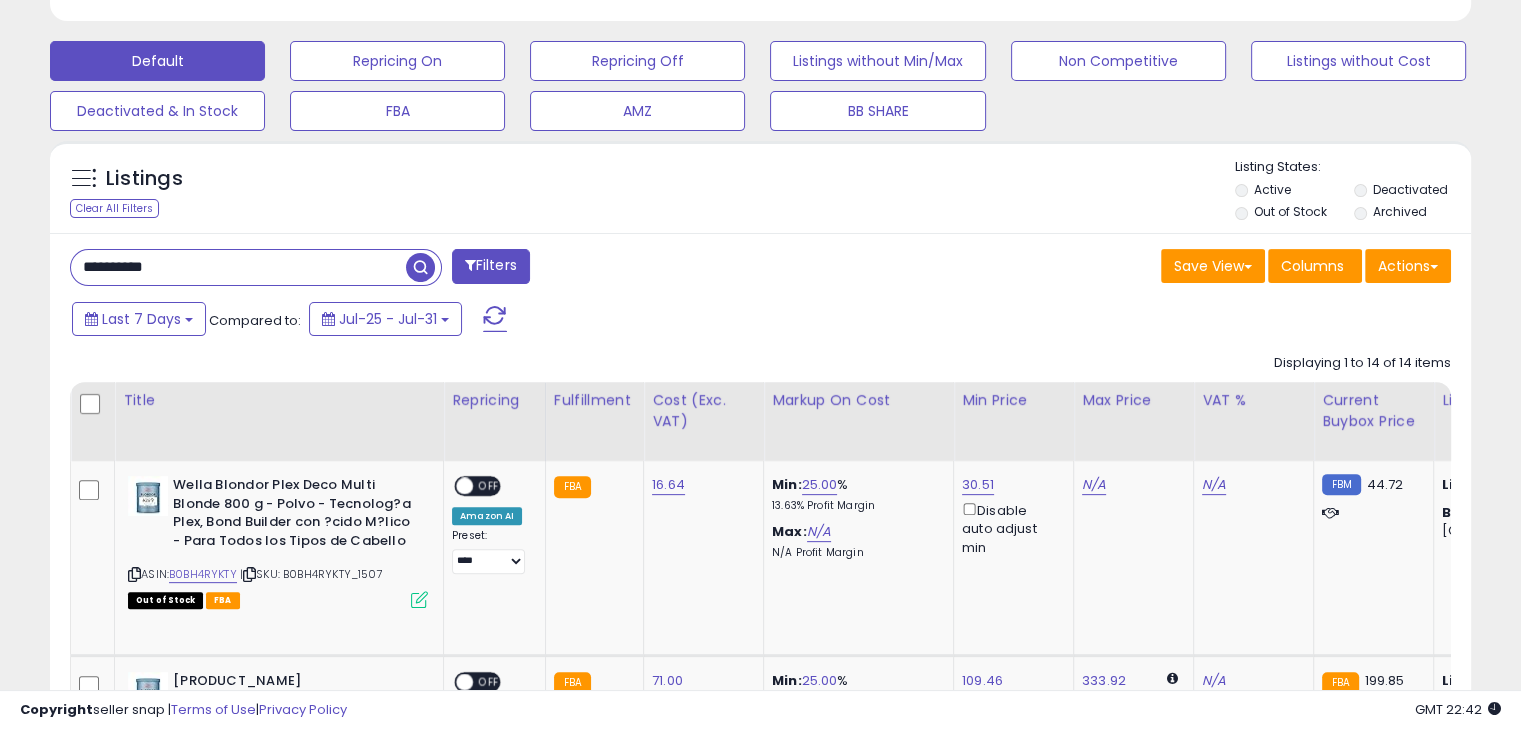 click on "**********" at bounding box center [238, 267] 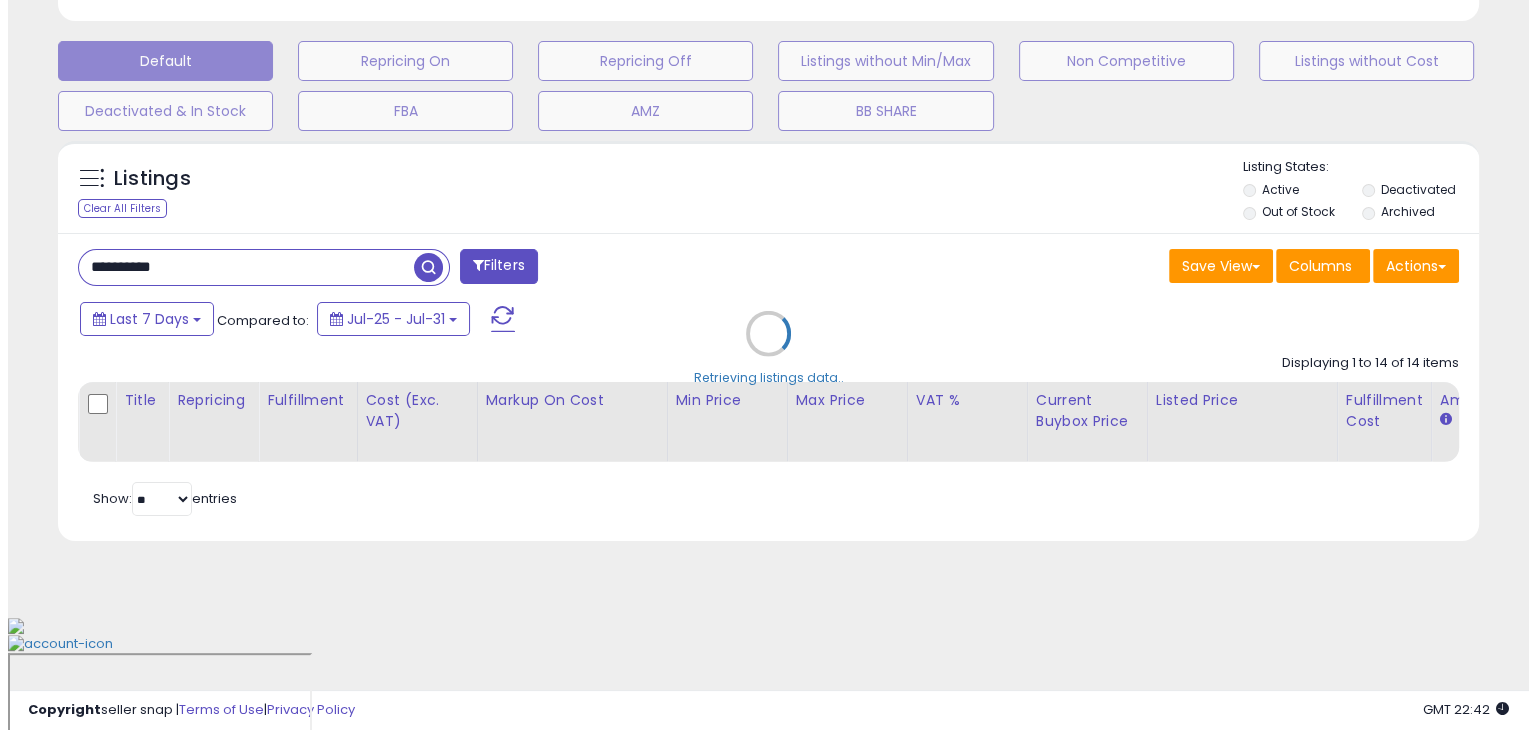 scroll, scrollTop: 489, scrollLeft: 0, axis: vertical 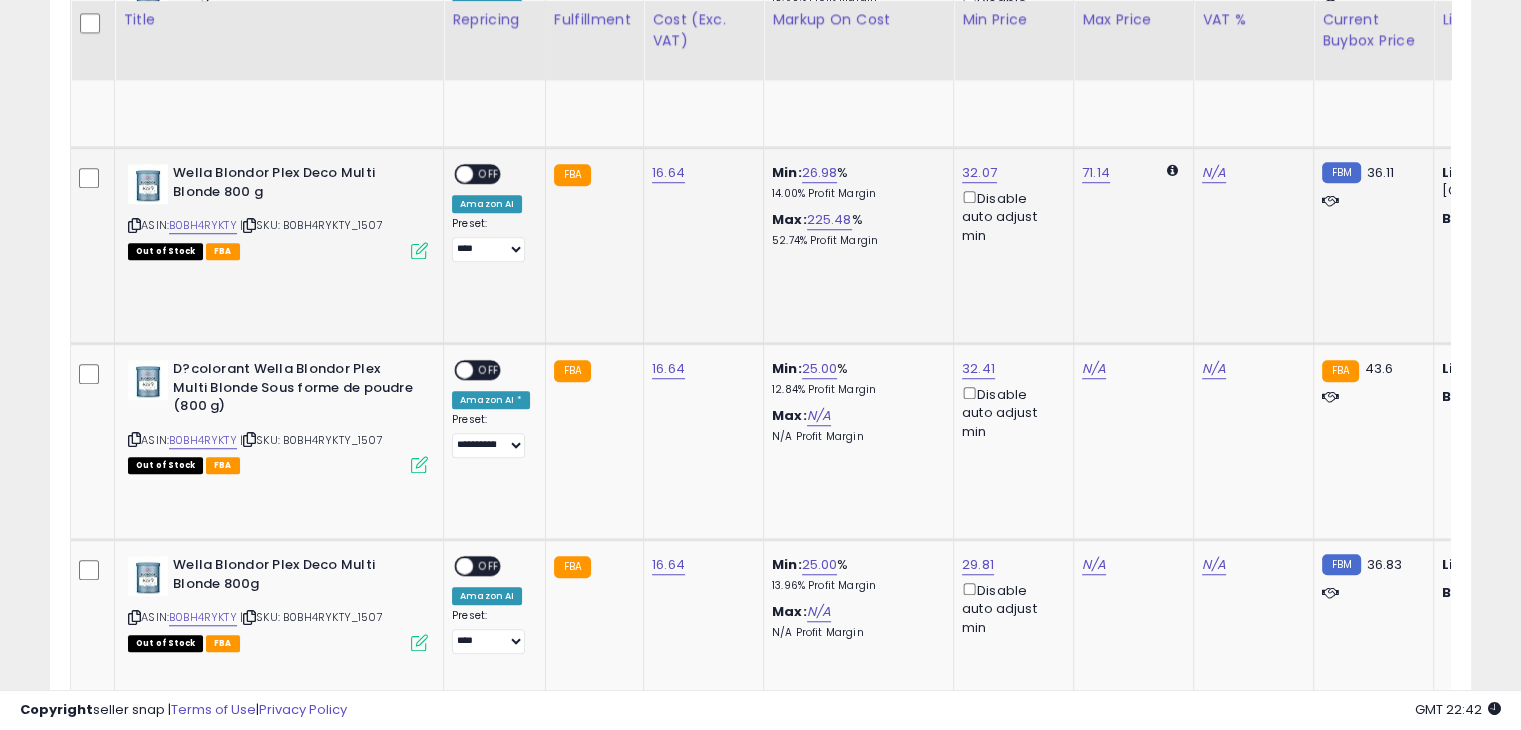 click on "**********" 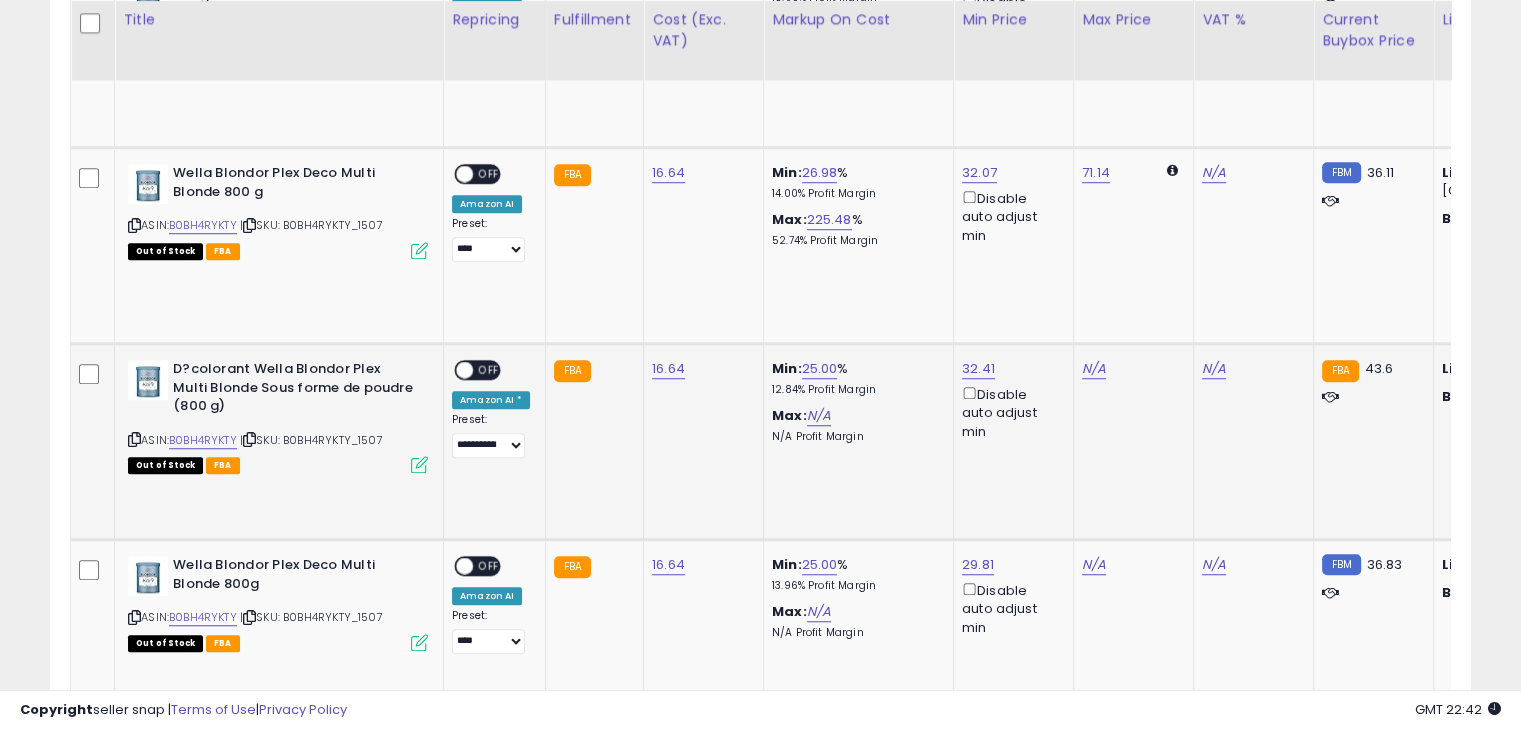 click on "OFF" at bounding box center [489, 370] 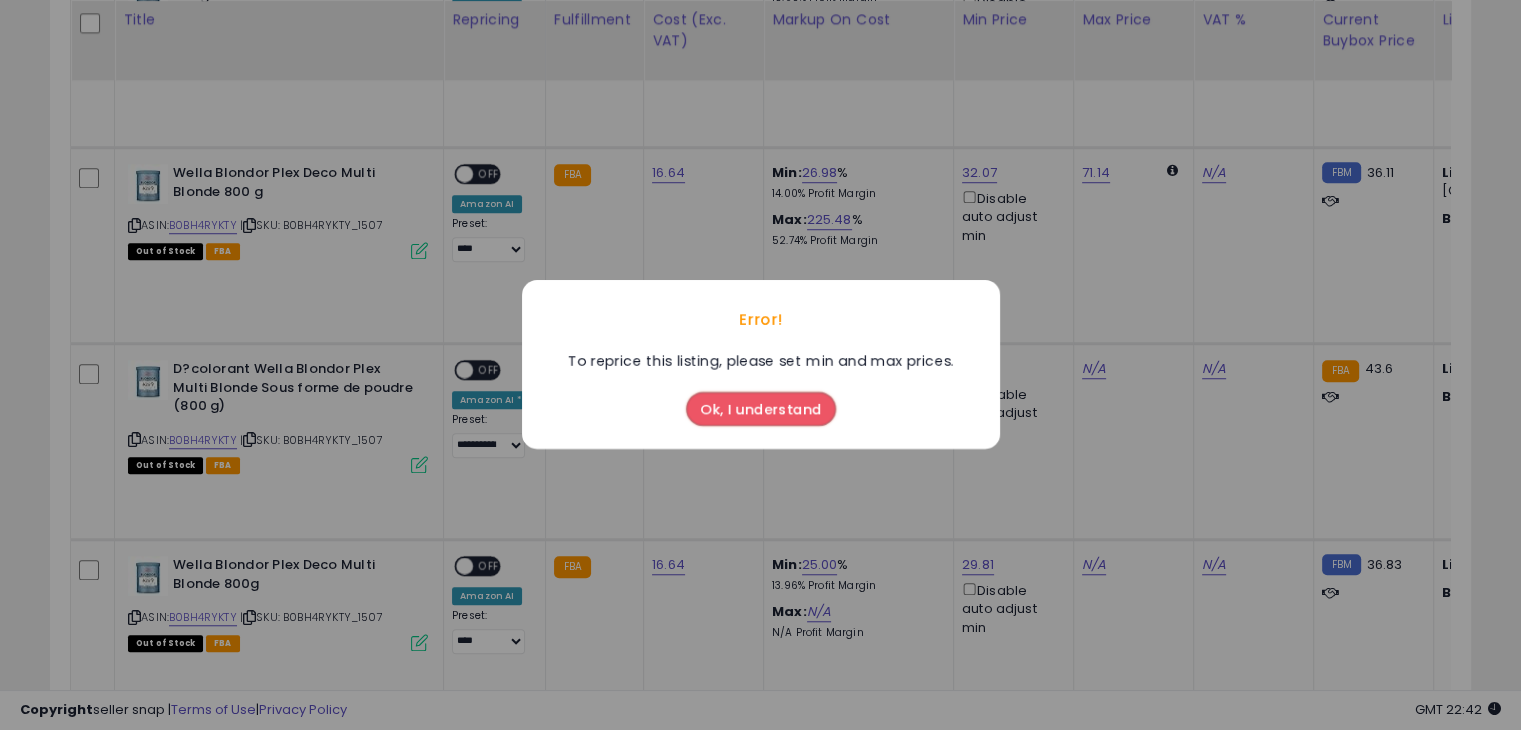 click on "Ok, I understand" at bounding box center (761, 410) 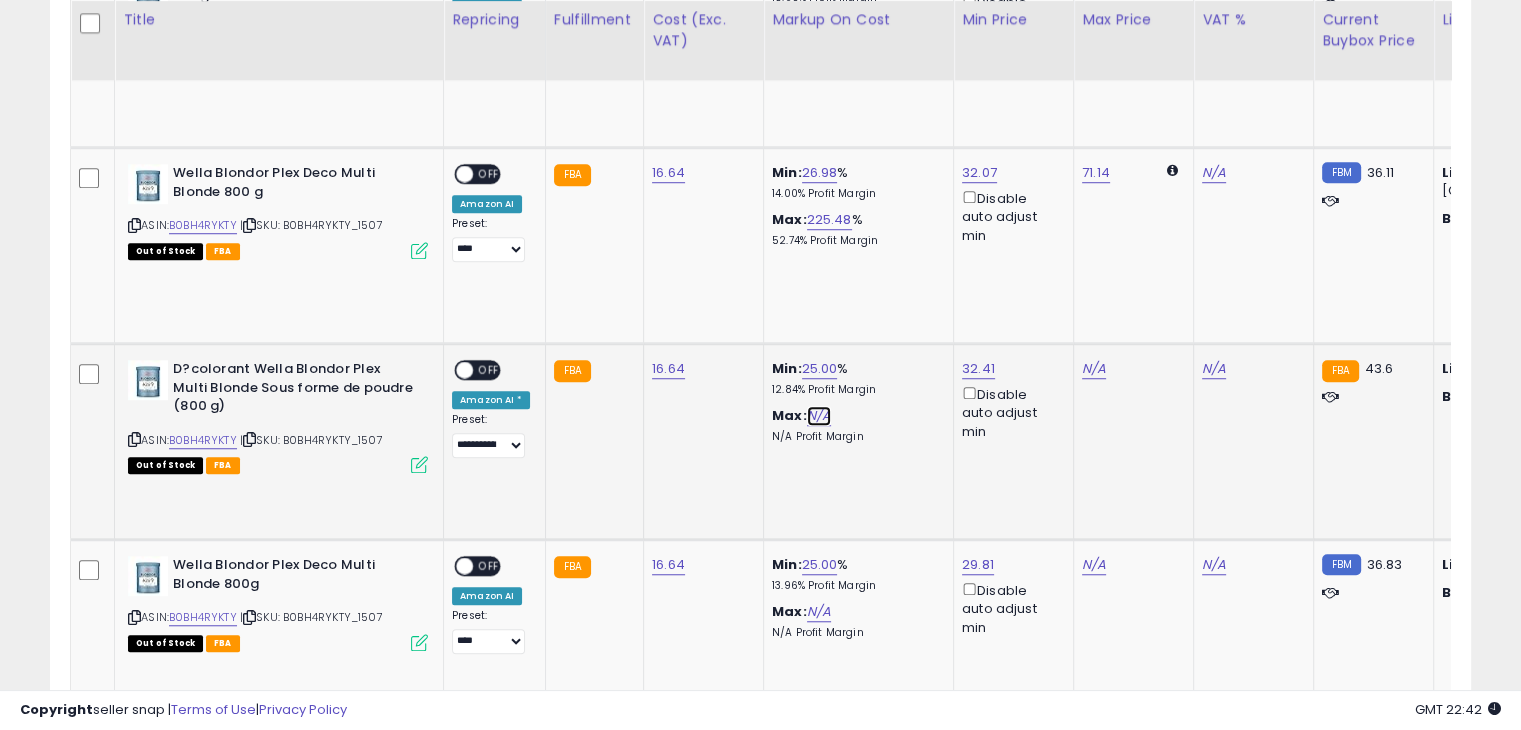 click on "N/A" at bounding box center (819, 416) 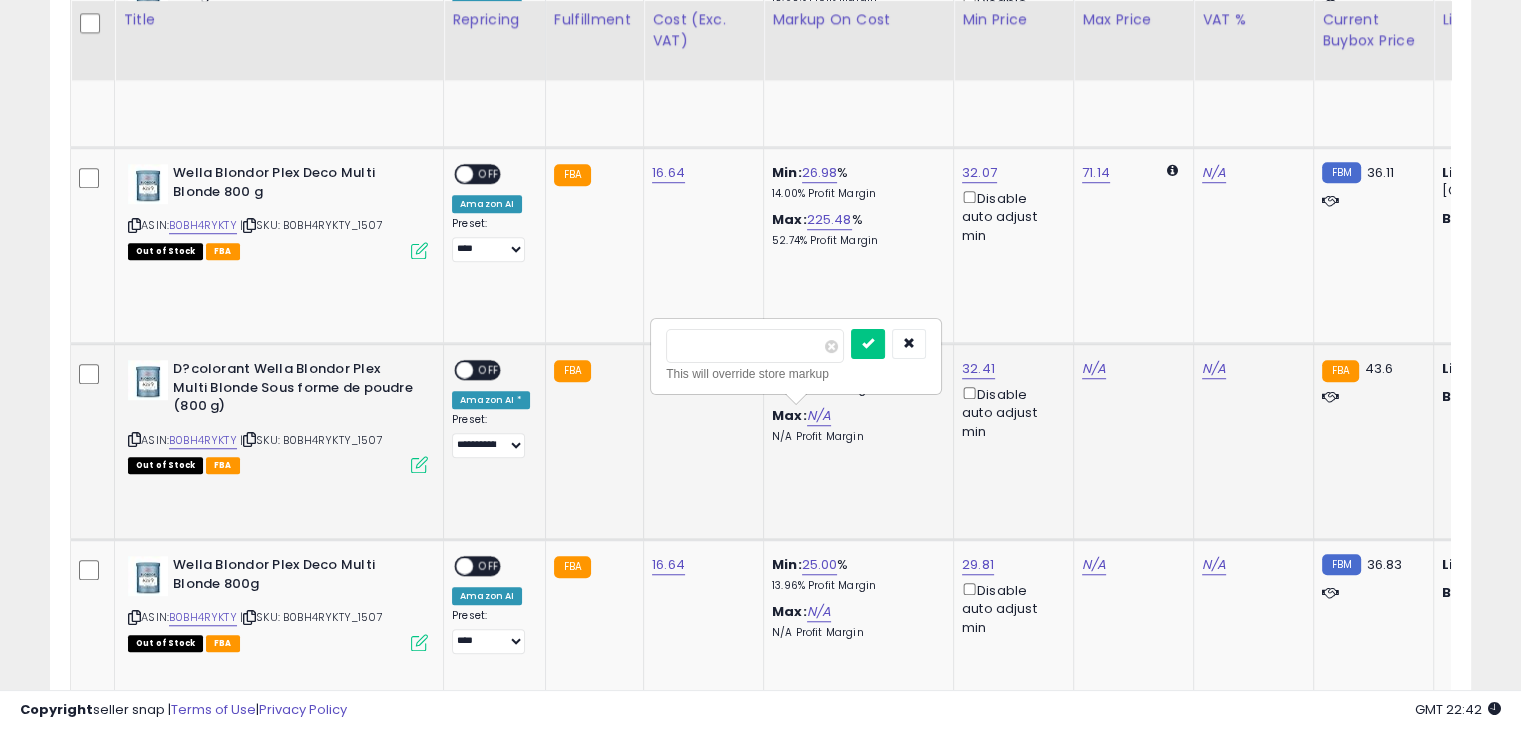 click on "N/A  Profit Margin" at bounding box center (855, 437) 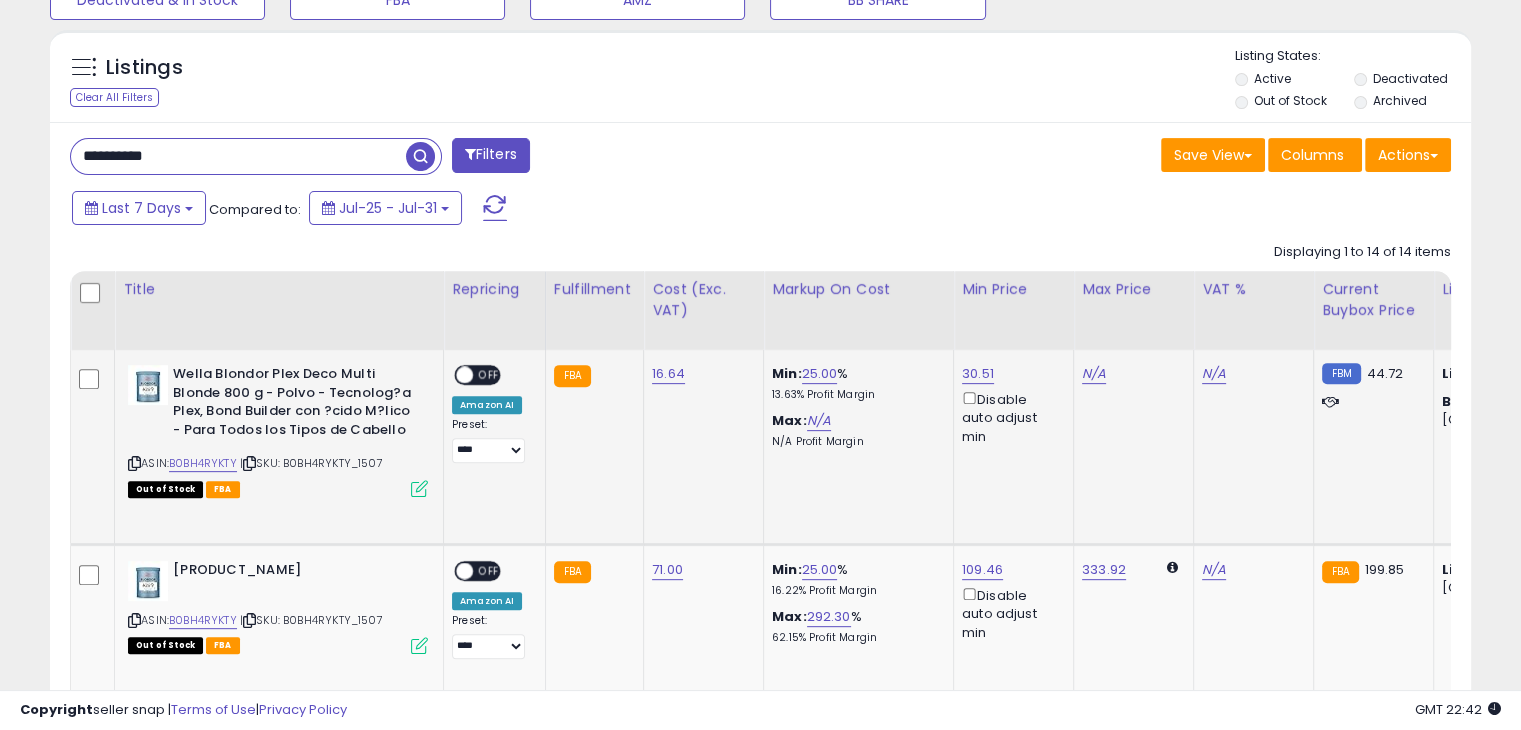 scroll, scrollTop: 689, scrollLeft: 0, axis: vertical 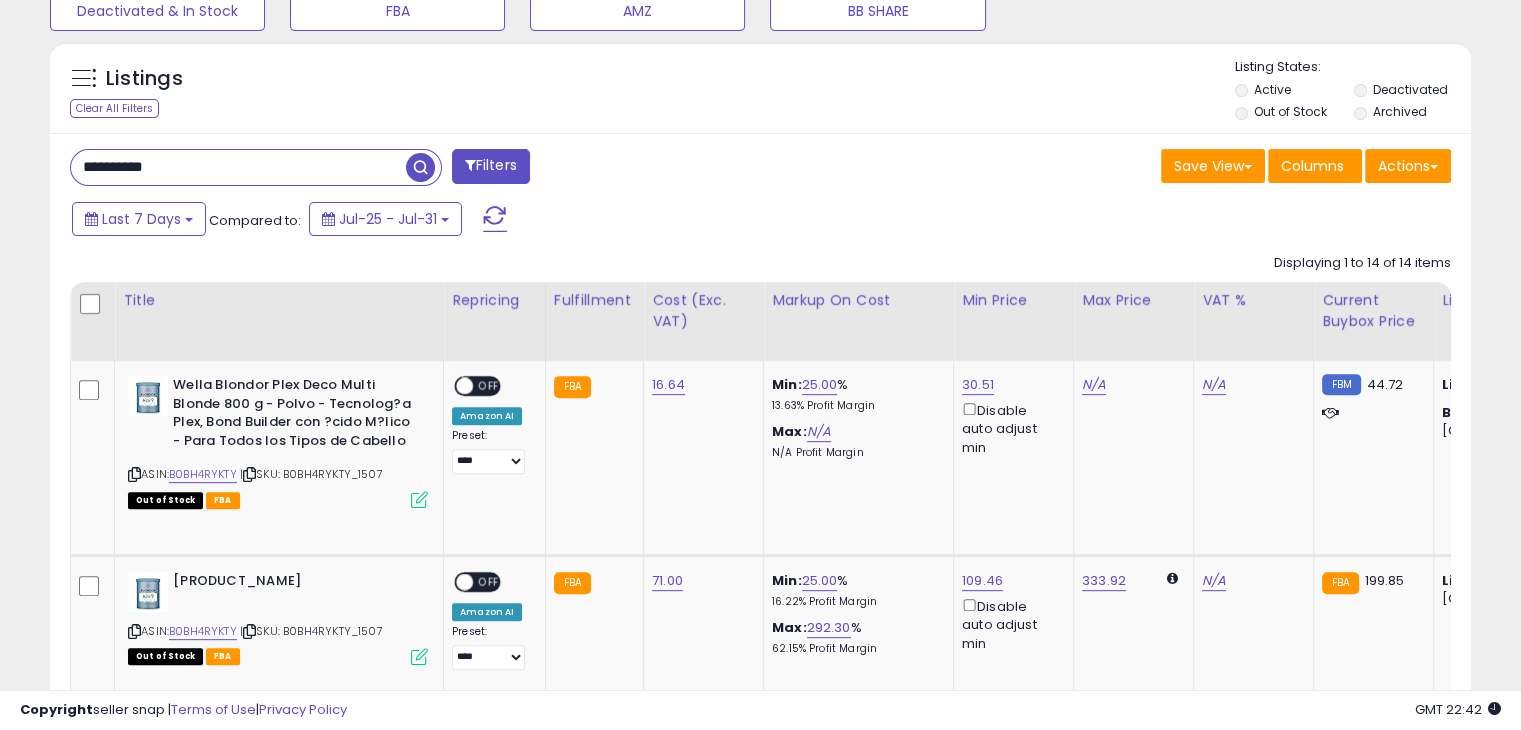 click on "**********" at bounding box center (238, 167) 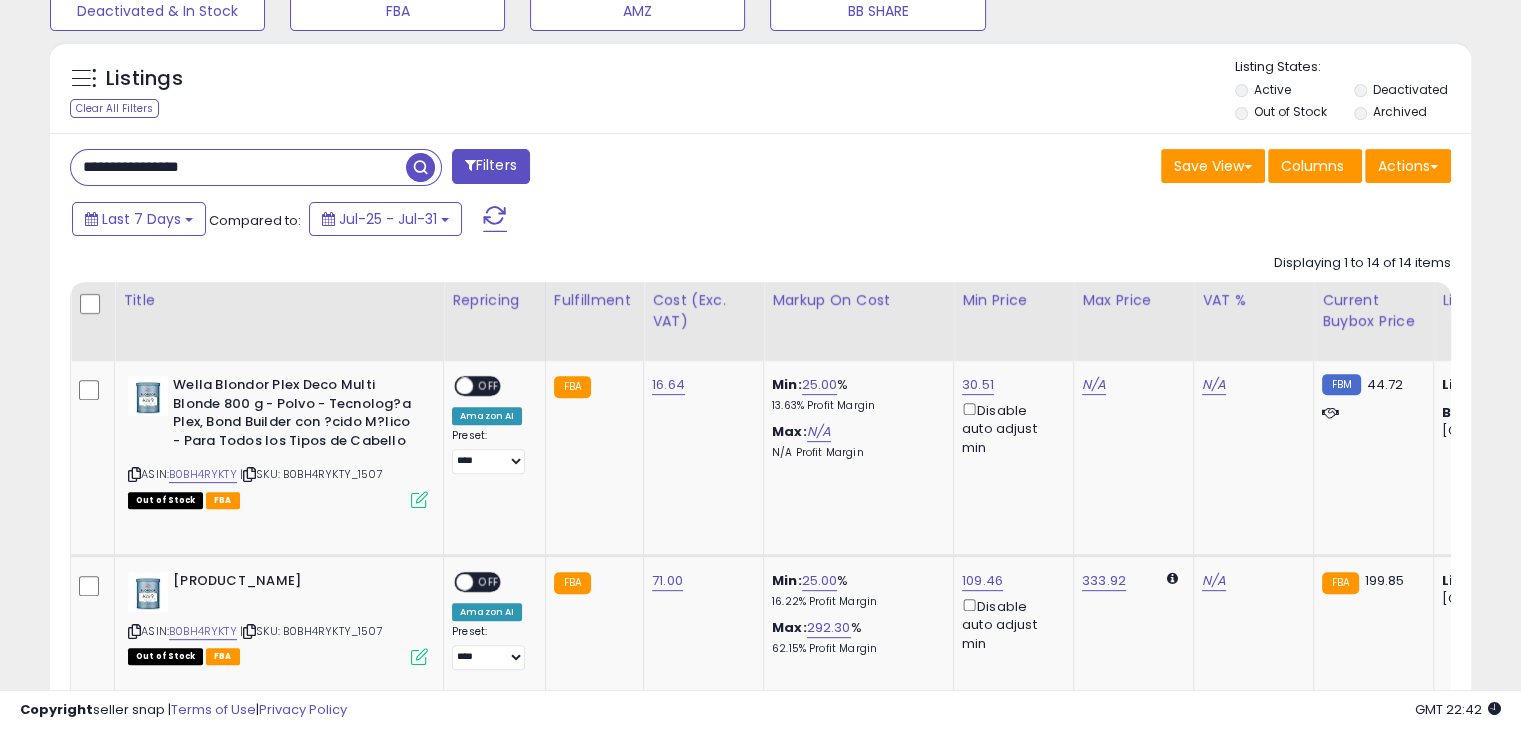 click at bounding box center [420, 167] 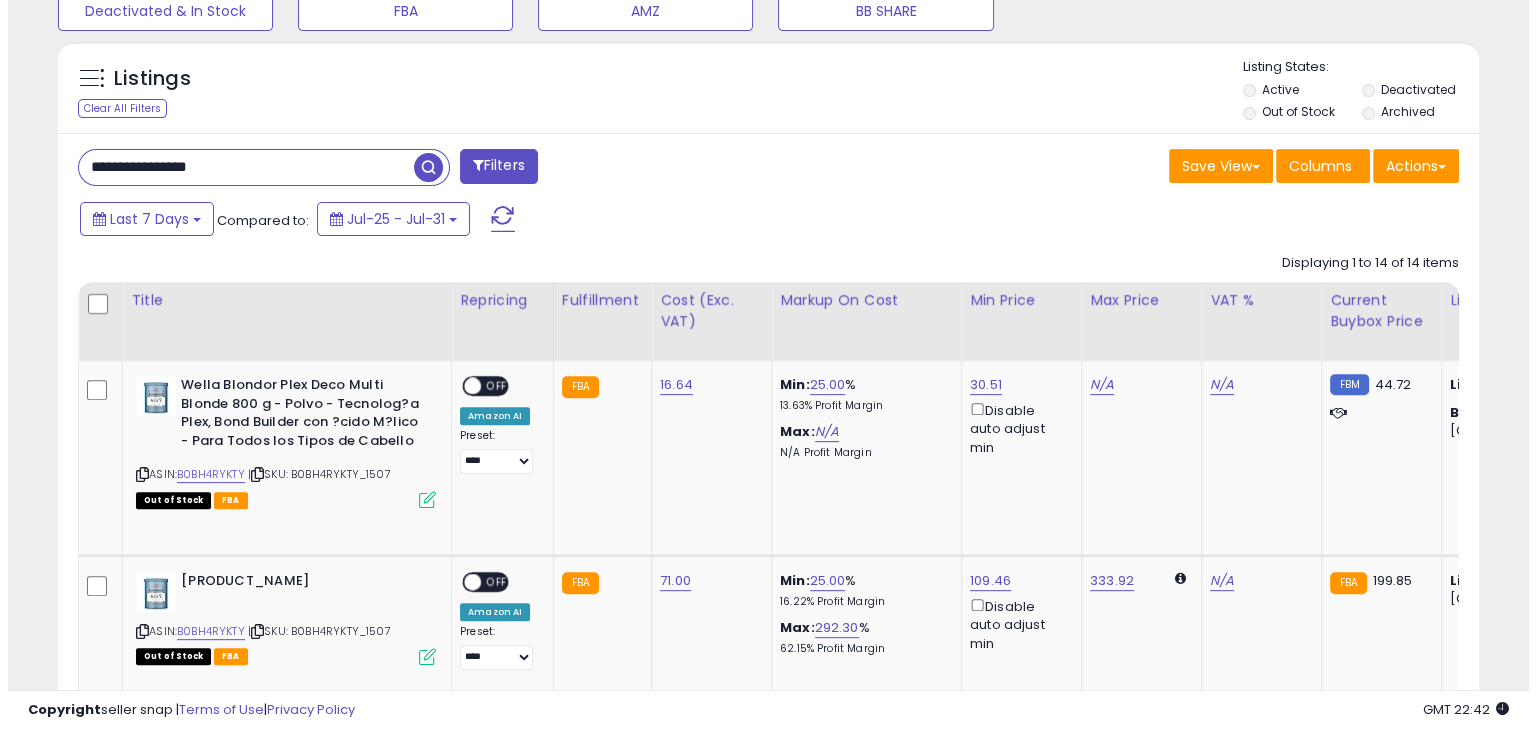 scroll, scrollTop: 489, scrollLeft: 0, axis: vertical 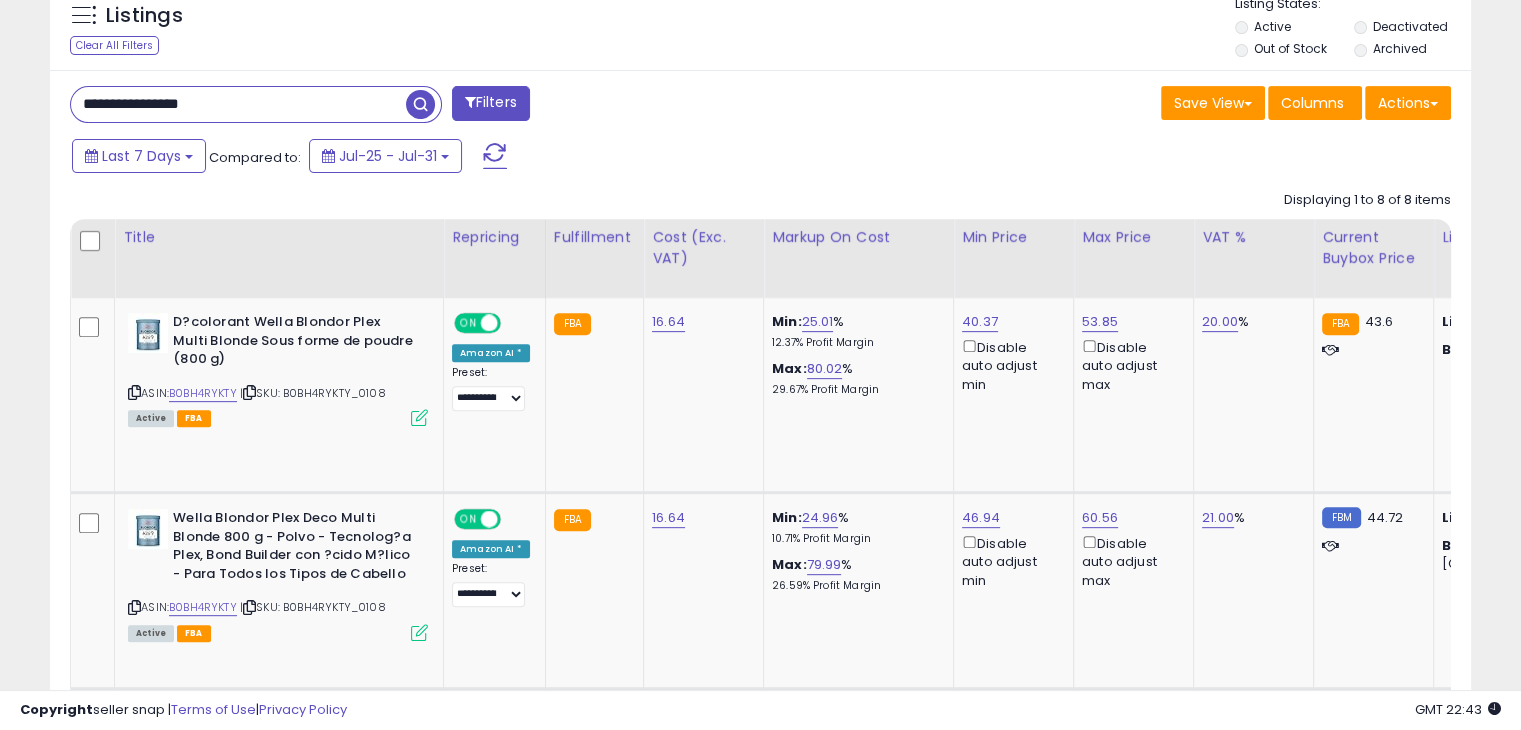 click on "**********" at bounding box center (238, 104) 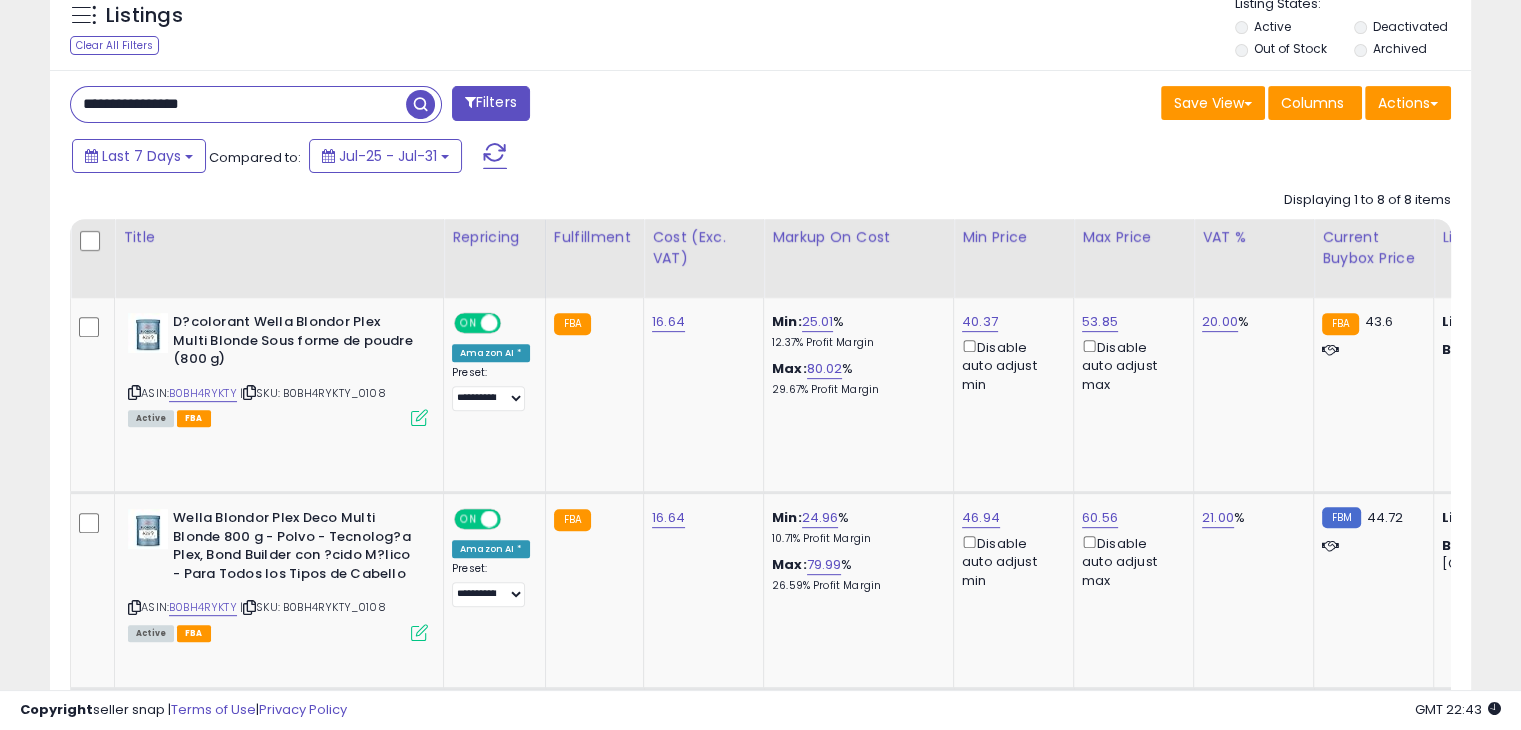 click on "**********" at bounding box center [238, 104] 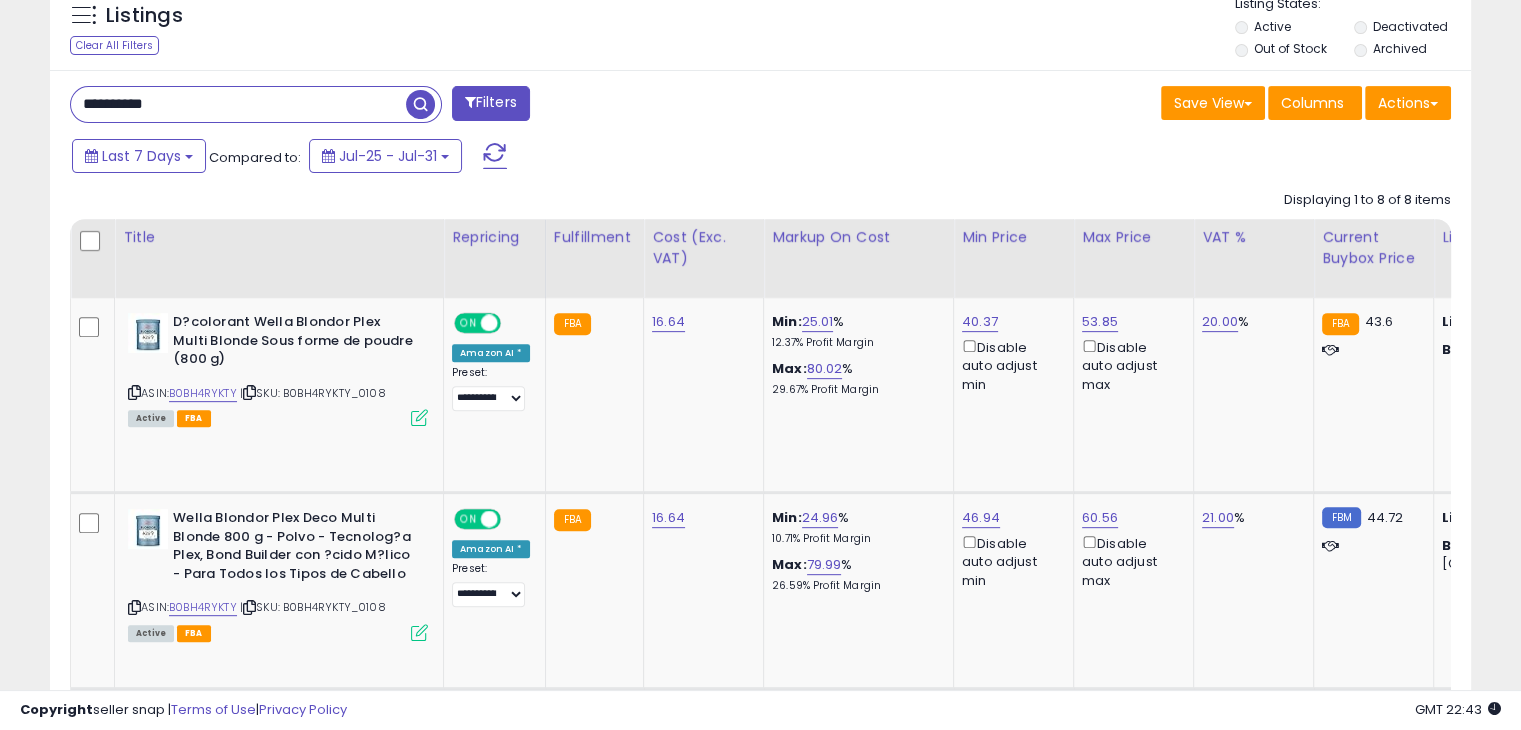 type on "**********" 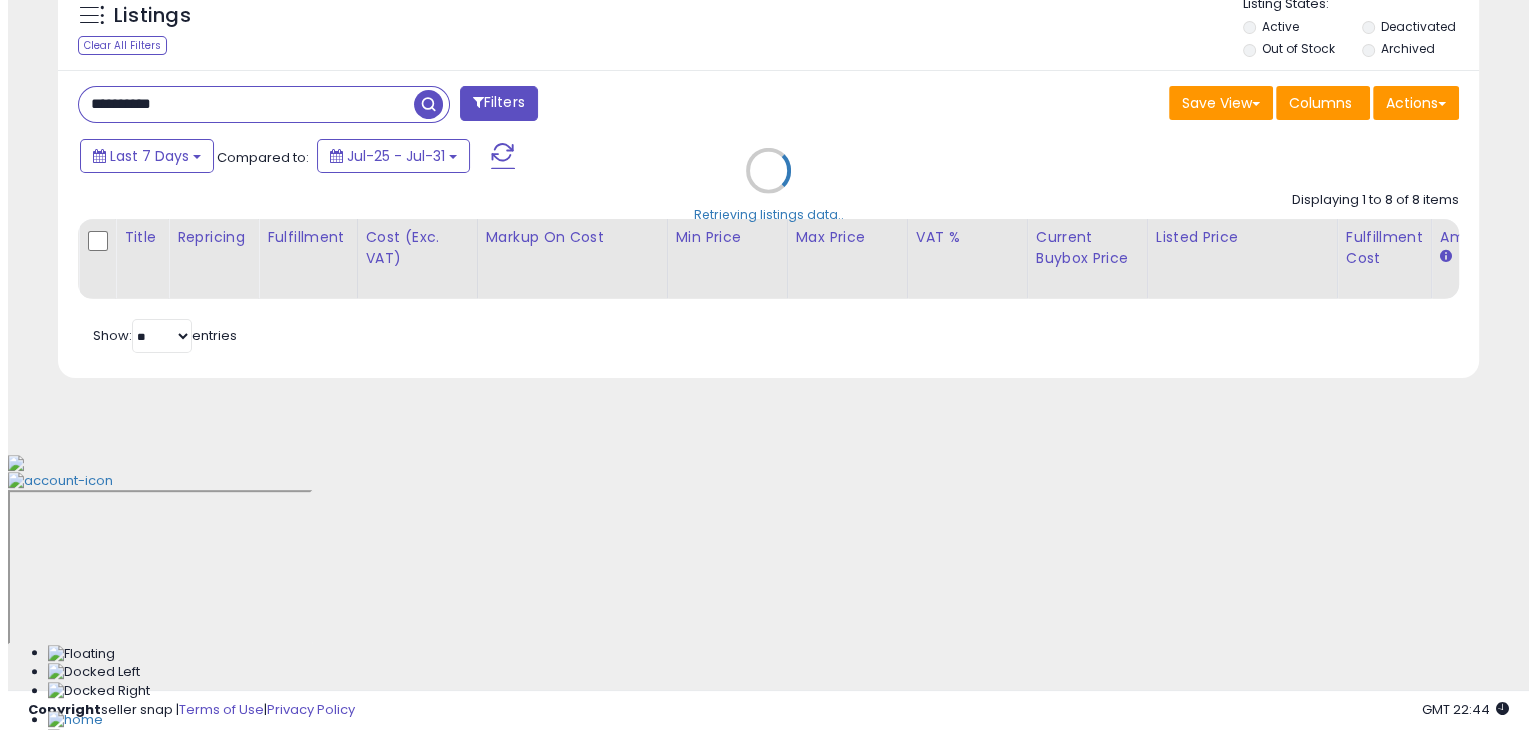 scroll, scrollTop: 489, scrollLeft: 0, axis: vertical 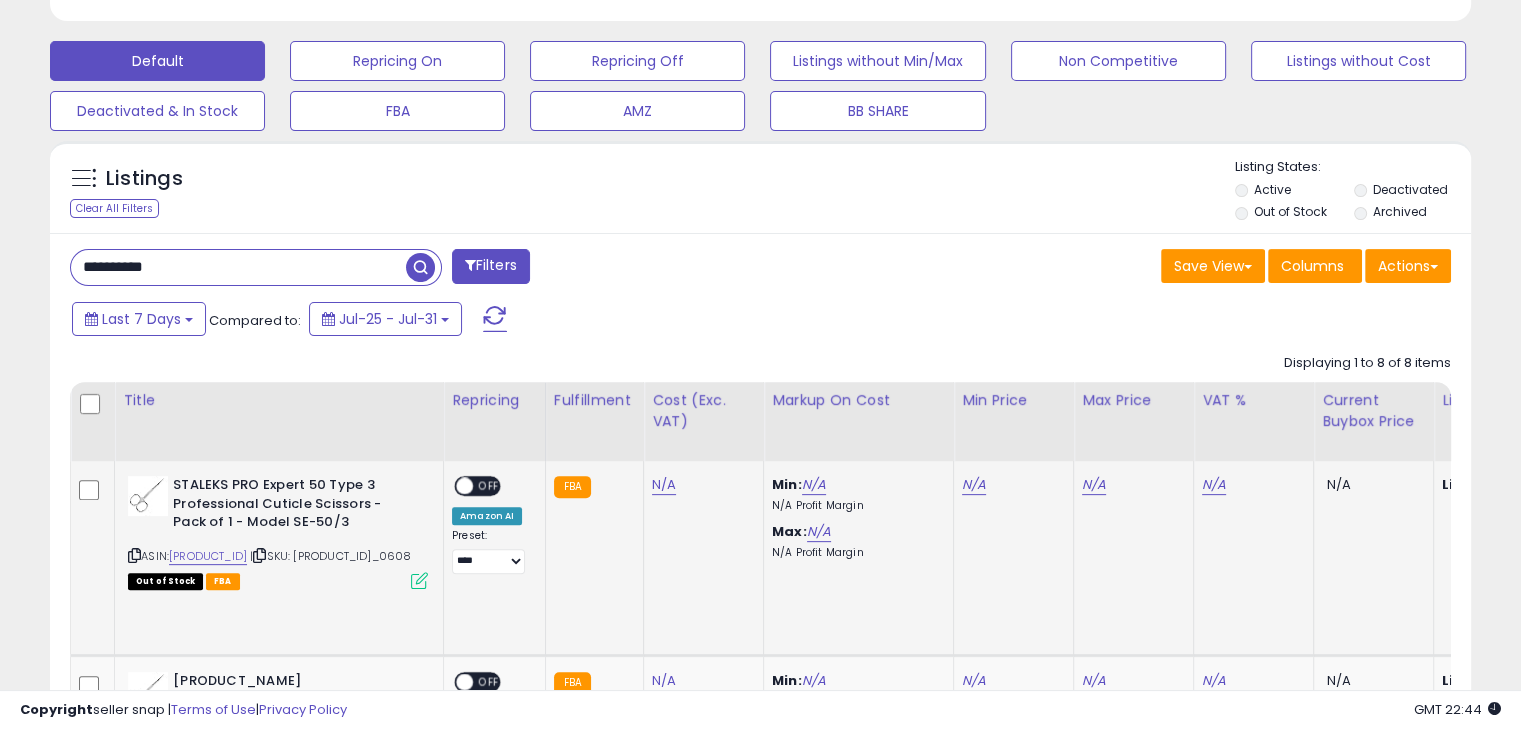 click at bounding box center (134, 555) 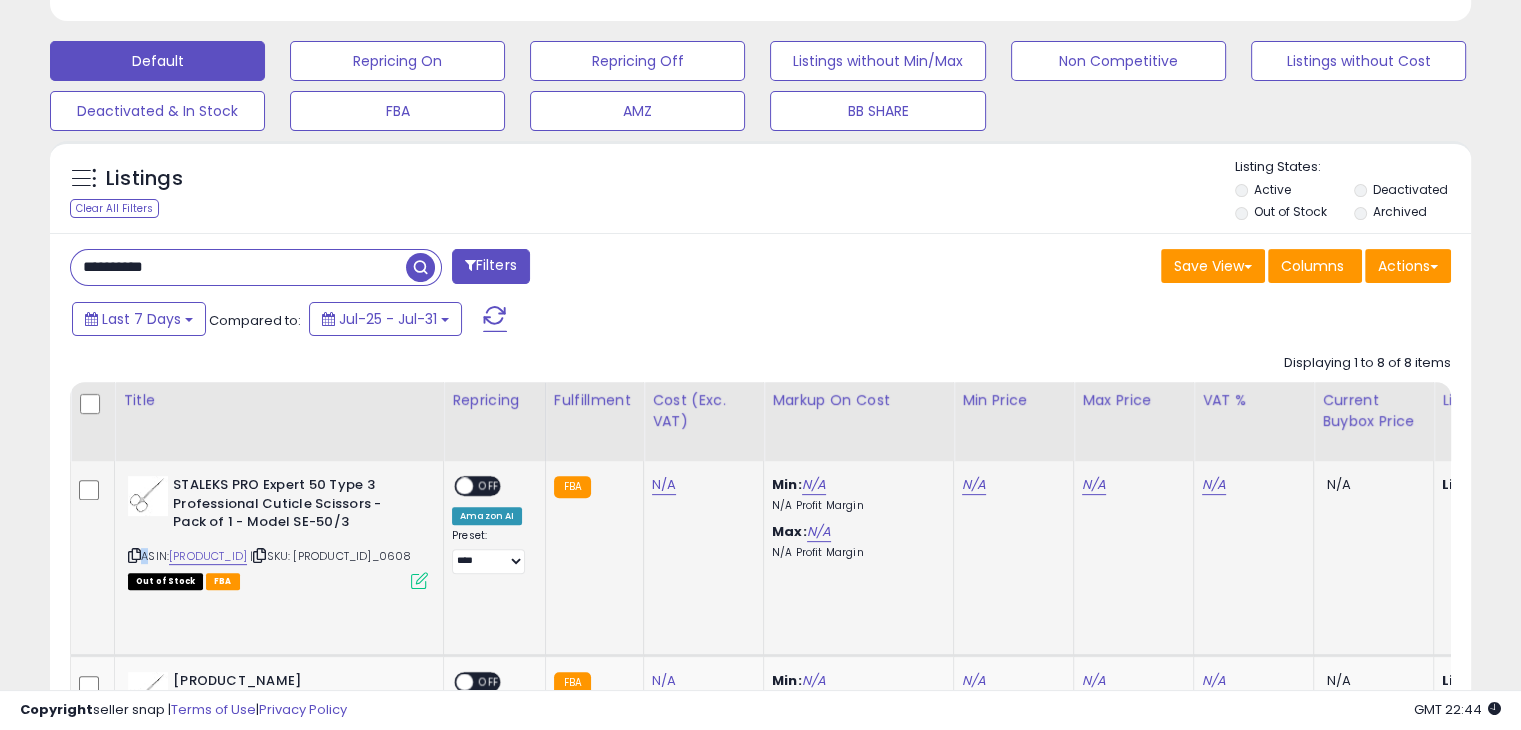 click at bounding box center [134, 555] 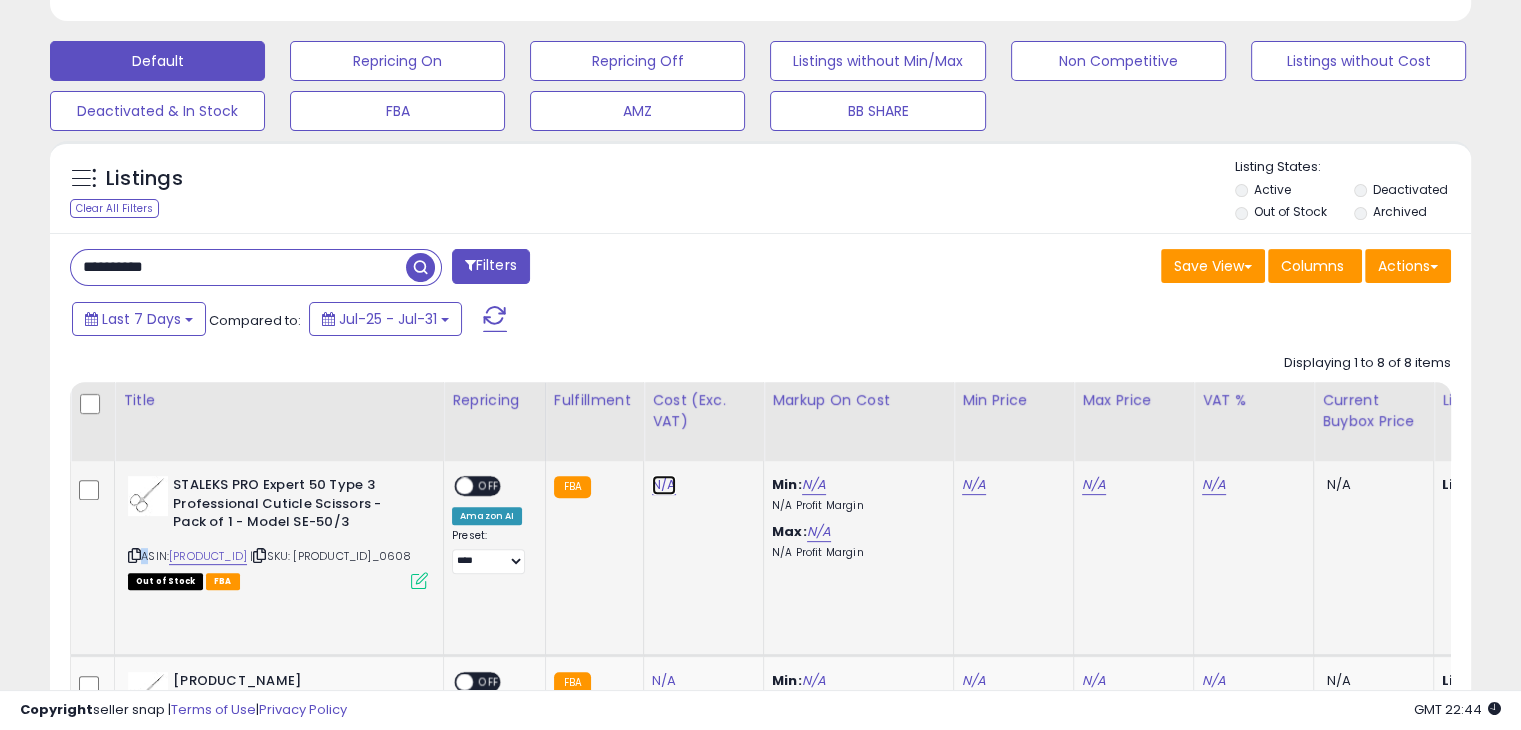 click on "N/A" at bounding box center [664, 485] 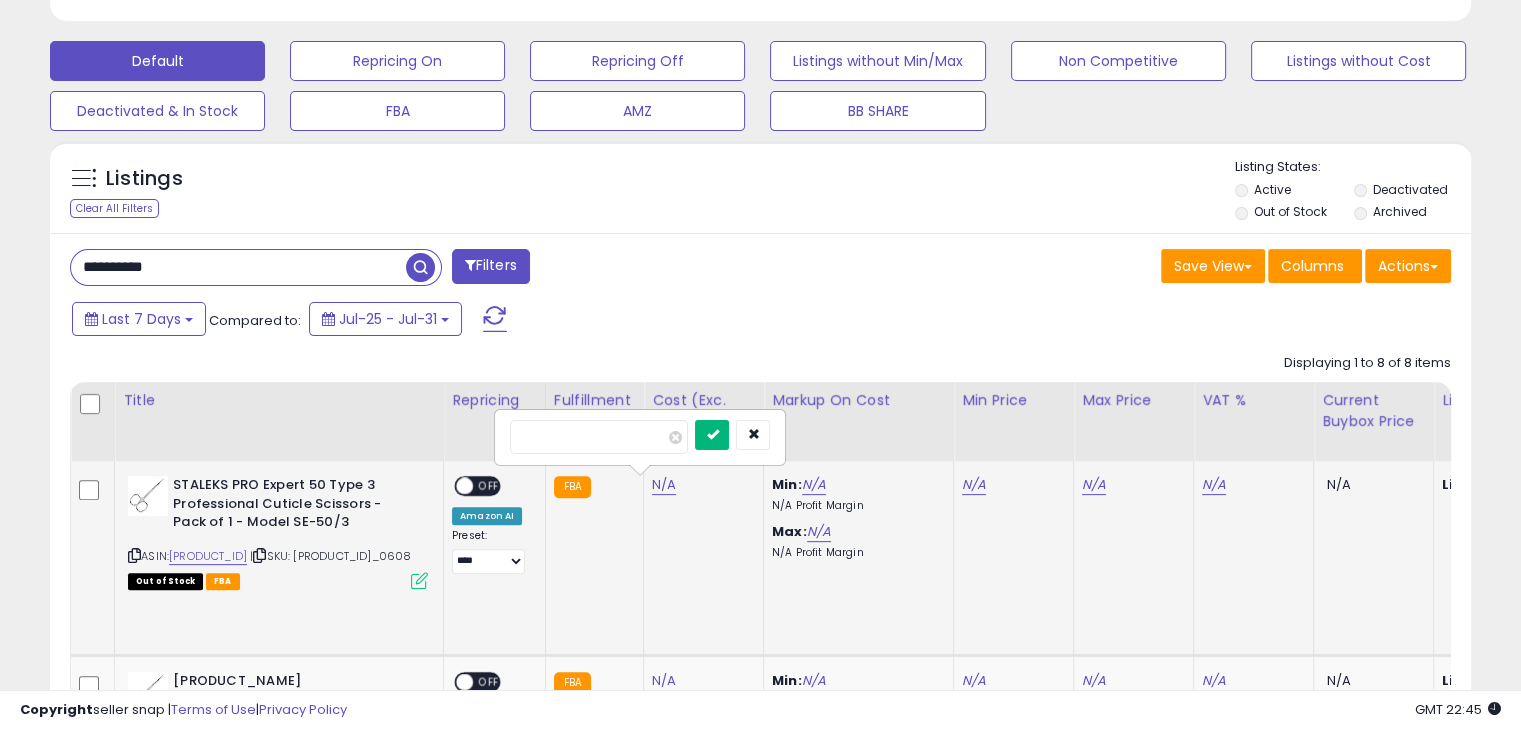 type on "****" 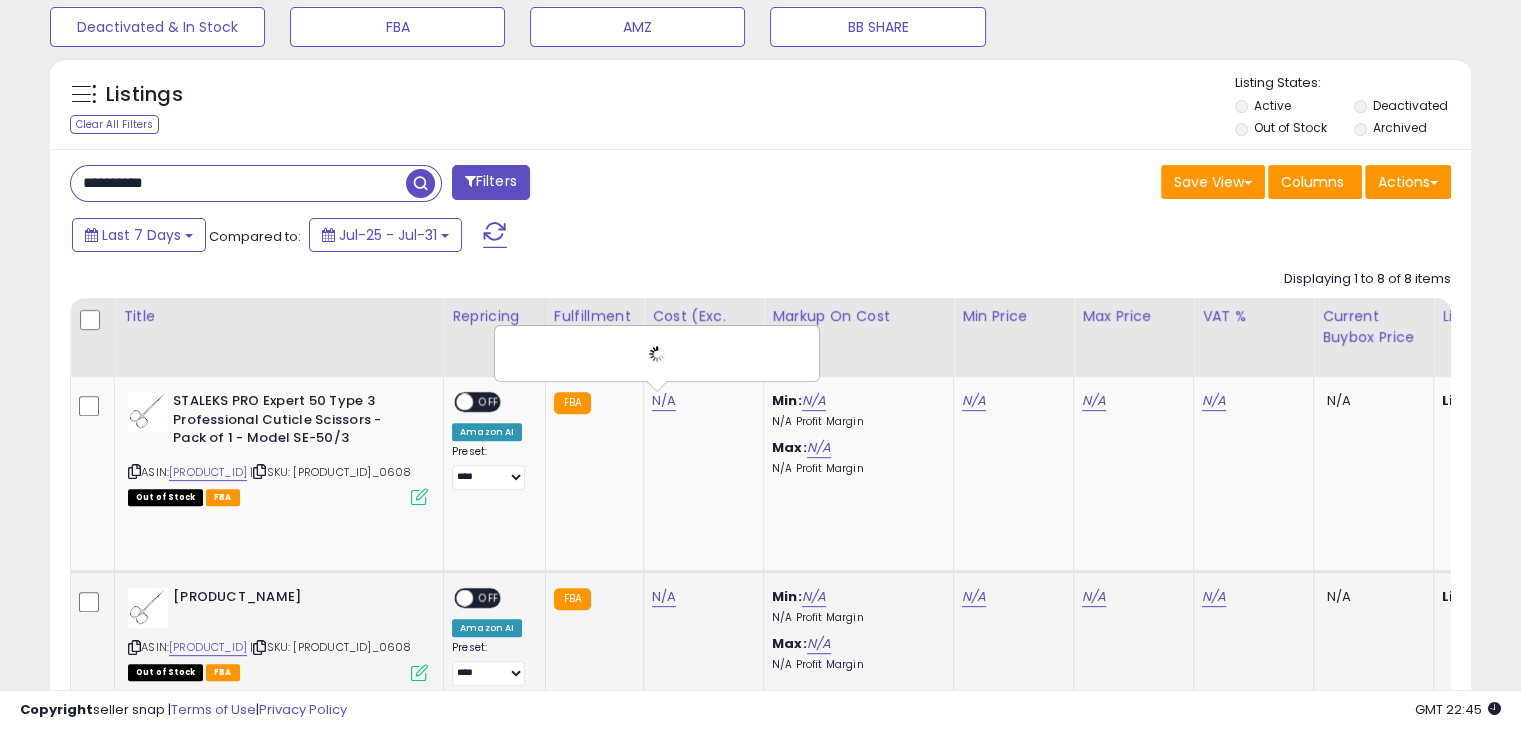 scroll, scrollTop: 789, scrollLeft: 0, axis: vertical 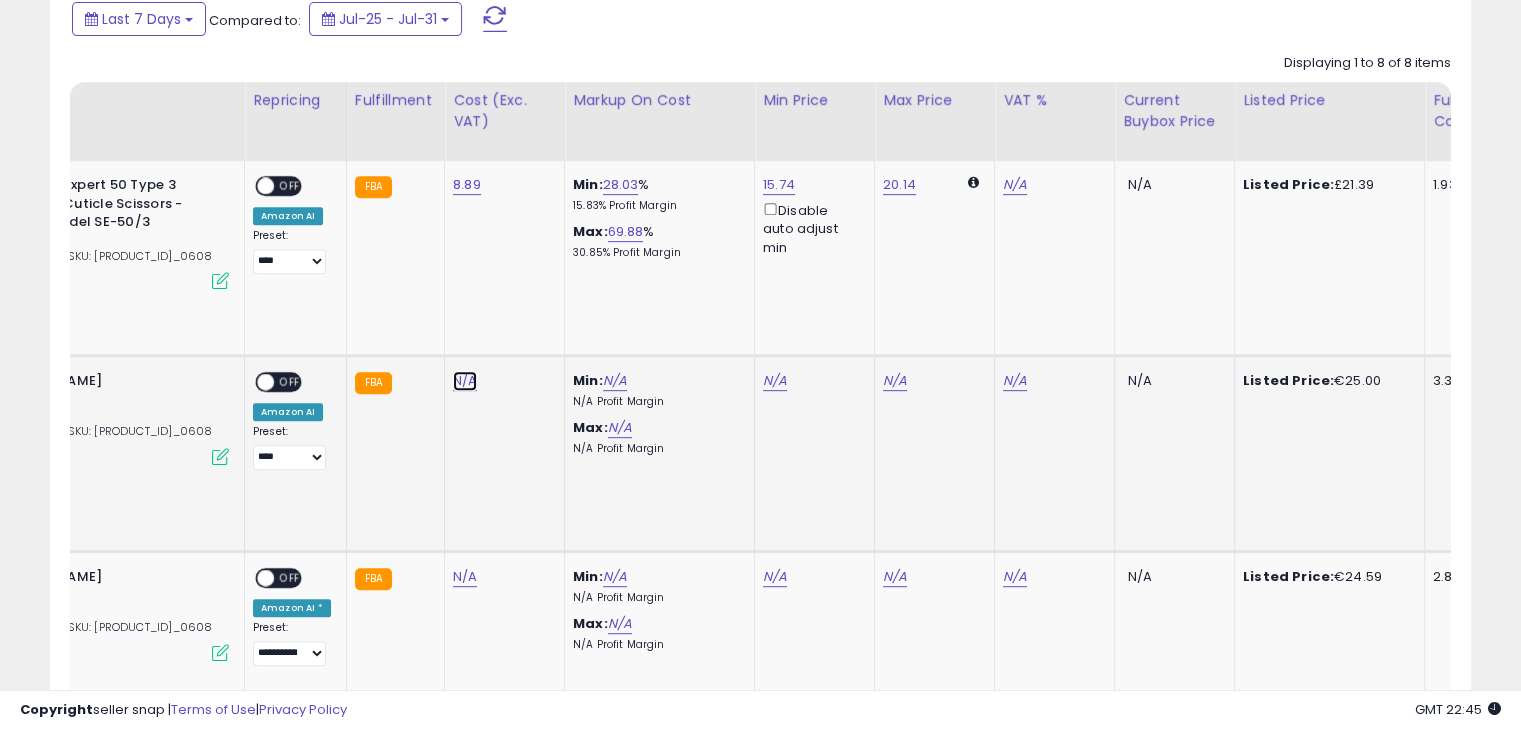 click on "N/A" at bounding box center (465, 381) 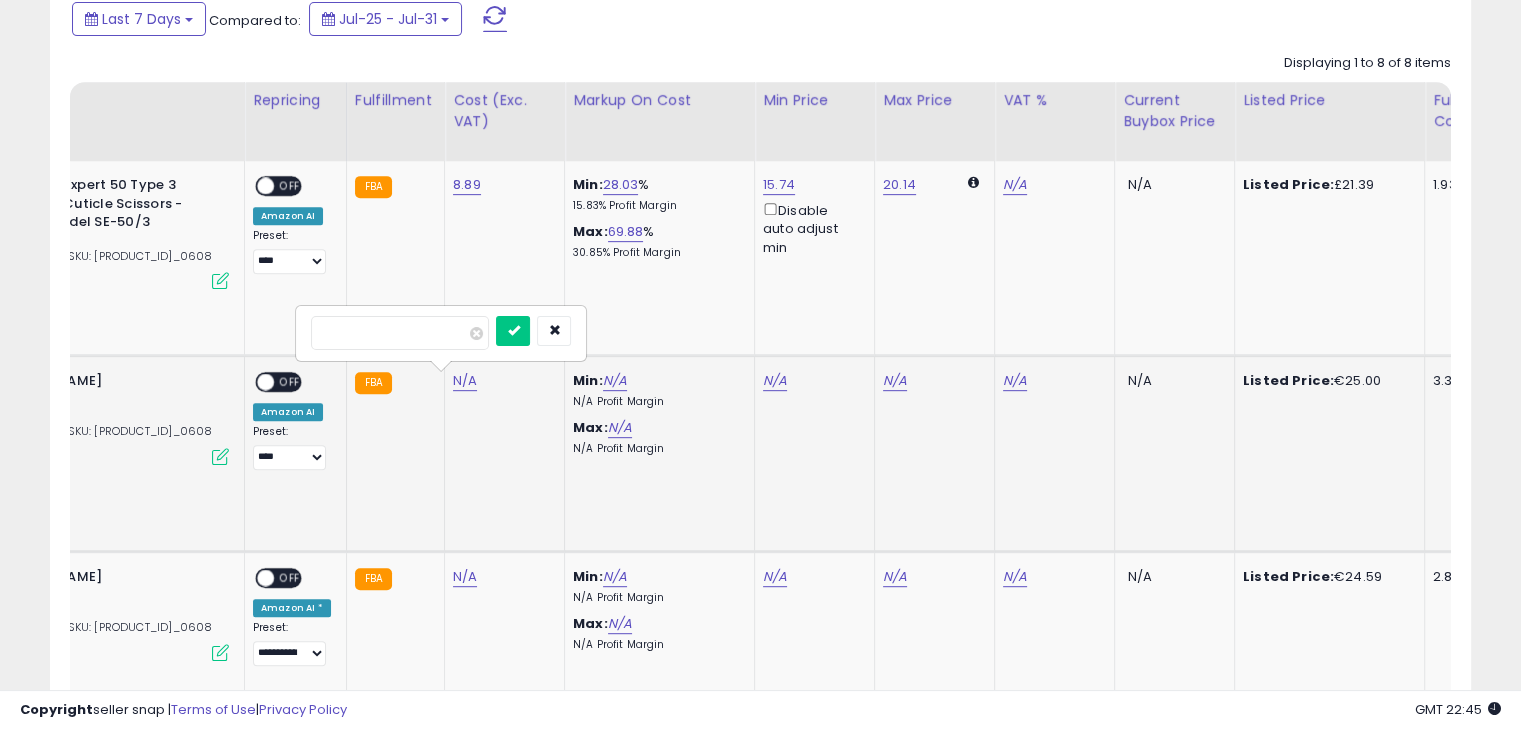type on "****" 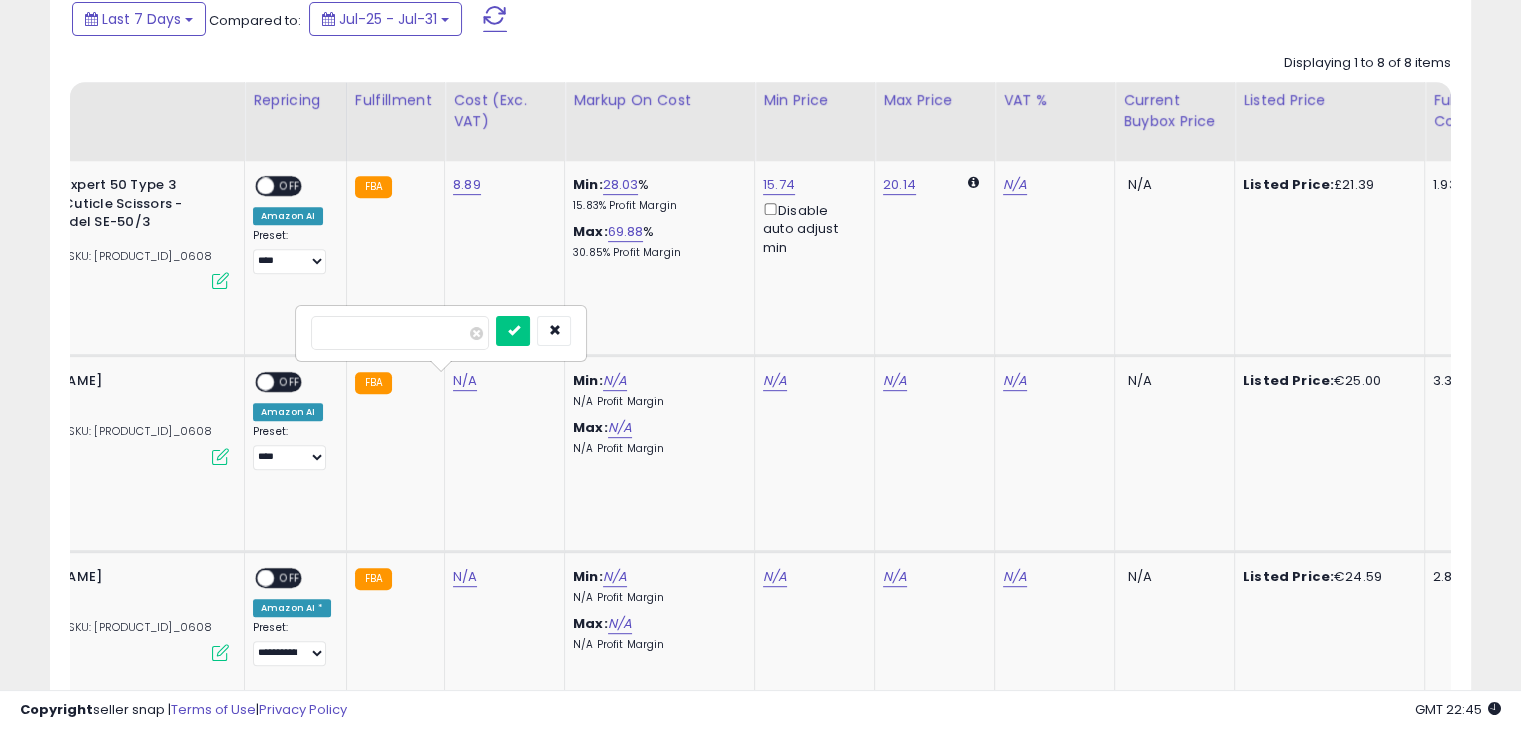 click at bounding box center [513, 331] 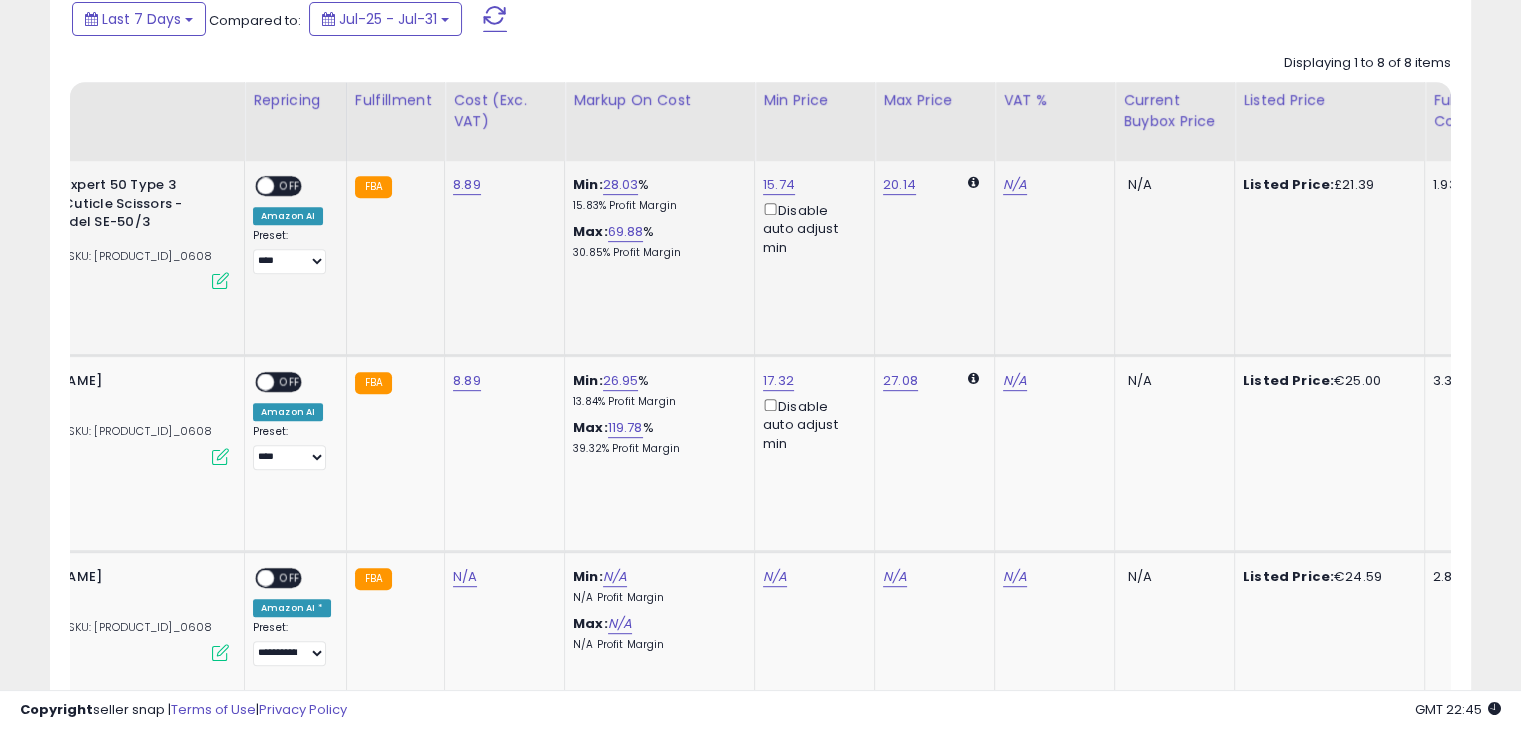 click on "8.89" 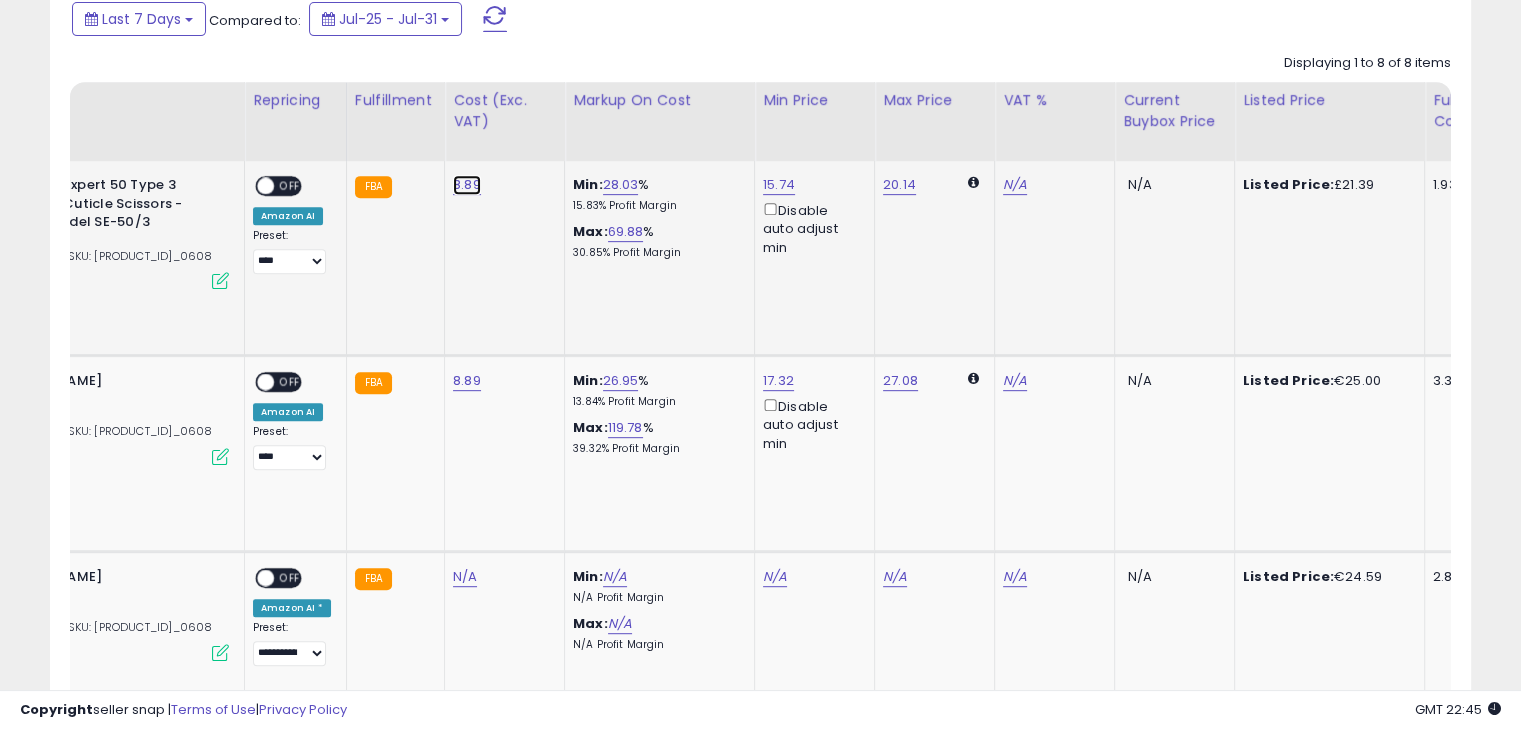 click on "8.89" at bounding box center (467, 185) 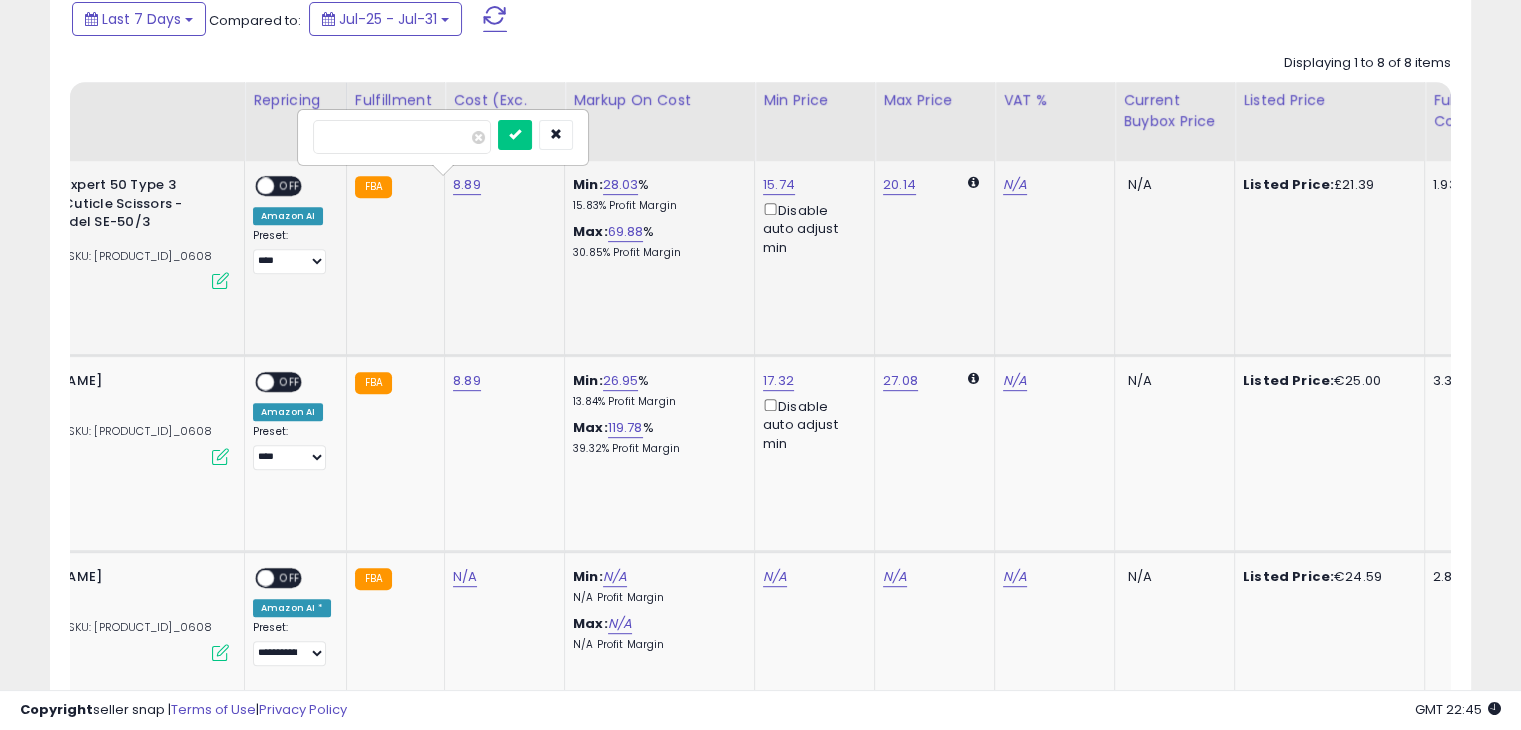 drag, startPoint x: 328, startPoint y: 145, endPoint x: 304, endPoint y: 145, distance: 24 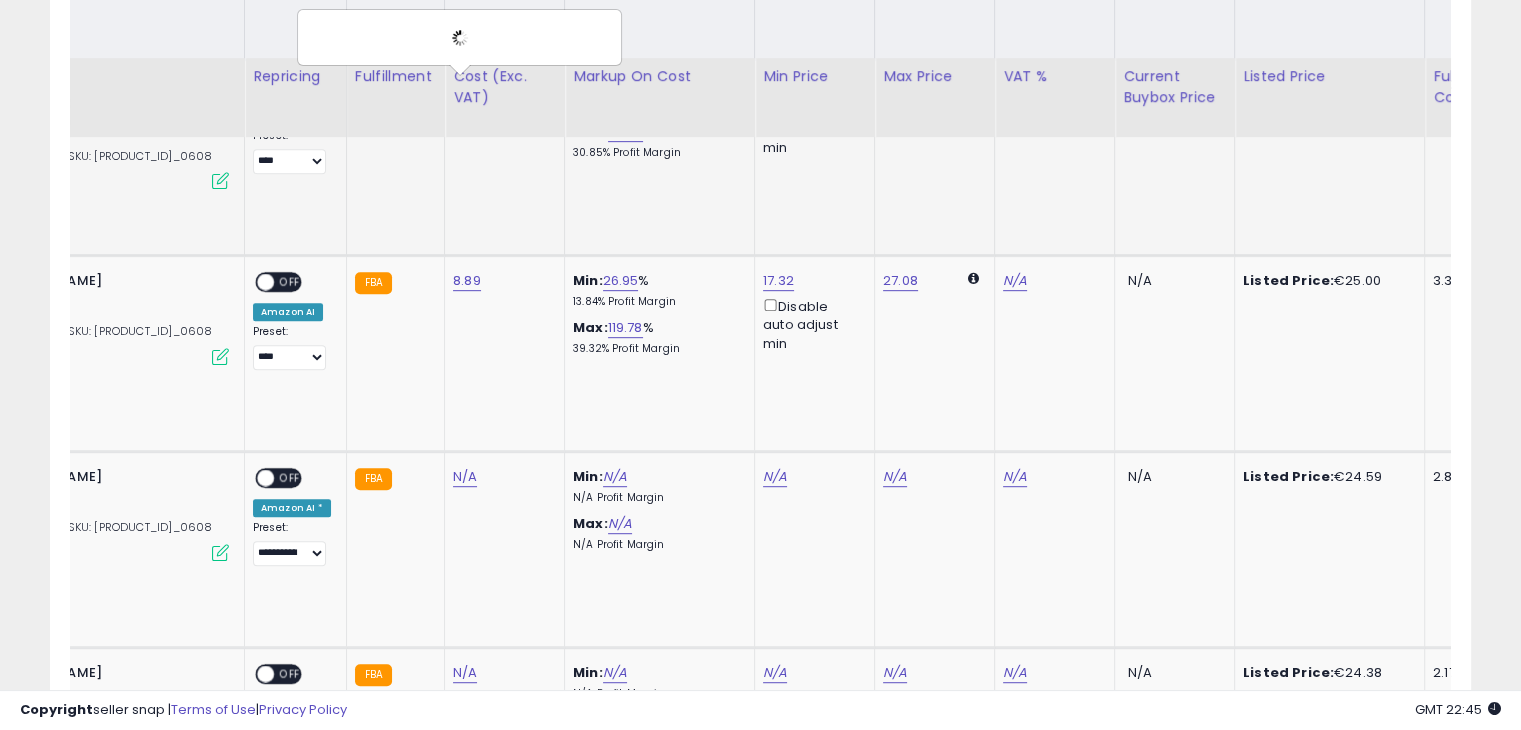scroll, scrollTop: 1089, scrollLeft: 0, axis: vertical 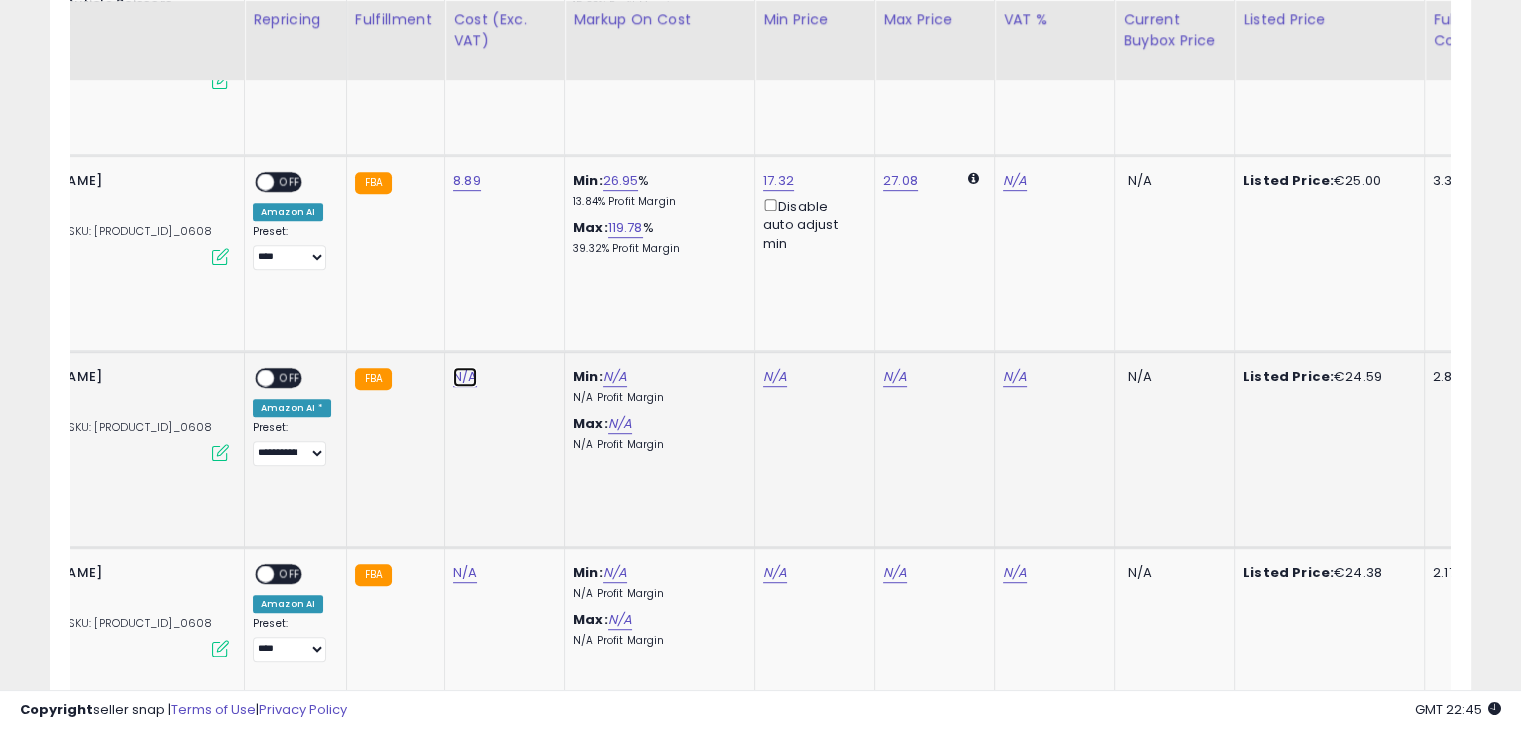 click on "N/A" at bounding box center (465, 377) 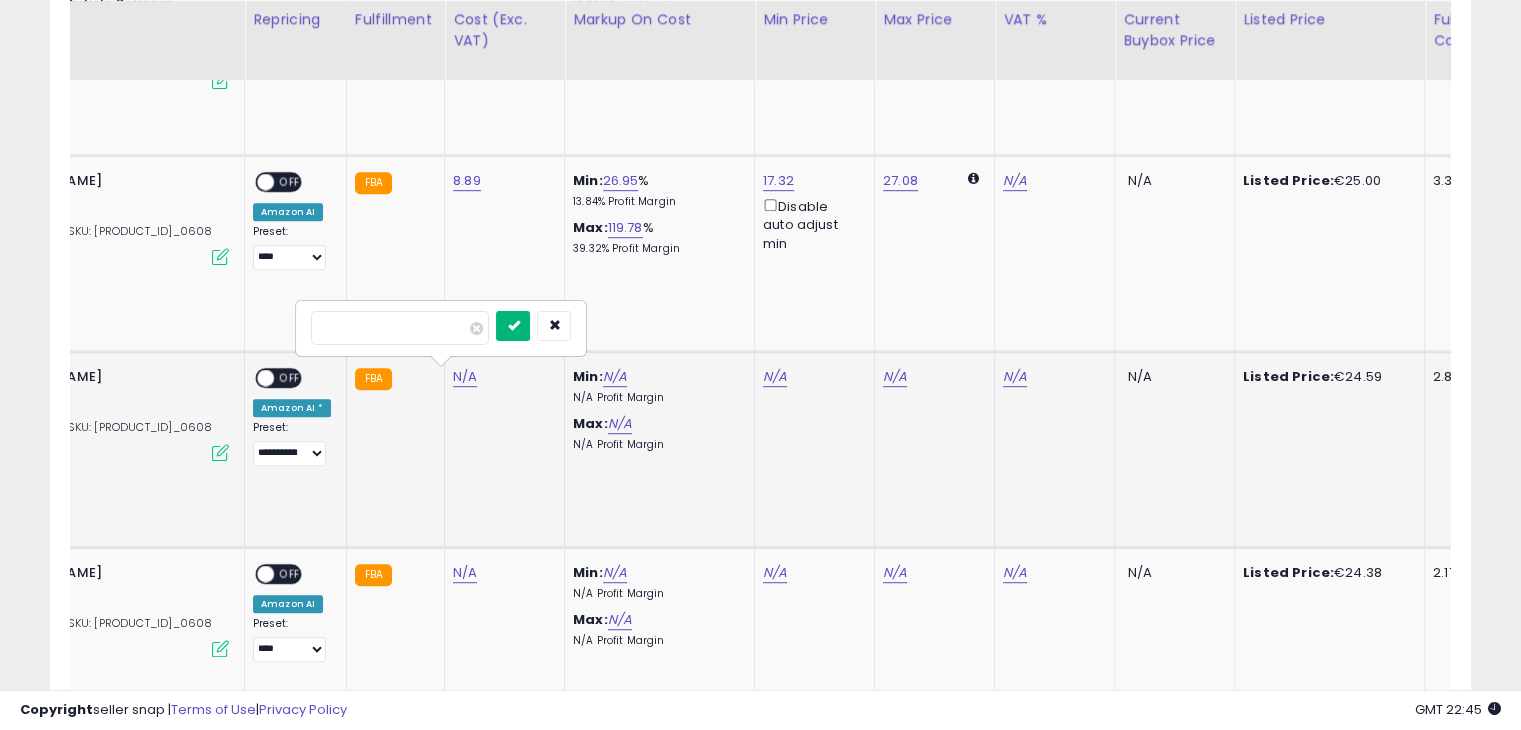 type on "****" 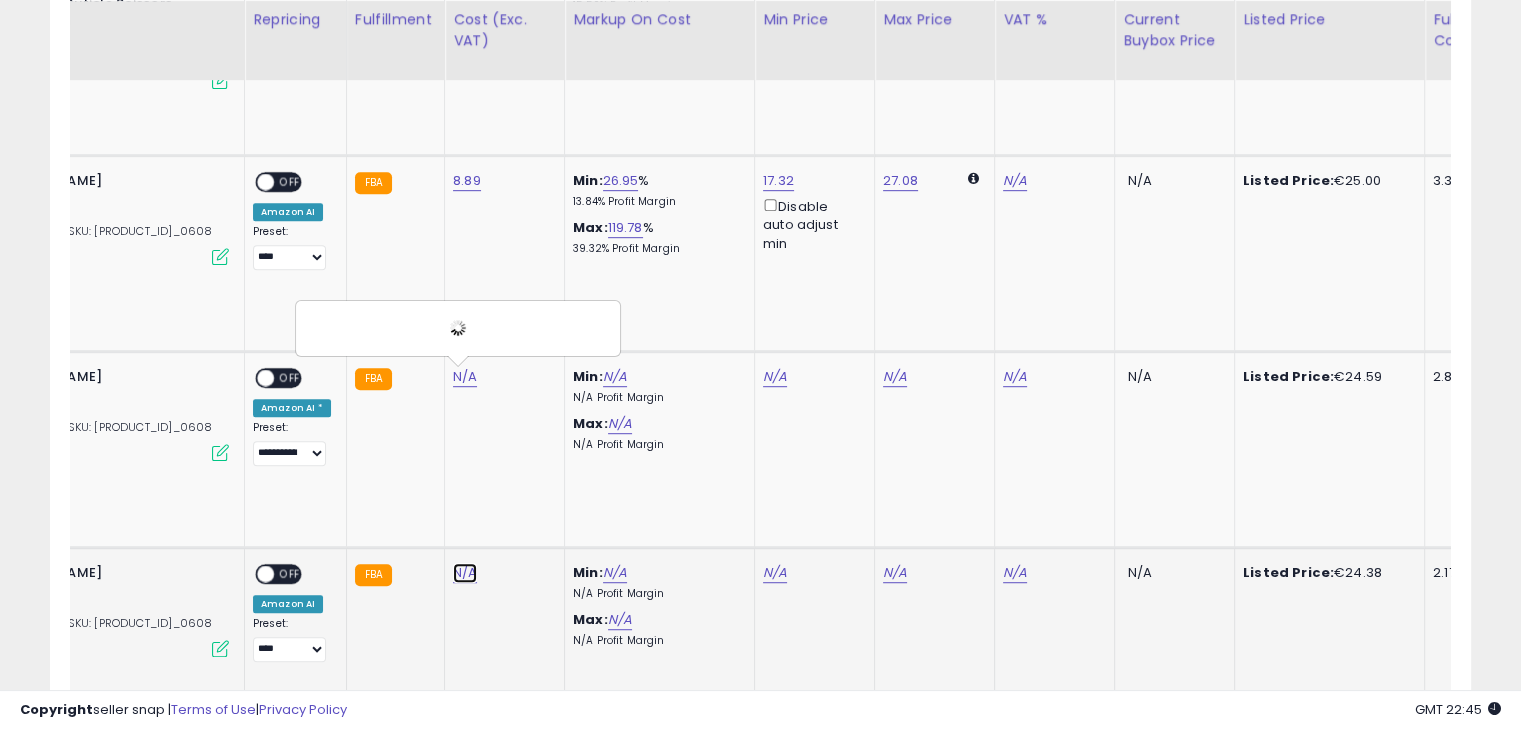 click on "N/A" at bounding box center (465, 377) 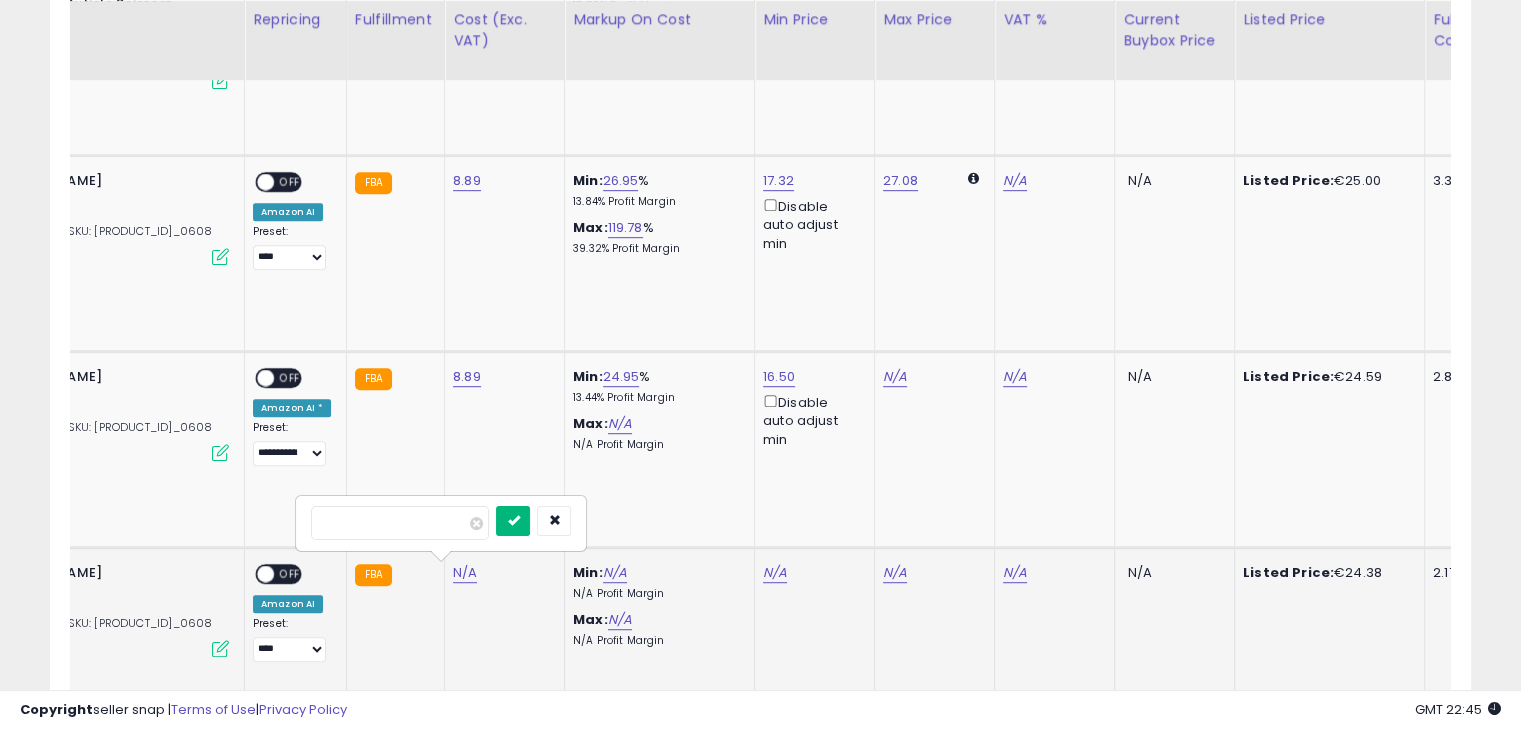 type on "****" 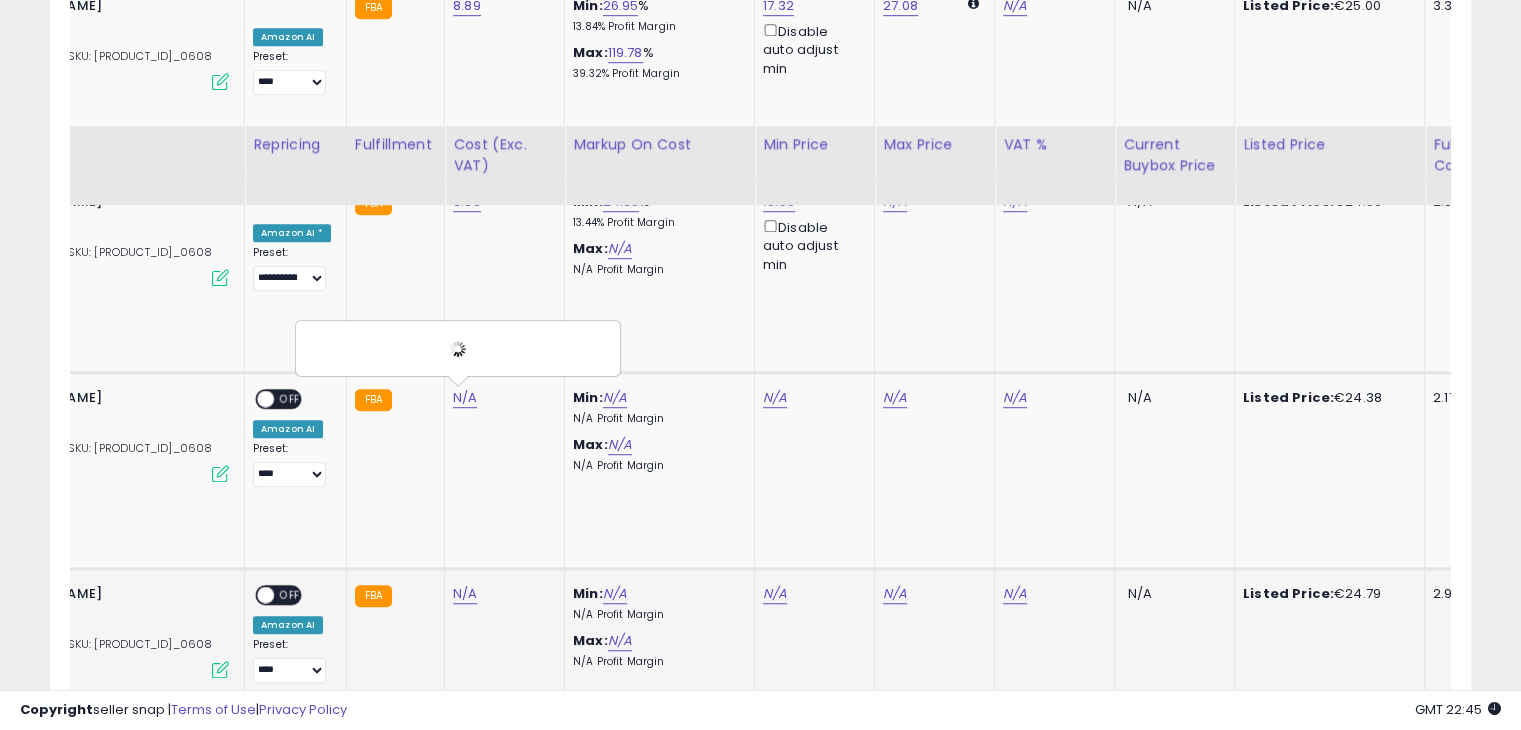 scroll, scrollTop: 1389, scrollLeft: 0, axis: vertical 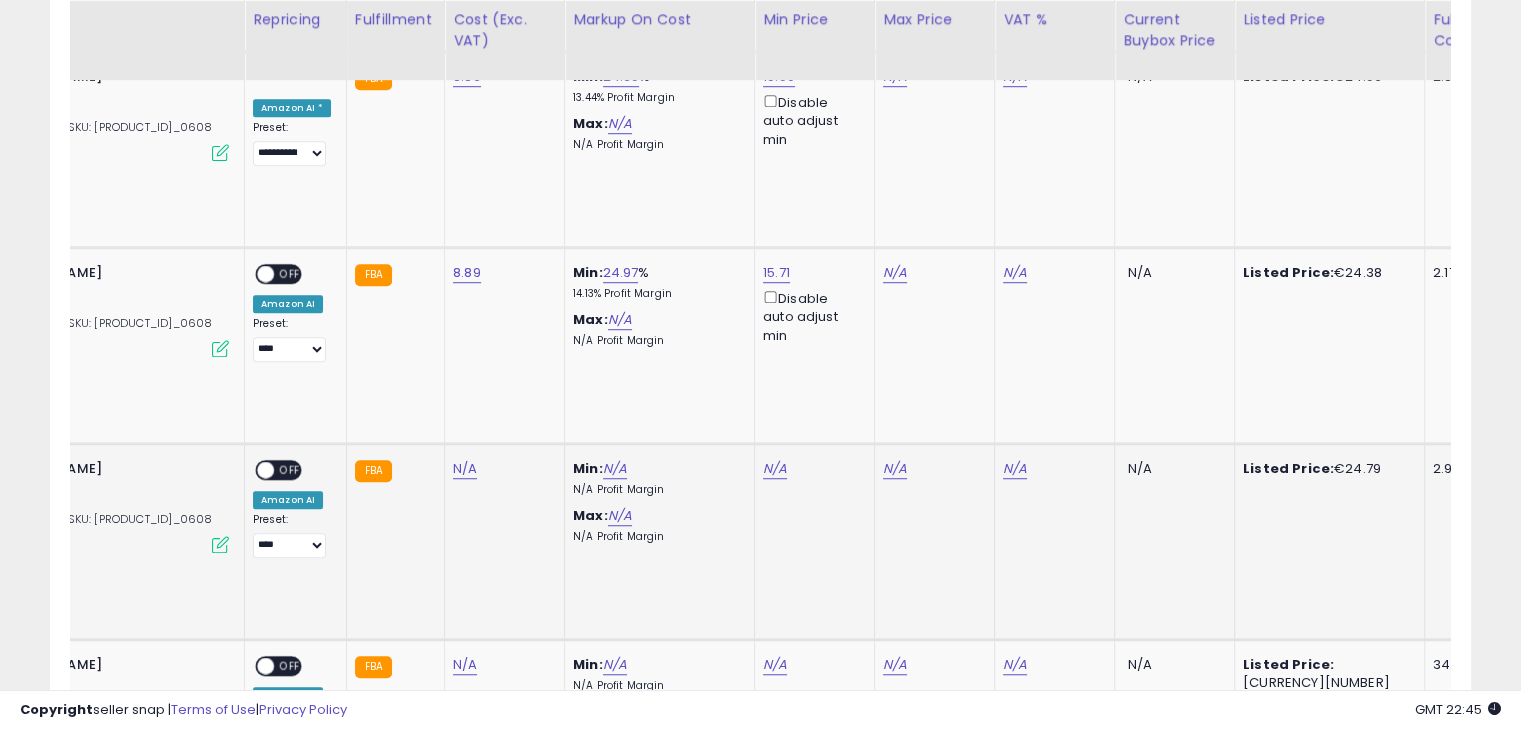 click on "N/A" 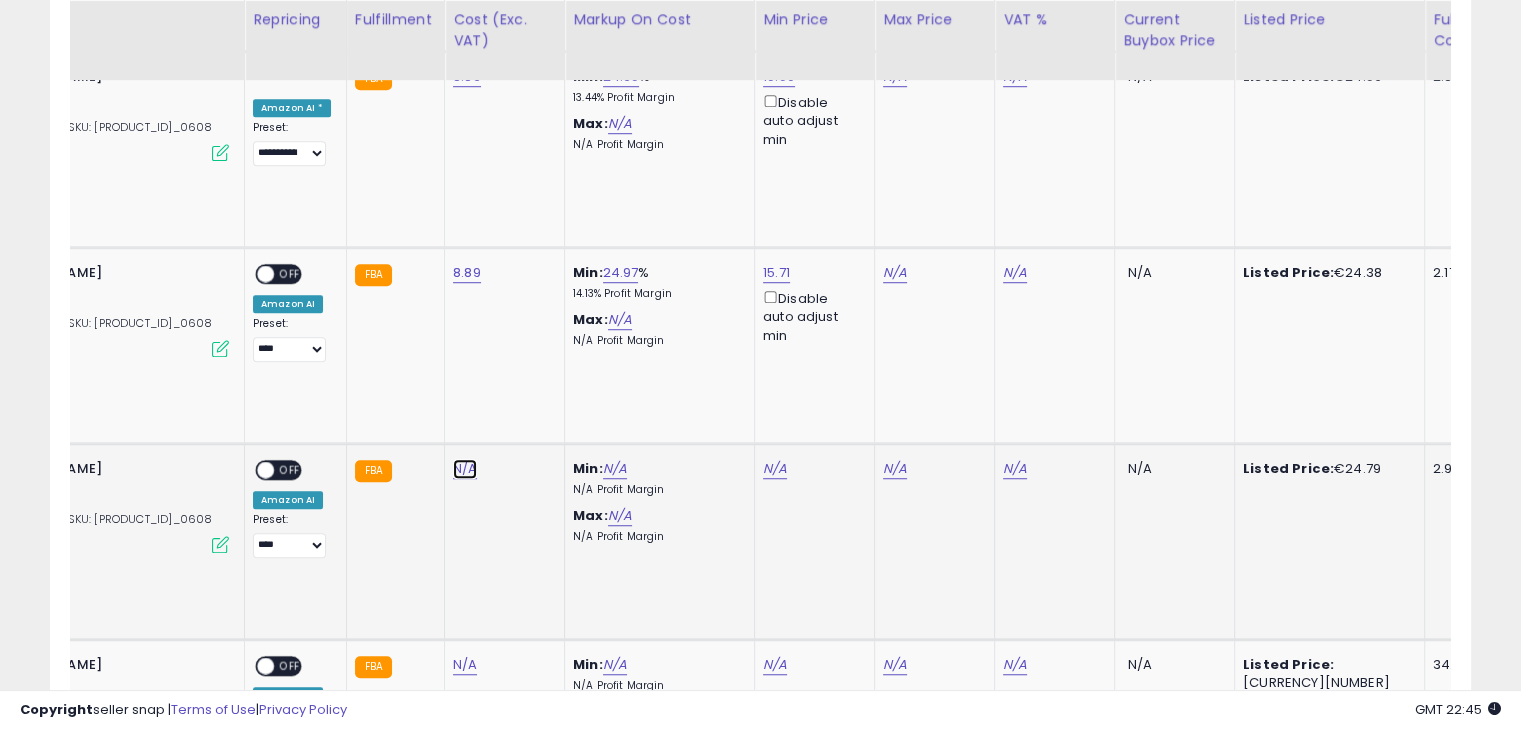 click on "N/A" at bounding box center (465, 469) 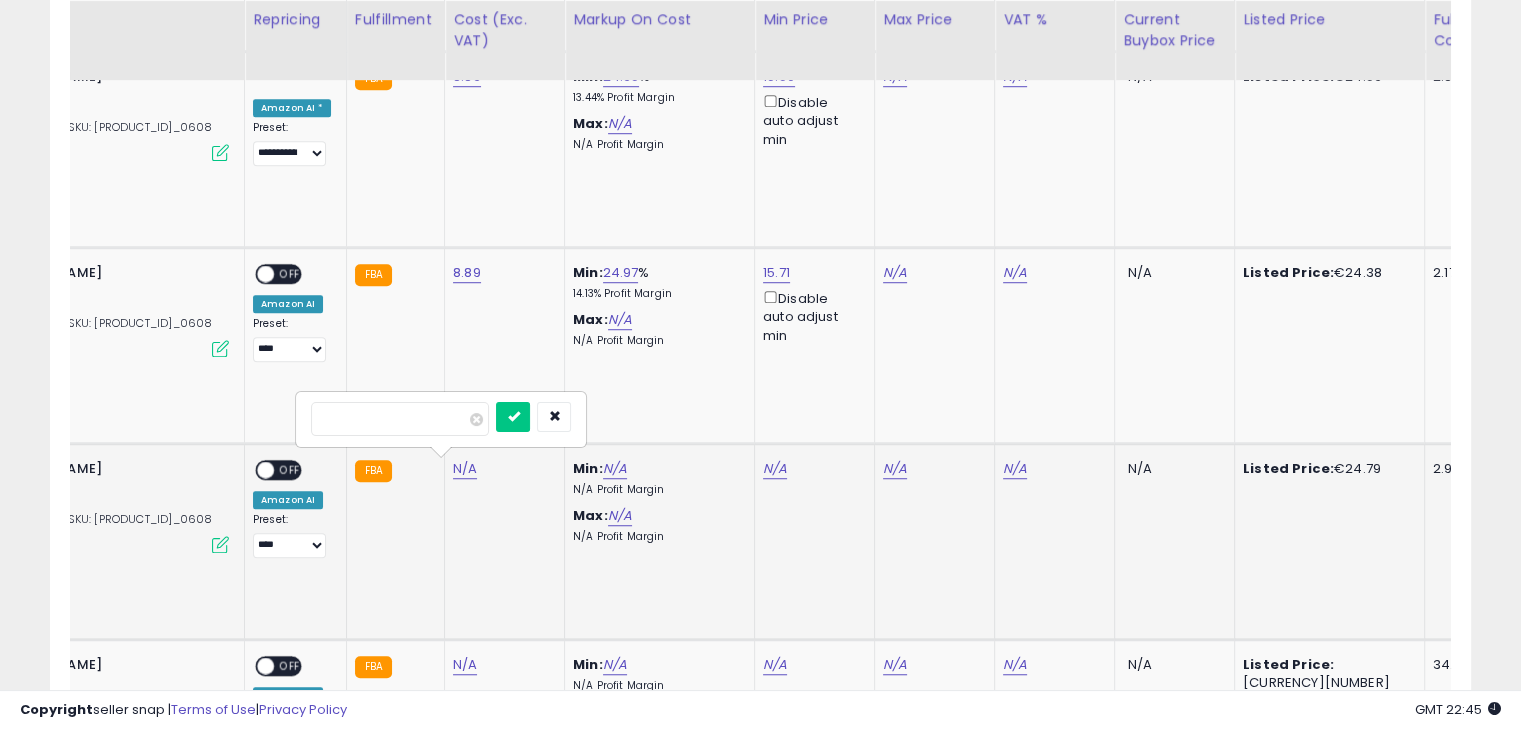 type on "****" 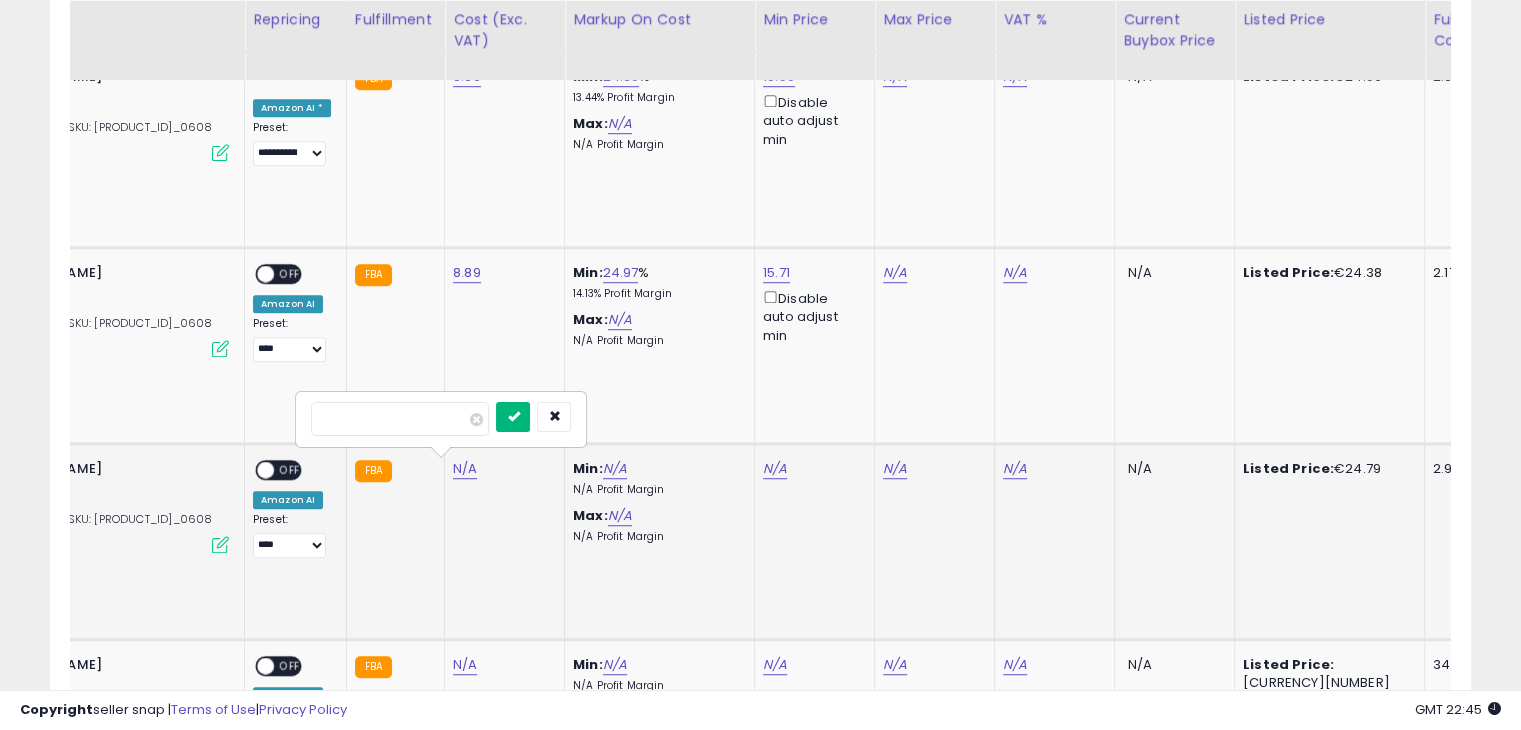 click at bounding box center (513, 417) 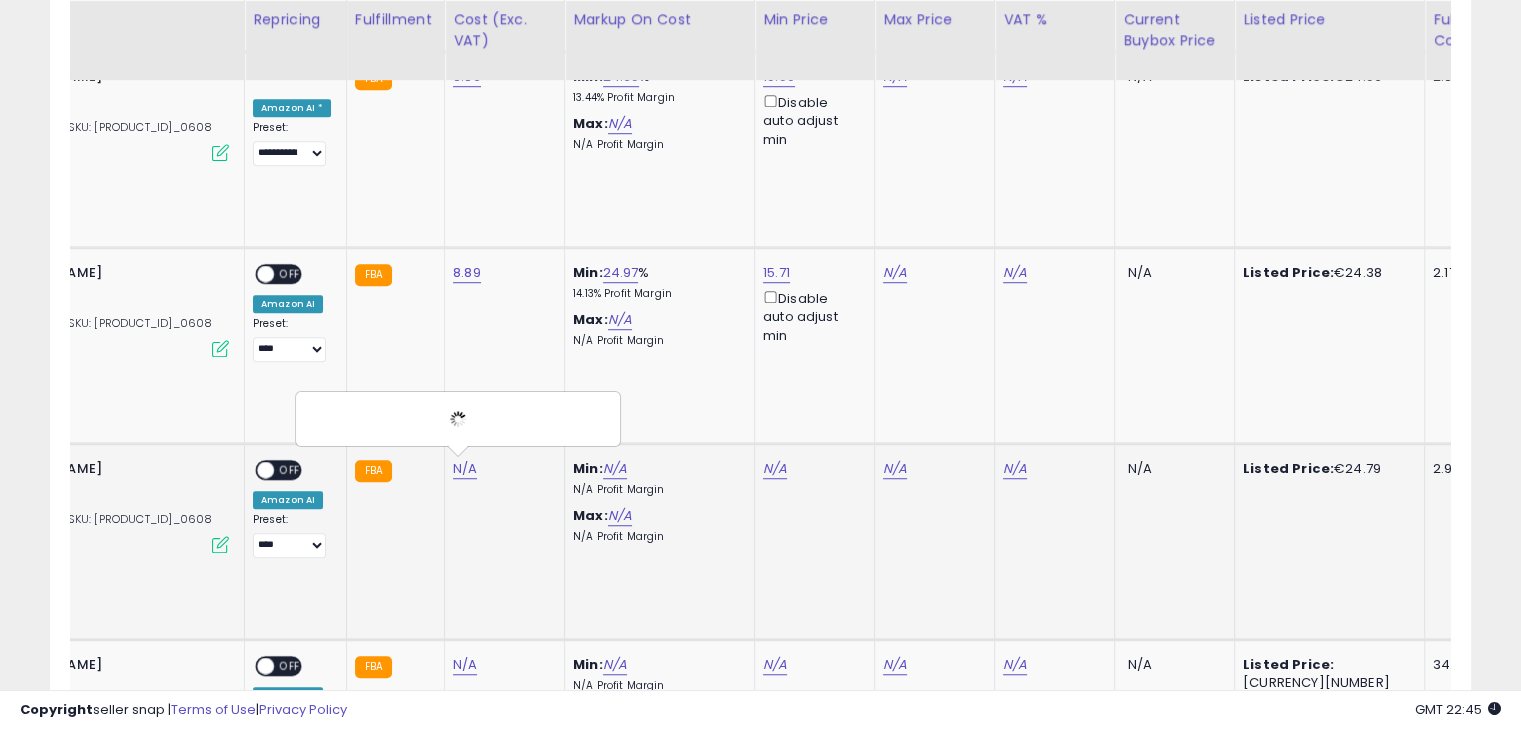 click at bounding box center [457, 419] 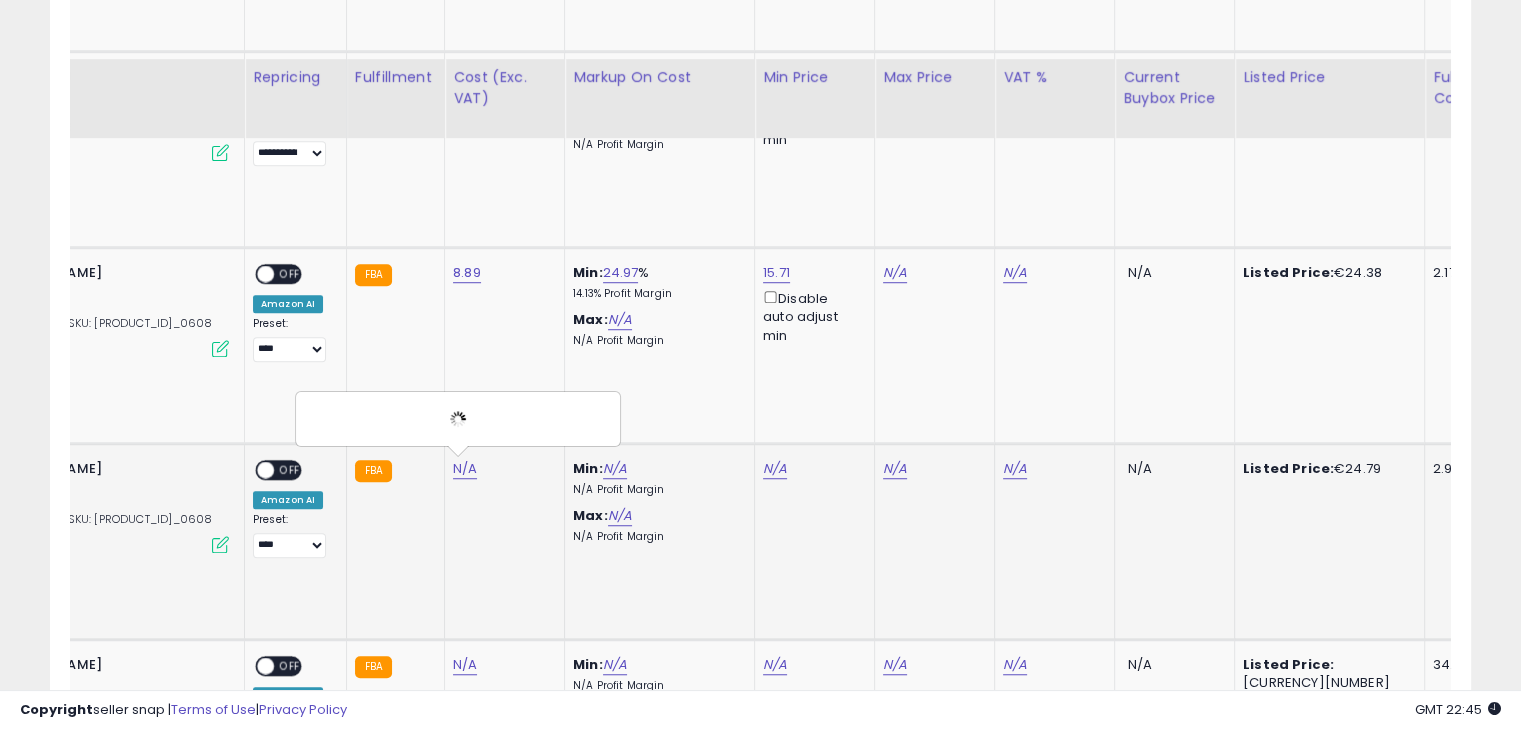 scroll, scrollTop: 1689, scrollLeft: 0, axis: vertical 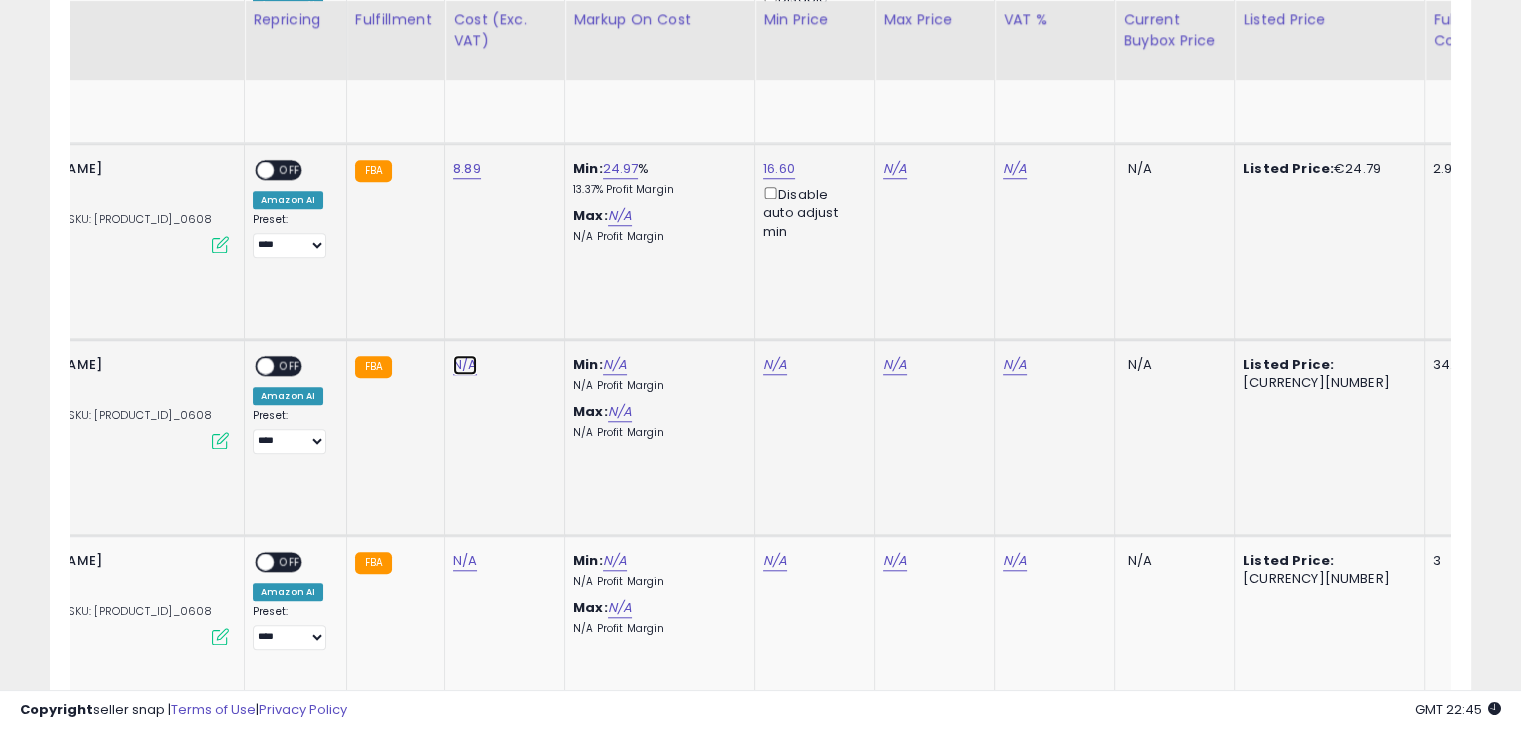 click on "N/A" at bounding box center (465, 365) 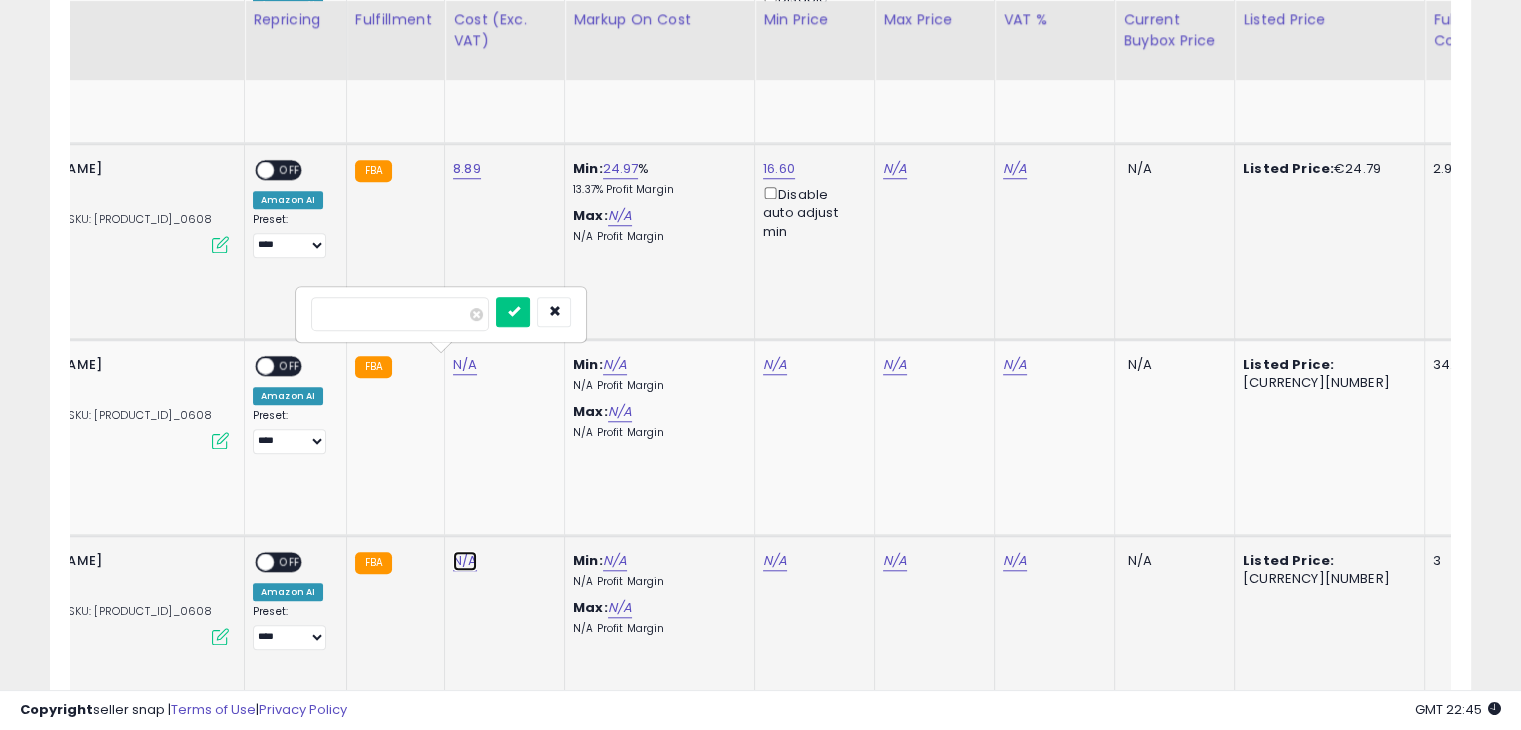 click on "N/A" at bounding box center [465, 365] 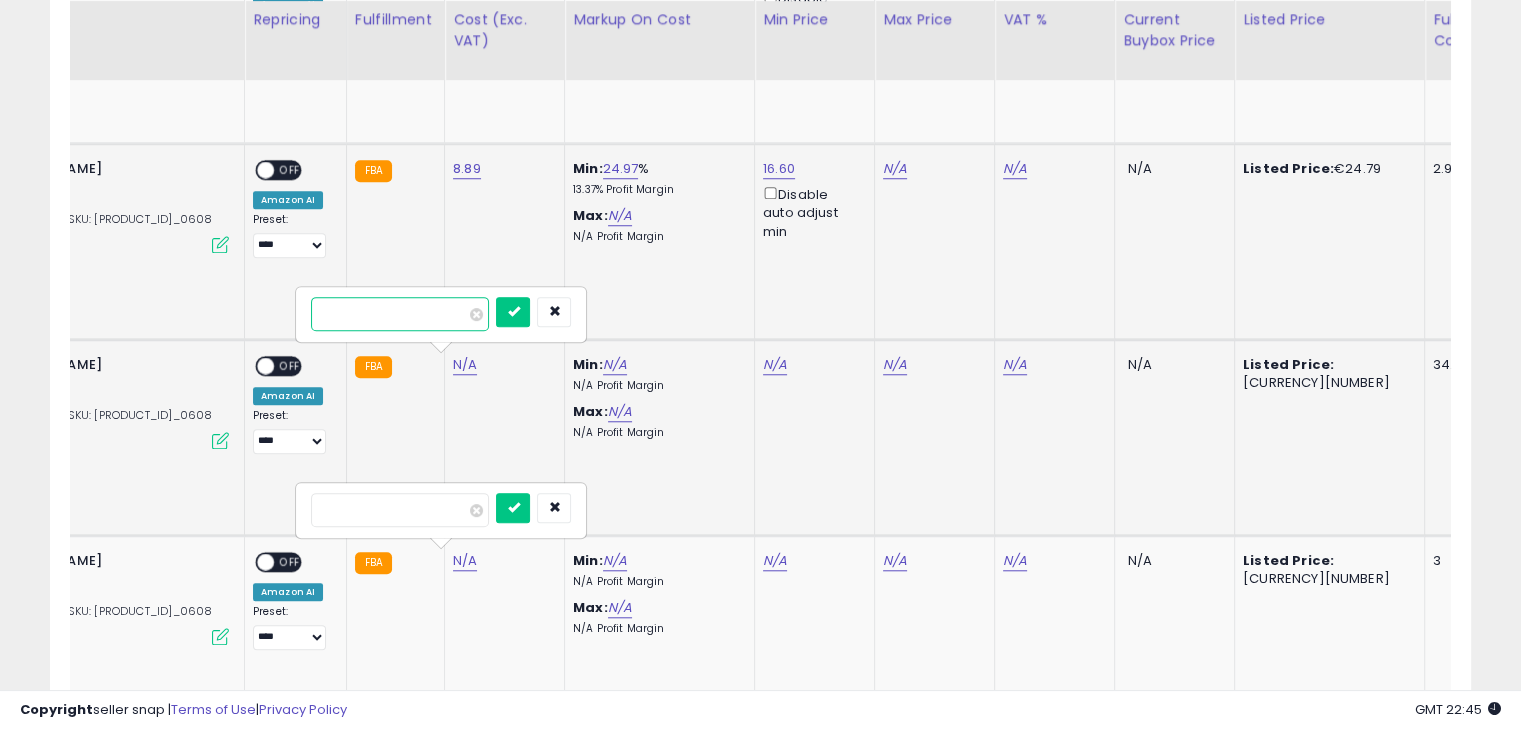 click at bounding box center (400, 314) 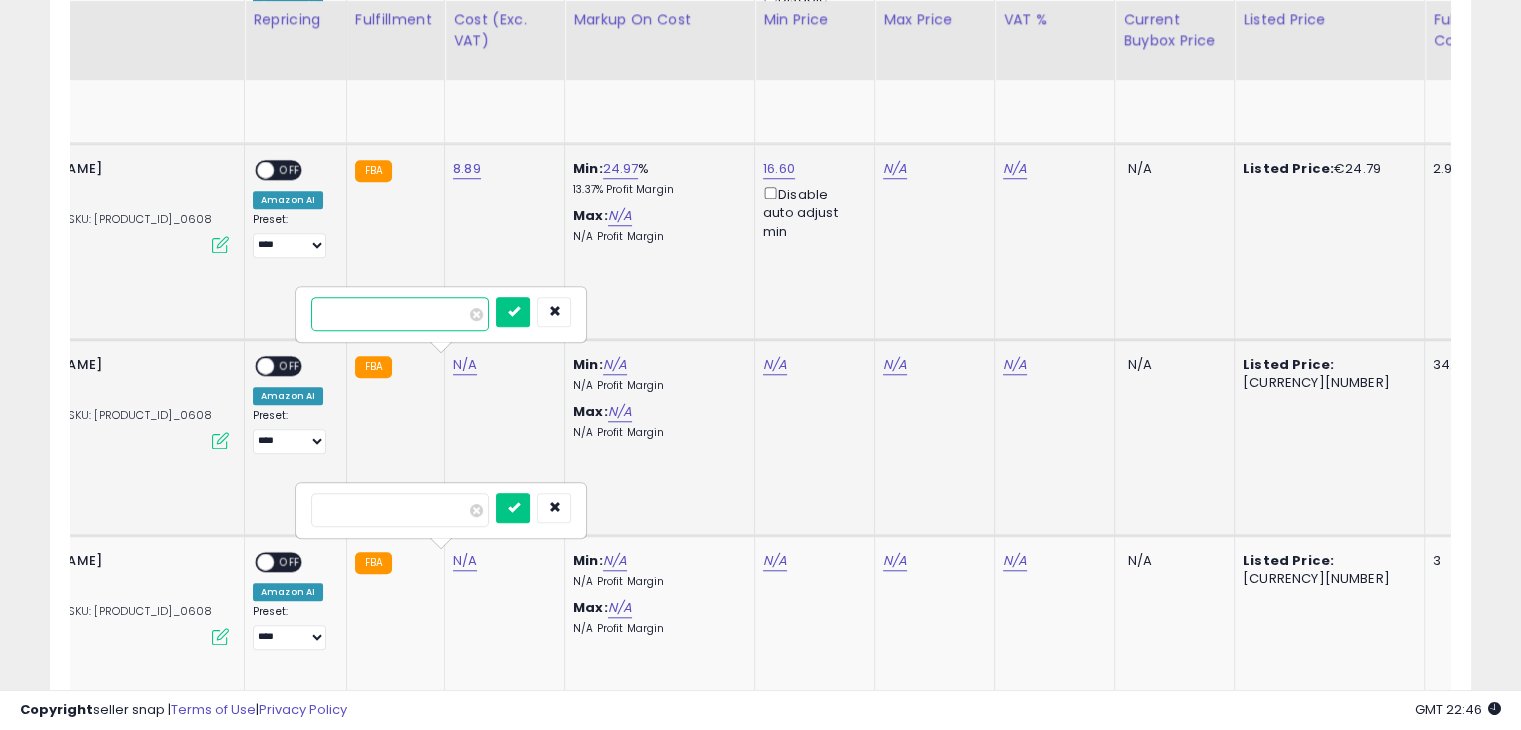 type on "**" 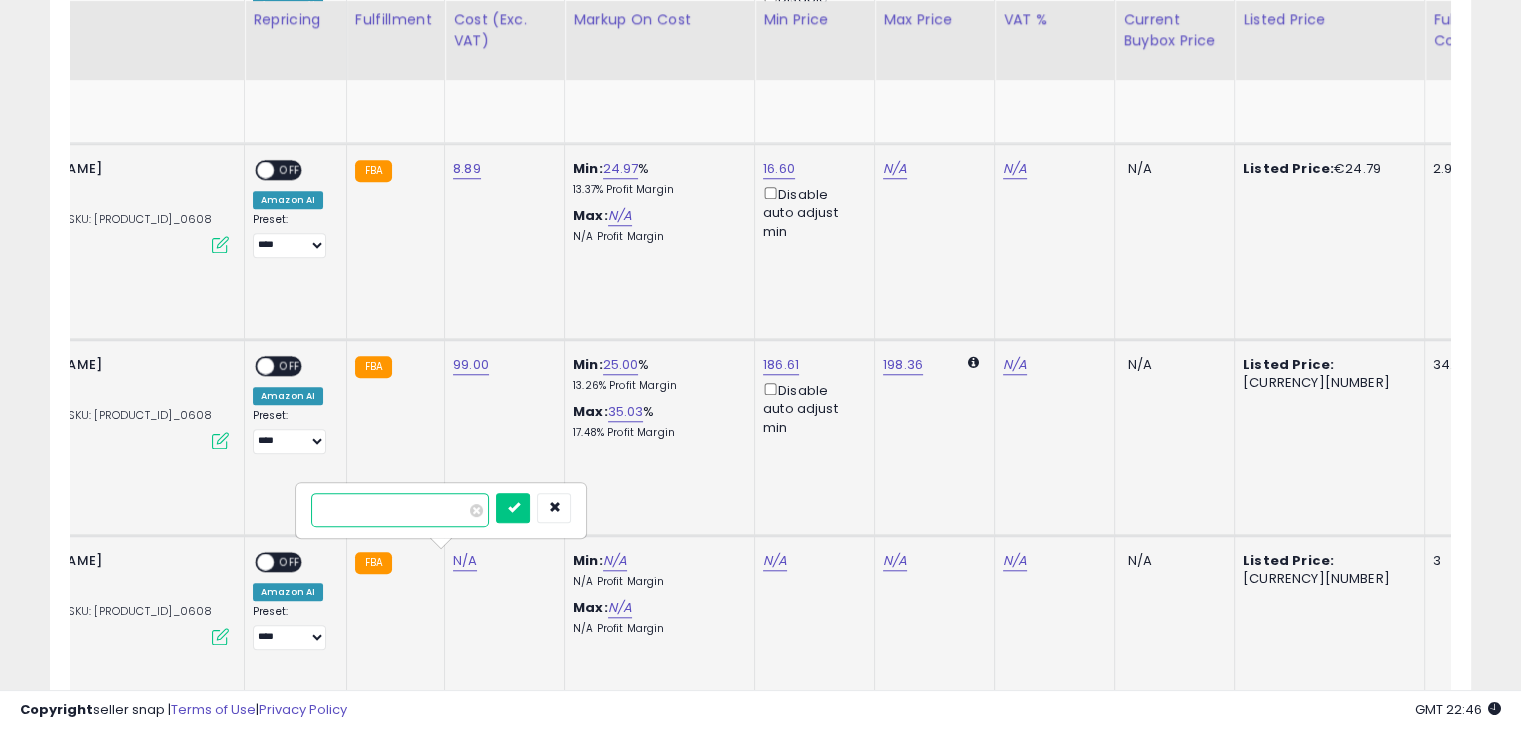 click at bounding box center [400, 510] 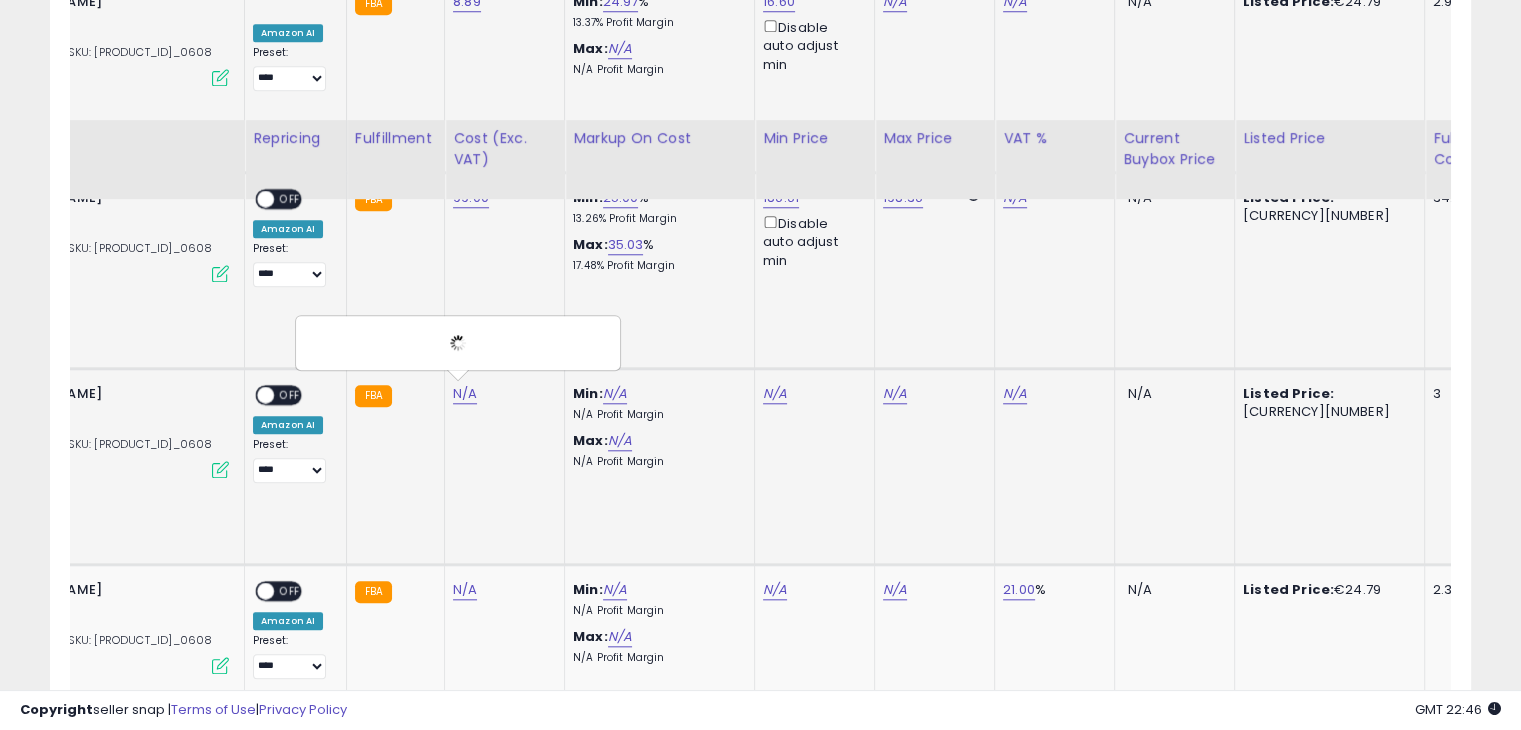 scroll, scrollTop: 1989, scrollLeft: 0, axis: vertical 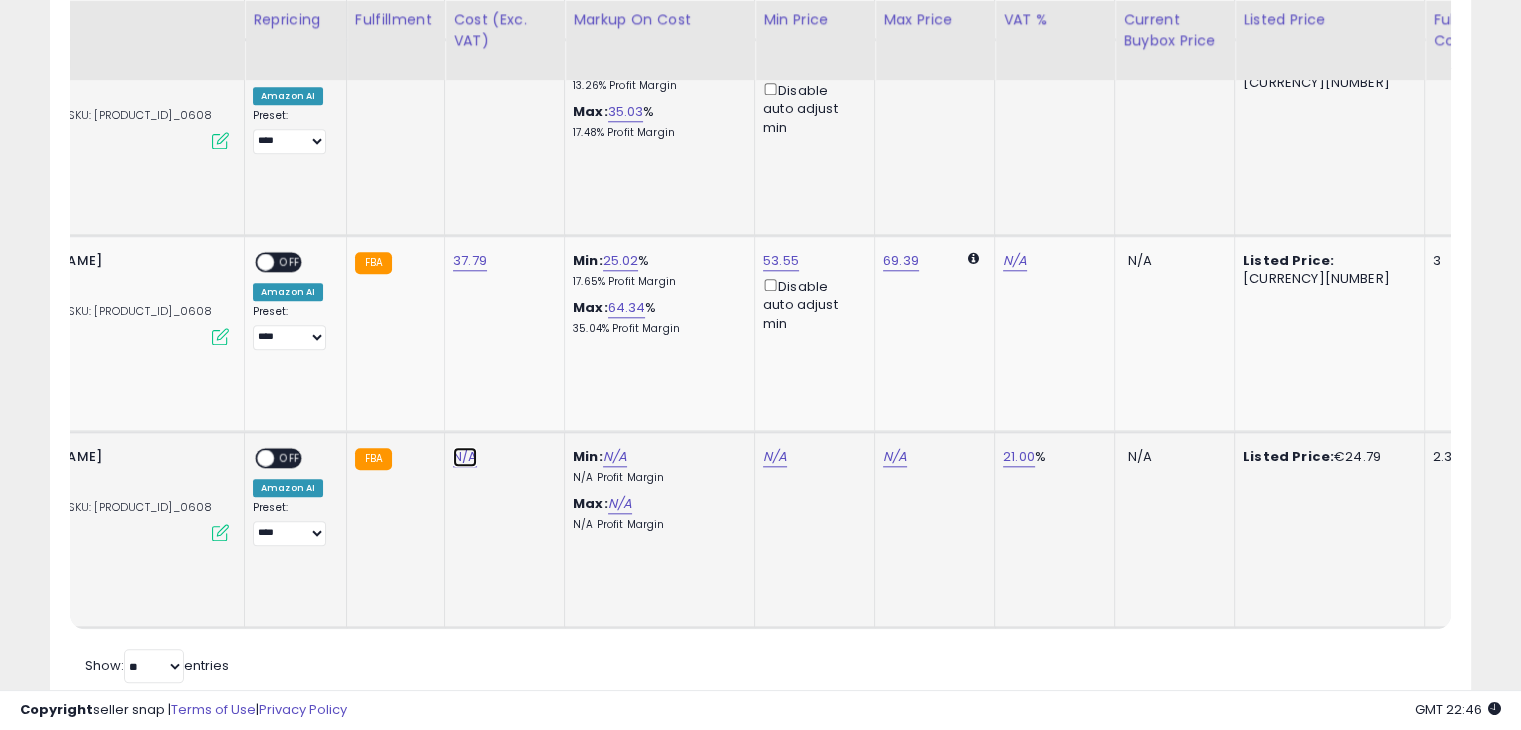 click on "N/A" at bounding box center (465, 457) 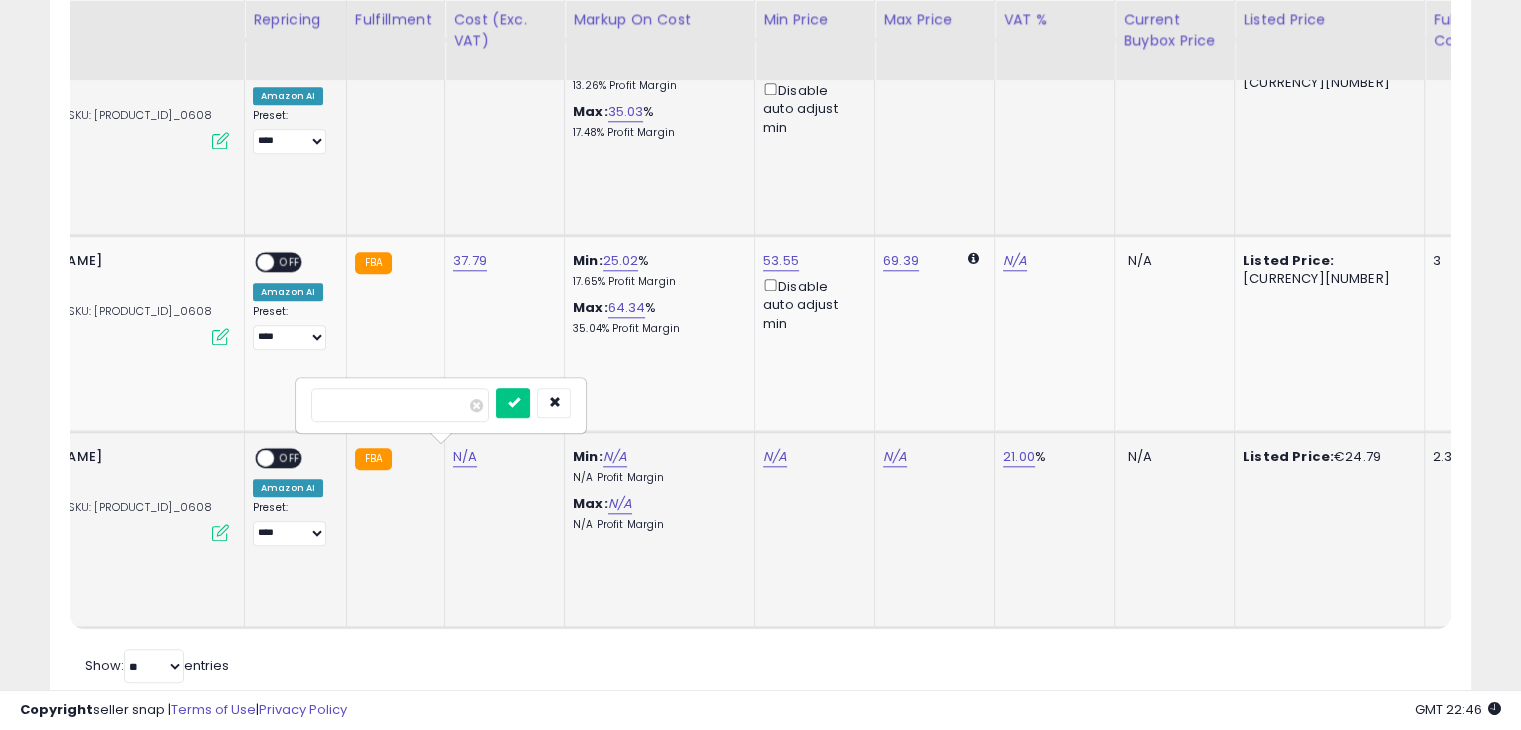 type on "****" 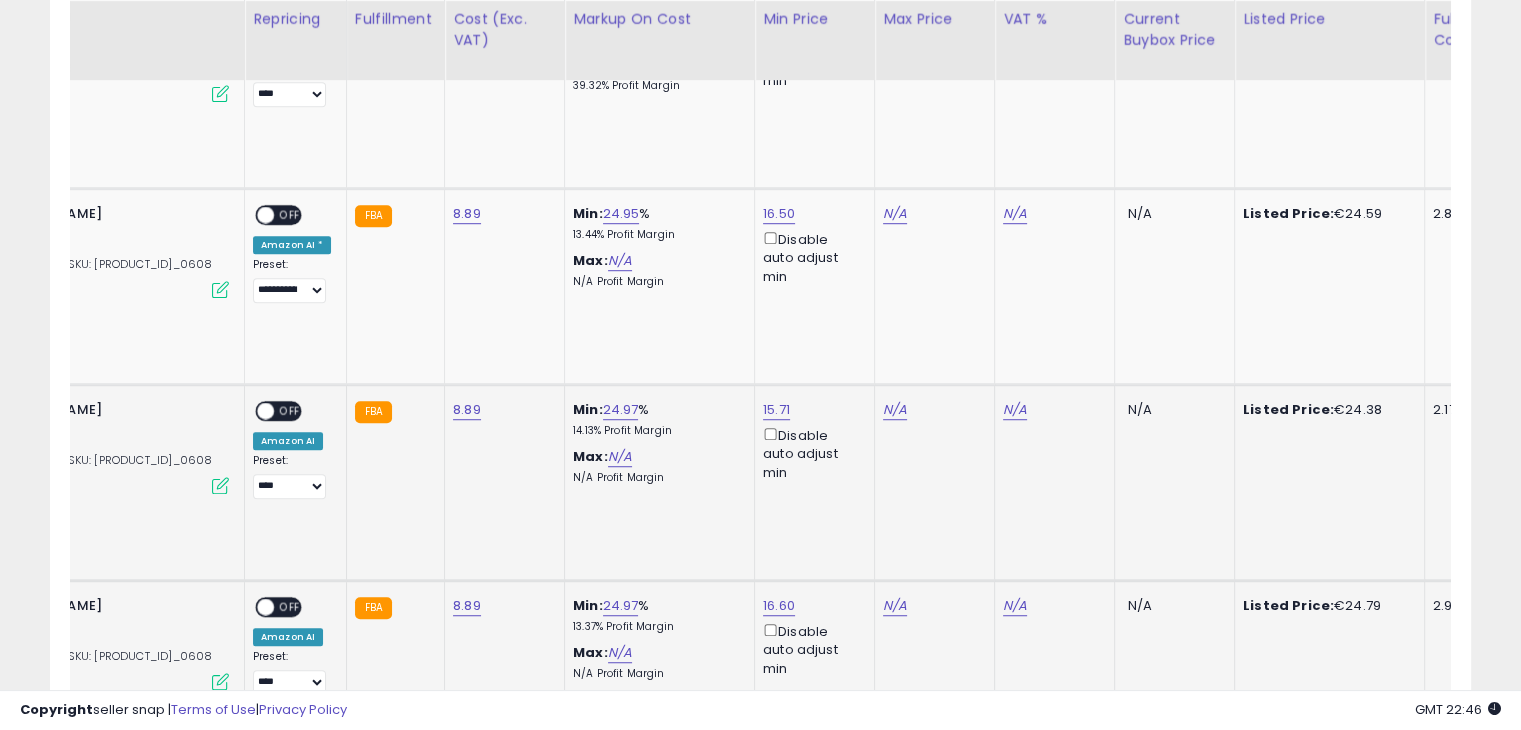 scroll, scrollTop: 752, scrollLeft: 0, axis: vertical 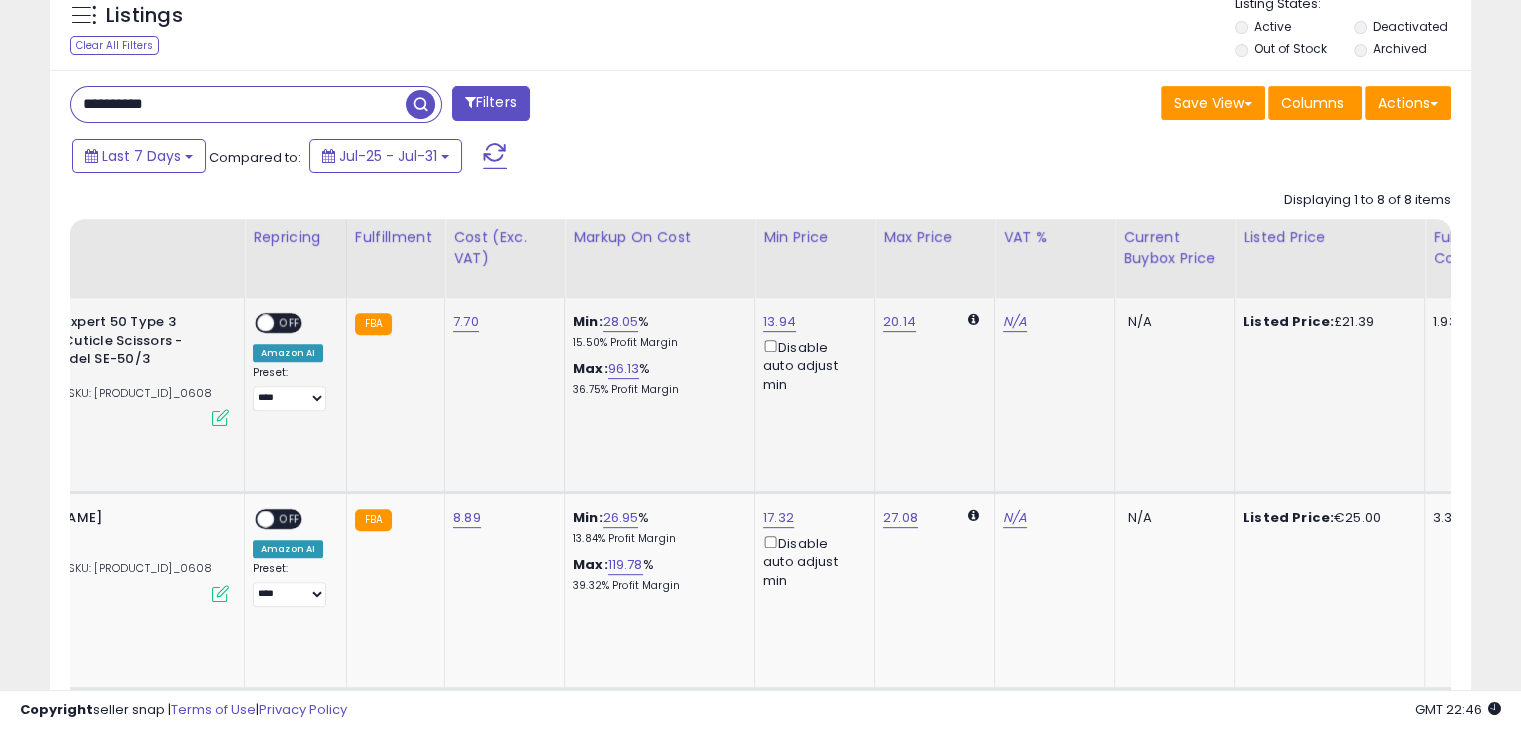 drag, startPoint x: 354, startPoint y: 407, endPoint x: 260, endPoint y: 397, distance: 94.53042 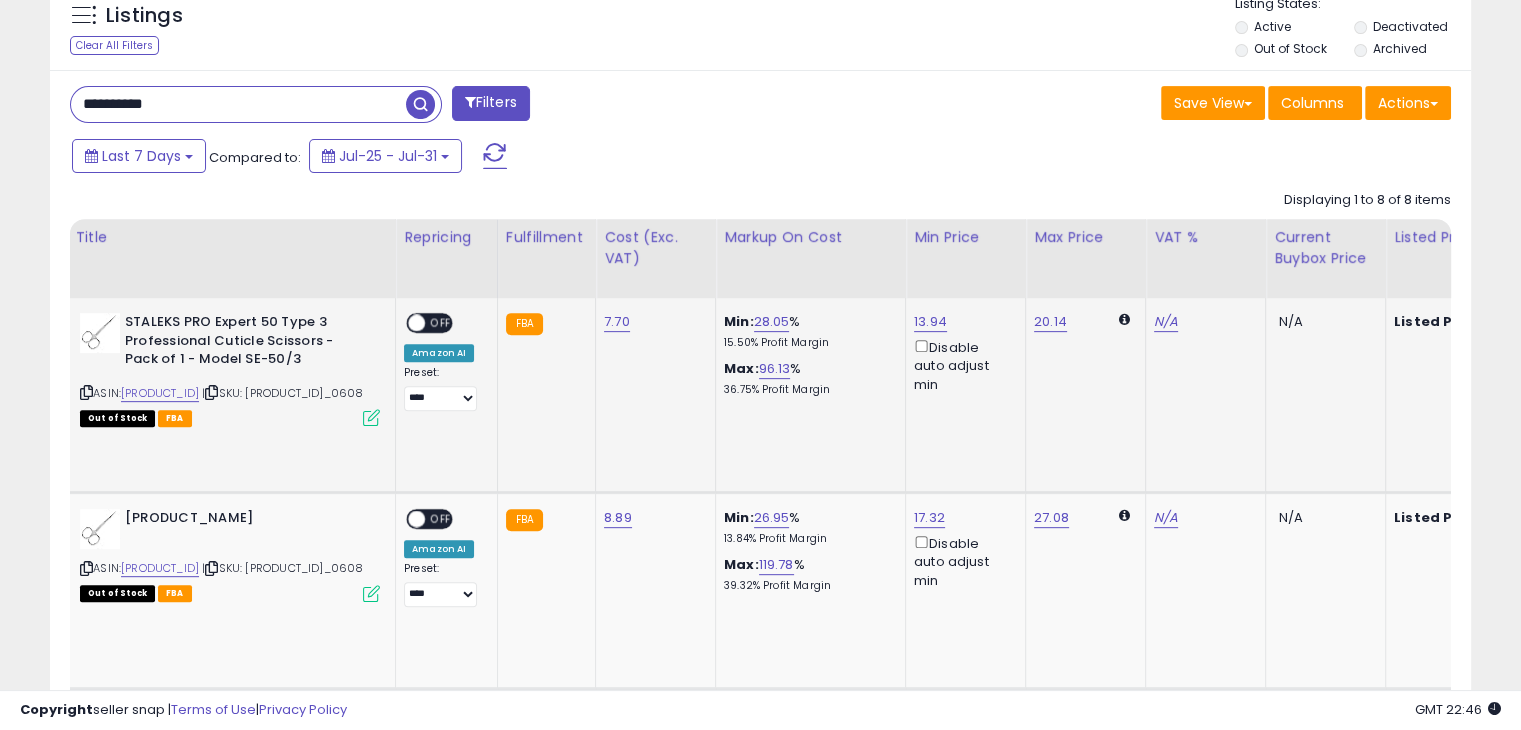 scroll, scrollTop: 0, scrollLeft: 0, axis: both 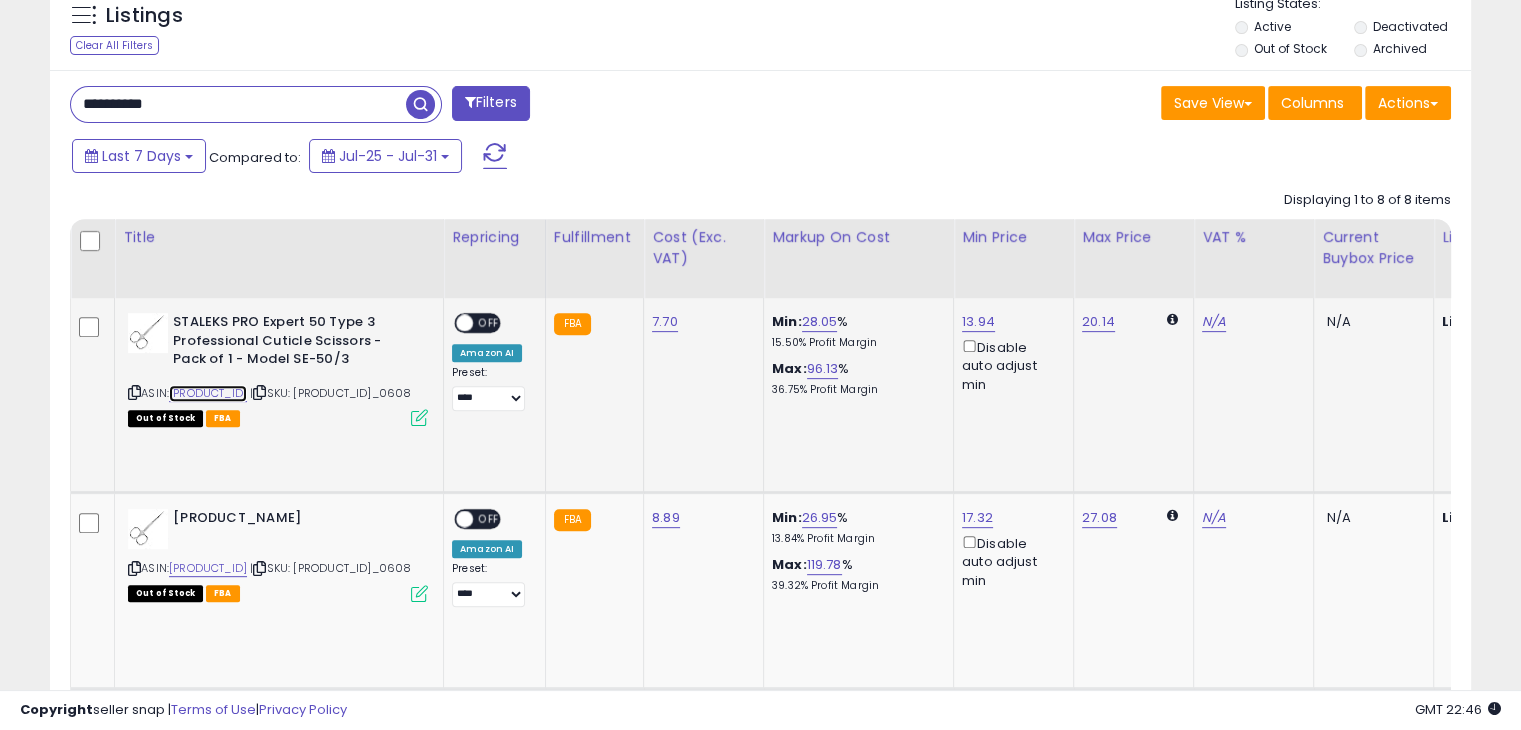 click on "B08RBF2YNV" at bounding box center (208, 393) 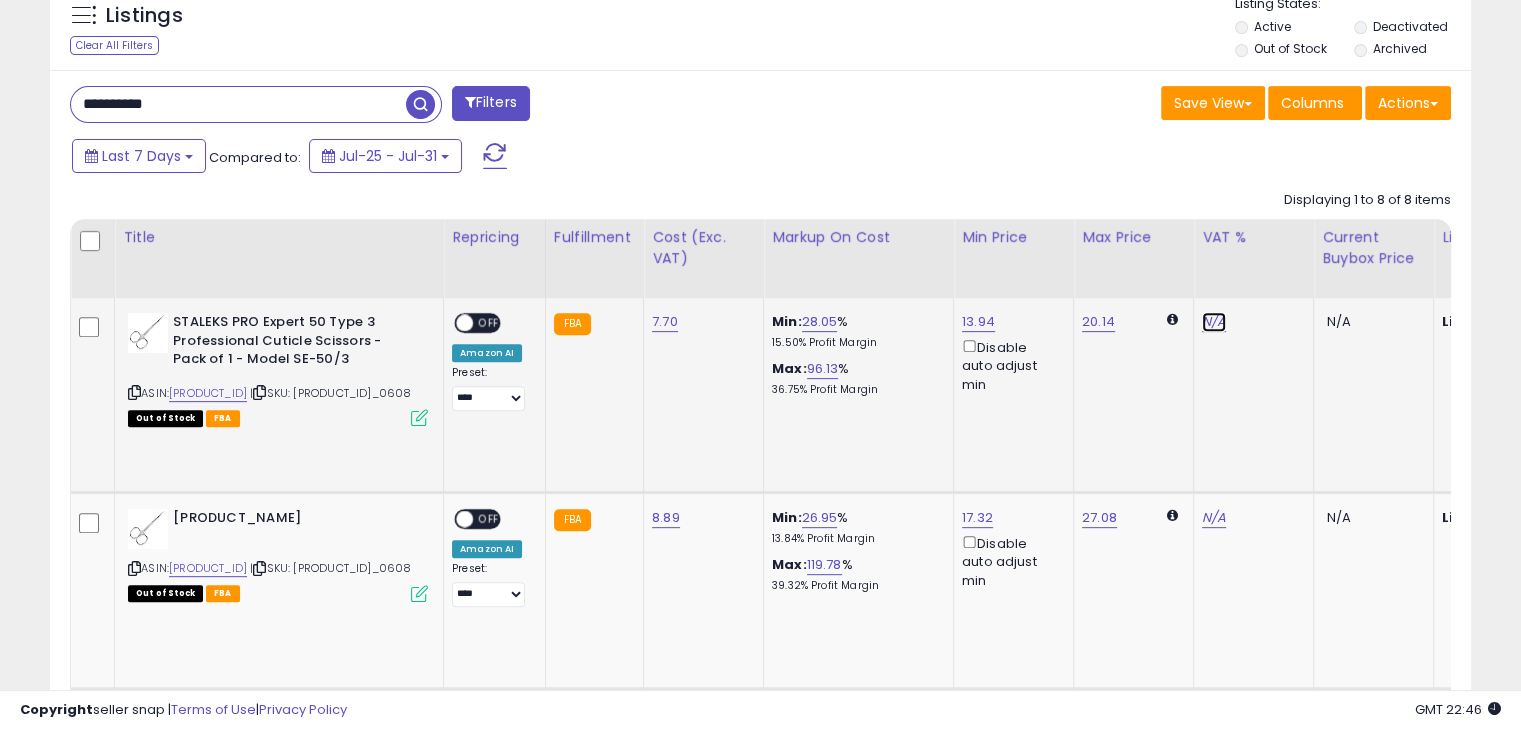 click on "N/A" at bounding box center (1214, 322) 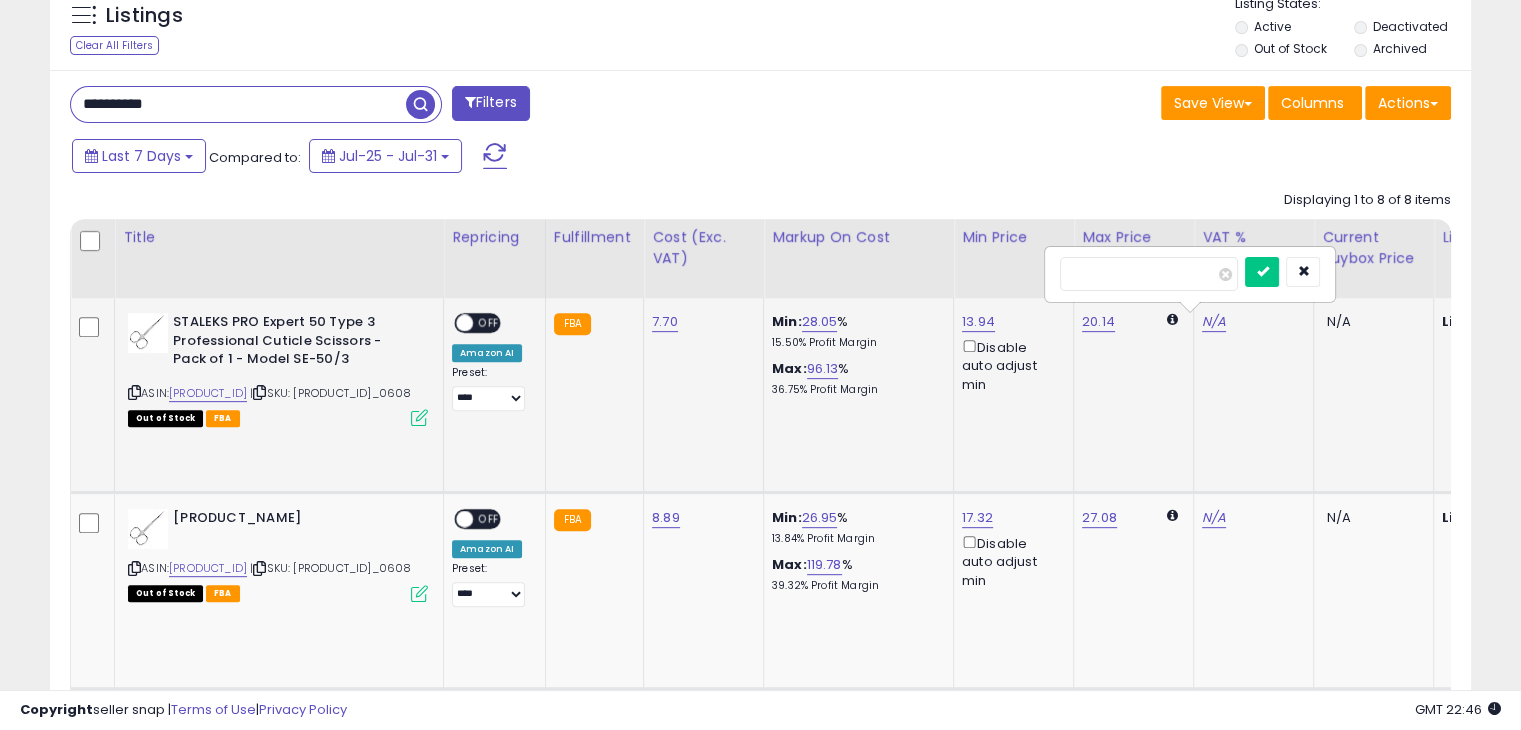 type on "**" 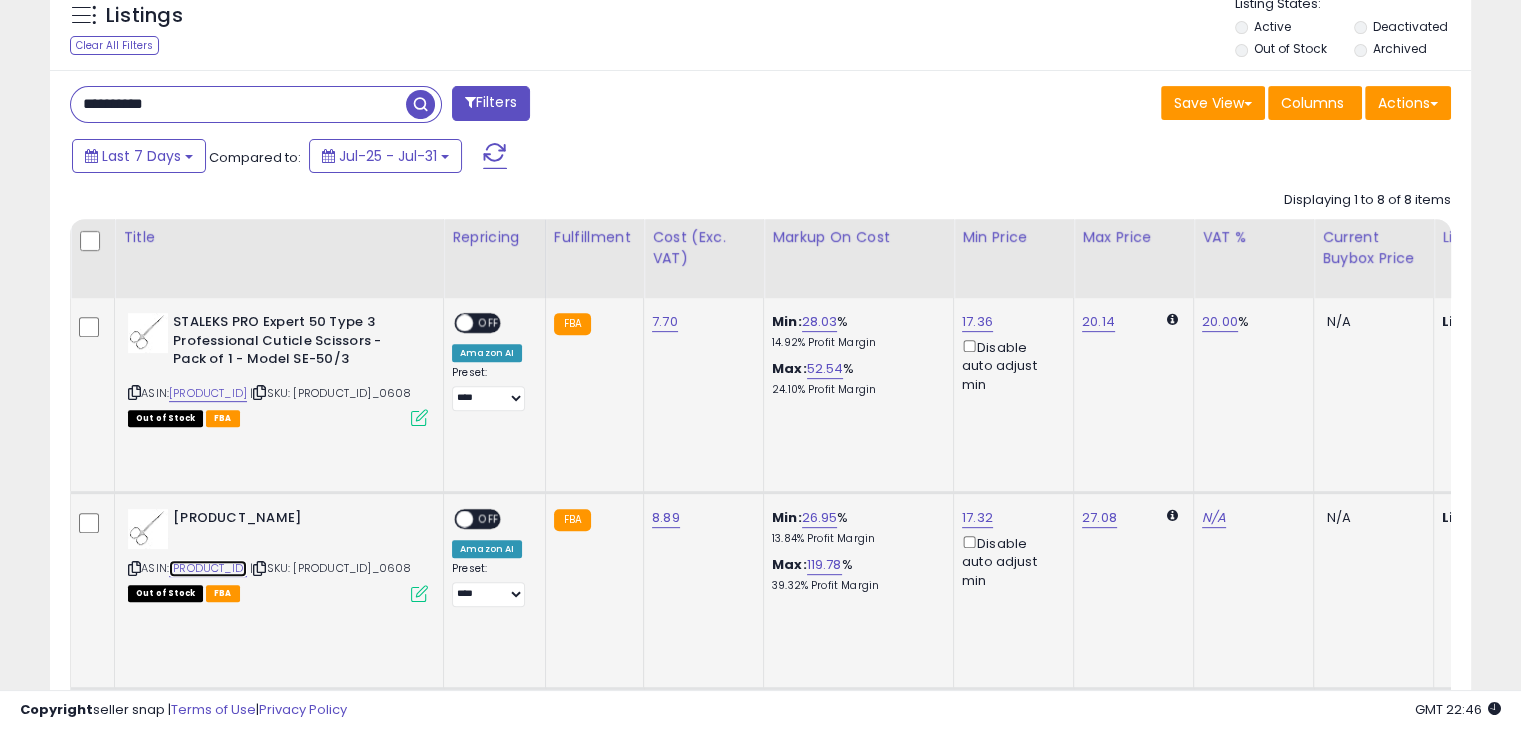 click on "B08RBF2YNV" at bounding box center [208, 568] 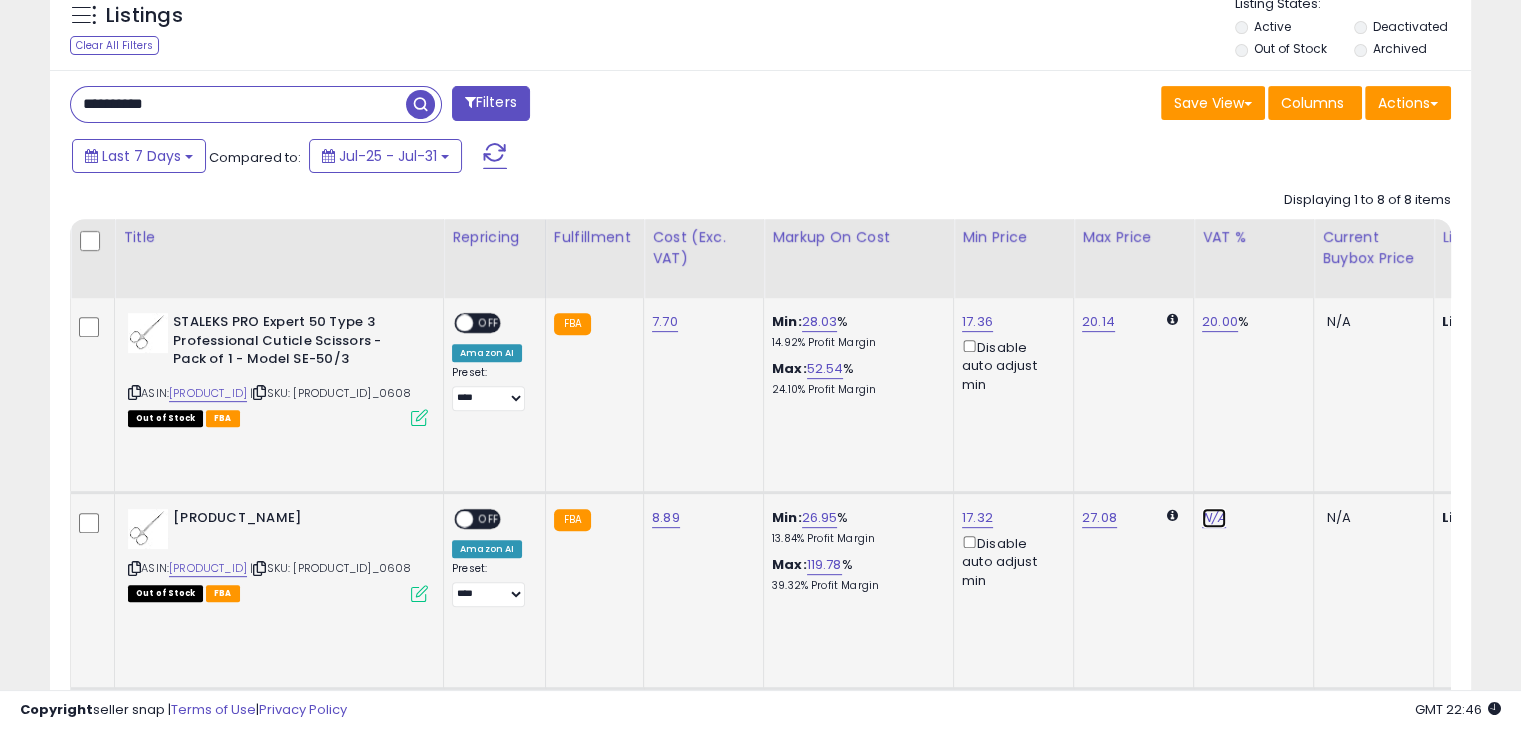 click on "N/A" at bounding box center (1214, 518) 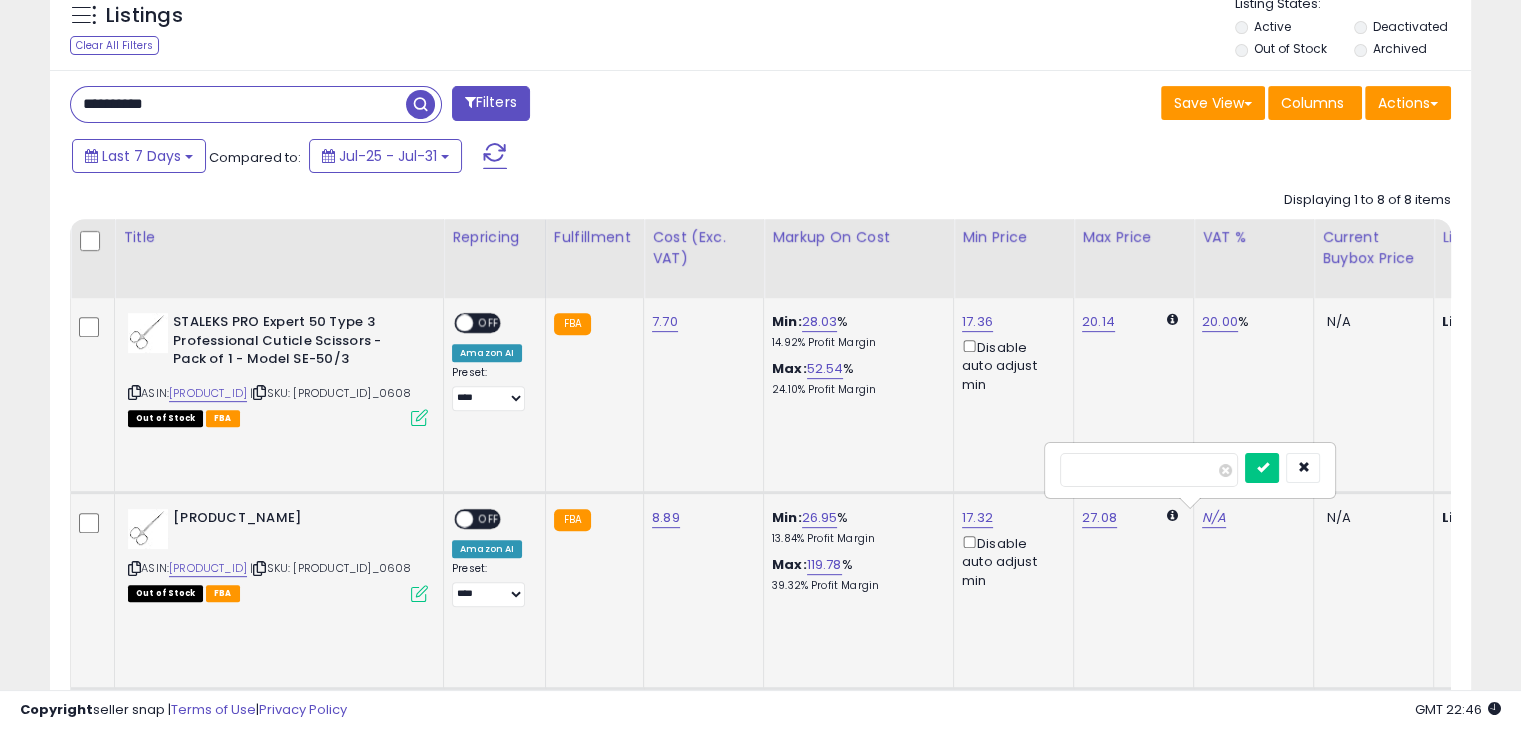 type on "**" 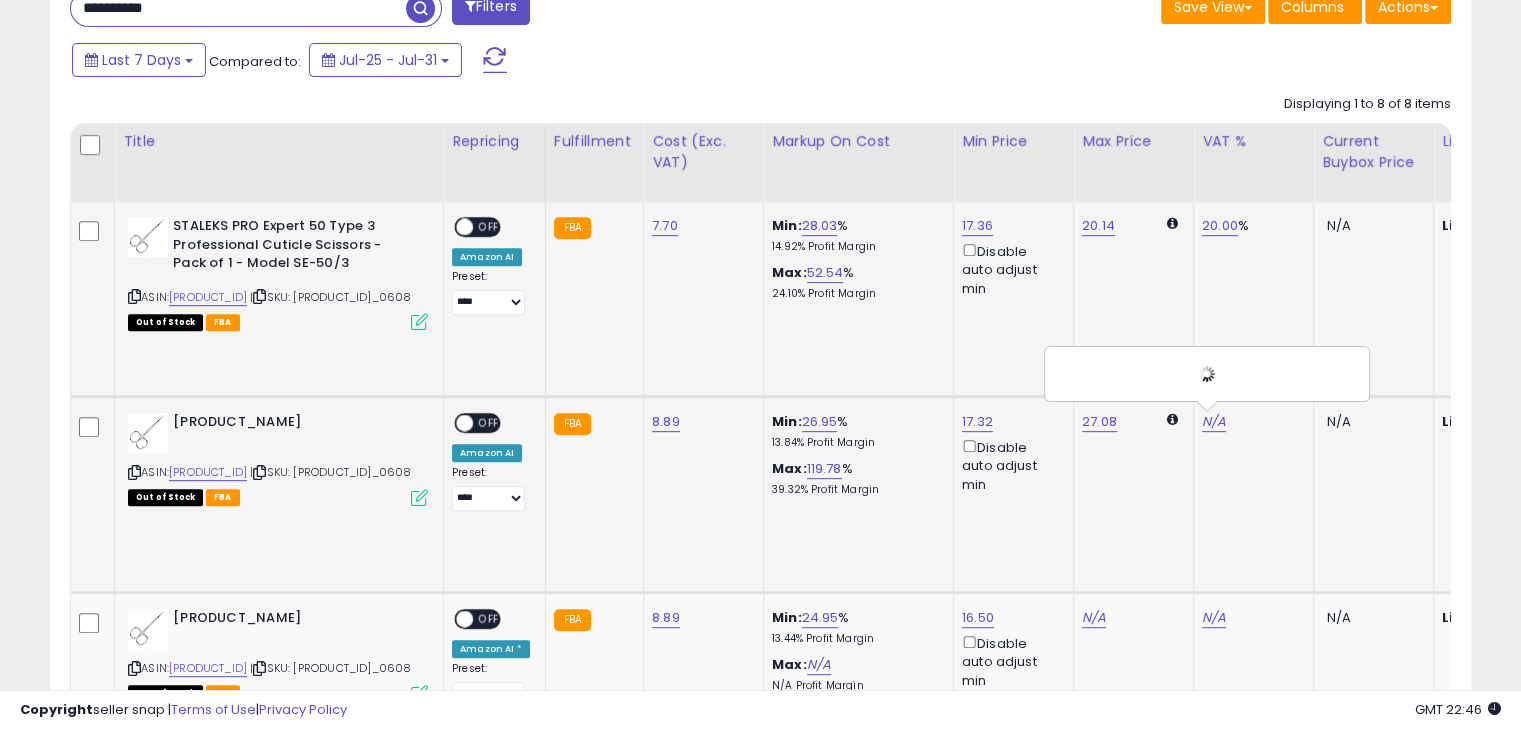 scroll, scrollTop: 952, scrollLeft: 0, axis: vertical 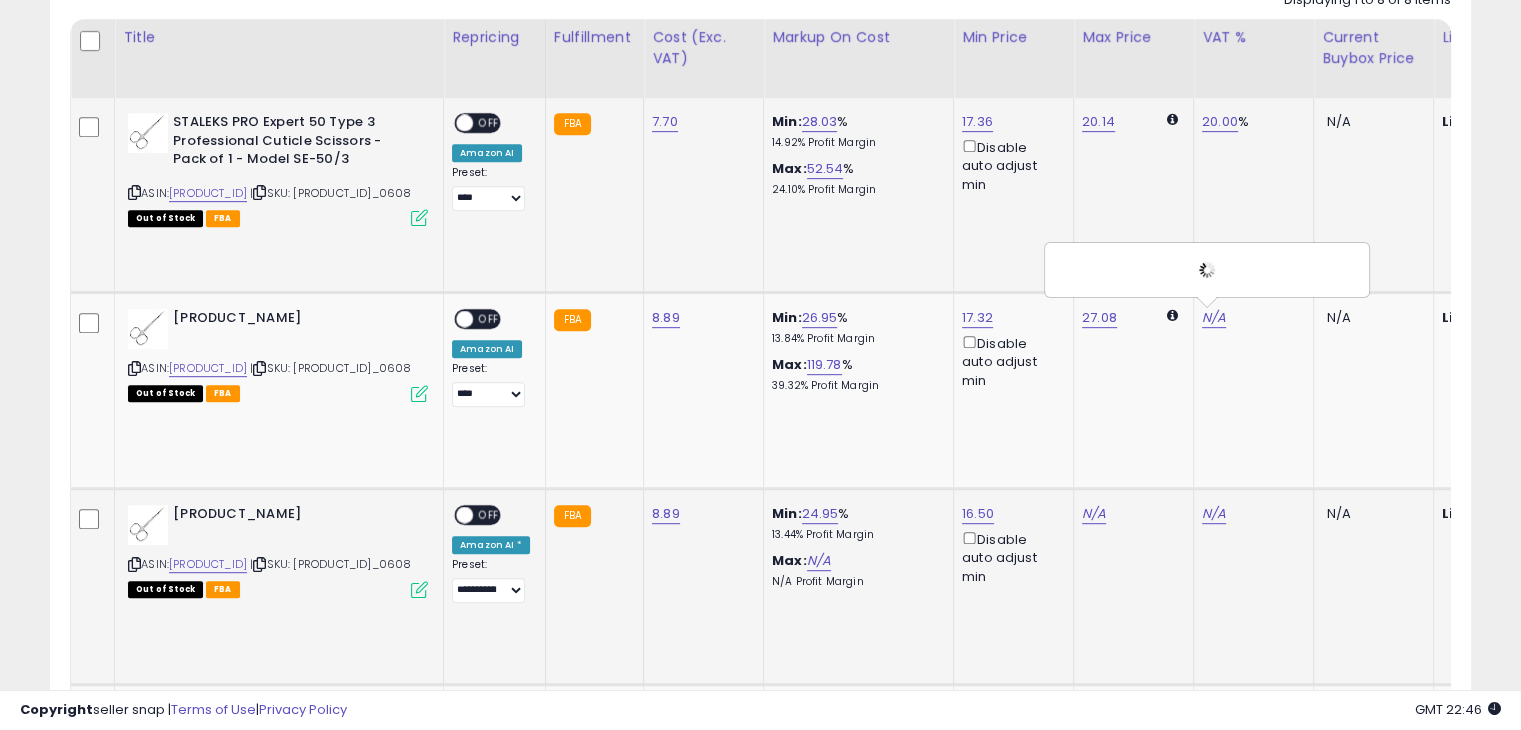 click on "ASIN:  B08RBF2YNV    |   SKU: B08RBF2YNV_0608 Out of Stock FBA" at bounding box center [278, 550] 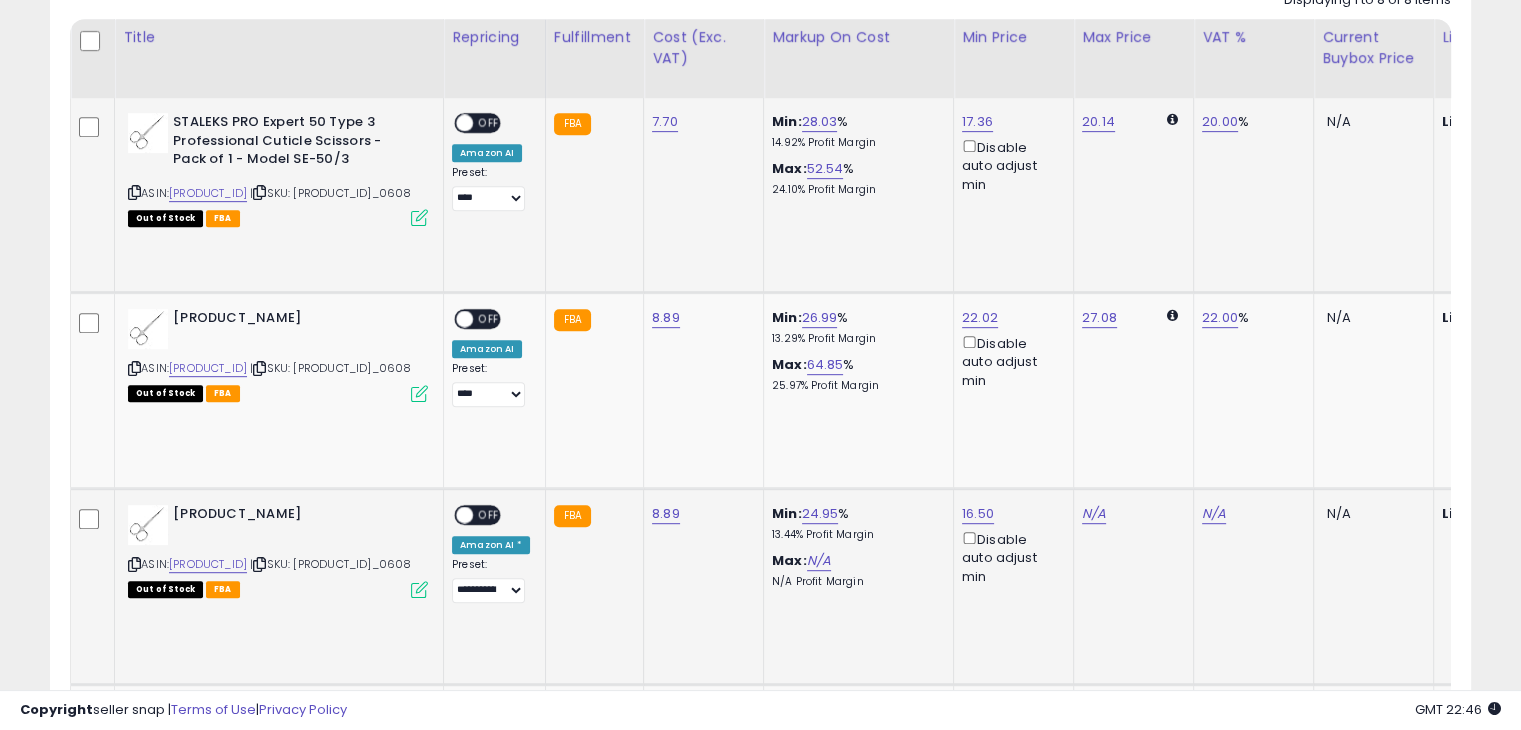 click on "ASIN:  B08RBF2YNV    |   SKU: B08RBF2YNV_0608 Out of Stock FBA" at bounding box center [278, 550] 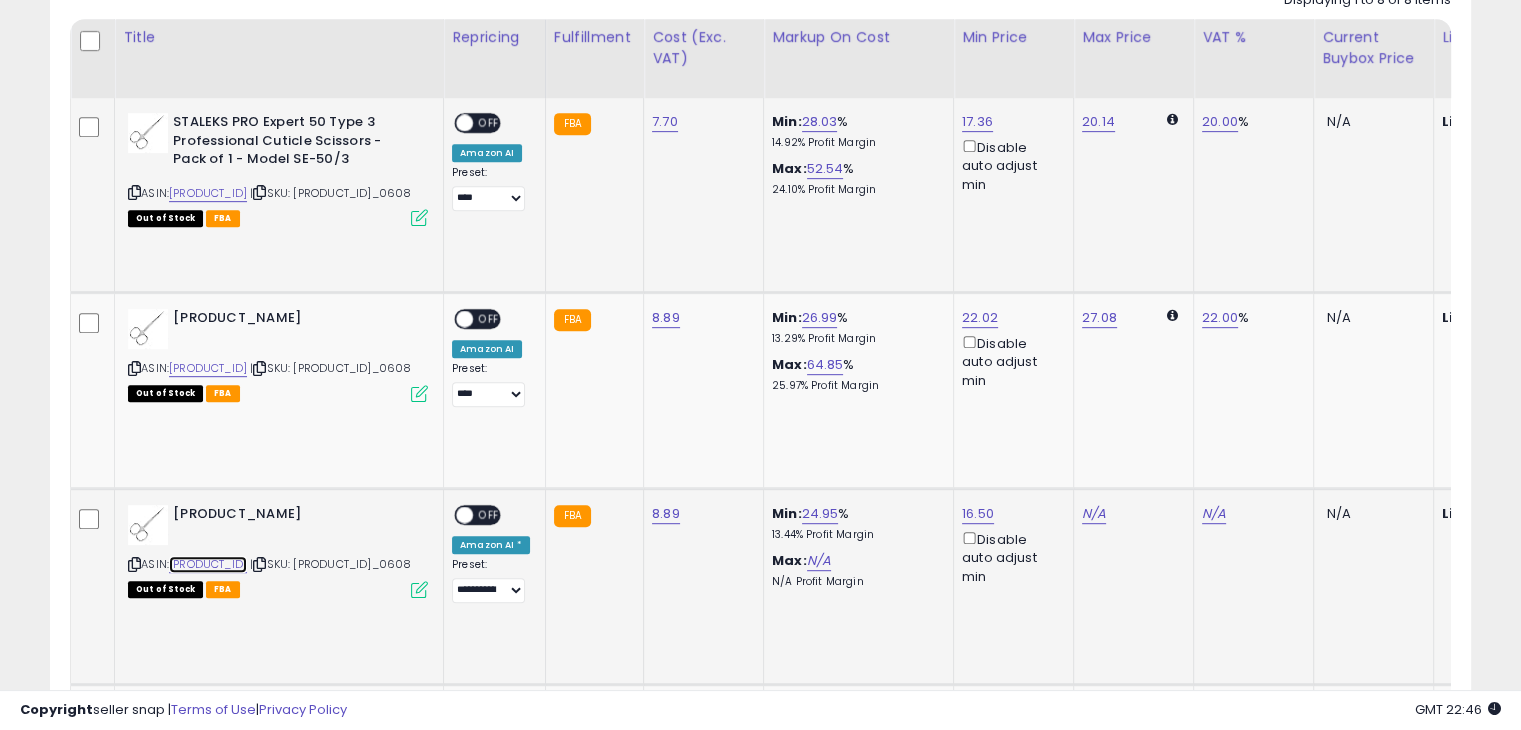 click on "B08RBF2YNV" at bounding box center (208, 564) 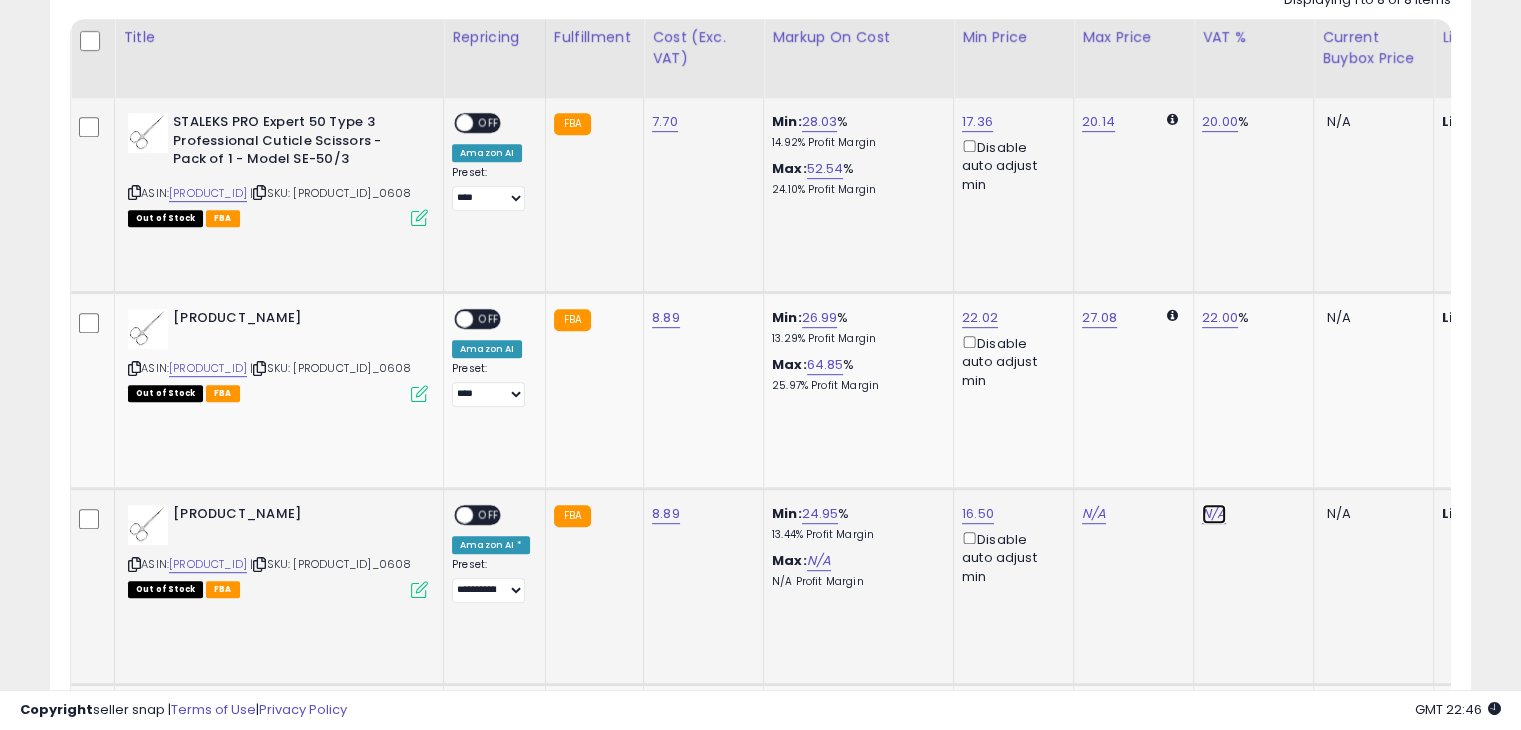 click on "N/A" at bounding box center (1214, 514) 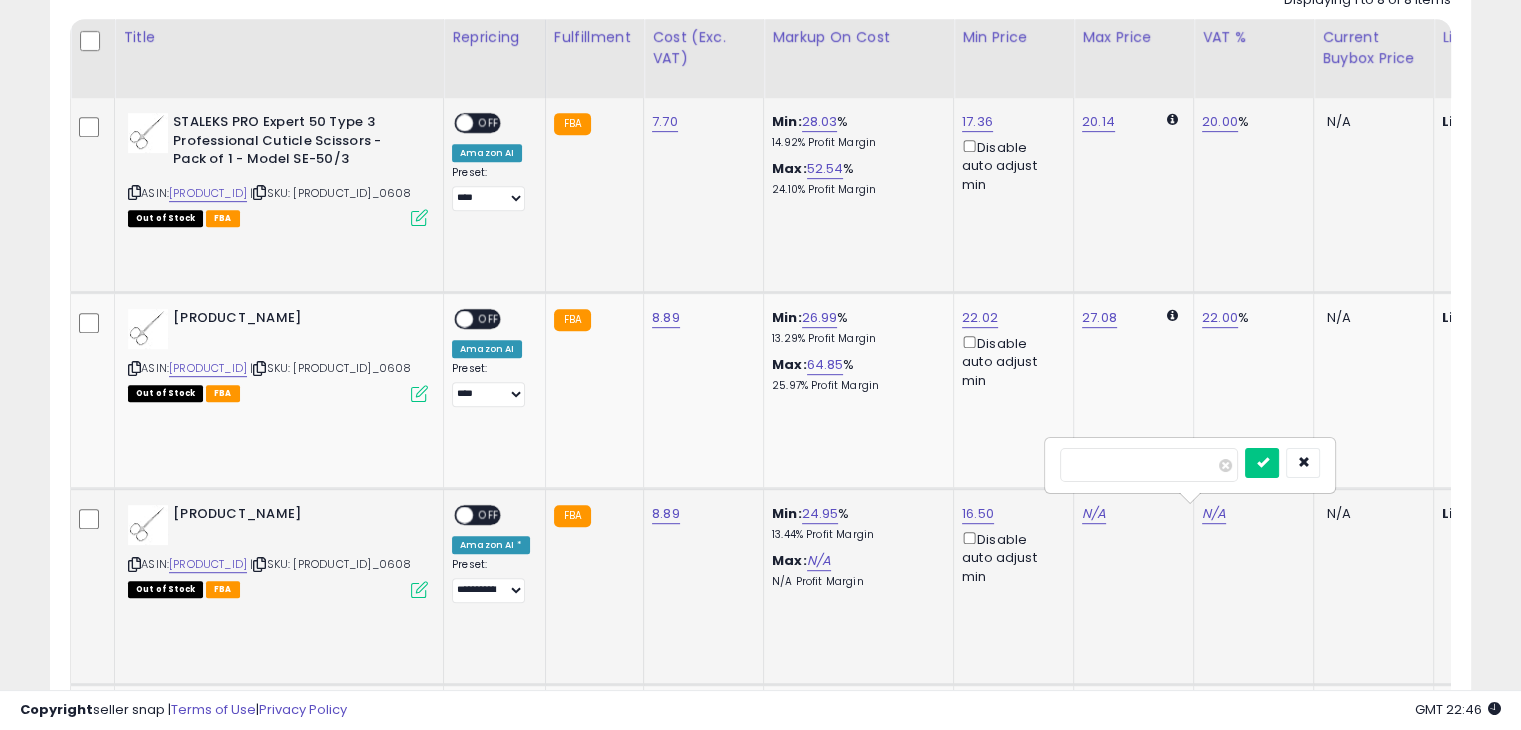 type on "**" 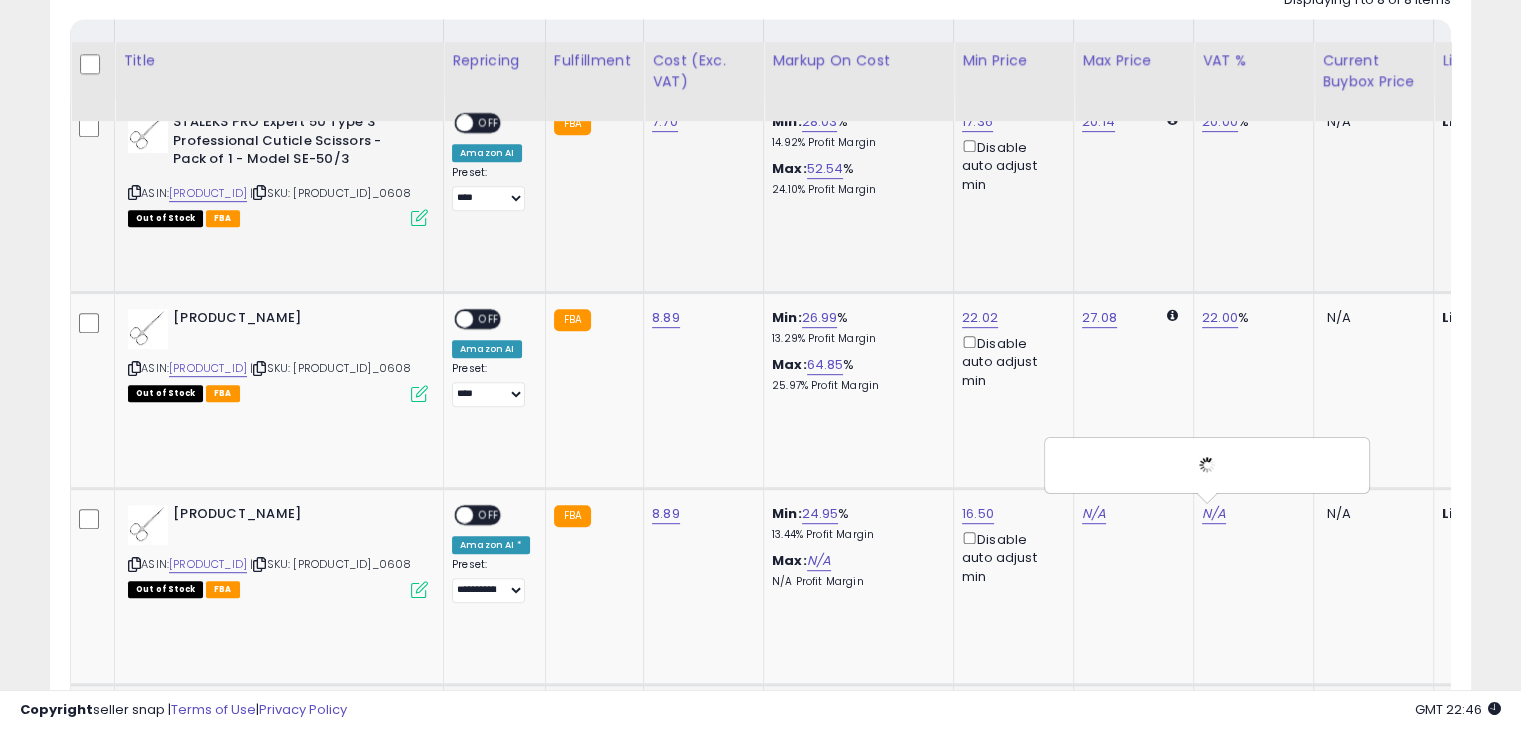 scroll, scrollTop: 1252, scrollLeft: 0, axis: vertical 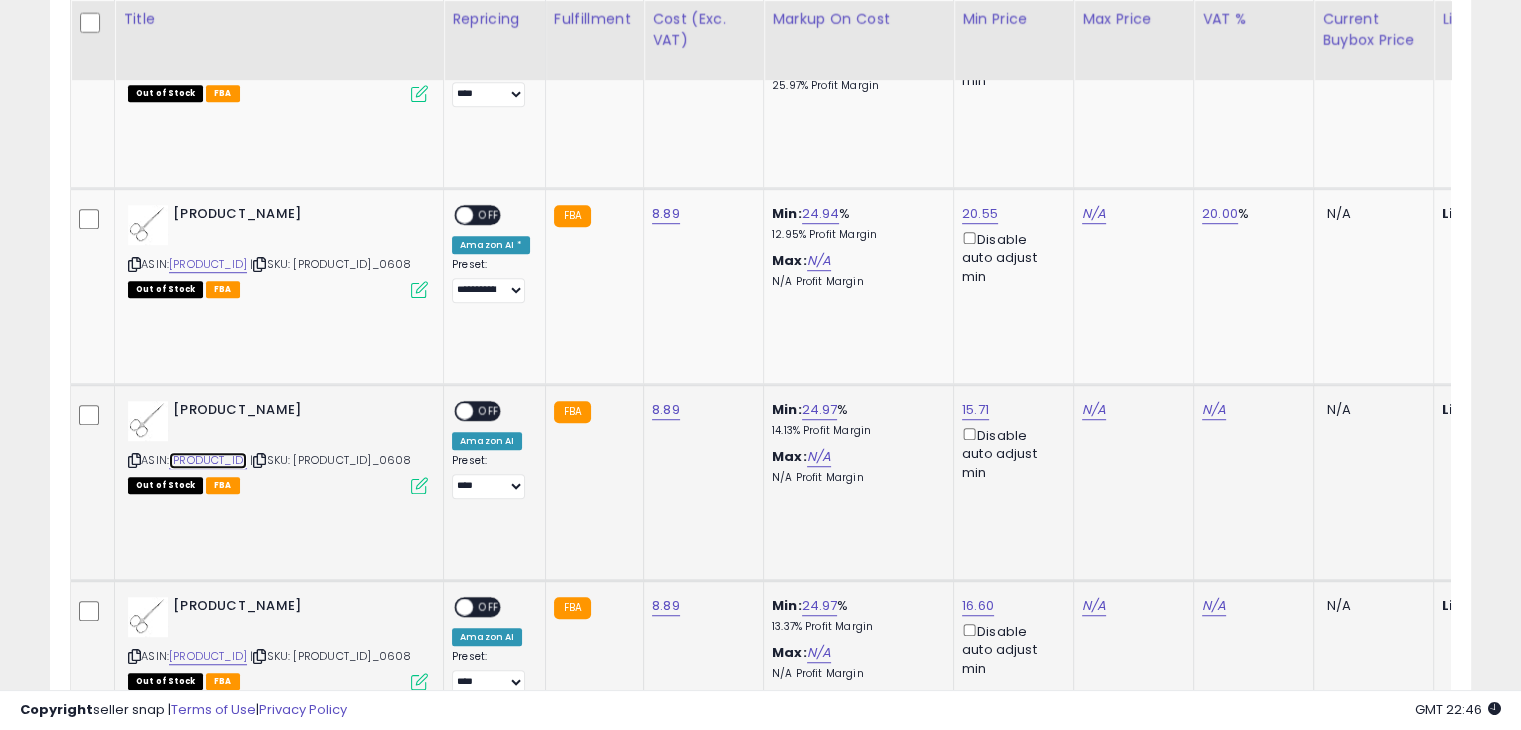 click on "B08RBF2YNV" at bounding box center (208, 460) 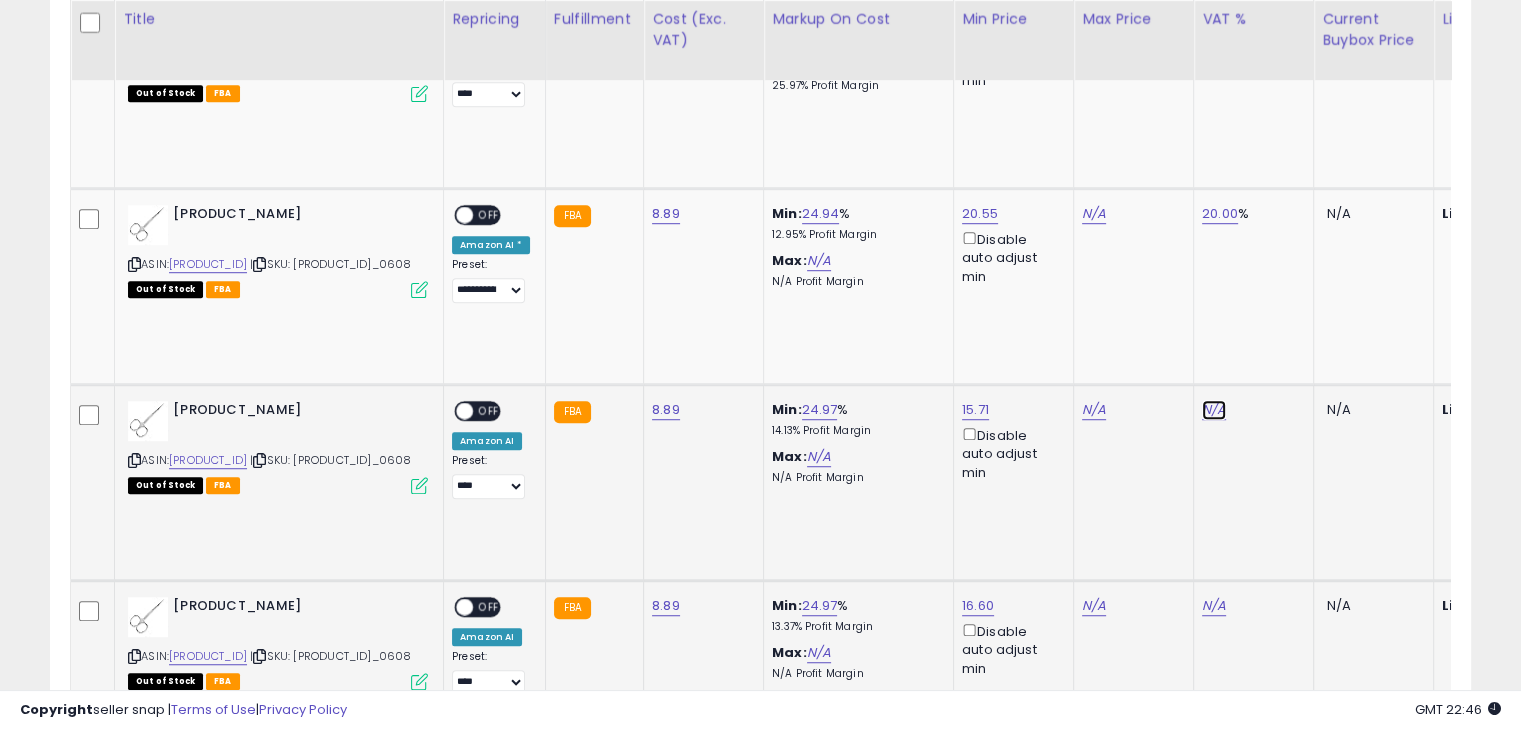 click on "N/A" at bounding box center (1214, 410) 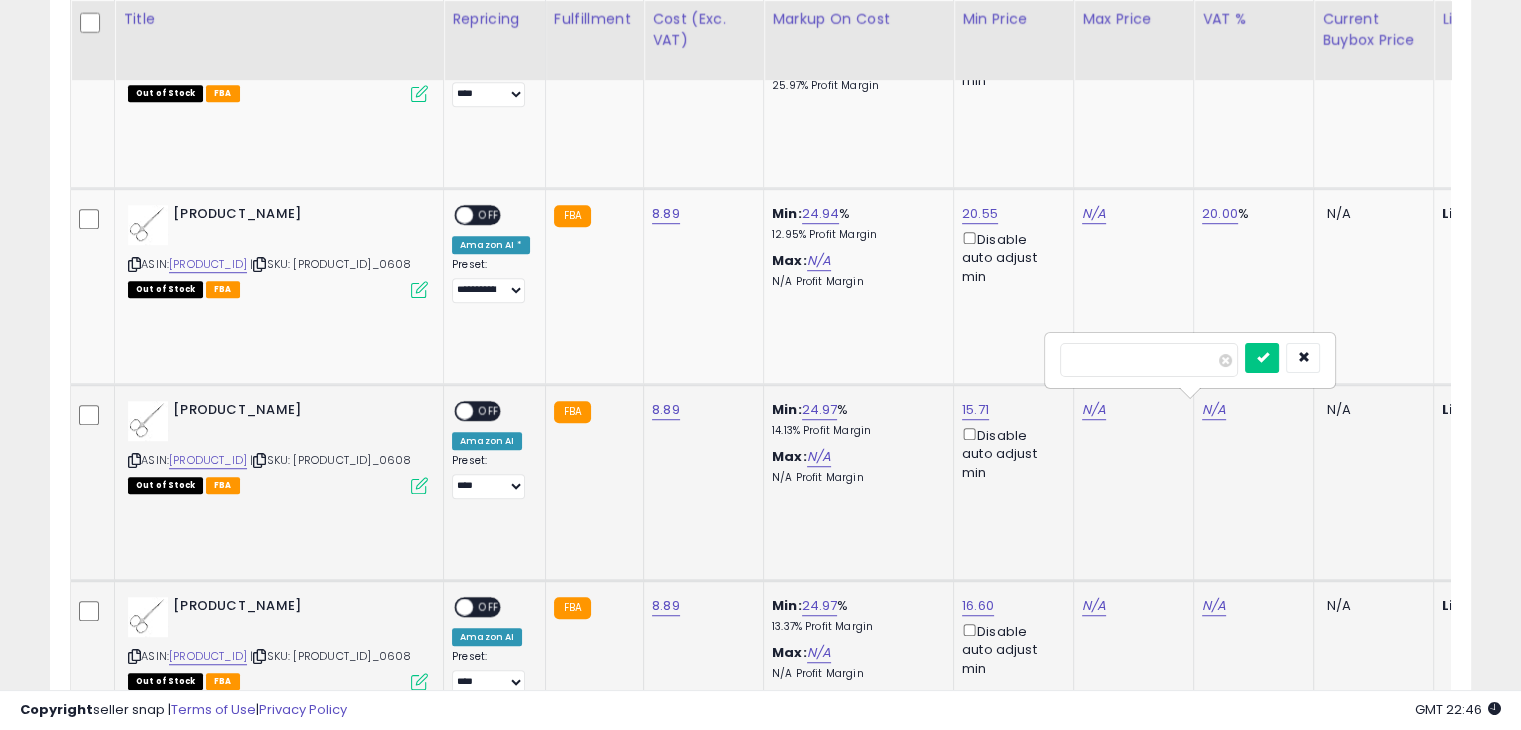 type on "**" 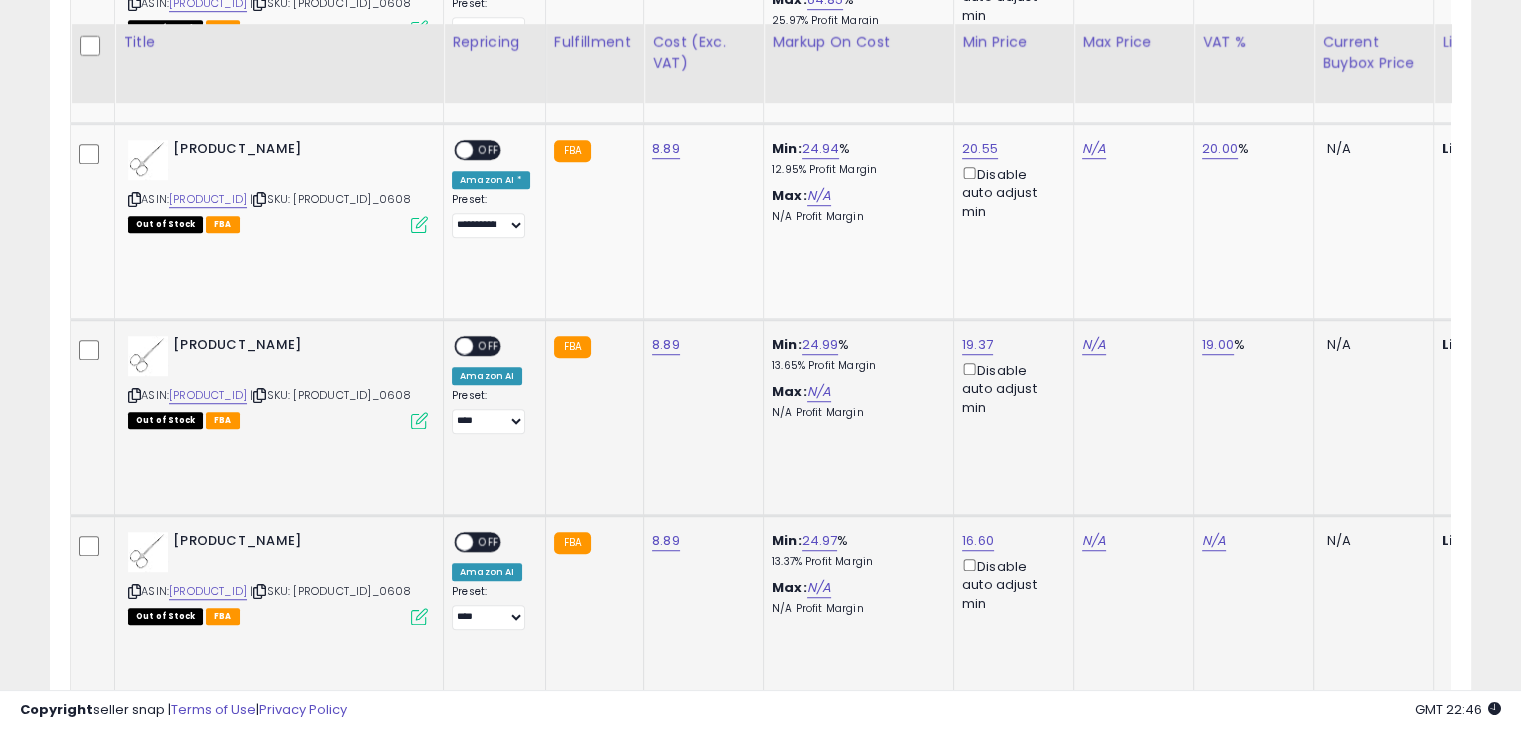 scroll, scrollTop: 1352, scrollLeft: 0, axis: vertical 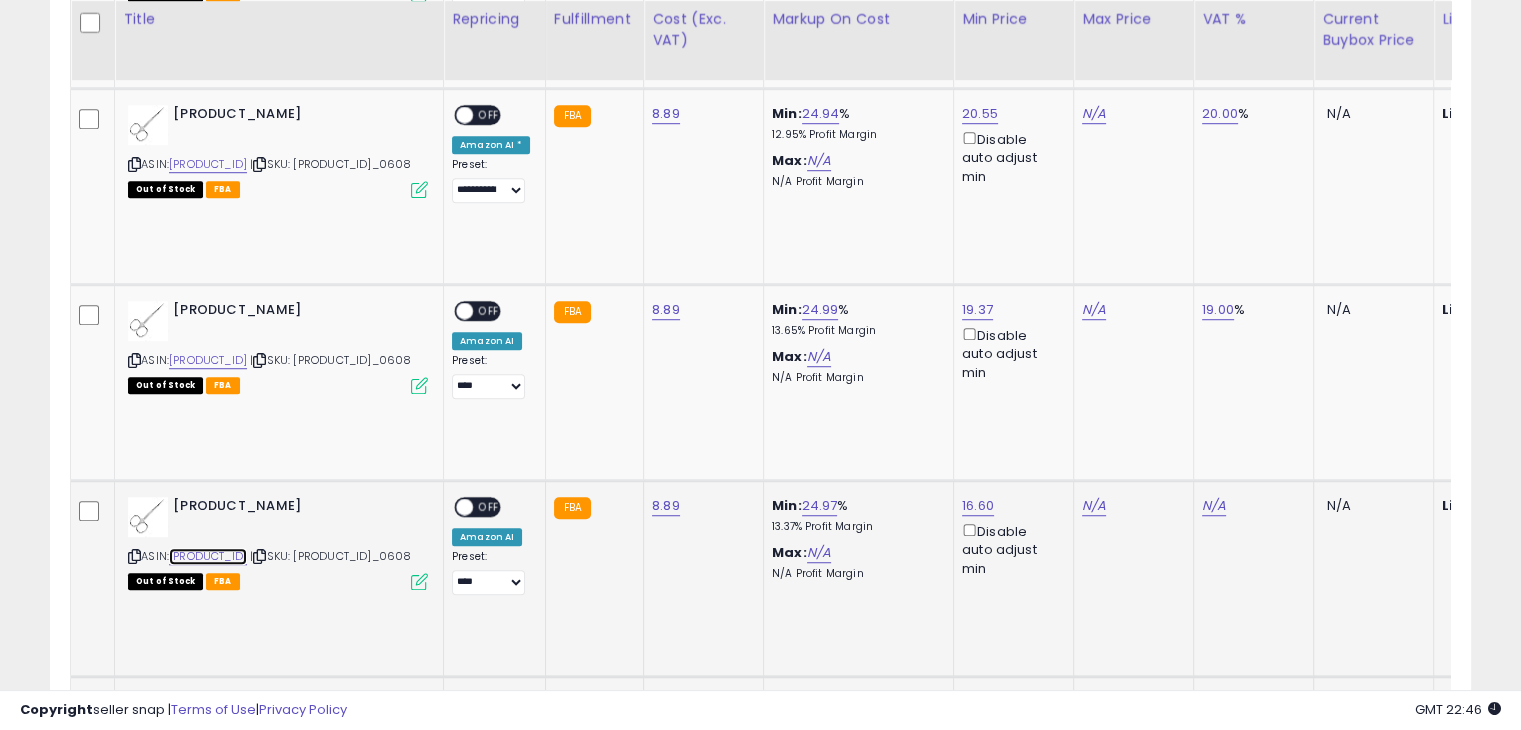 click on "B08RBF2YNV" at bounding box center (208, 556) 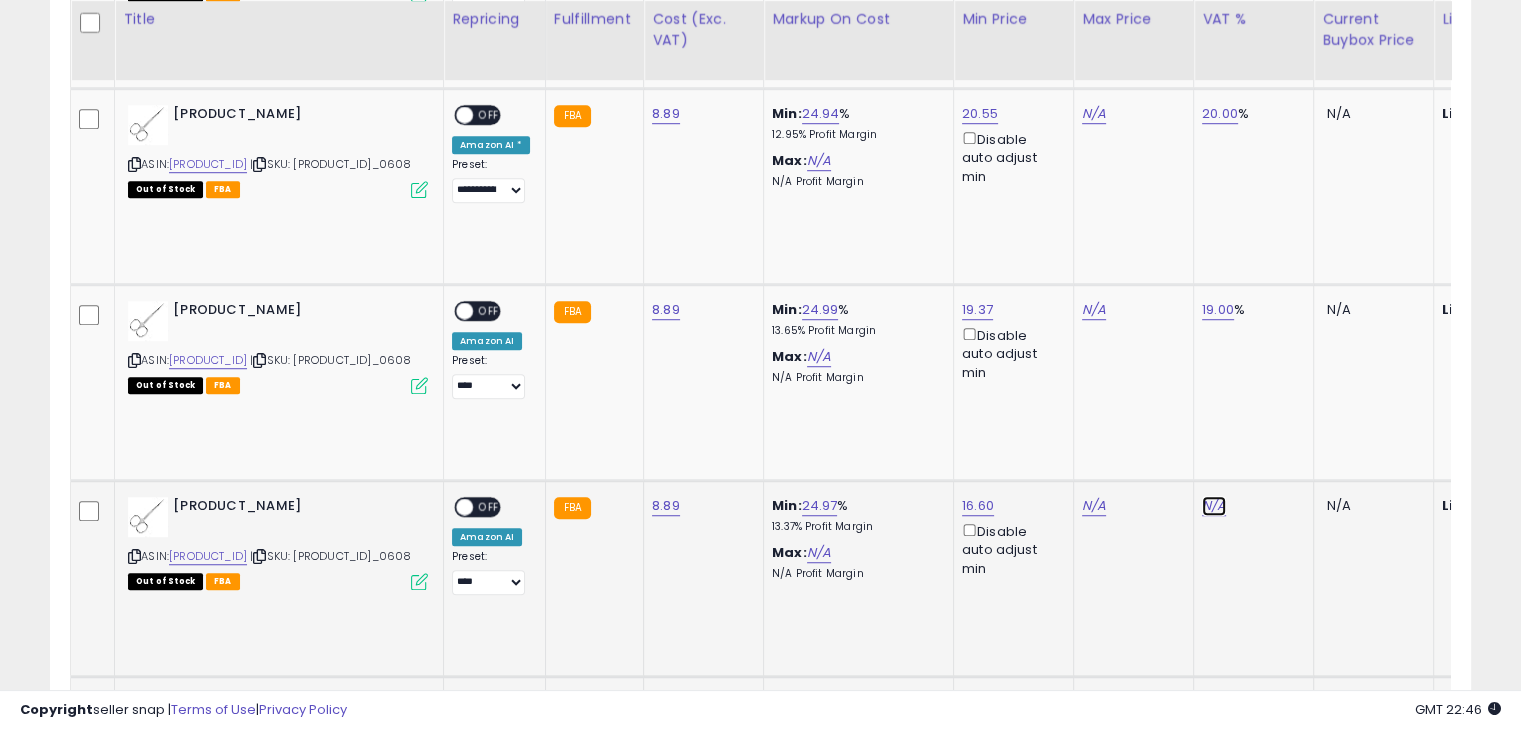 click on "N/A" at bounding box center [1214, 506] 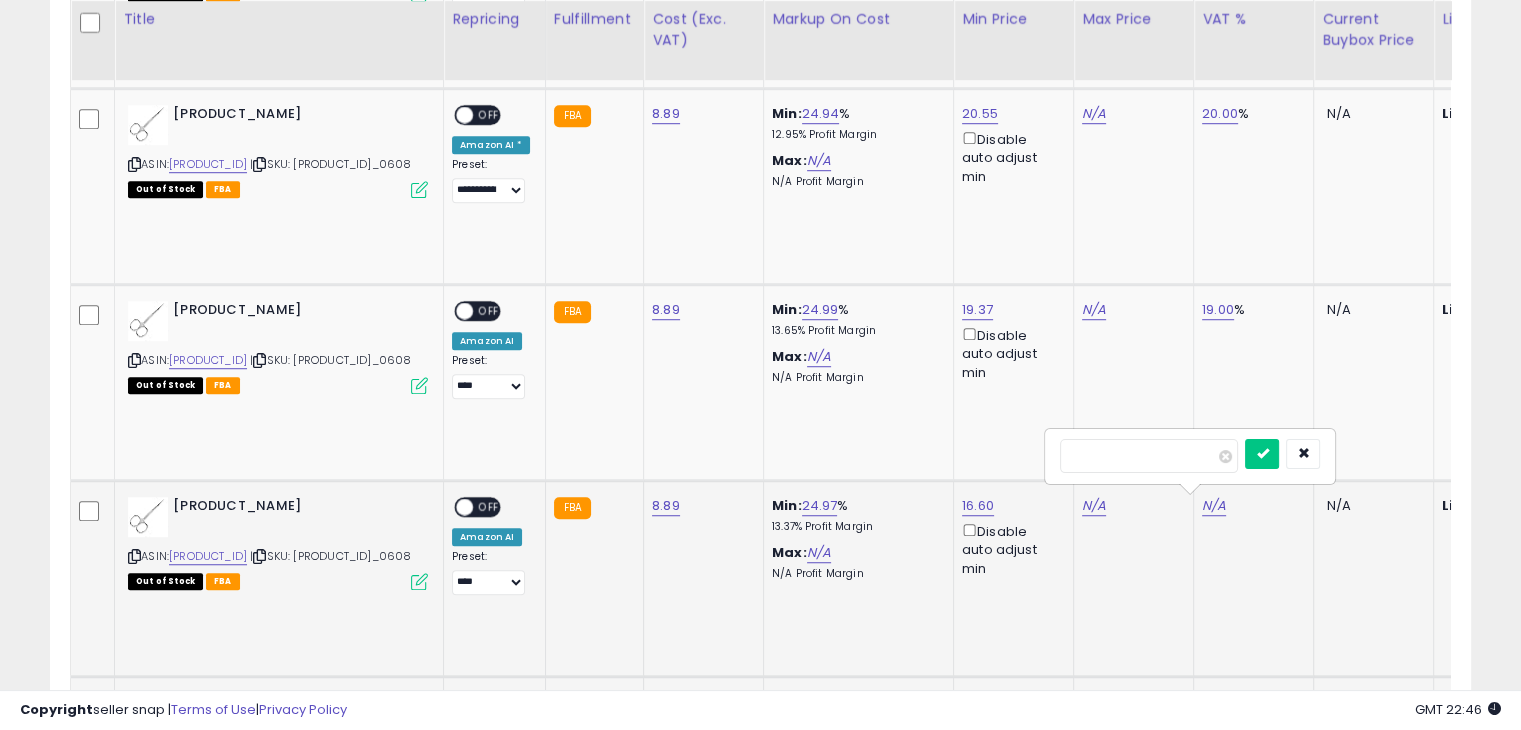 type on "**" 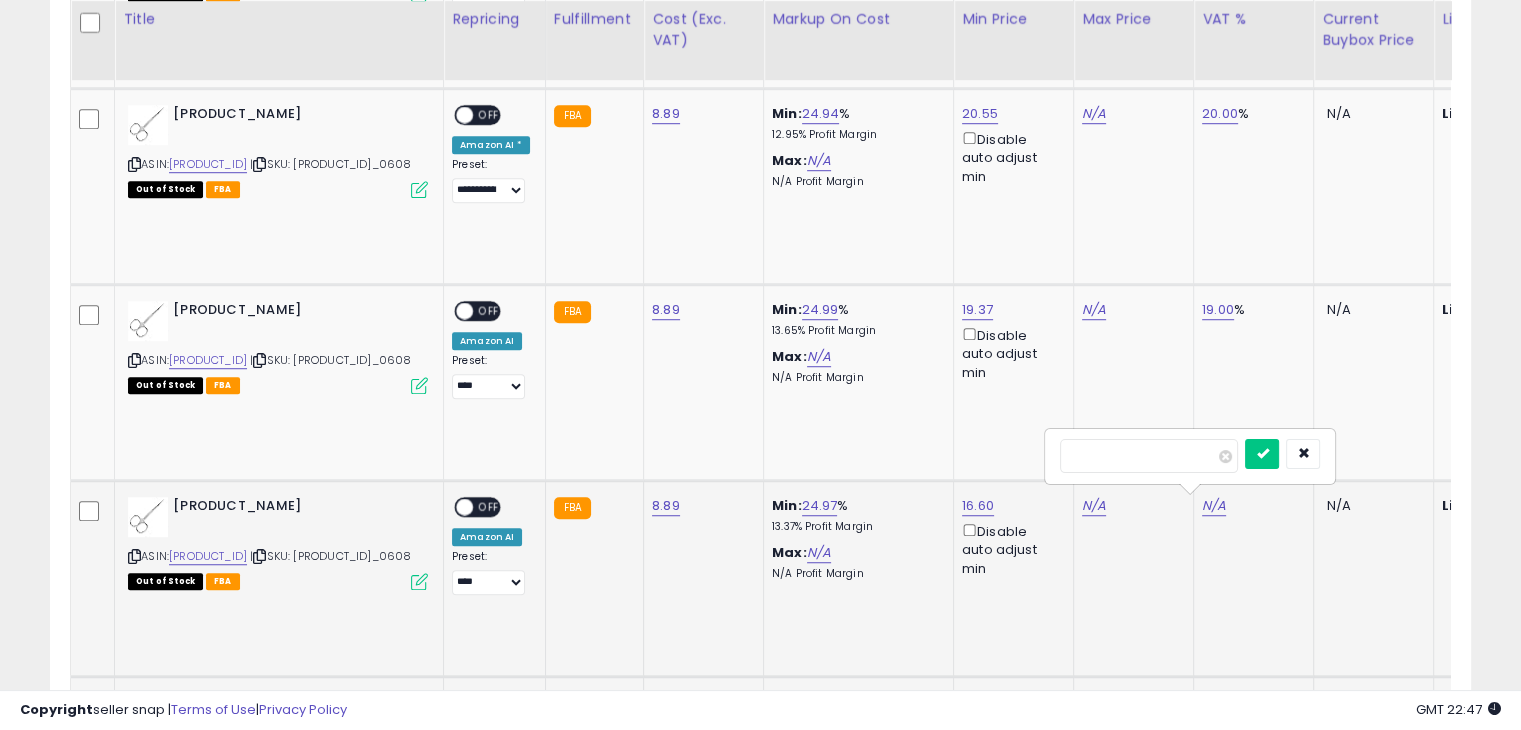 click at bounding box center (1262, 454) 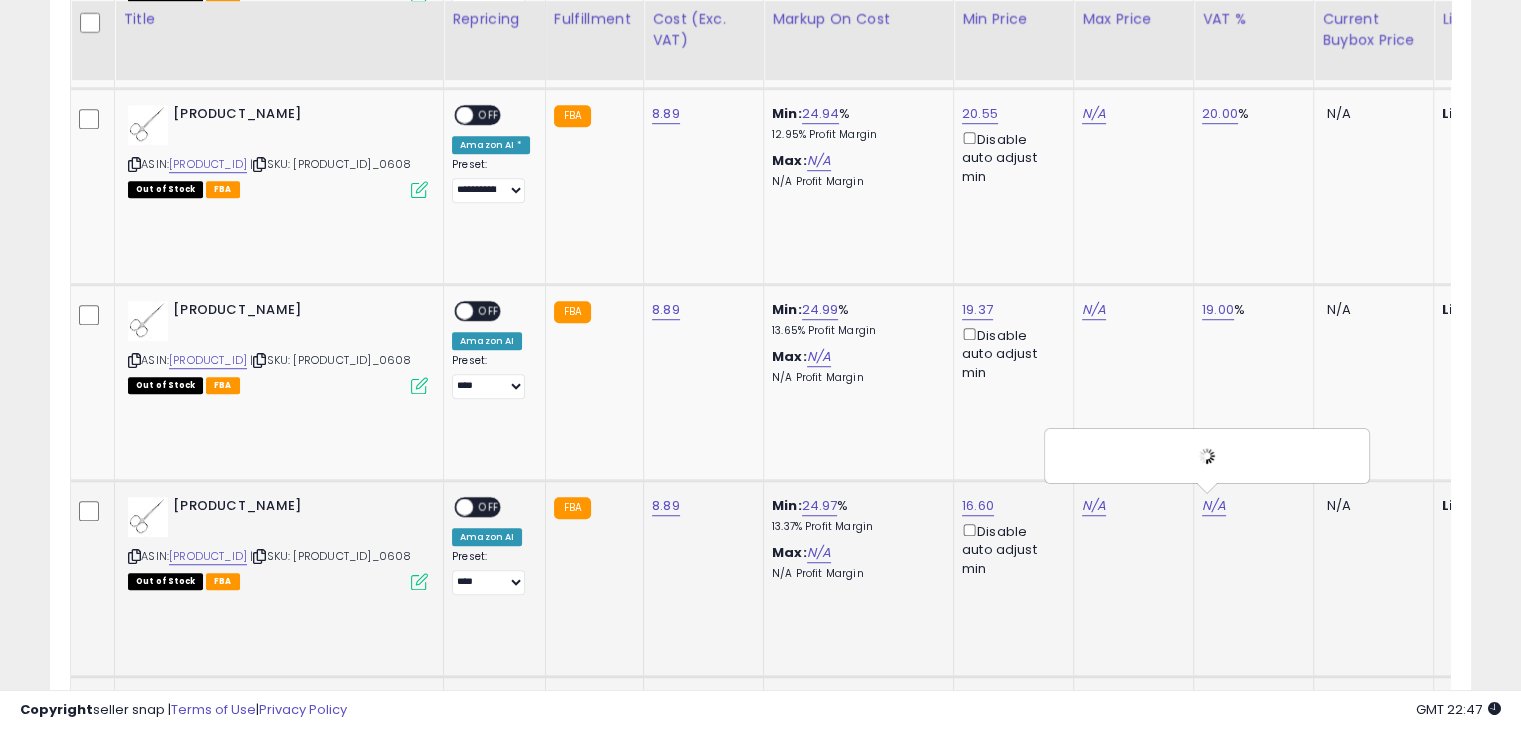 drag, startPoint x: 1172, startPoint y: 565, endPoint x: 1308, endPoint y: 553, distance: 136.52838 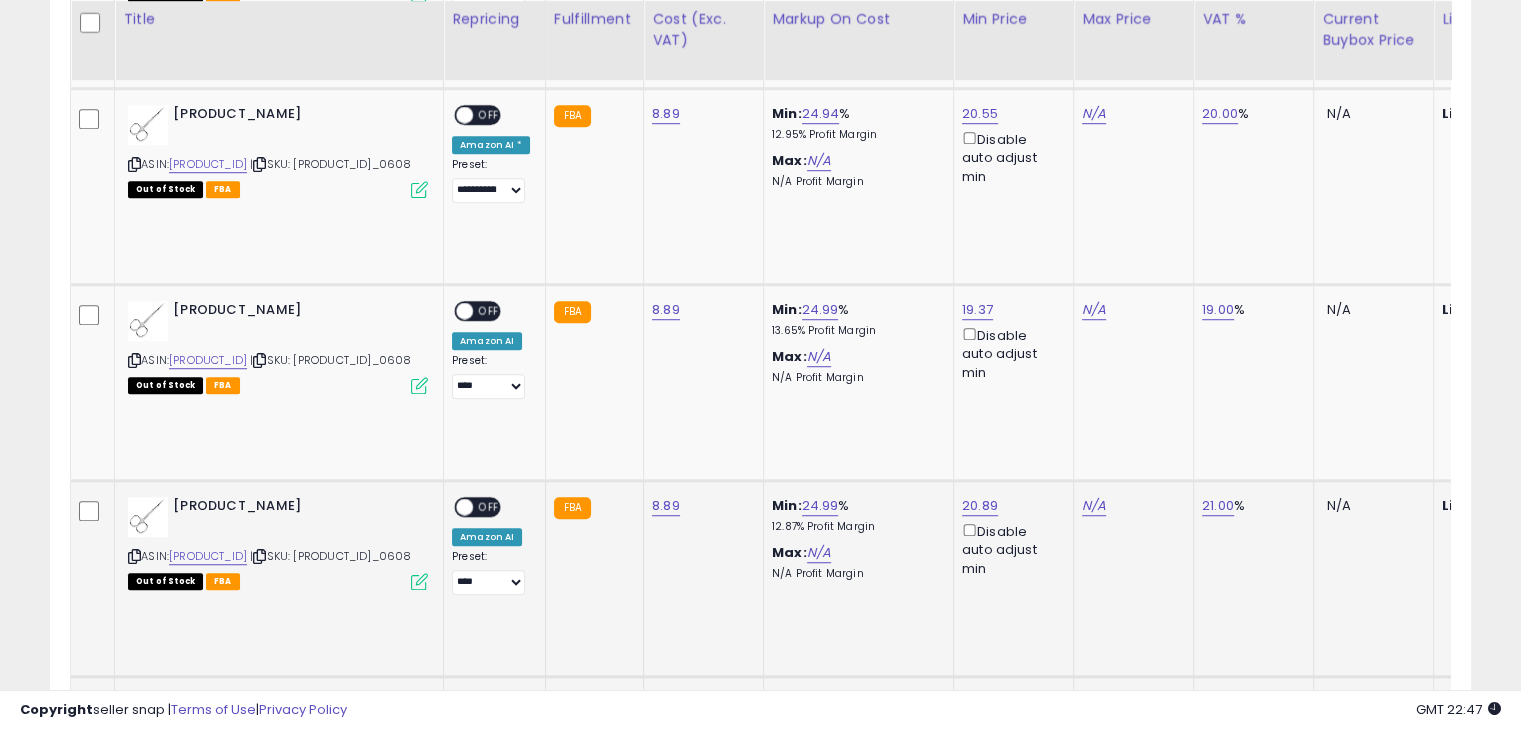 scroll, scrollTop: 0, scrollLeft: 52, axis: horizontal 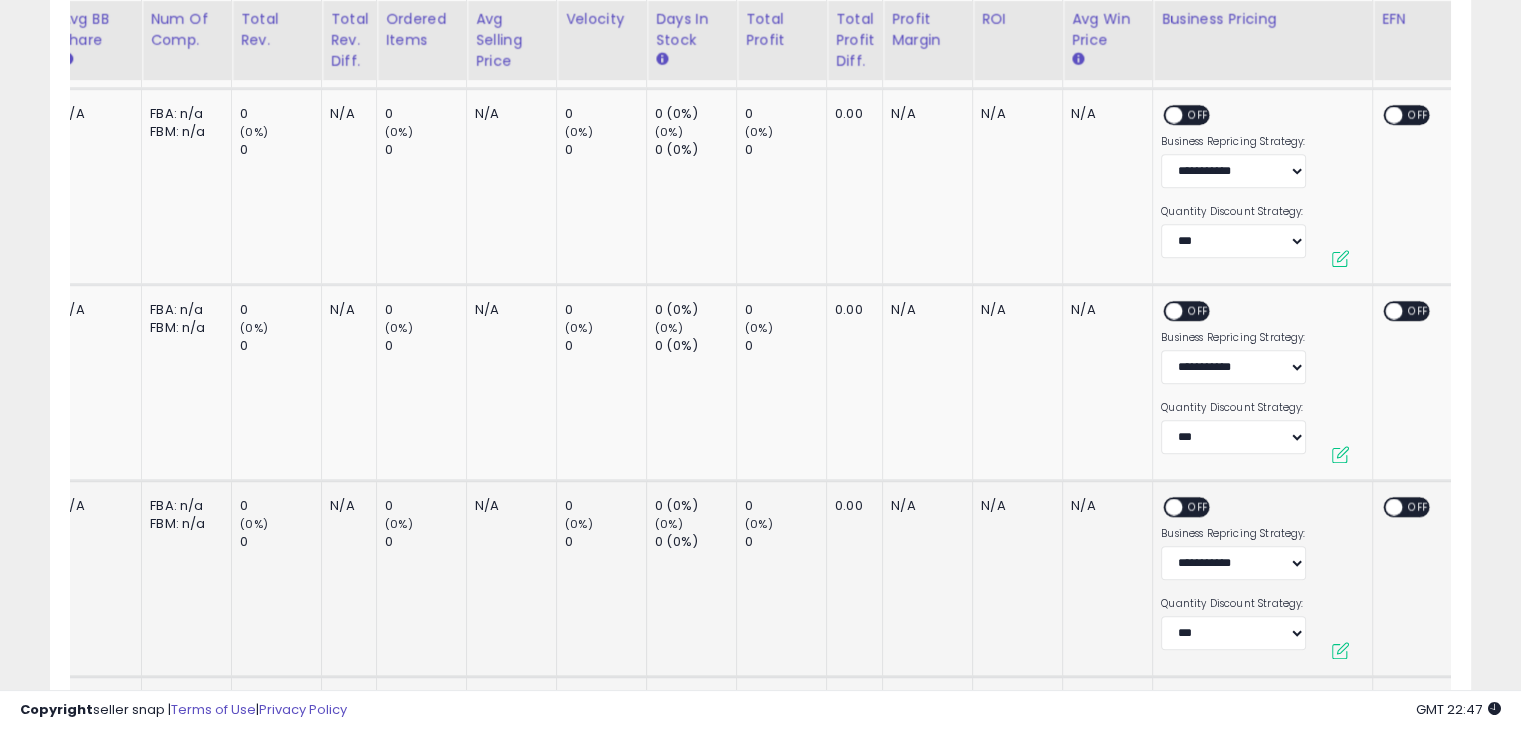 click at bounding box center (1393, 507) 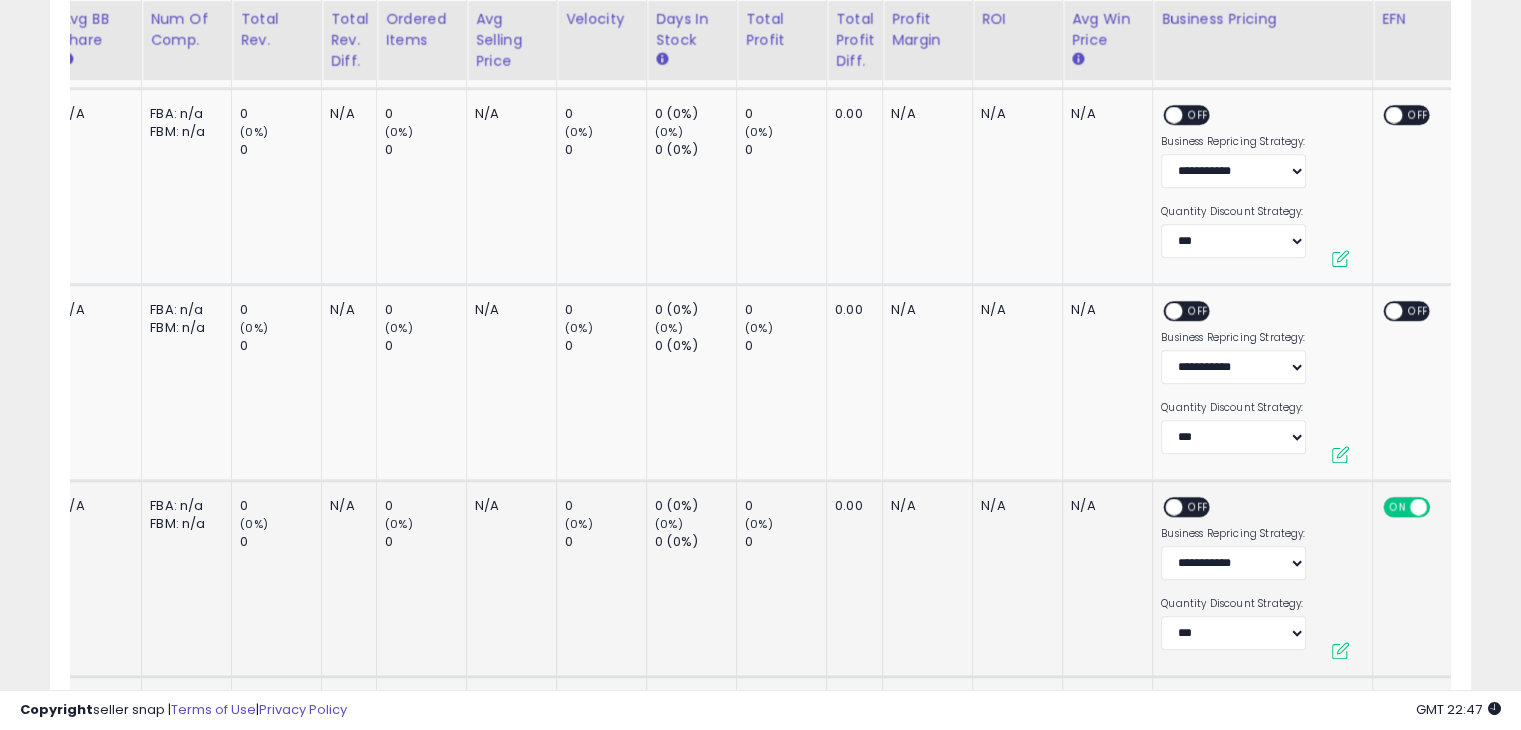 scroll, scrollTop: 0, scrollLeft: 2311, axis: horizontal 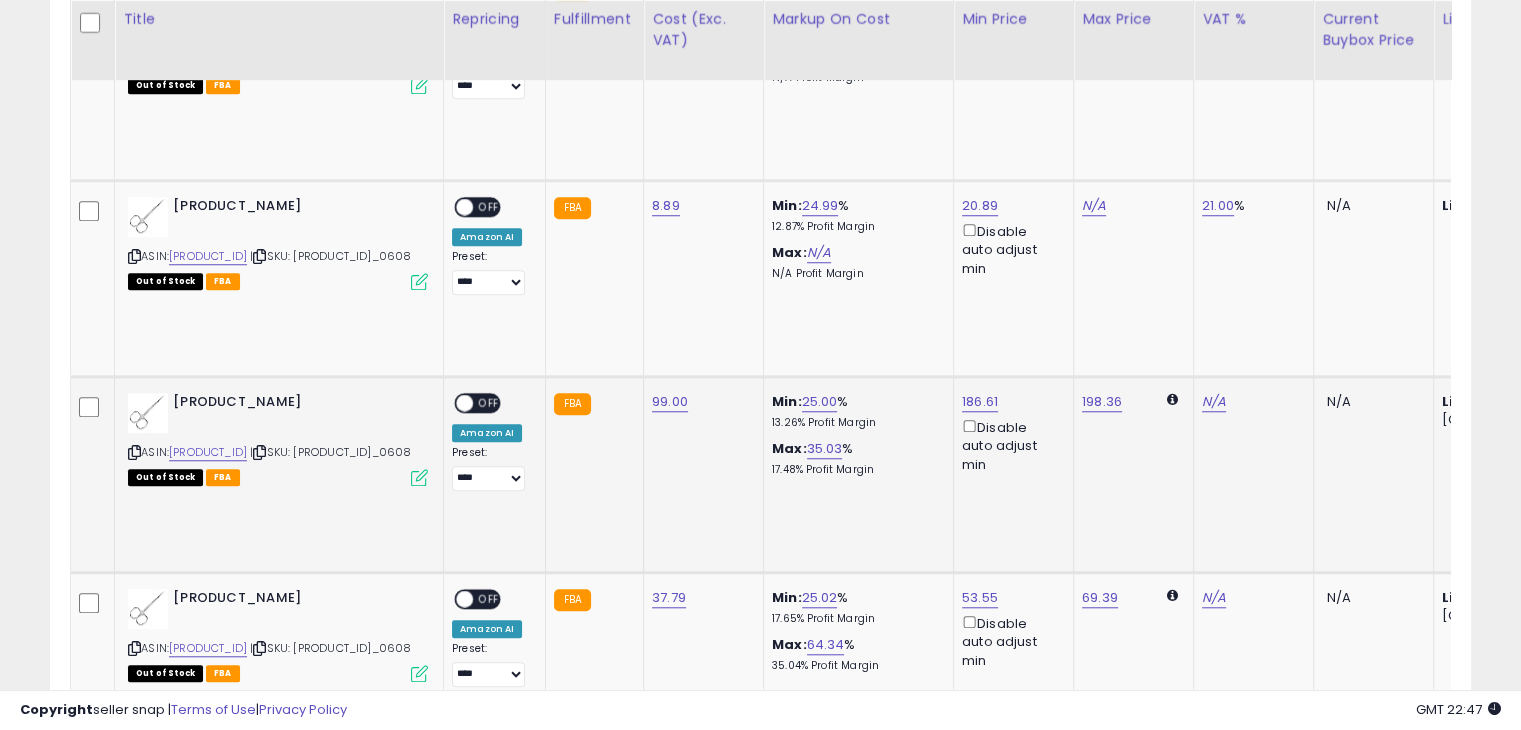 click on "ASIN:  B08RBF2YNV    |   SKU: B08RBF2YNV_0608 Out of Stock FBA" at bounding box center [278, 438] 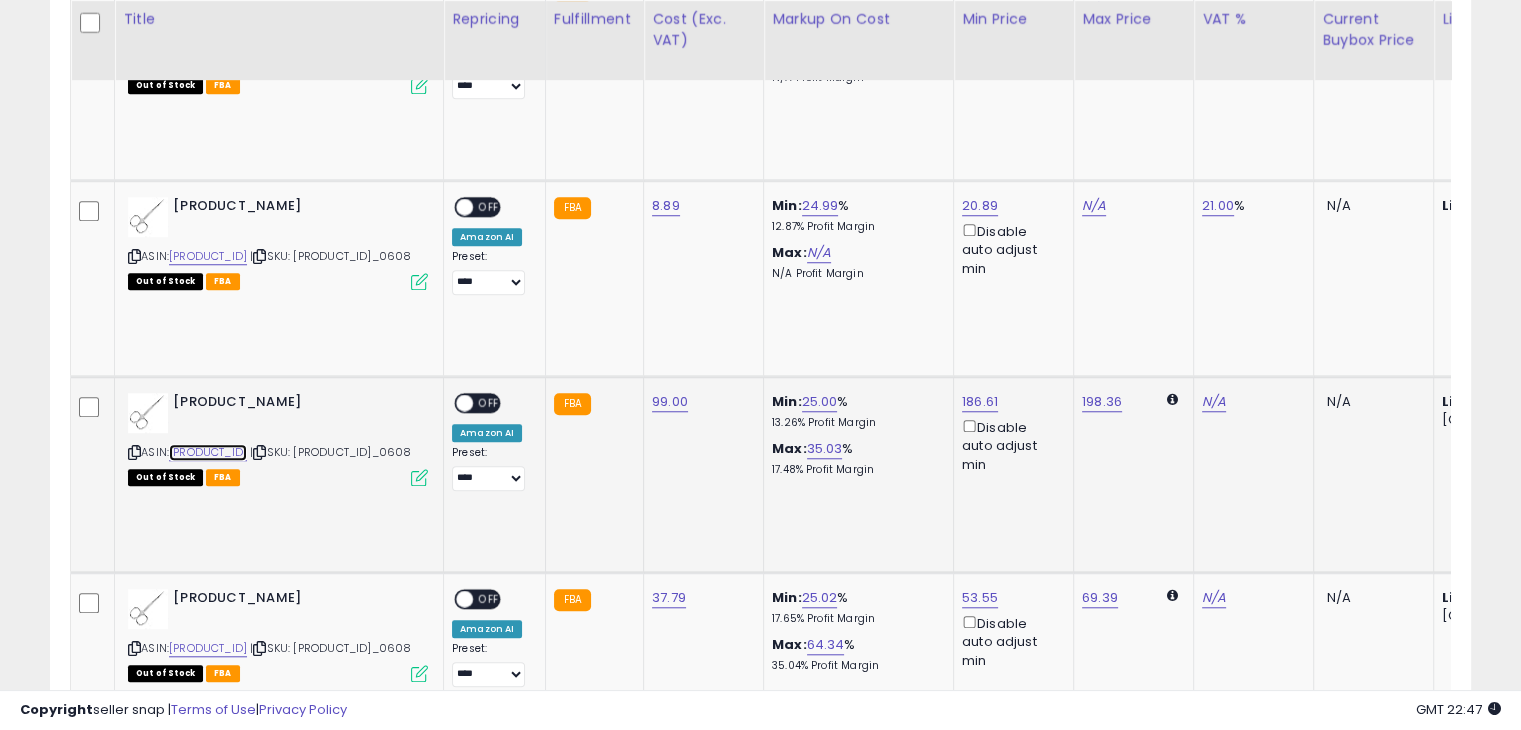 click on "B08RBF2YNV" at bounding box center [208, 452] 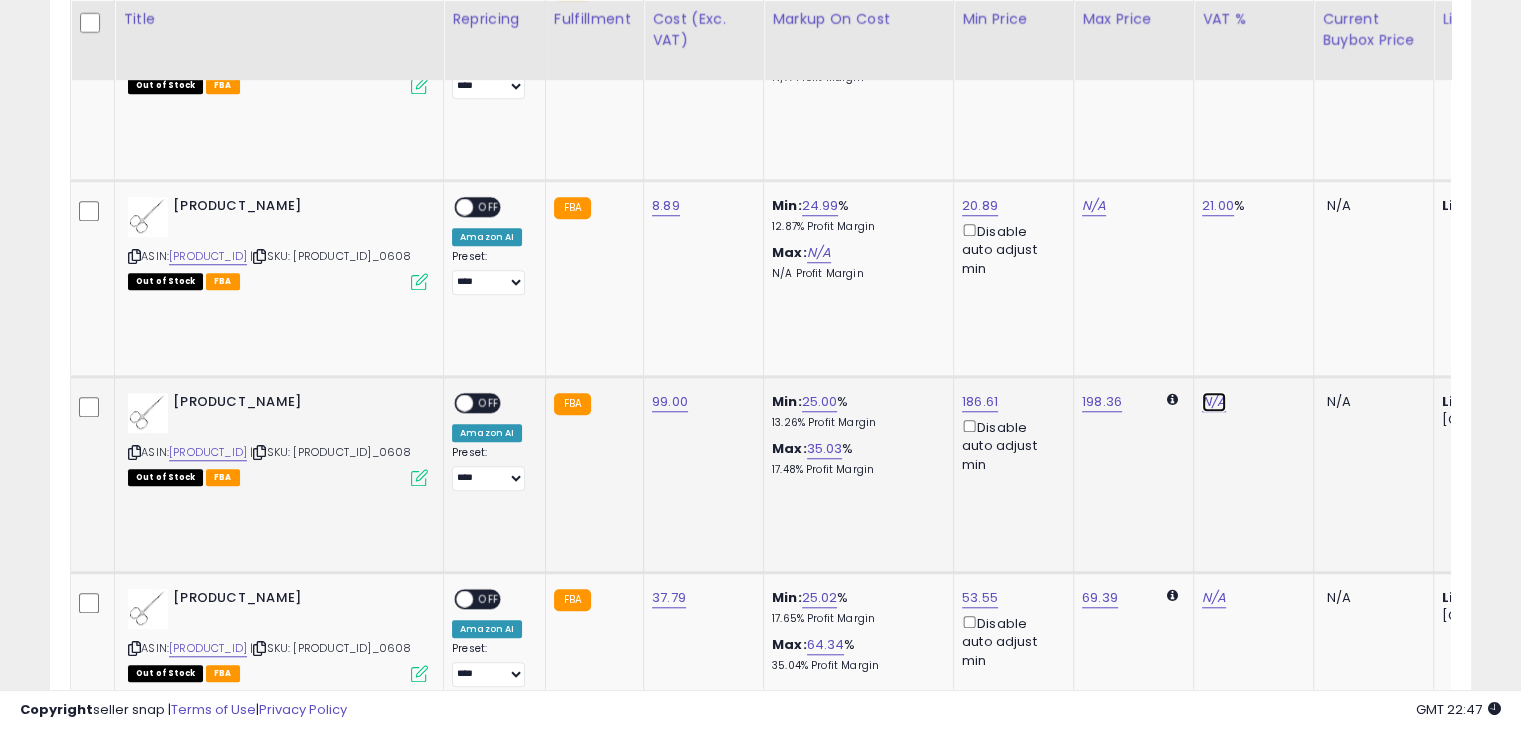 click on "N/A" at bounding box center [1214, 402] 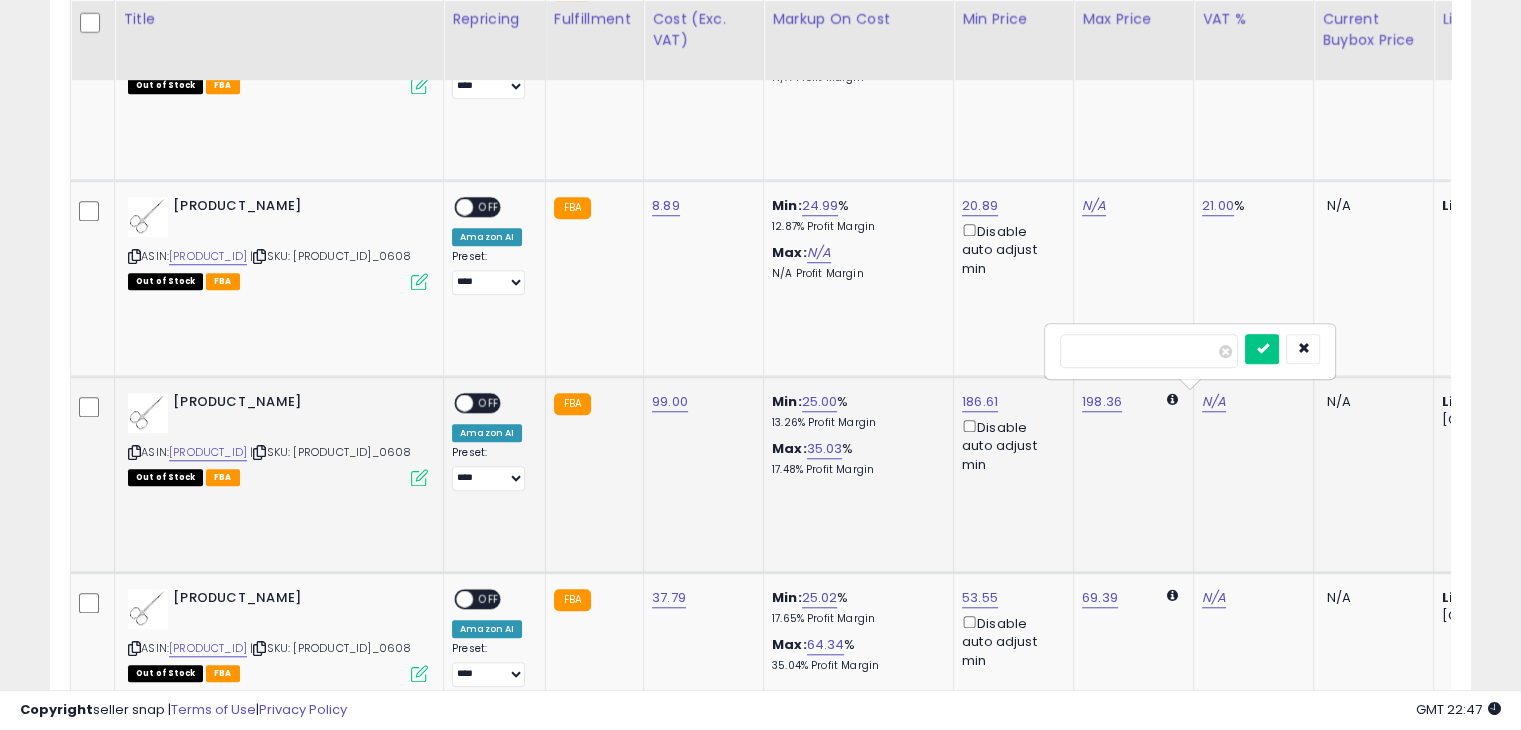 type on "**" 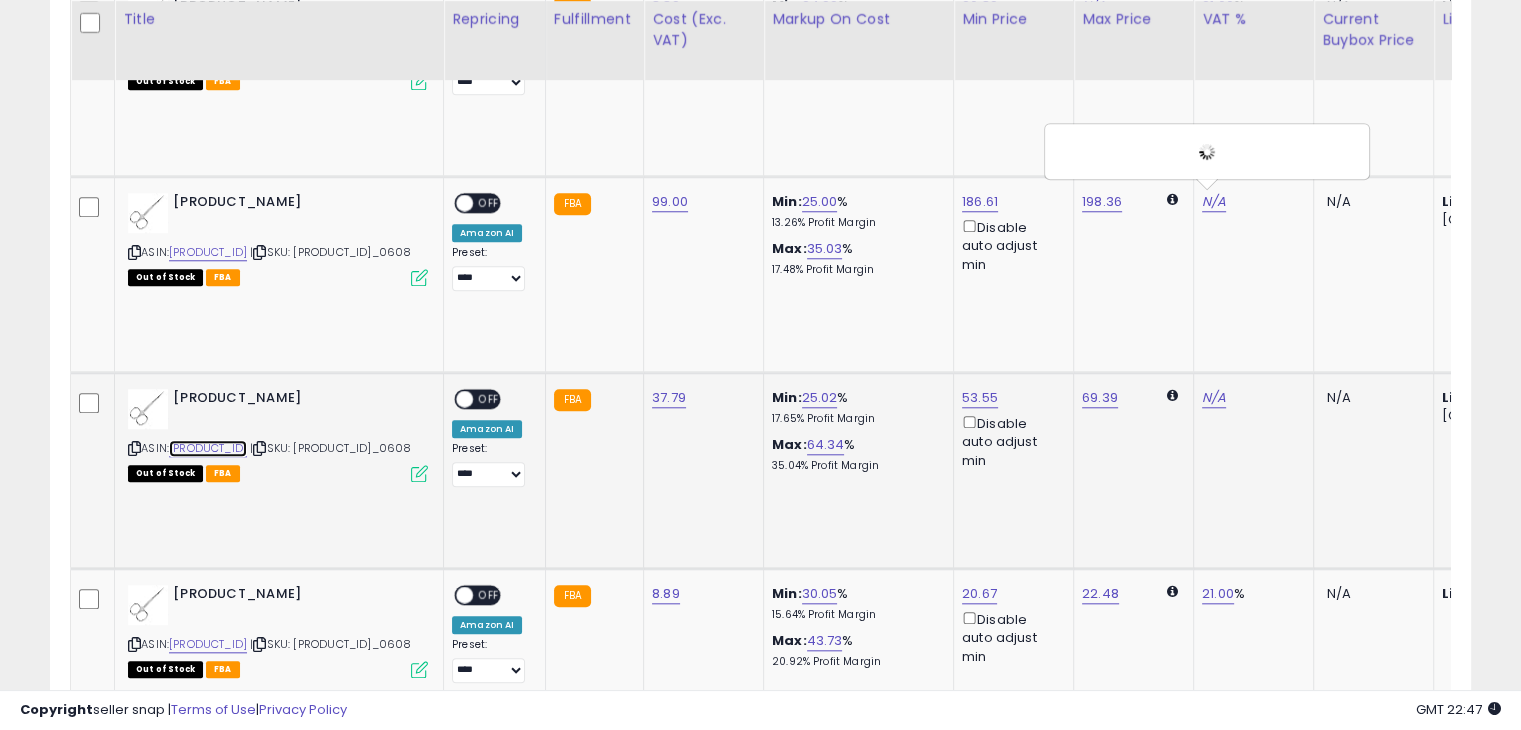click on "B08RBF2YNV" at bounding box center (208, 448) 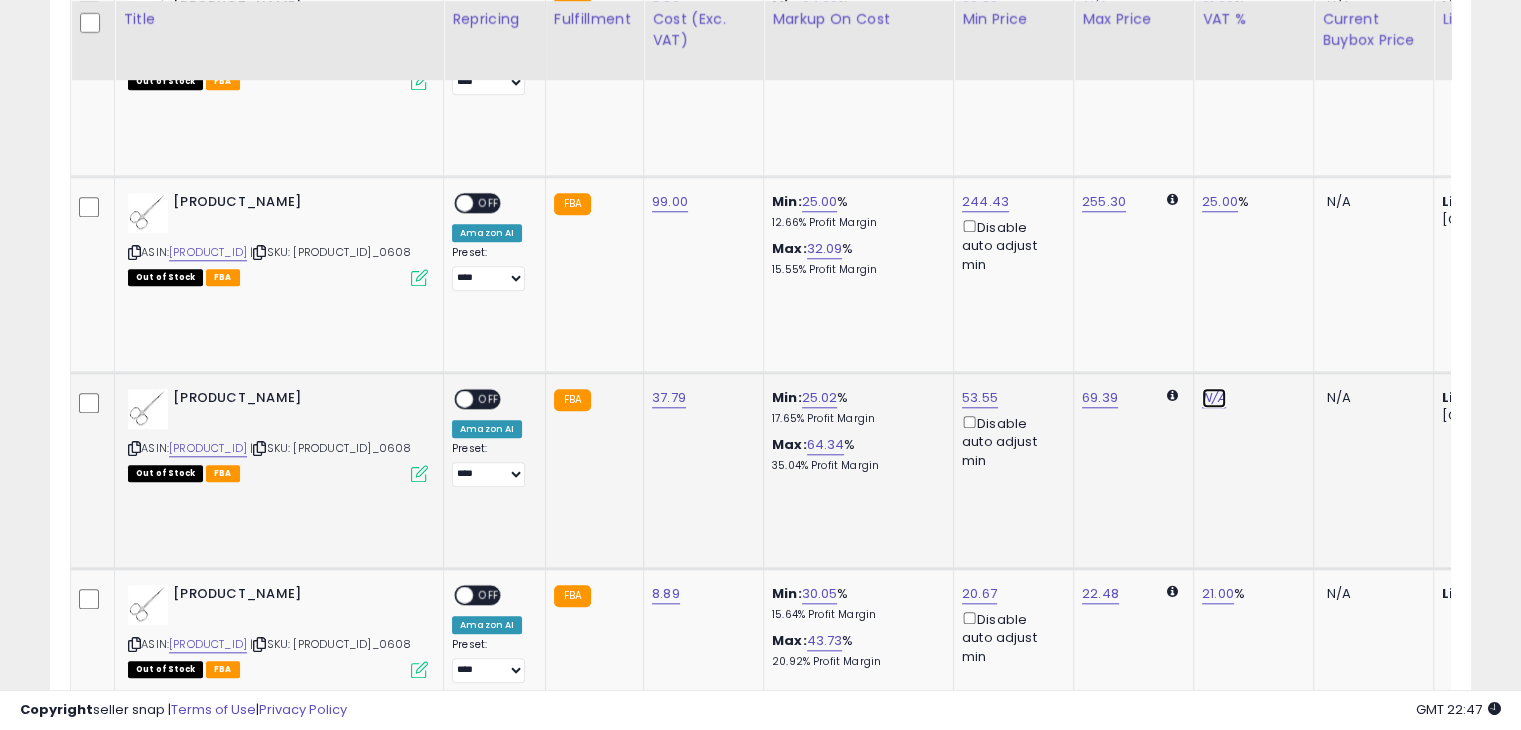 click on "N/A" at bounding box center (1214, 398) 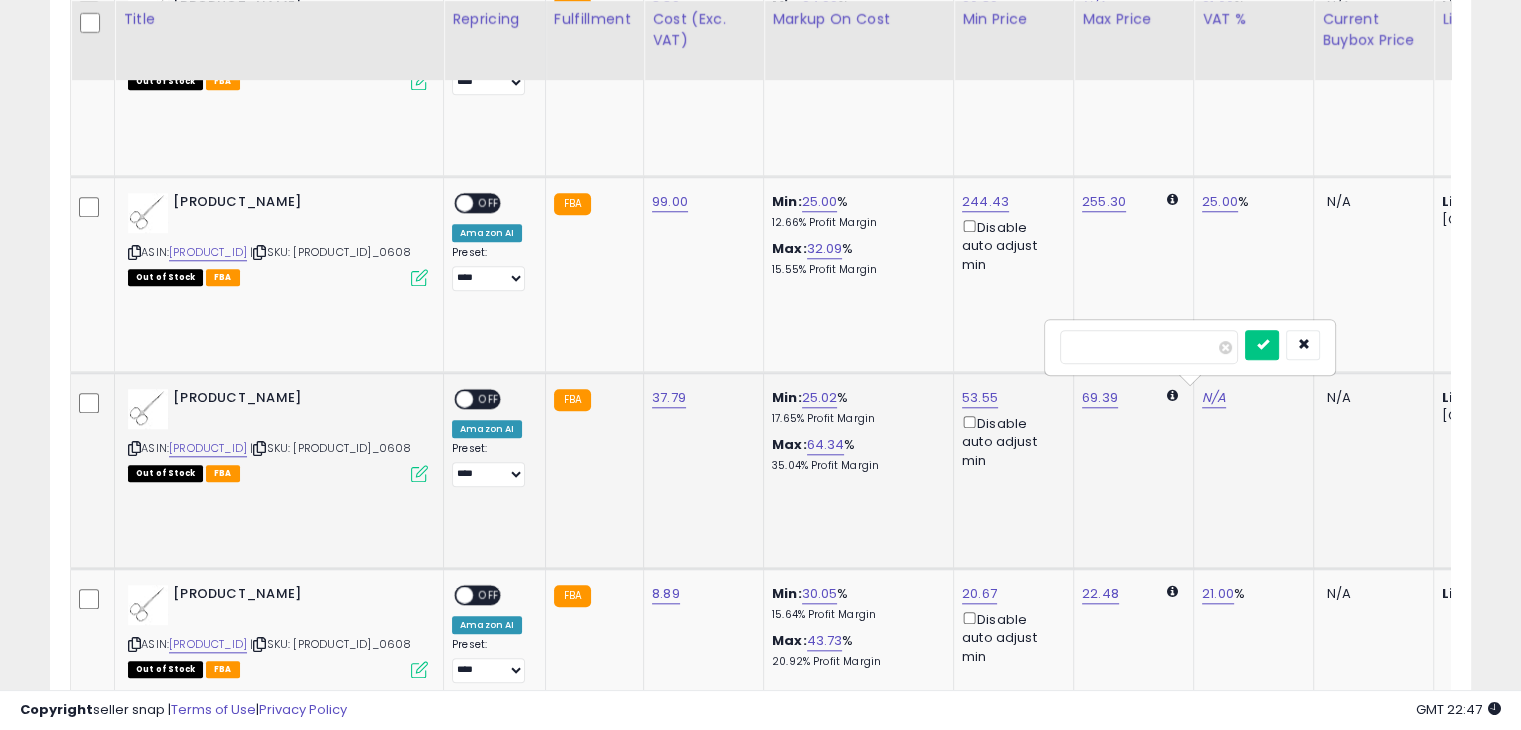 type on "*" 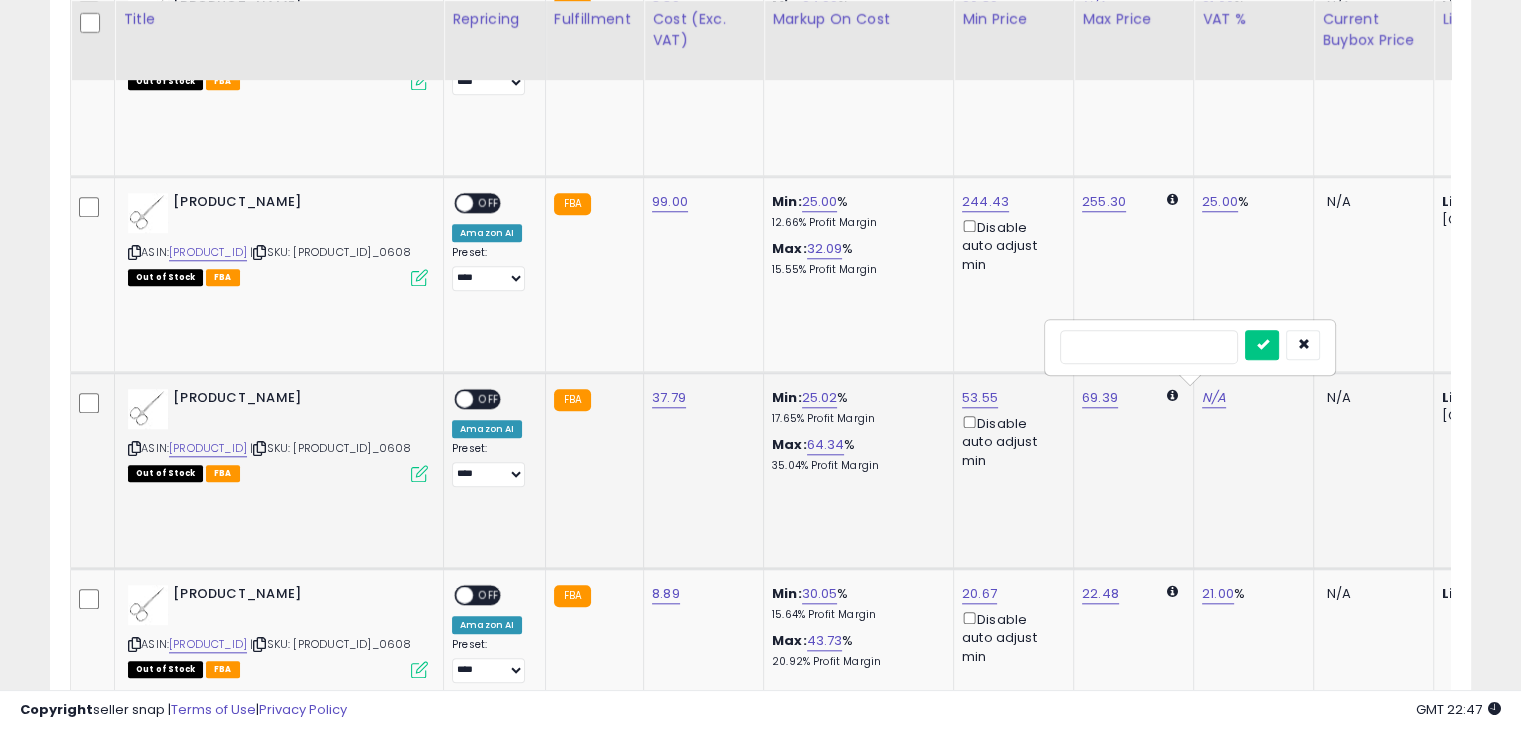 type on "**" 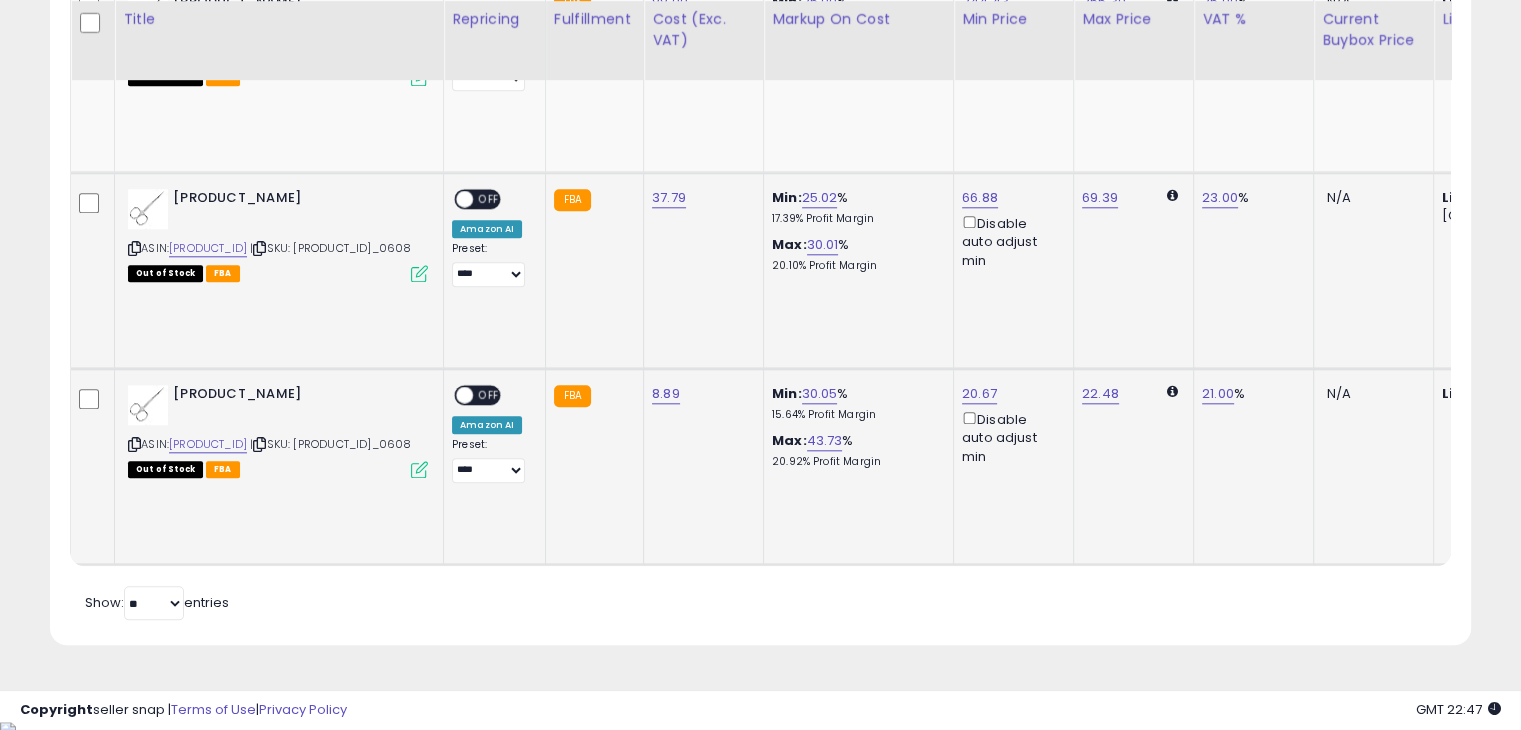 click on "OFF" at bounding box center [489, 395] 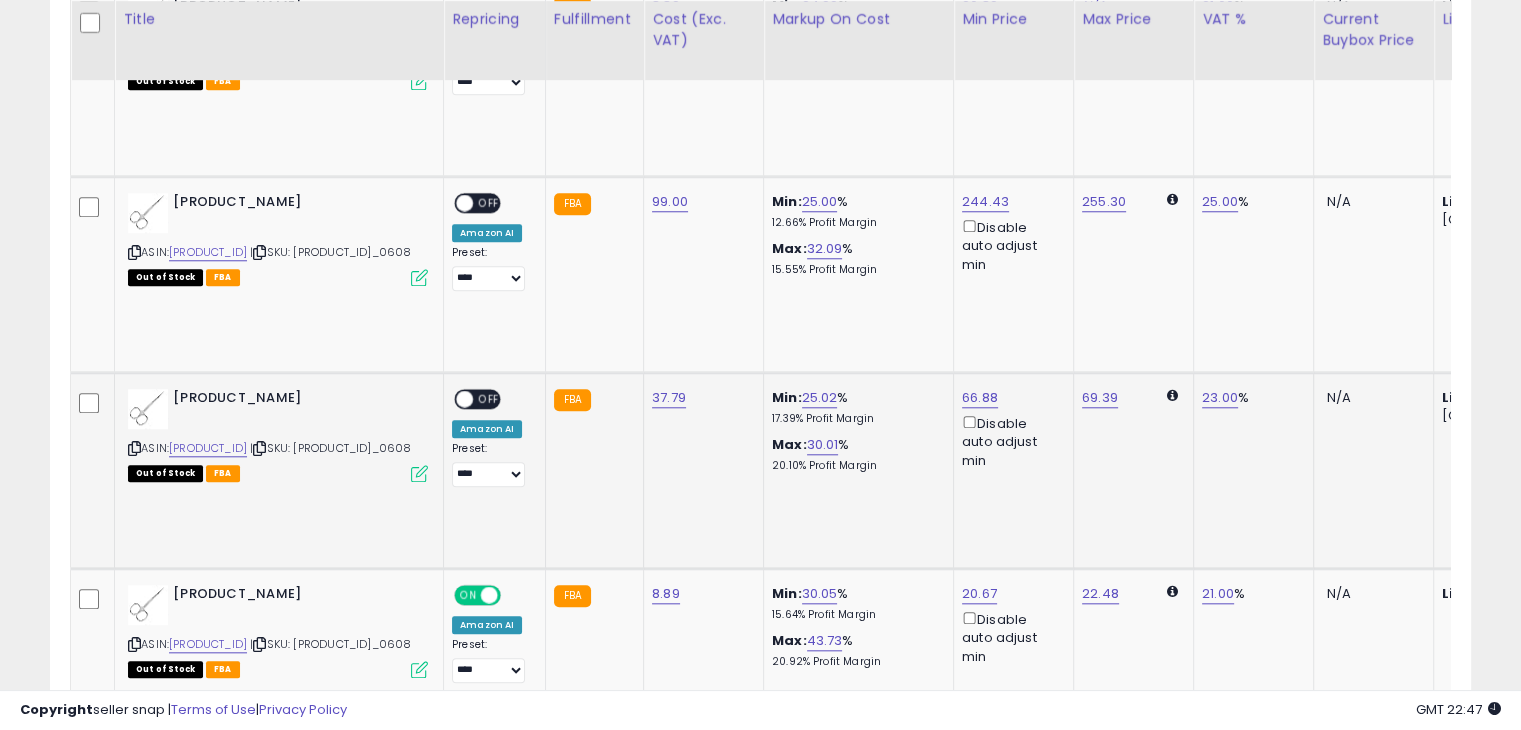 click on "OFF" at bounding box center (489, 399) 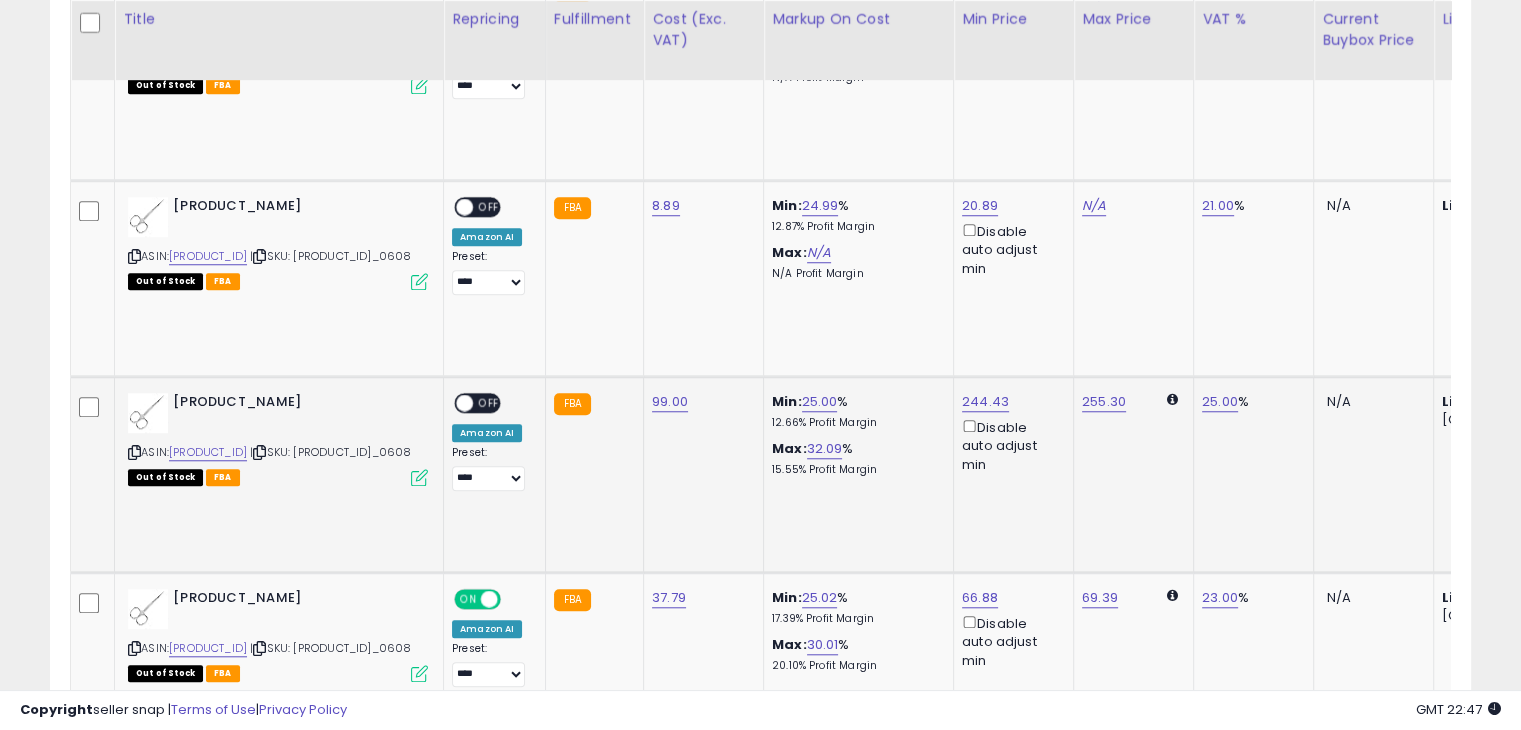 click on "ON   OFF" at bounding box center [477, 403] 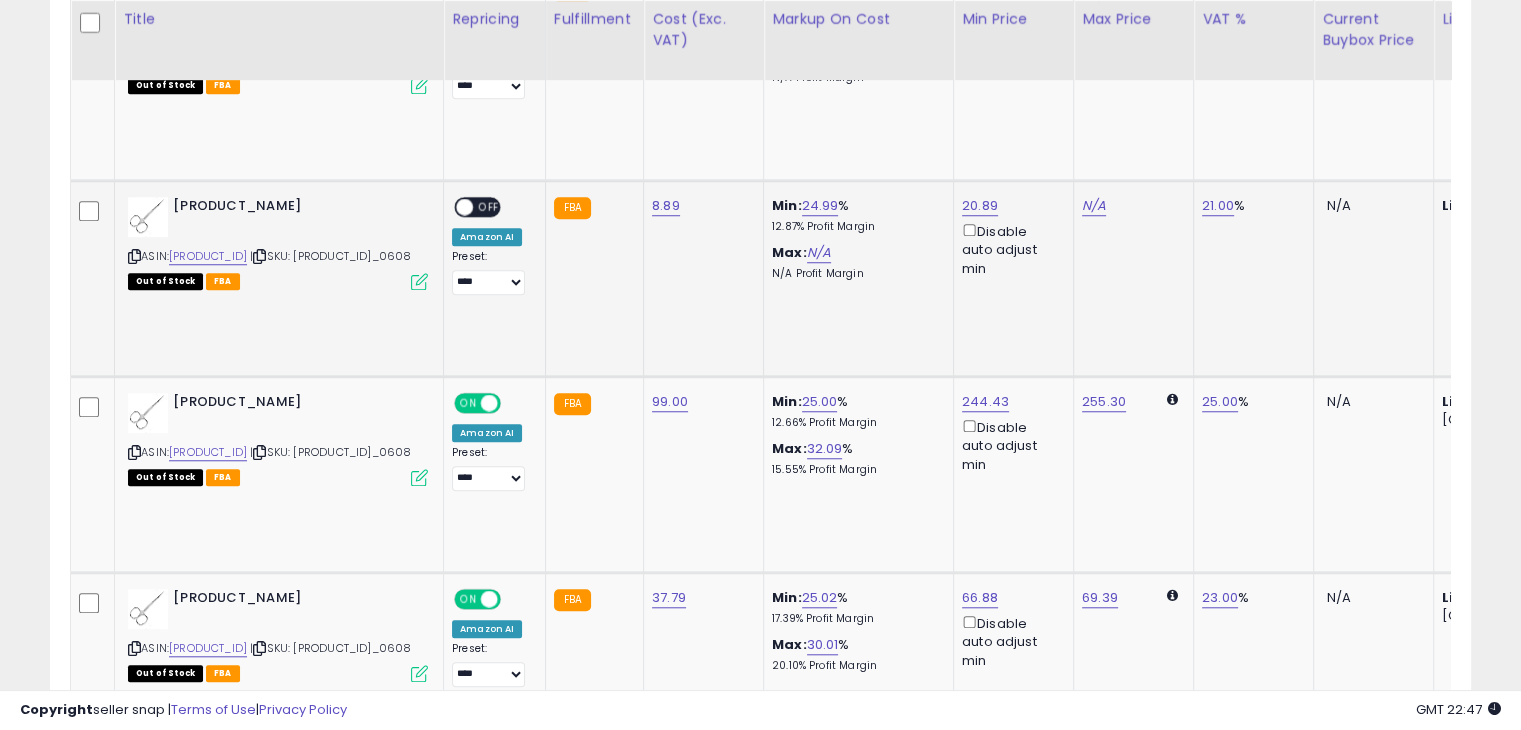 click at bounding box center [464, 207] 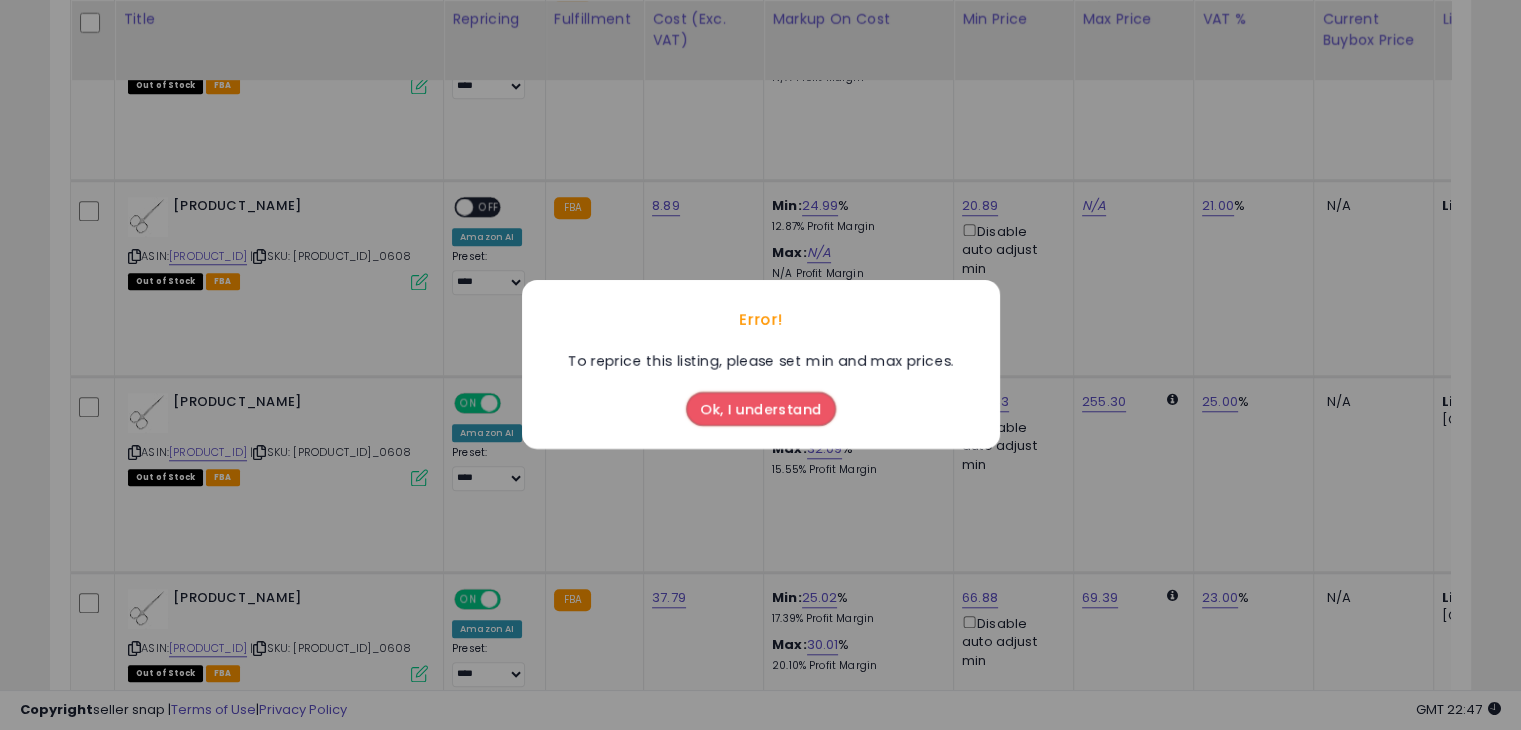 click on "Ok, I understand" at bounding box center (761, 410) 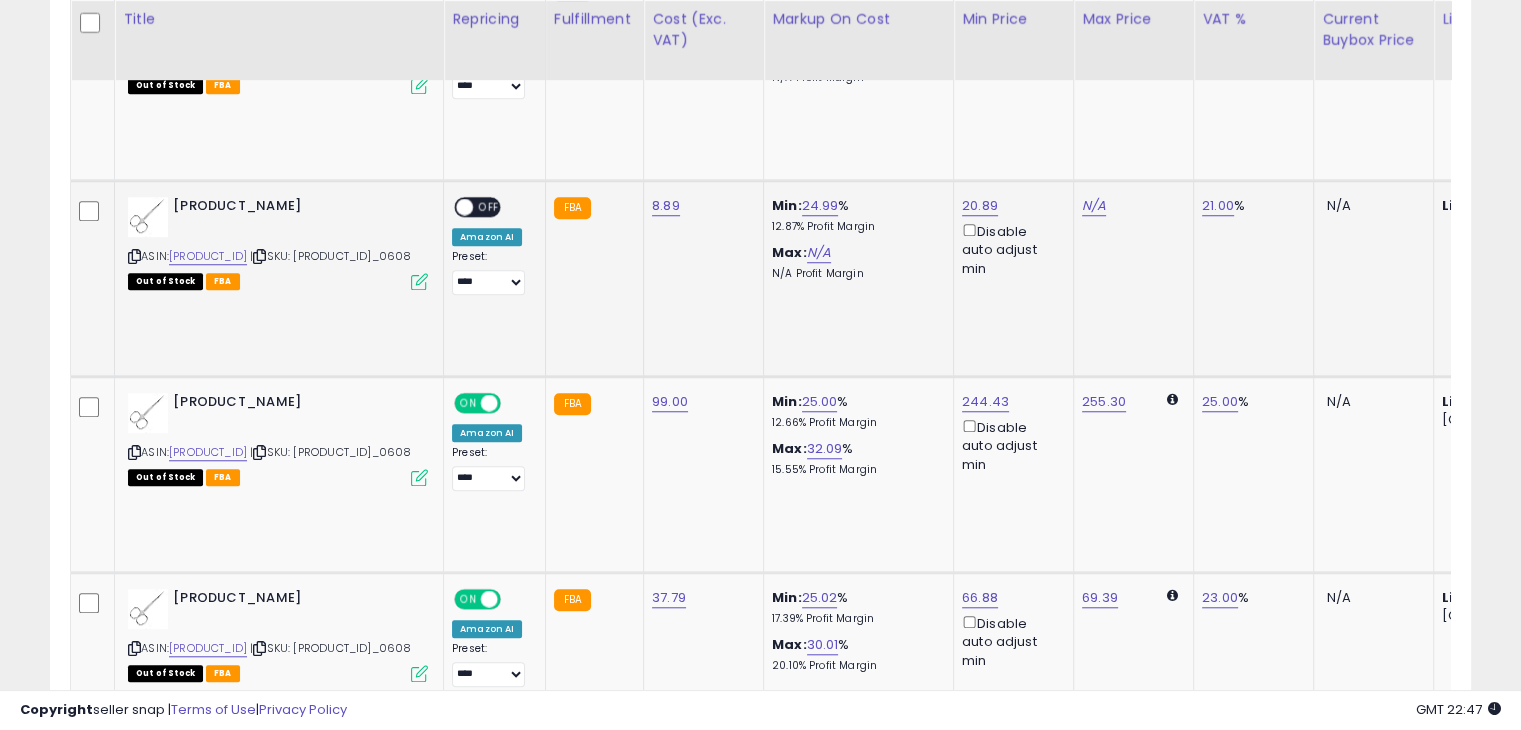 click on "N/A" 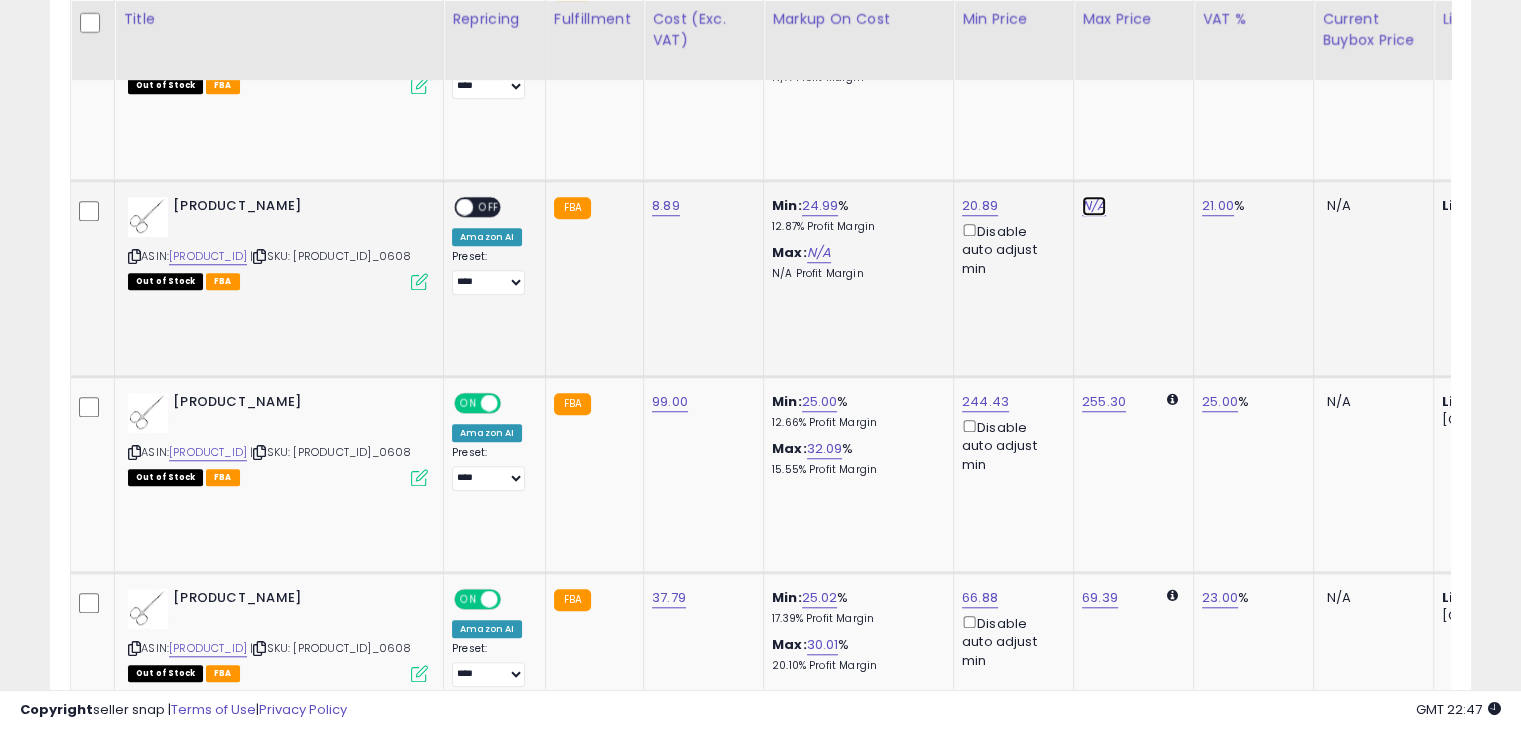 click on "N/A" at bounding box center (1094, -186) 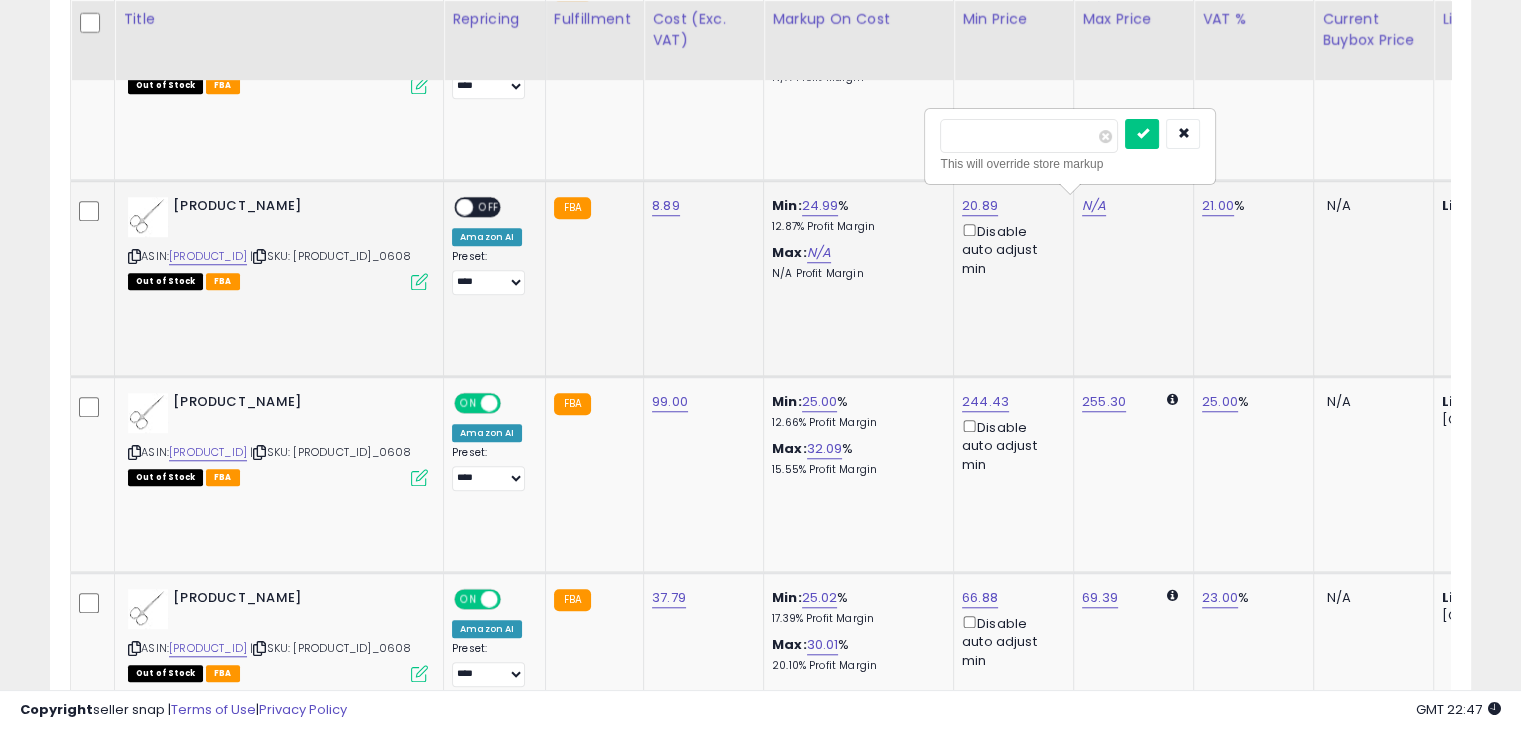 type on "**" 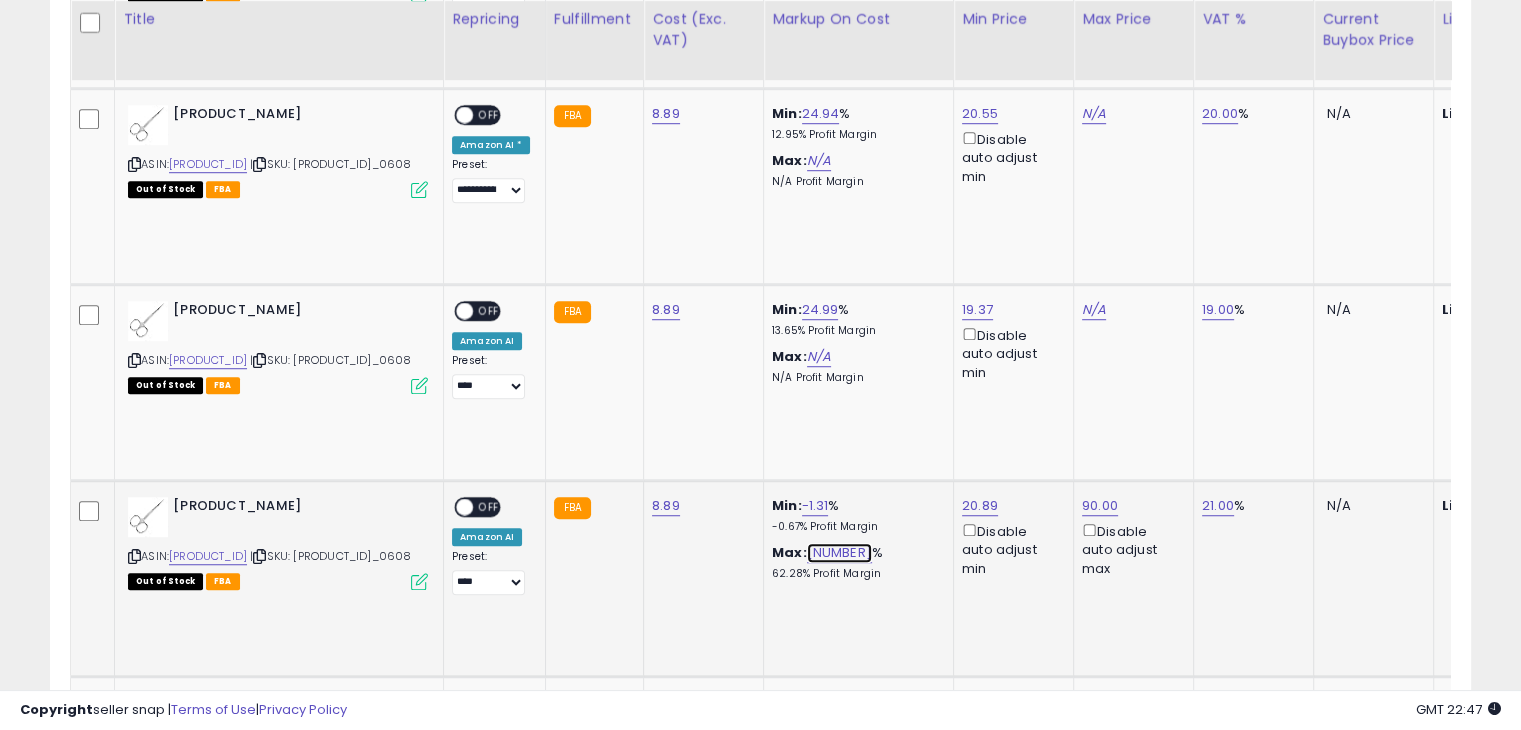 click on "521.06" at bounding box center (839, 553) 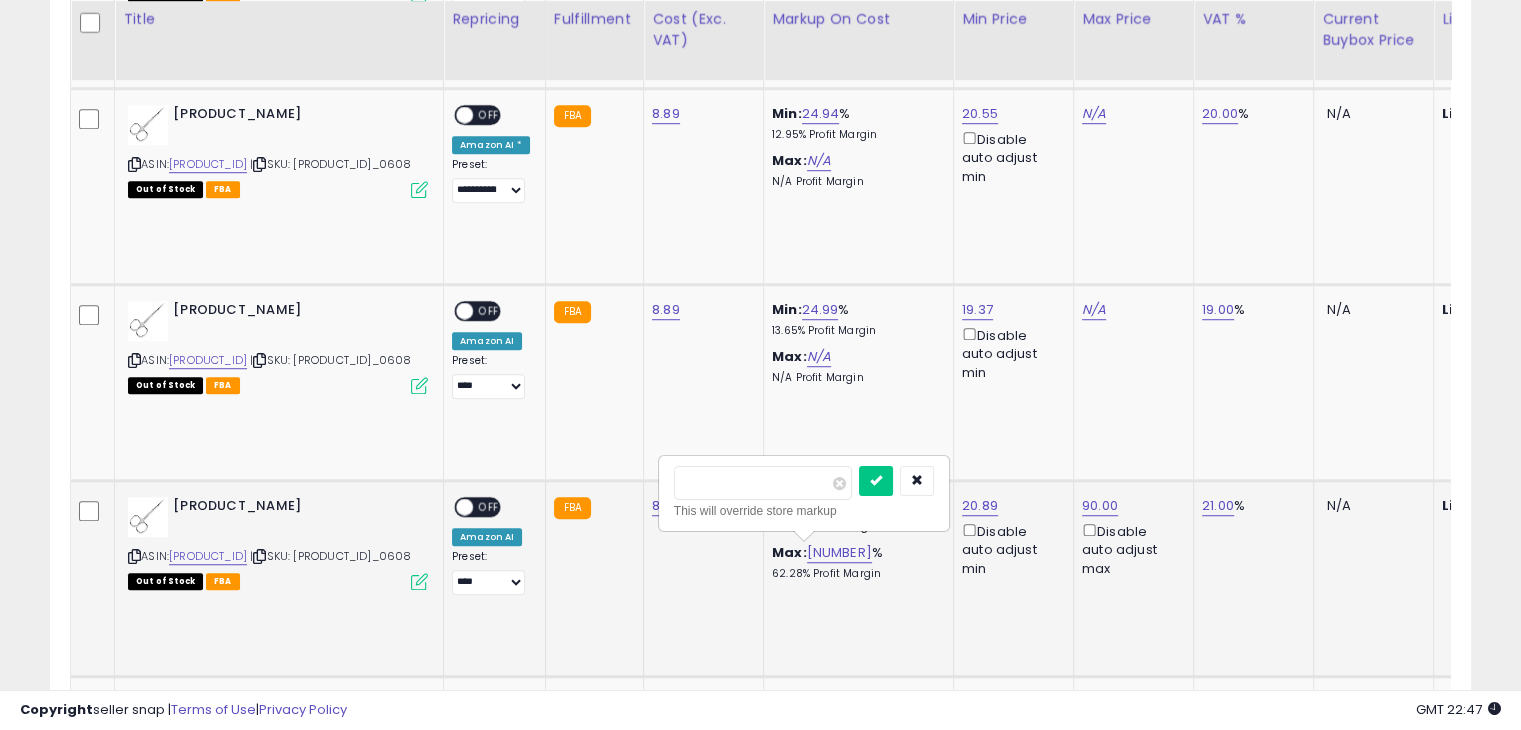 drag, startPoint x: 806, startPoint y: 493, endPoint x: 704, endPoint y: 493, distance: 102 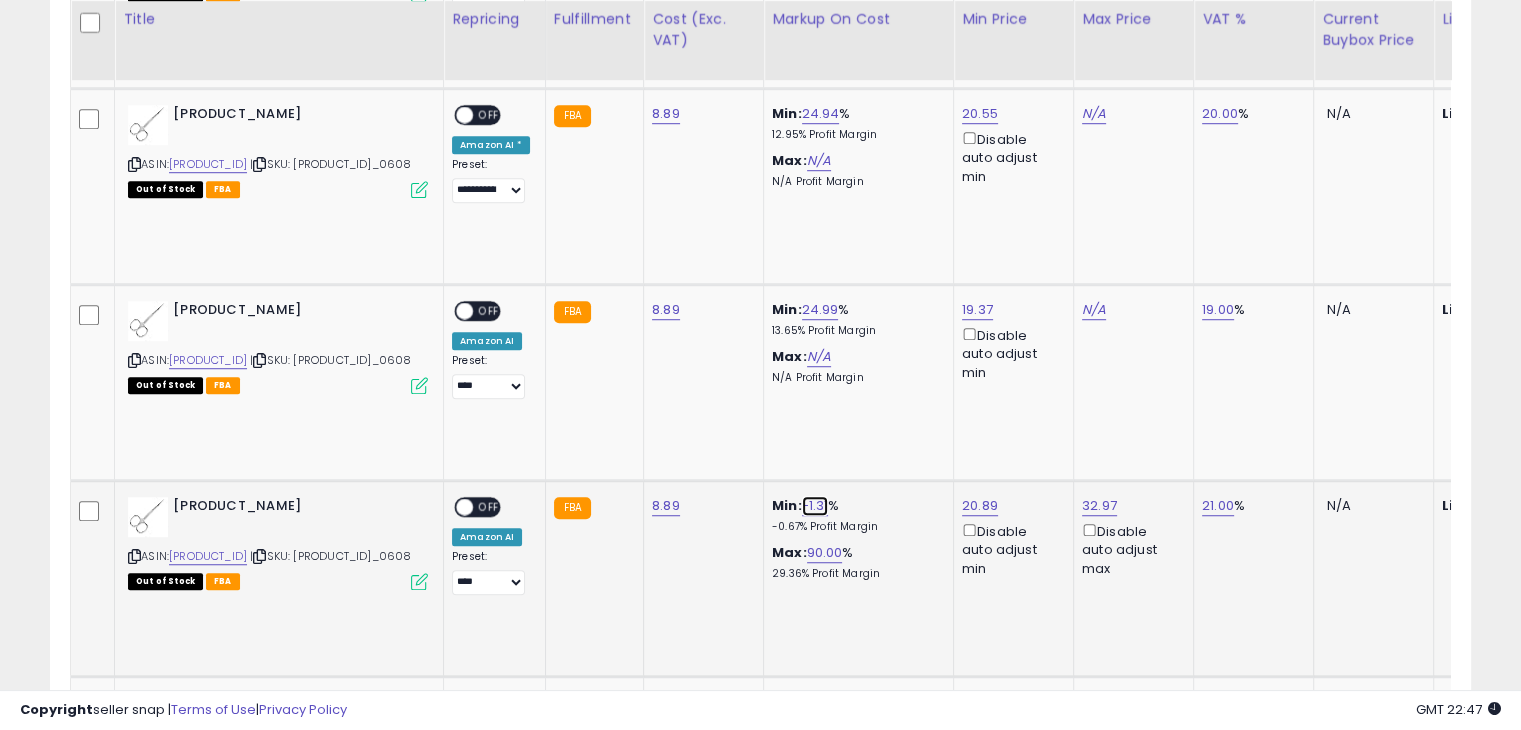 click on "-1.31" at bounding box center [815, 506] 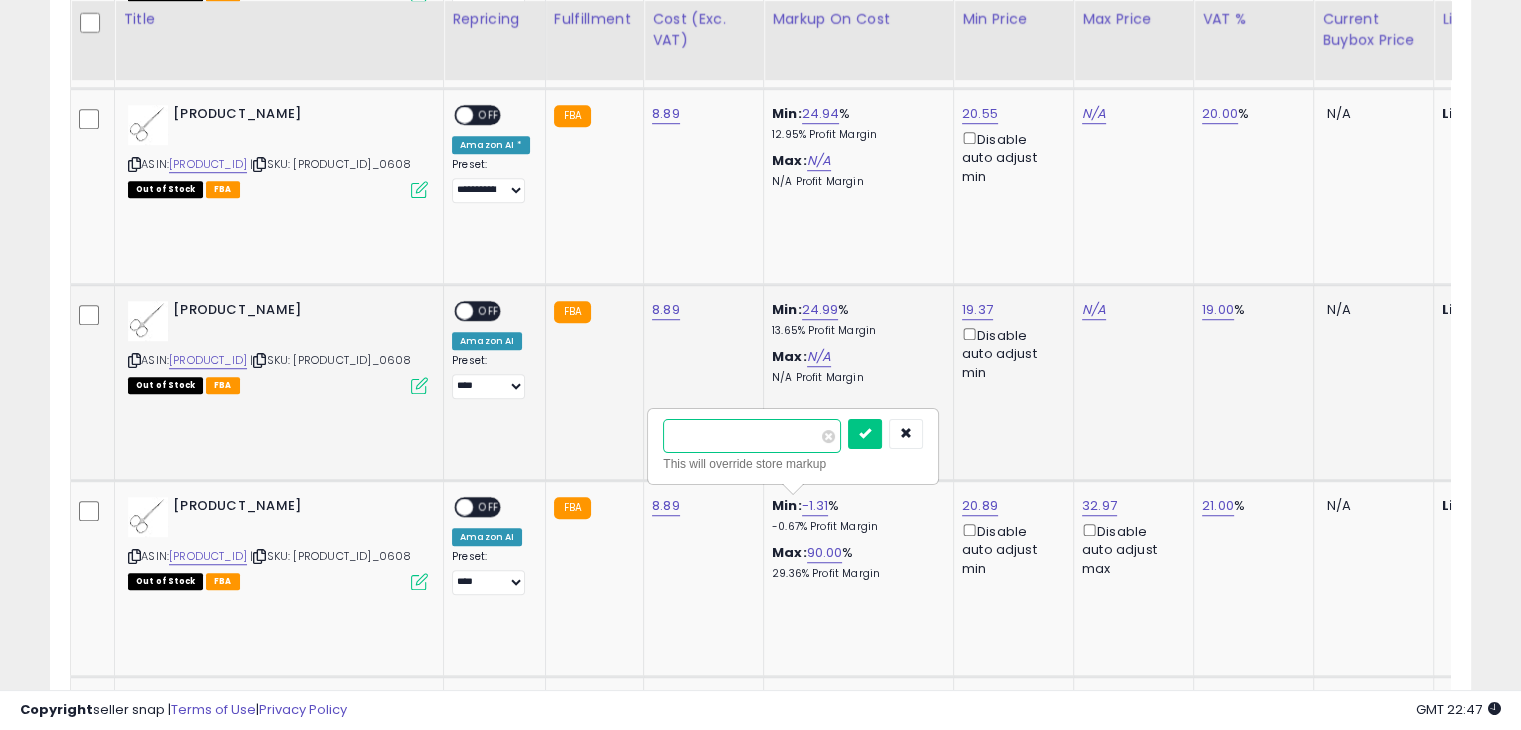 drag, startPoint x: 761, startPoint y: 437, endPoint x: 625, endPoint y: 433, distance: 136.0588 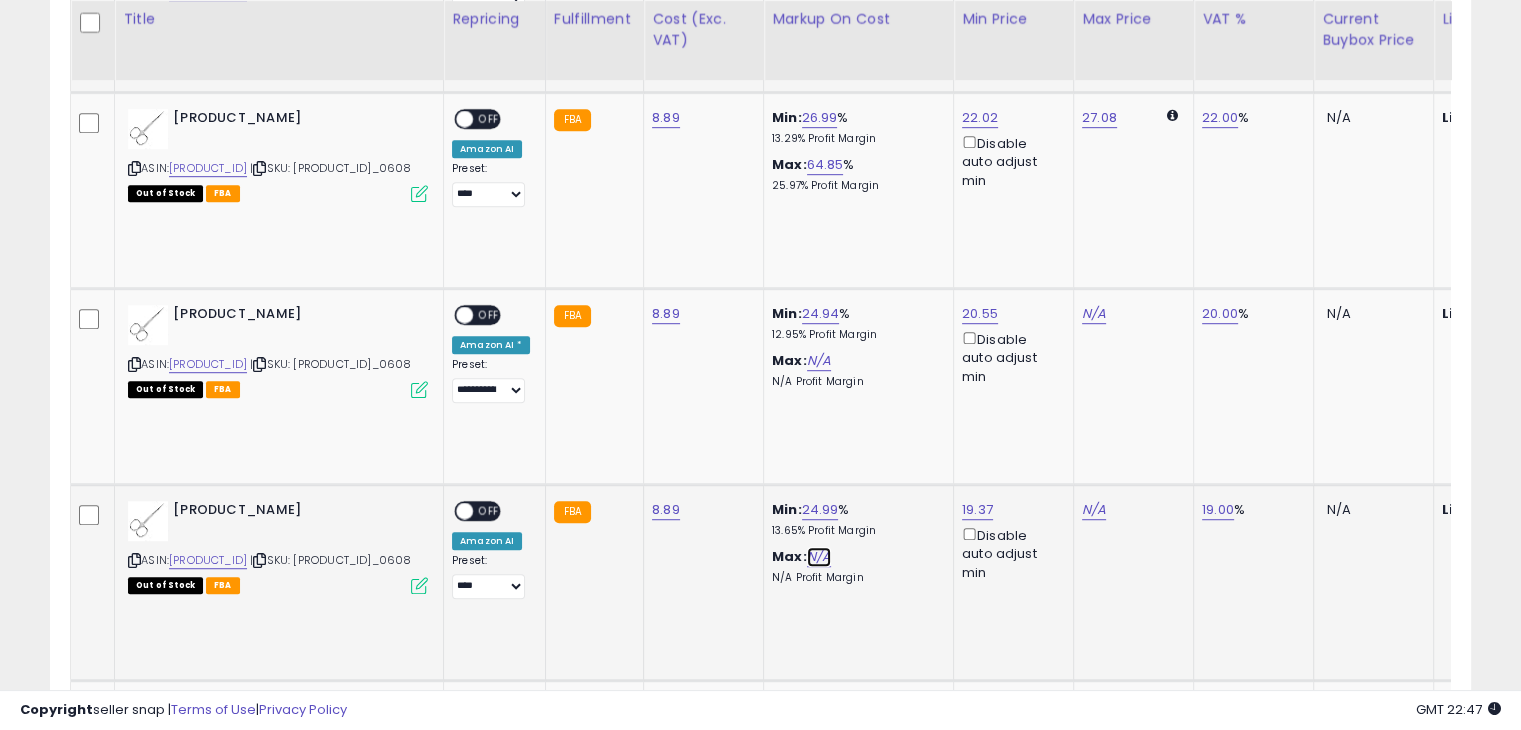 click on "N/A" at bounding box center [819, 557] 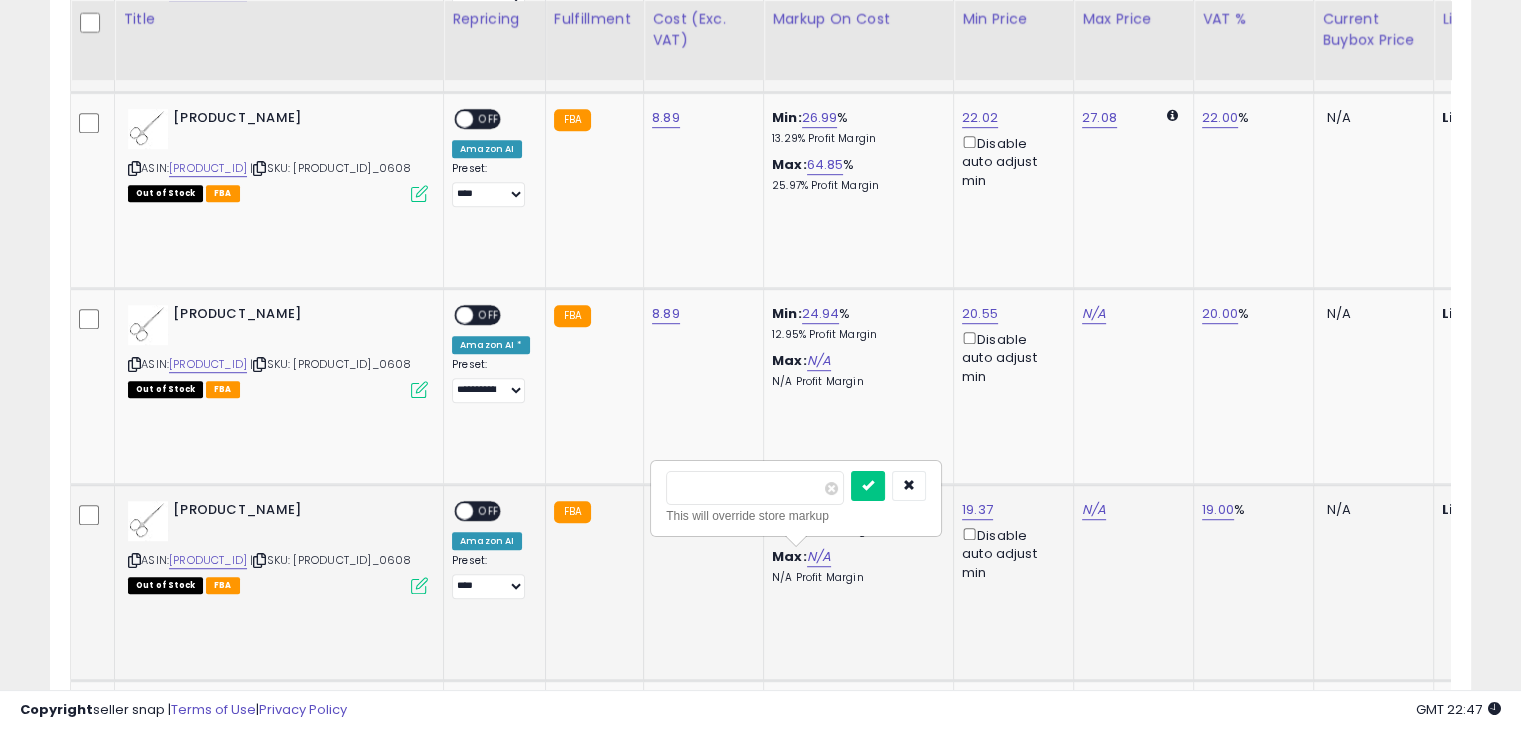 type on "*" 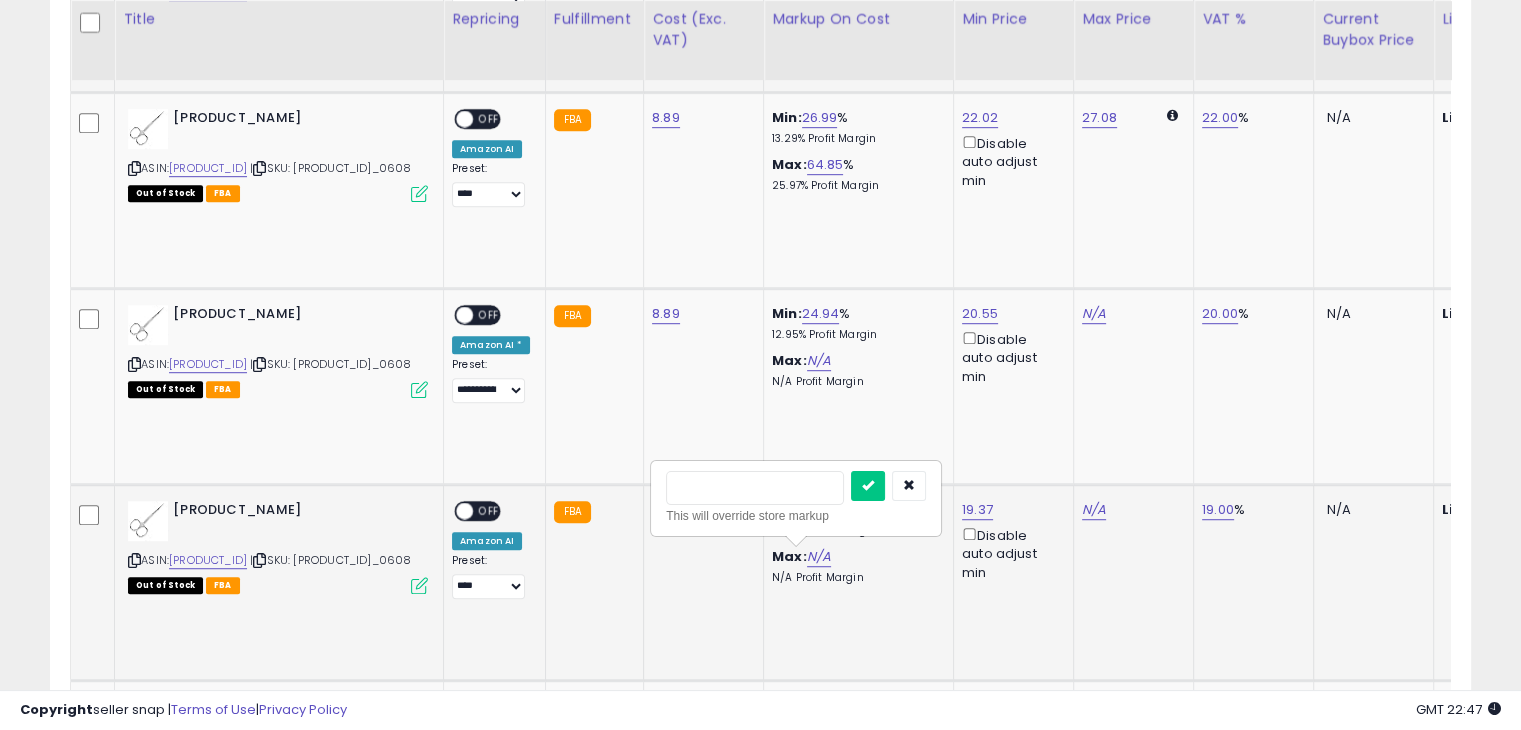 type on "**" 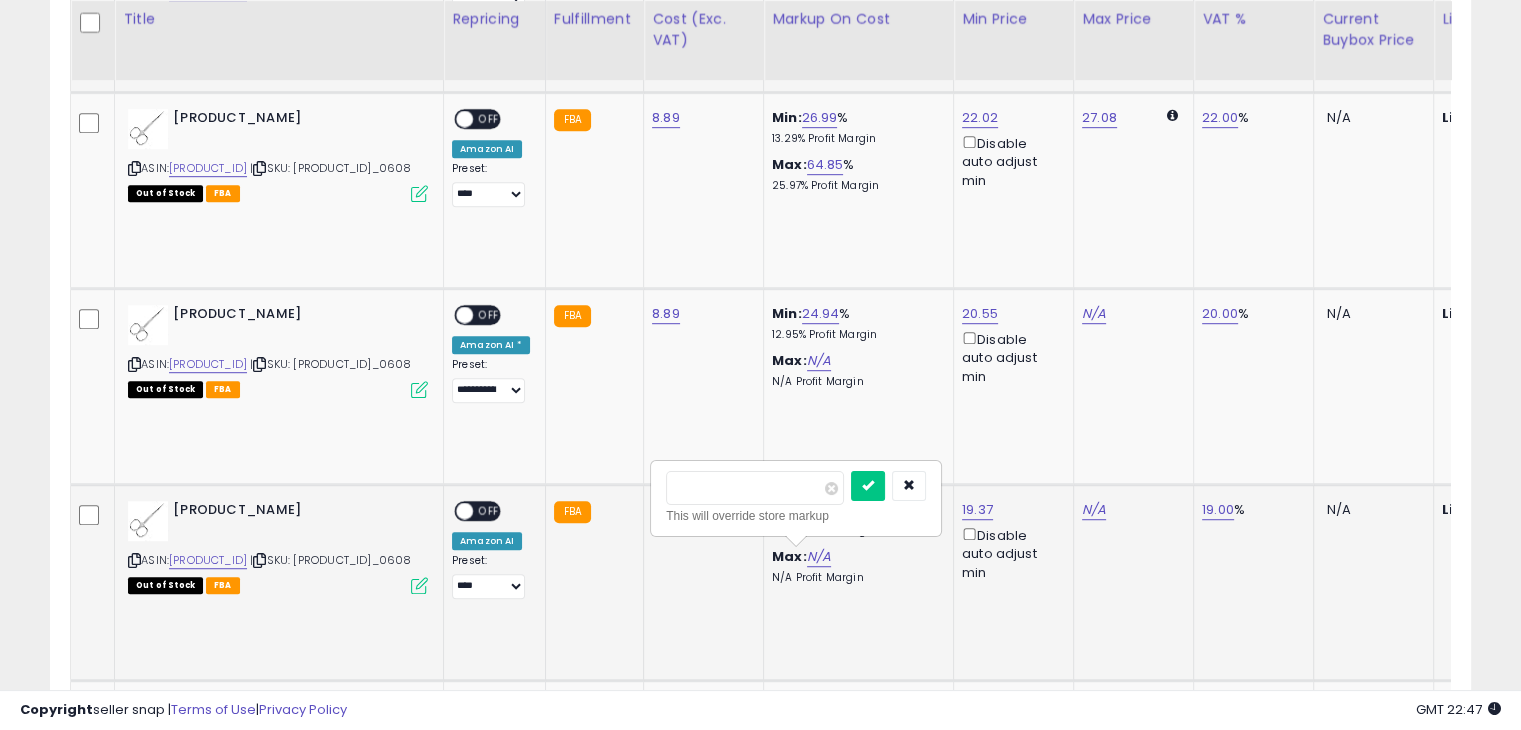 click at bounding box center (868, 486) 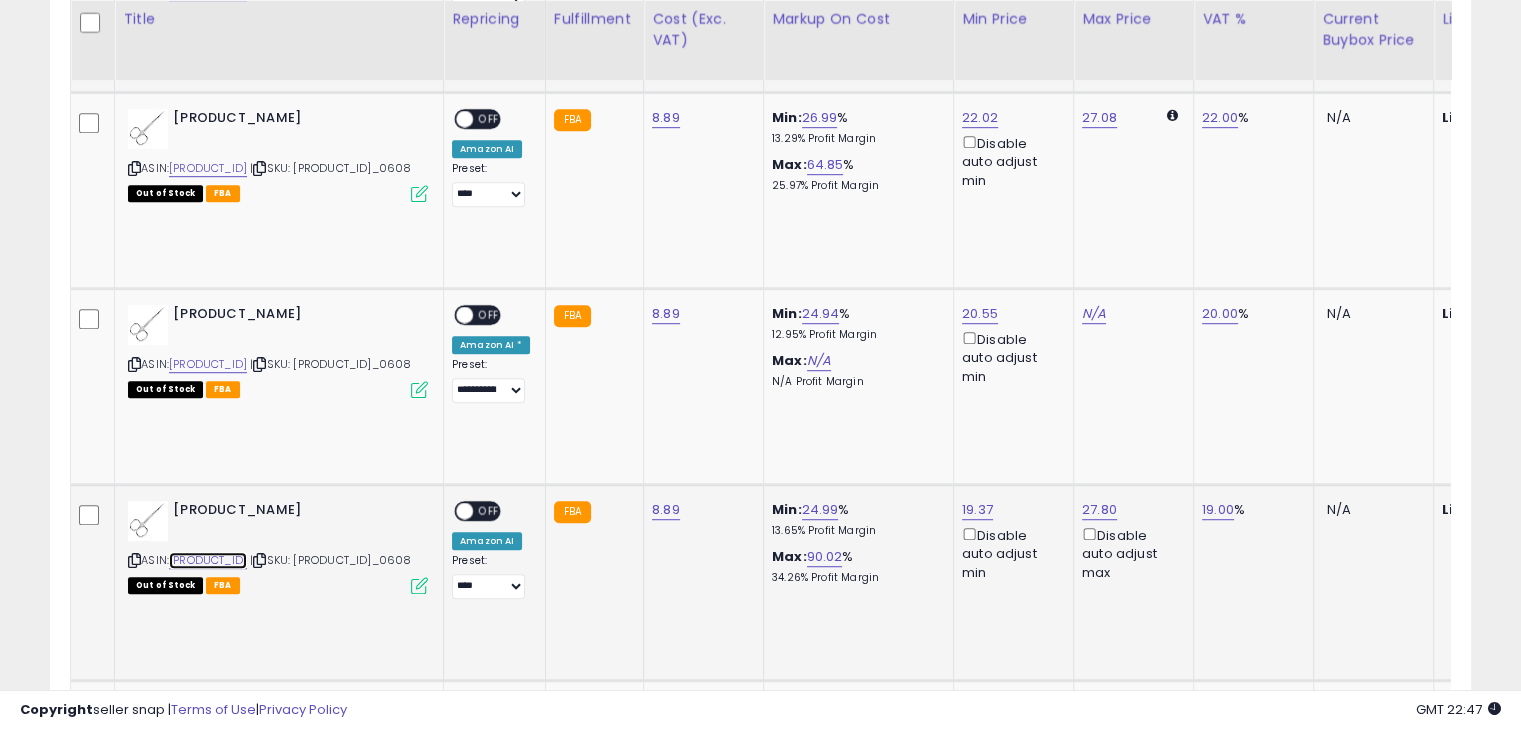 click on "B08RBF2YNV" at bounding box center [208, 560] 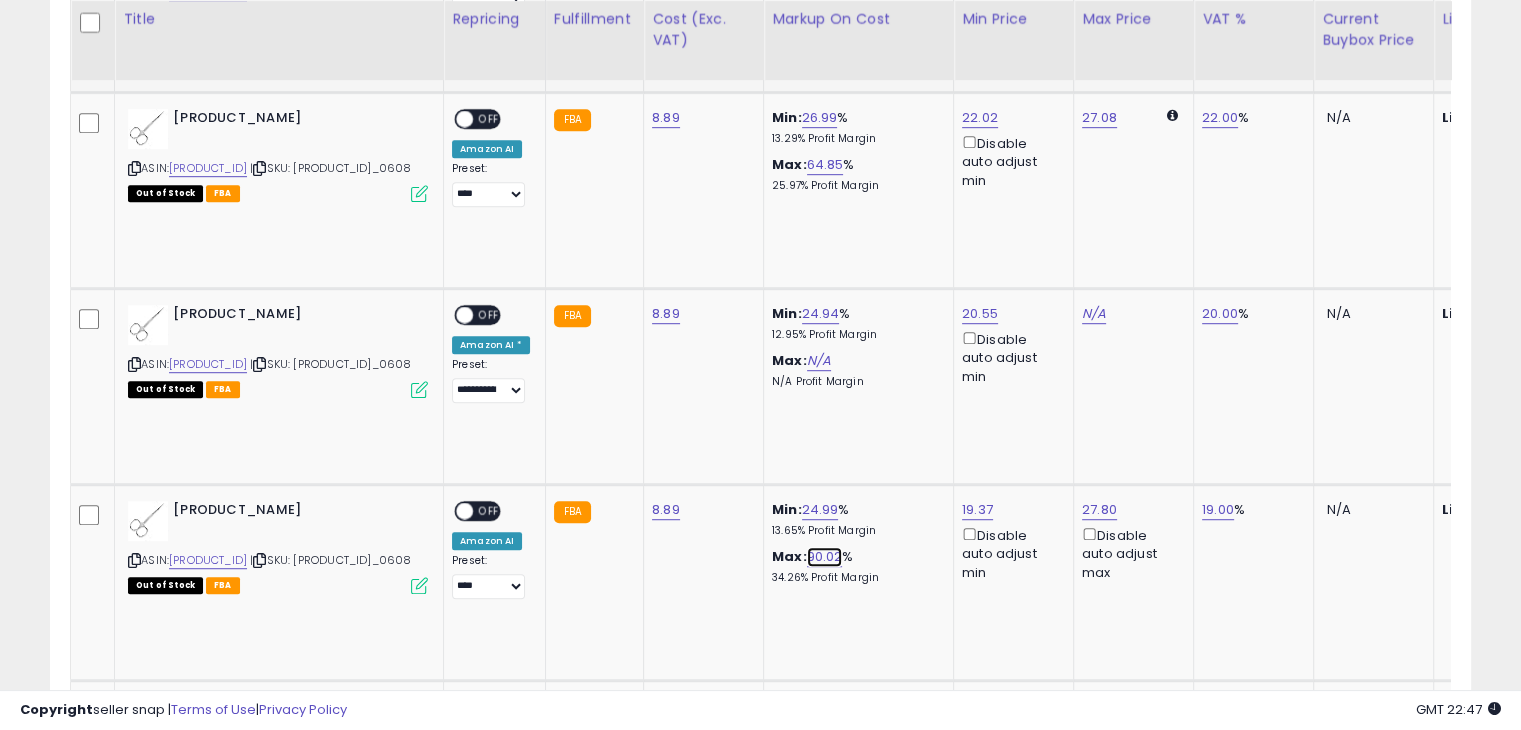 click on "90.02" at bounding box center (825, 557) 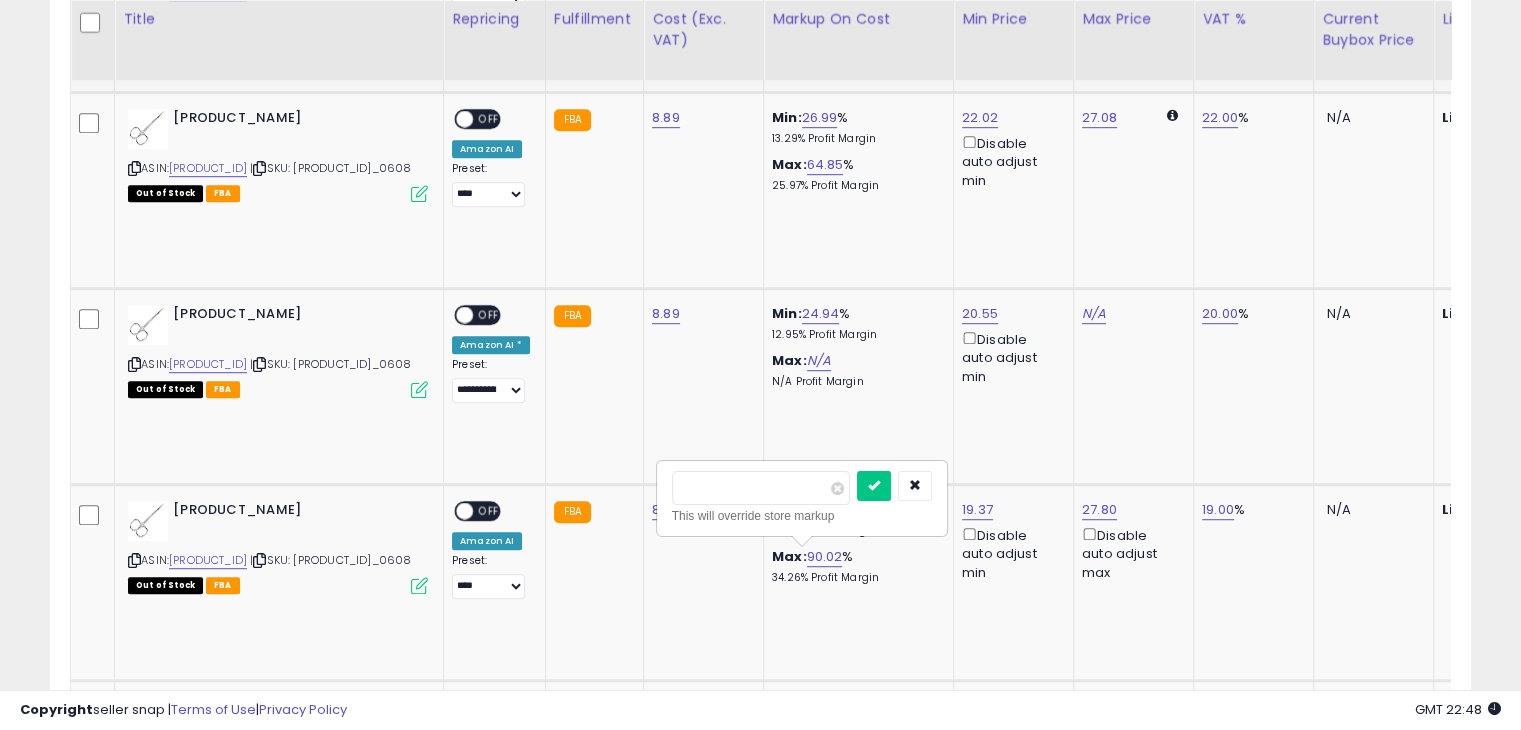 drag, startPoint x: 796, startPoint y: 493, endPoint x: 616, endPoint y: 497, distance: 180.04443 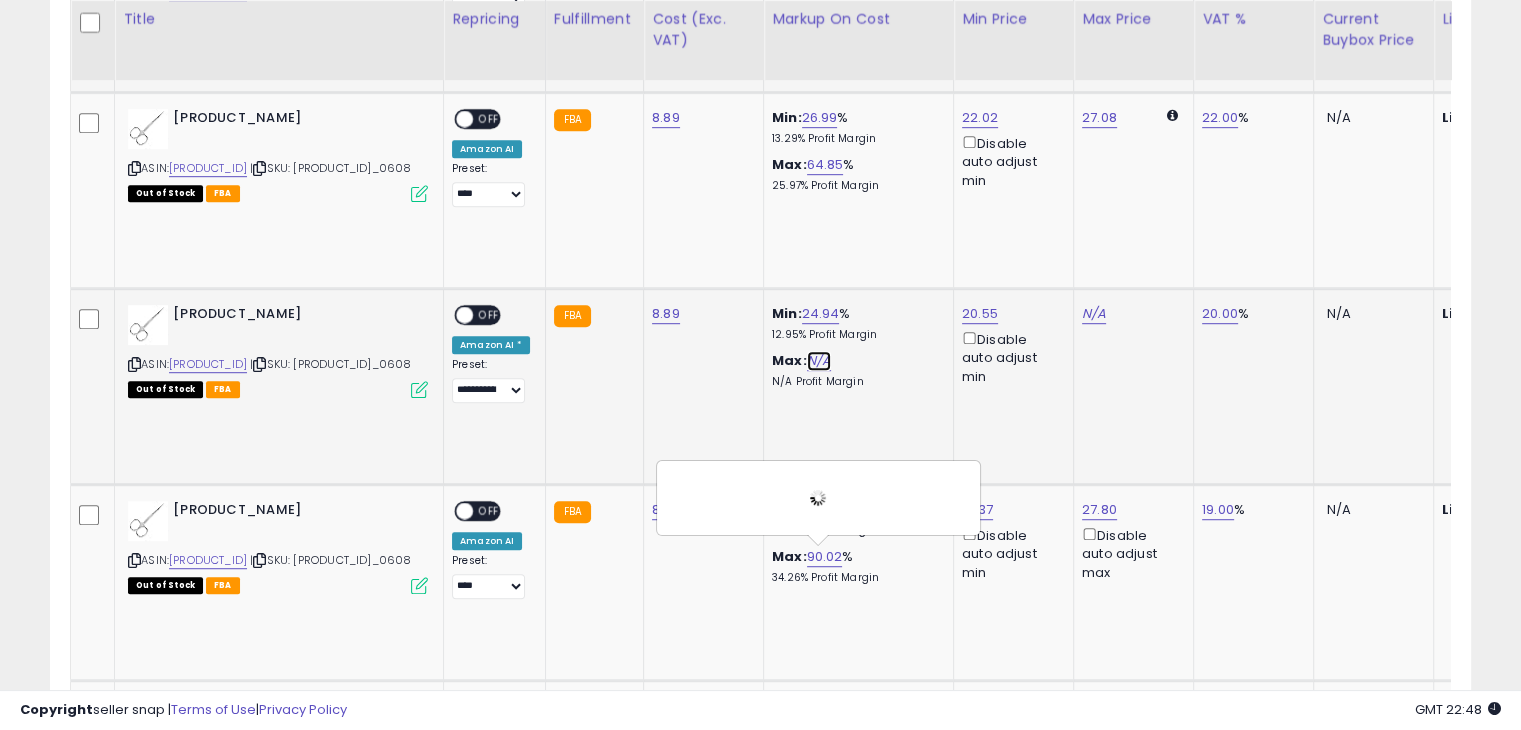 click on "N/A" at bounding box center (819, 361) 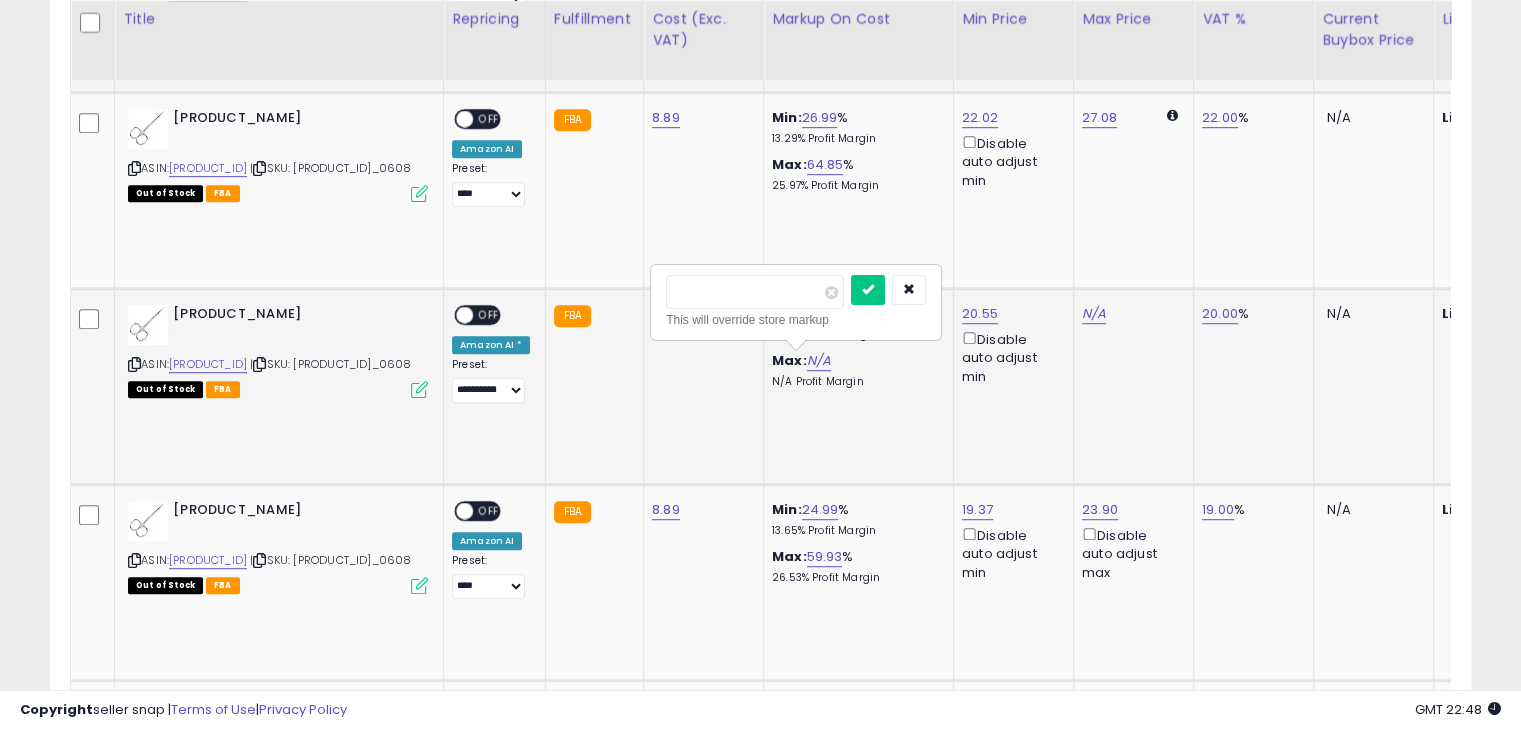 type on "**" 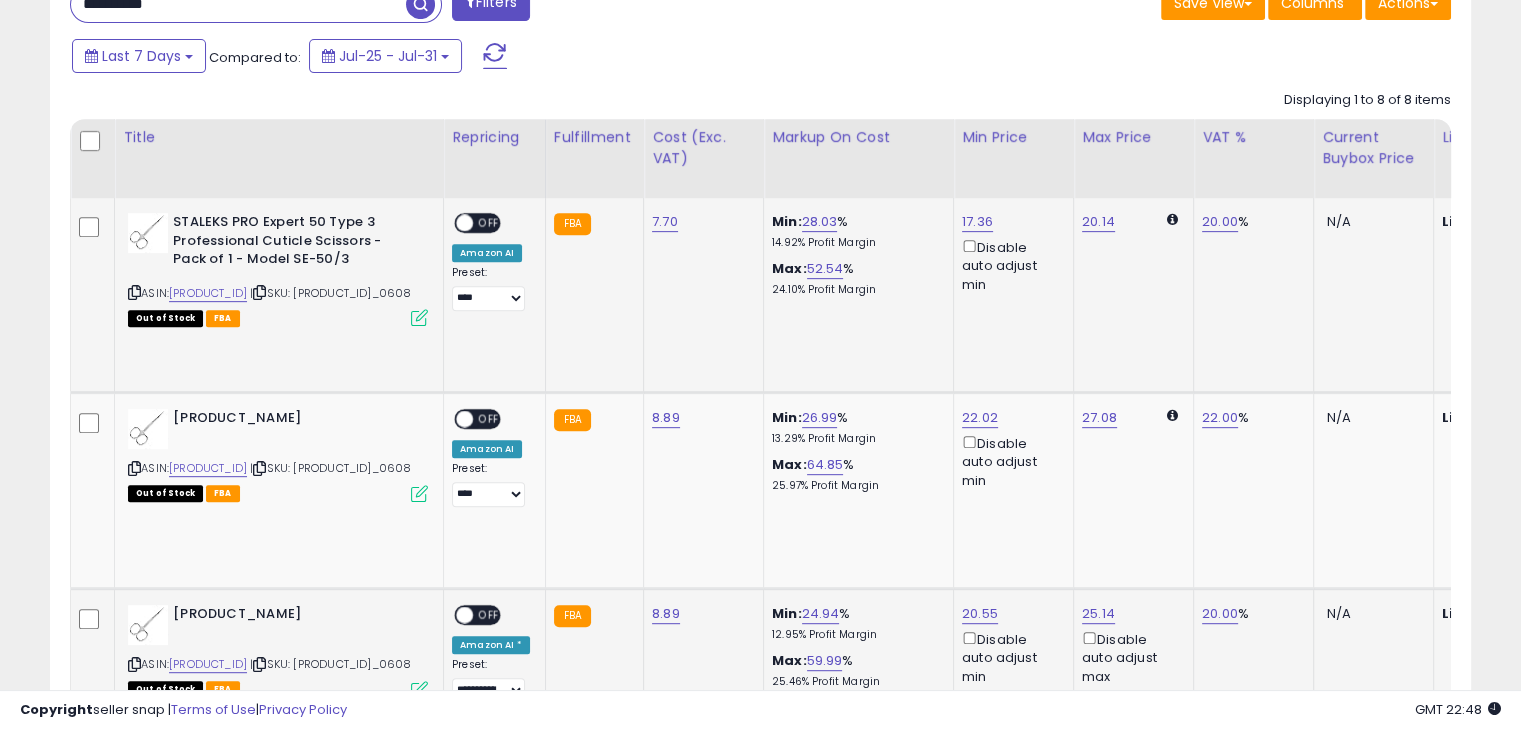 scroll, scrollTop: 752, scrollLeft: 0, axis: vertical 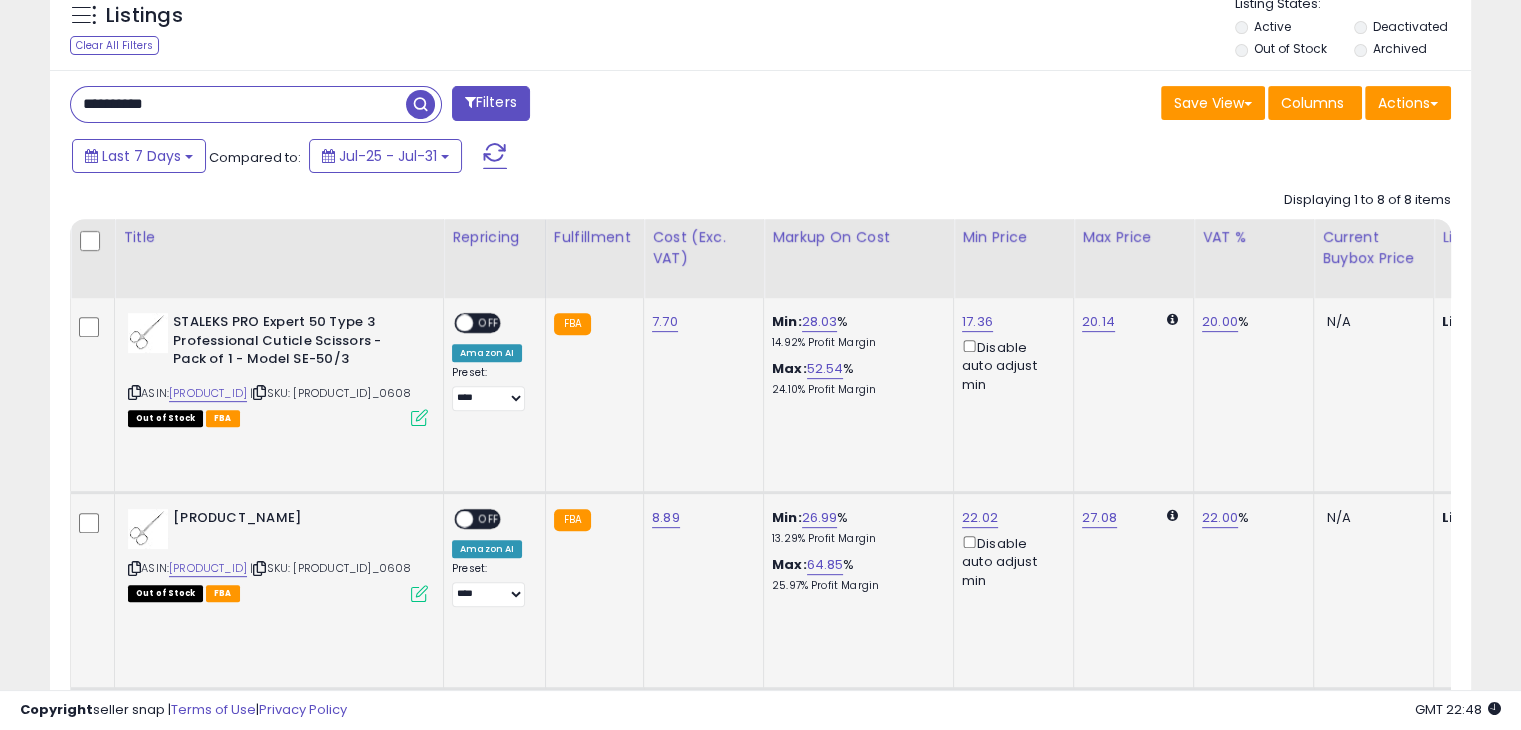 click on "Max:  64.85 %   25.97%  Profit Margin" at bounding box center (855, 574) 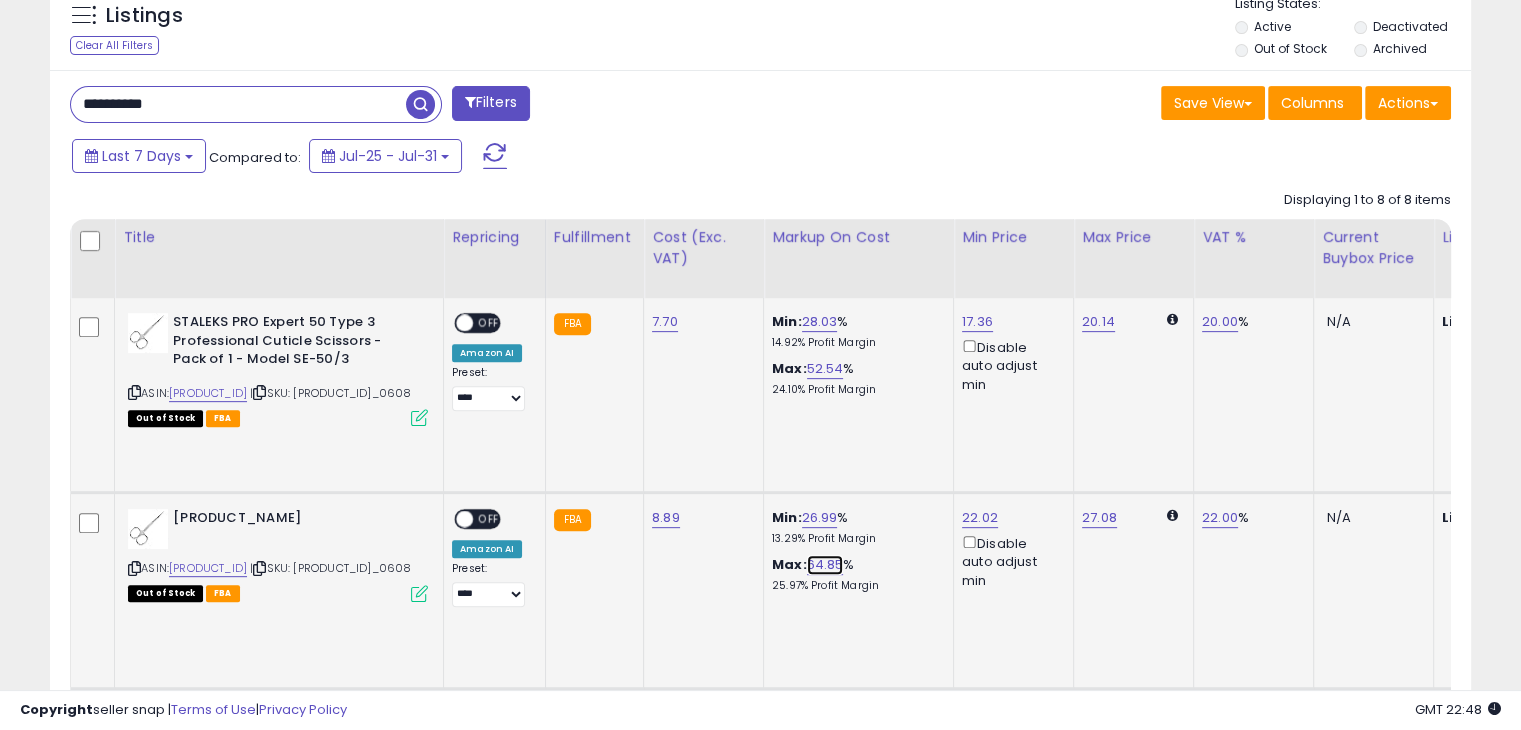 drag, startPoint x: 820, startPoint y: 565, endPoint x: 822, endPoint y: 554, distance: 11.18034 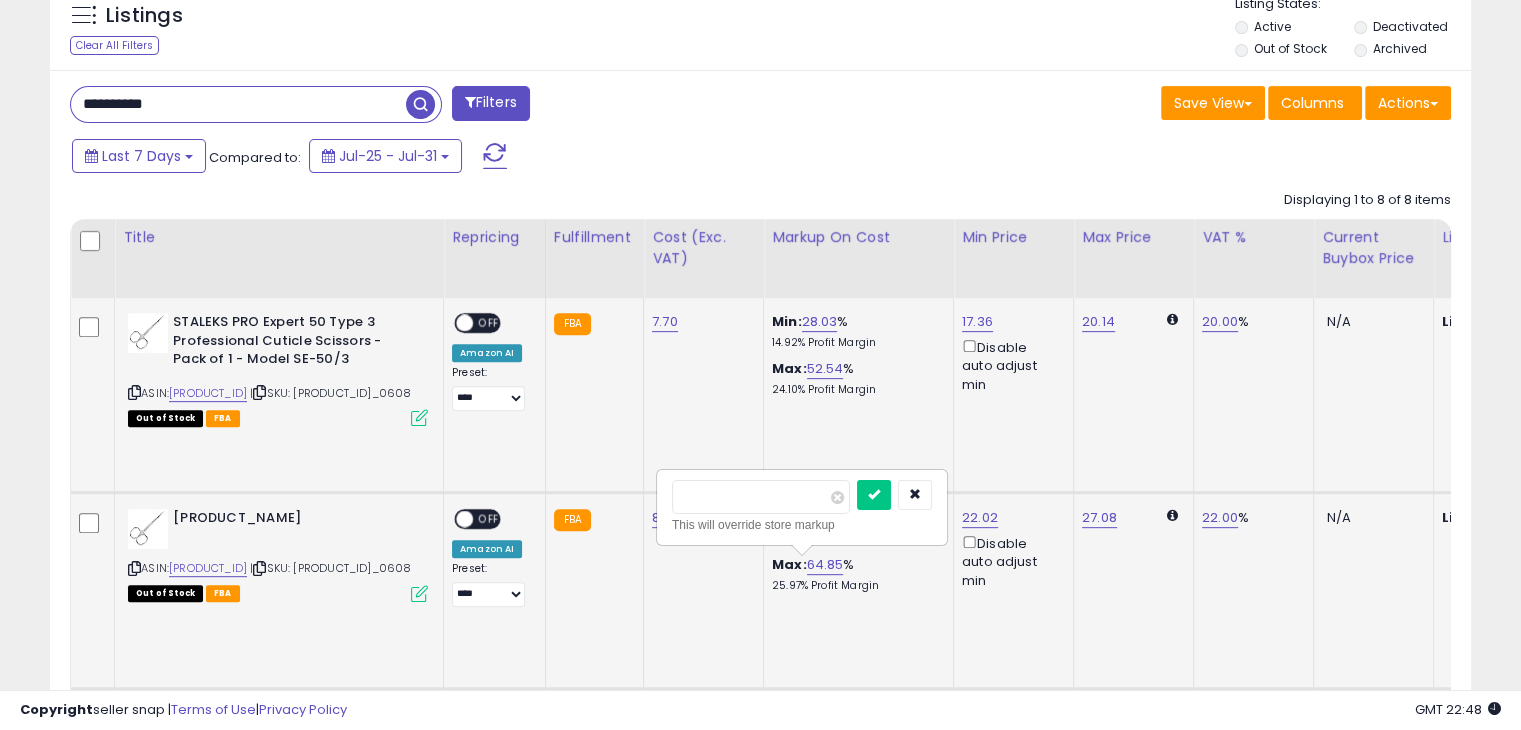 drag, startPoint x: 736, startPoint y: 508, endPoint x: 616, endPoint y: 505, distance: 120.03749 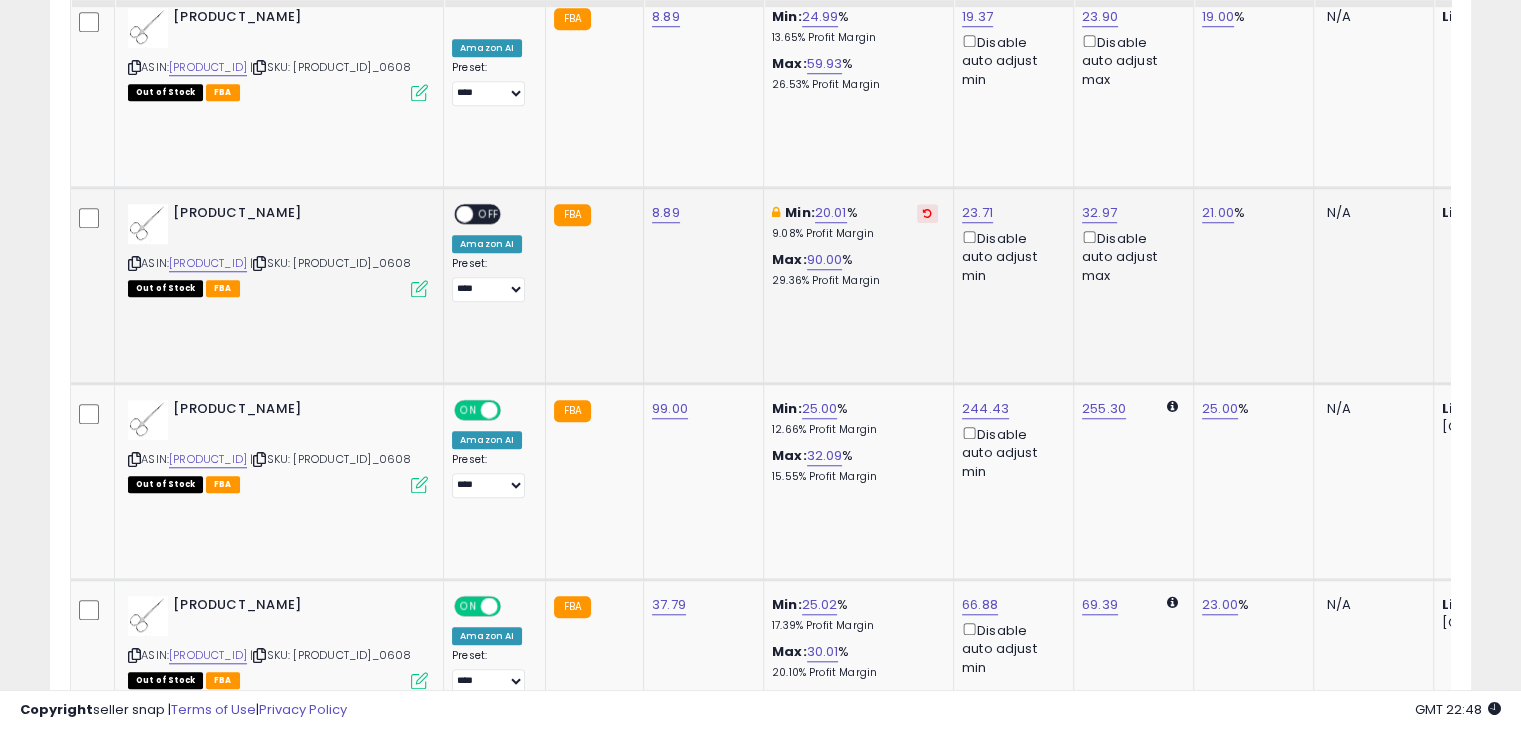 scroll, scrollTop: 1552, scrollLeft: 0, axis: vertical 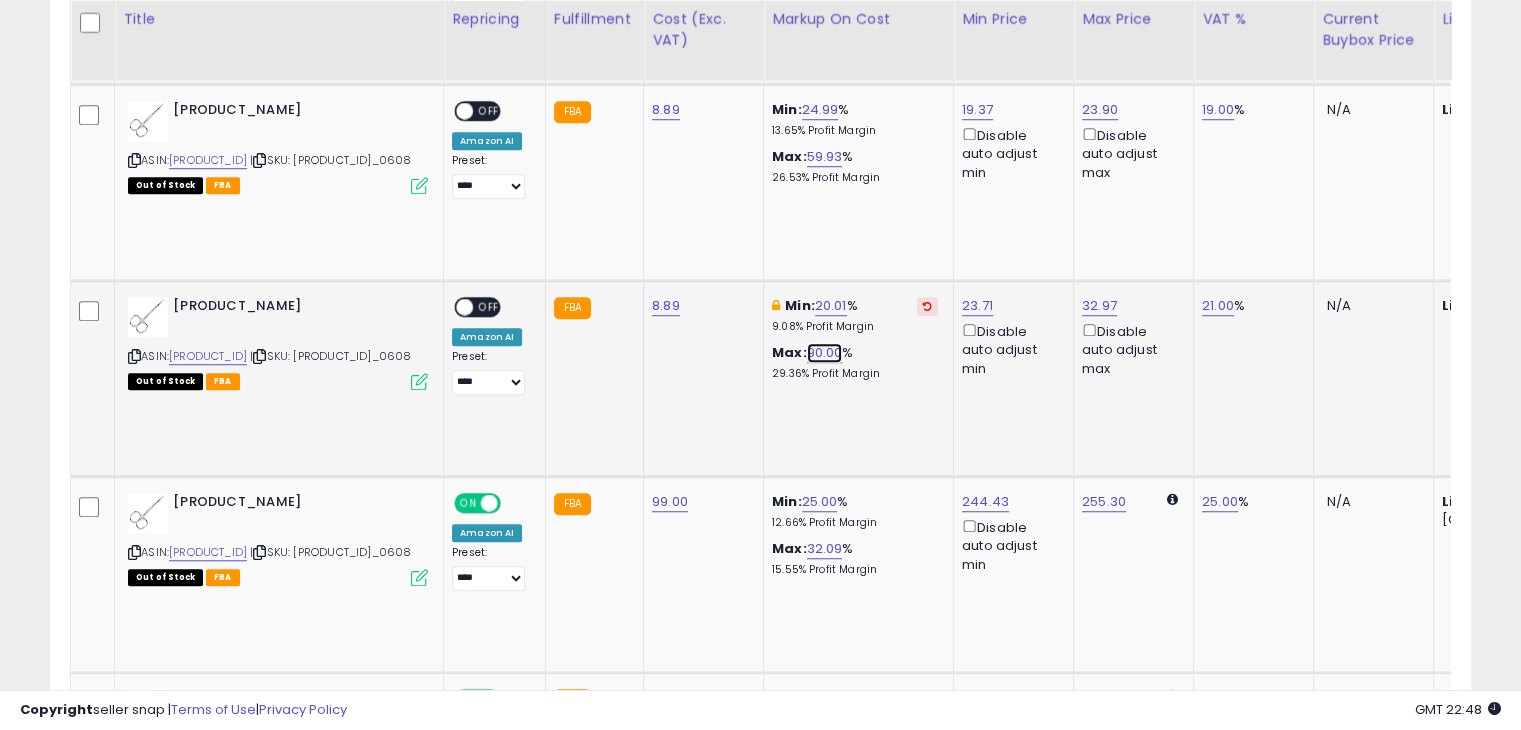 click on "90.00" at bounding box center [825, 353] 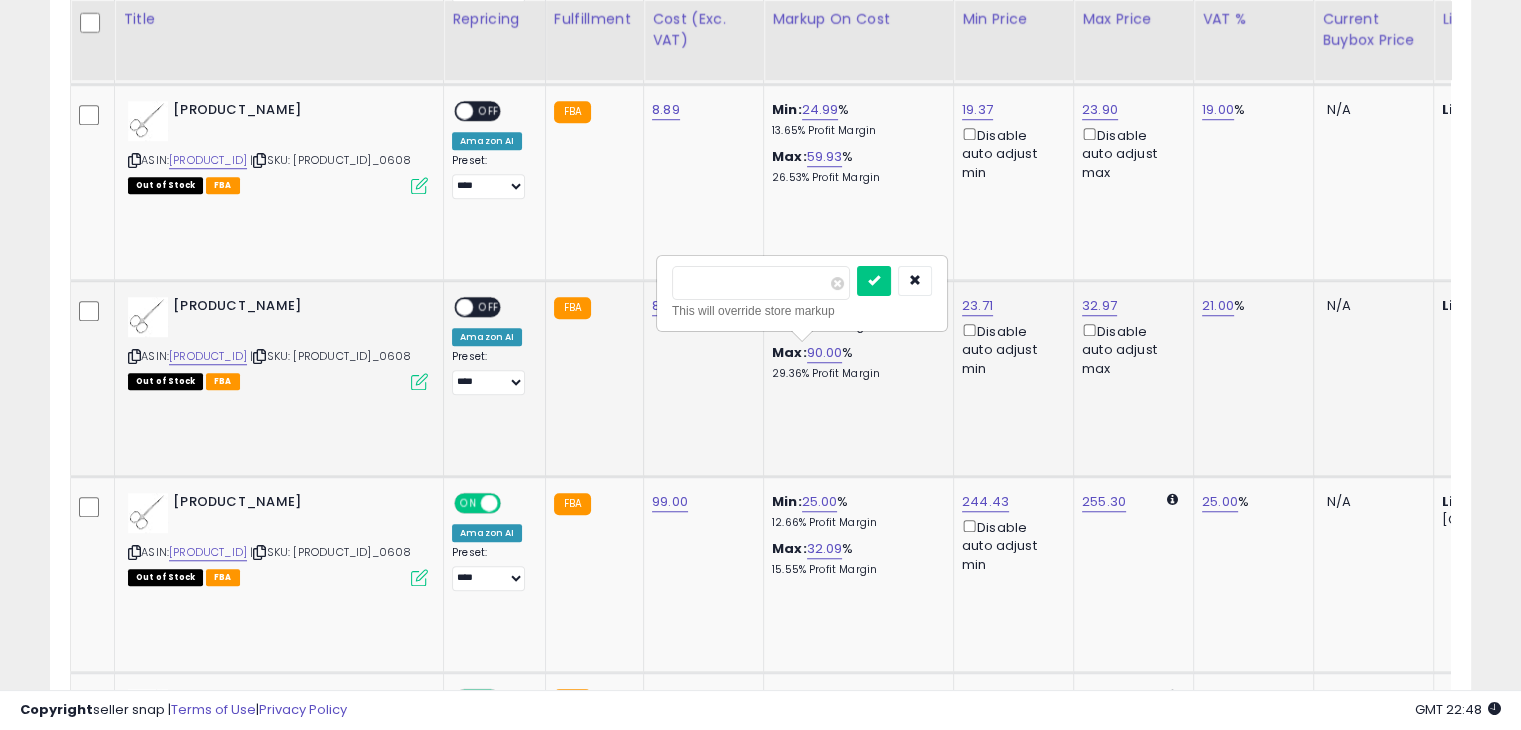 drag, startPoint x: 737, startPoint y: 286, endPoint x: 616, endPoint y: 281, distance: 121.103264 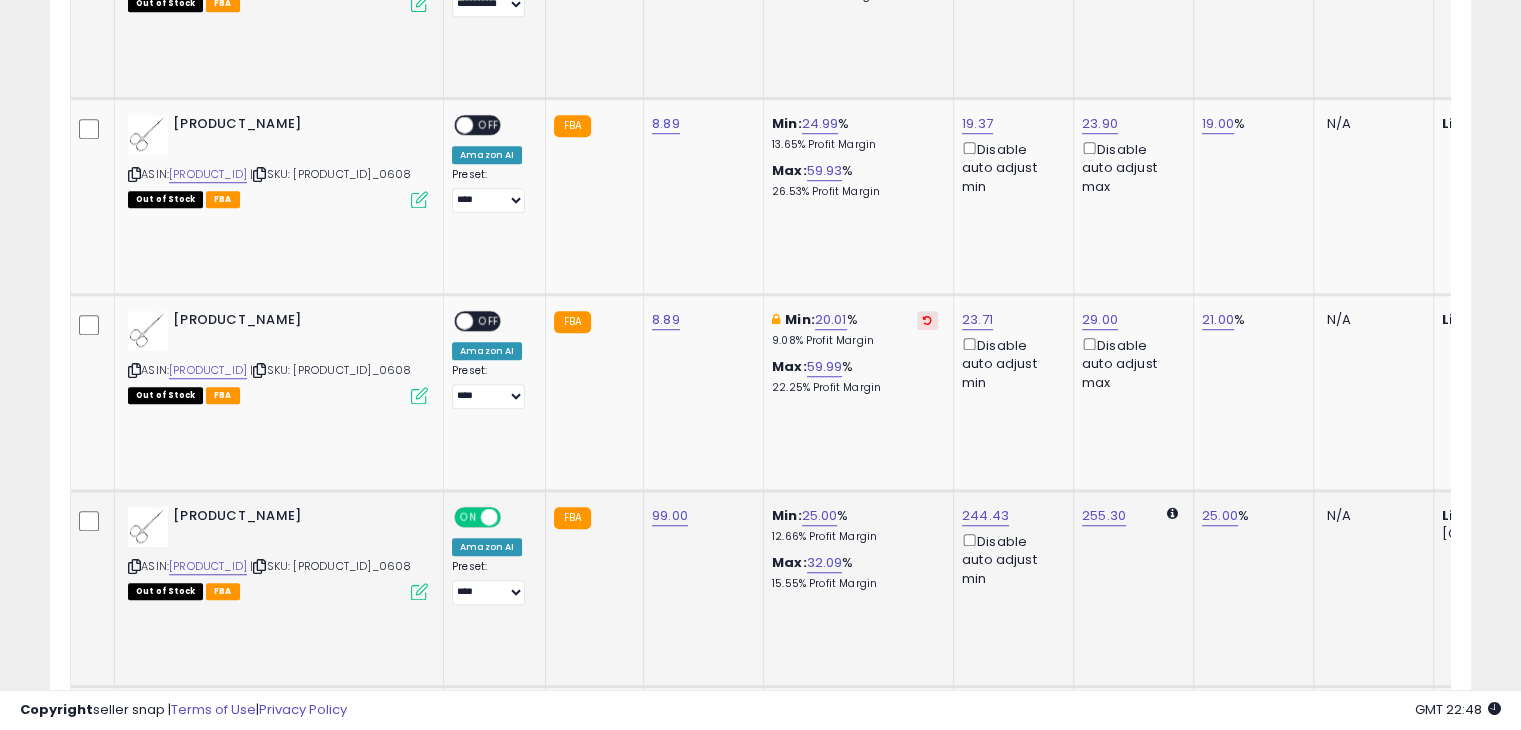 scroll, scrollTop: 1452, scrollLeft: 0, axis: vertical 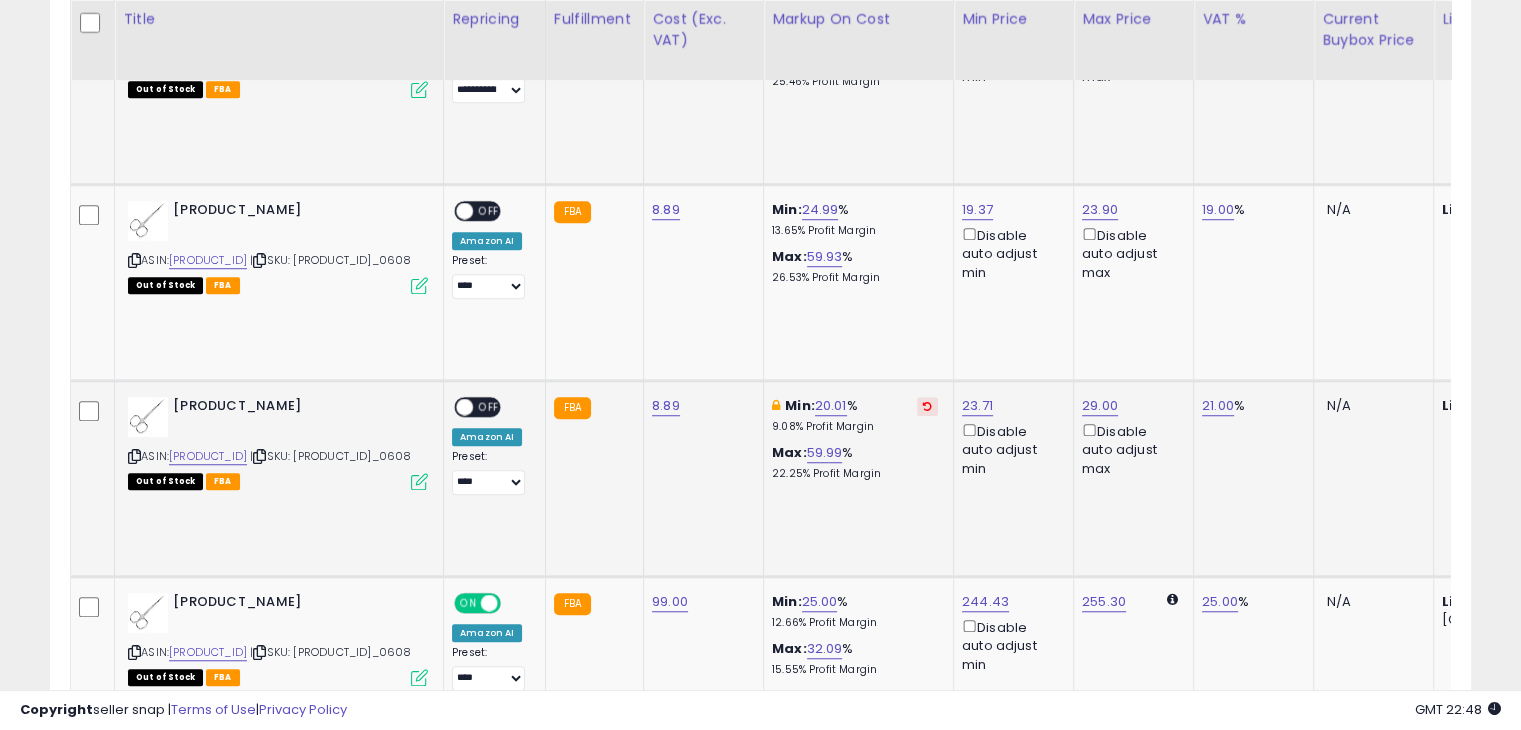 click on "OFF" at bounding box center (489, 407) 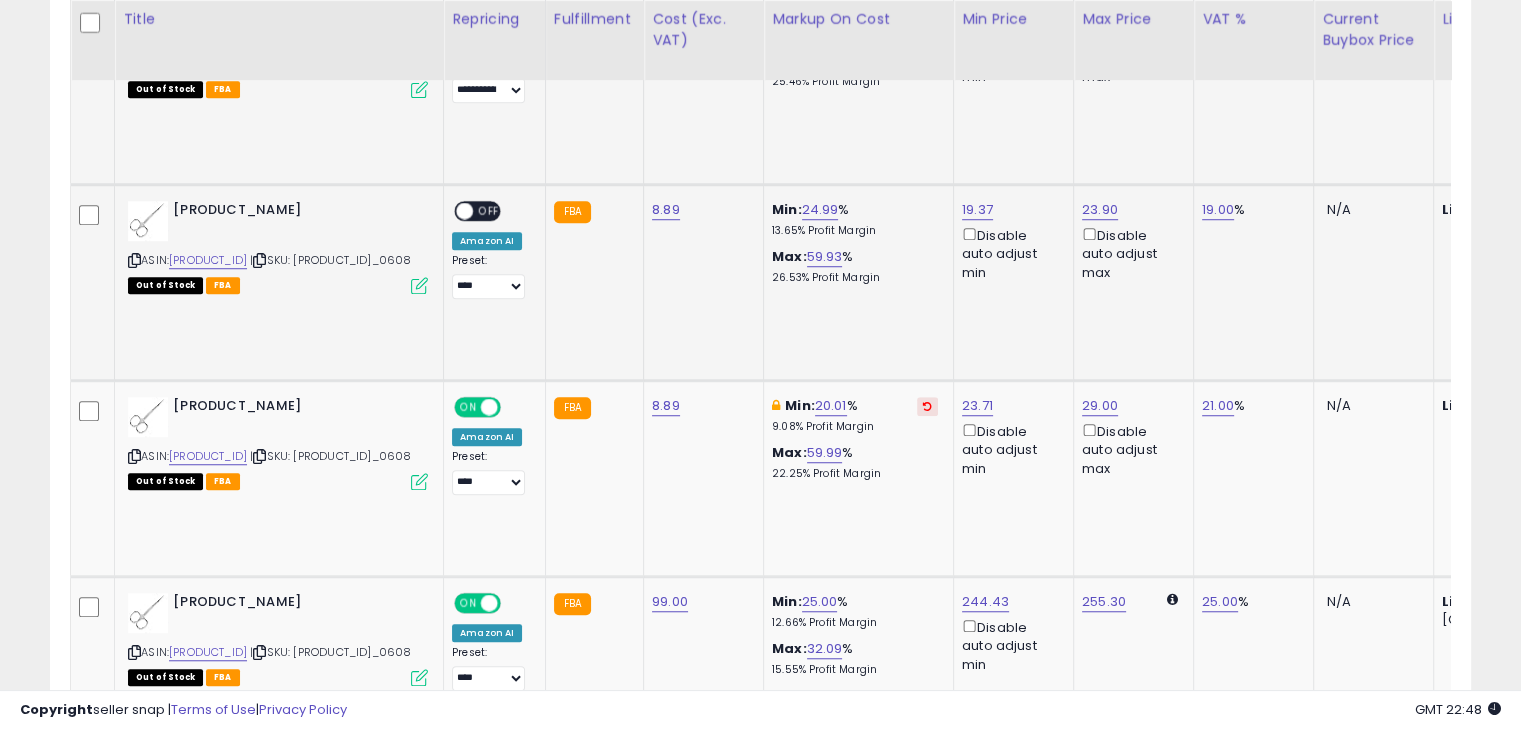 click on "OFF" at bounding box center (489, 211) 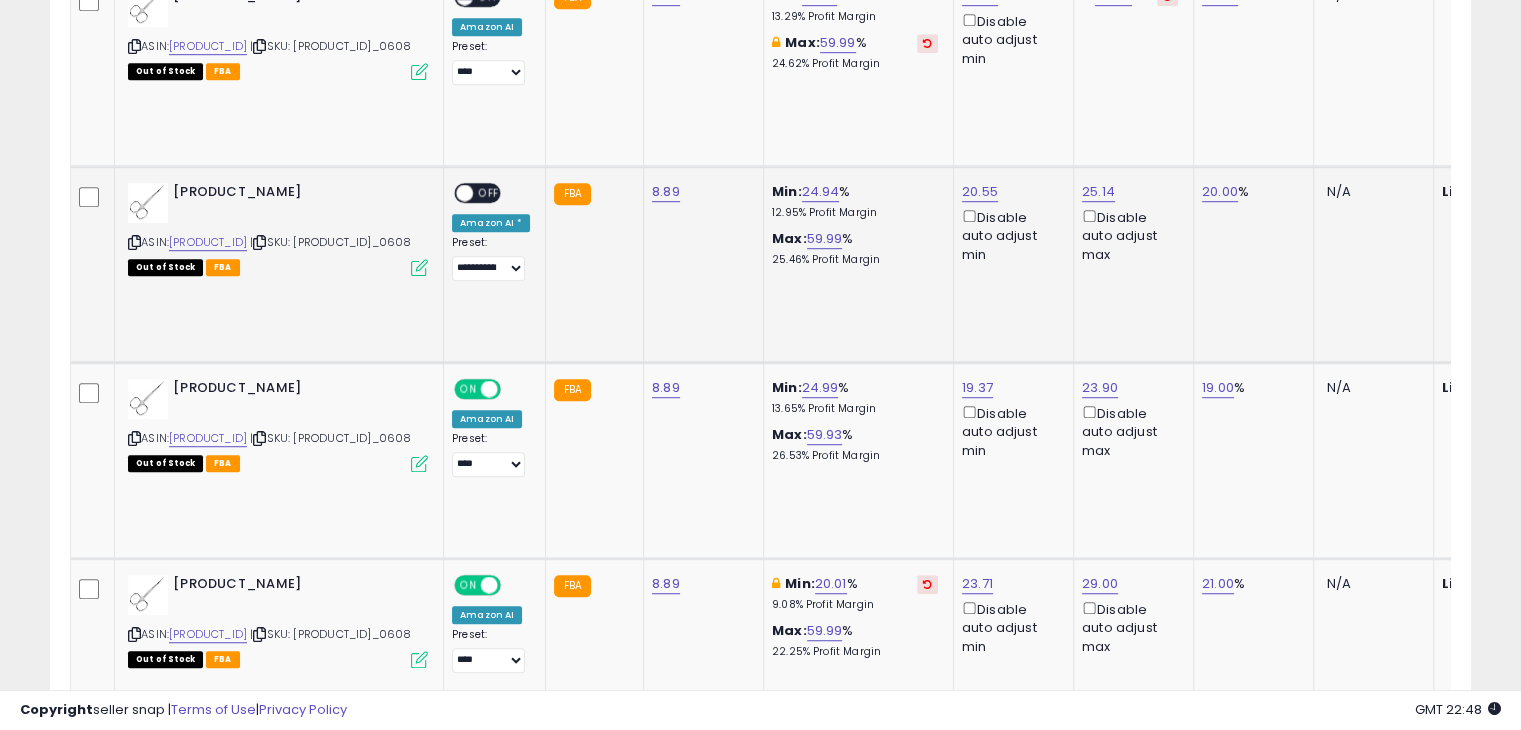 scroll, scrollTop: 1152, scrollLeft: 0, axis: vertical 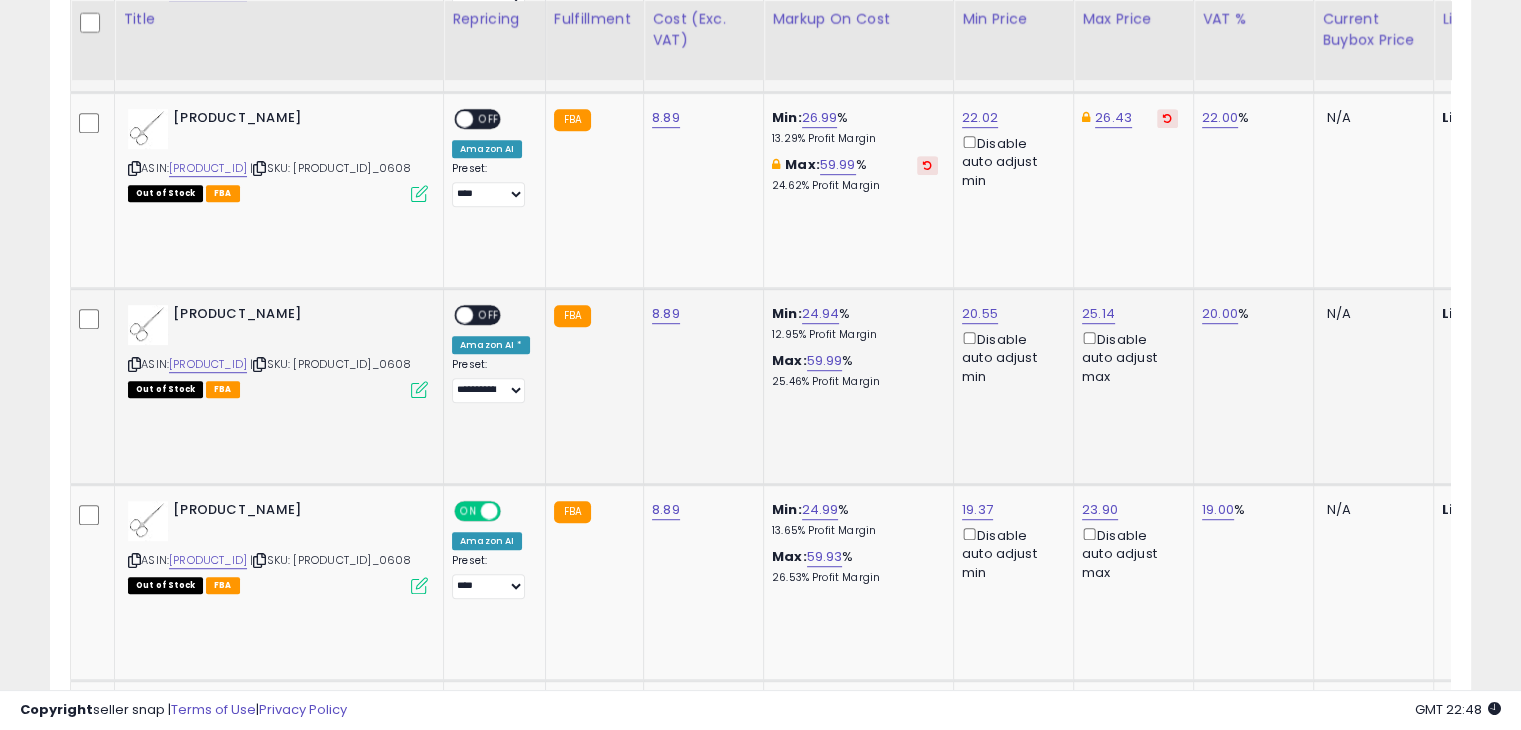 click on "OFF" at bounding box center (489, 315) 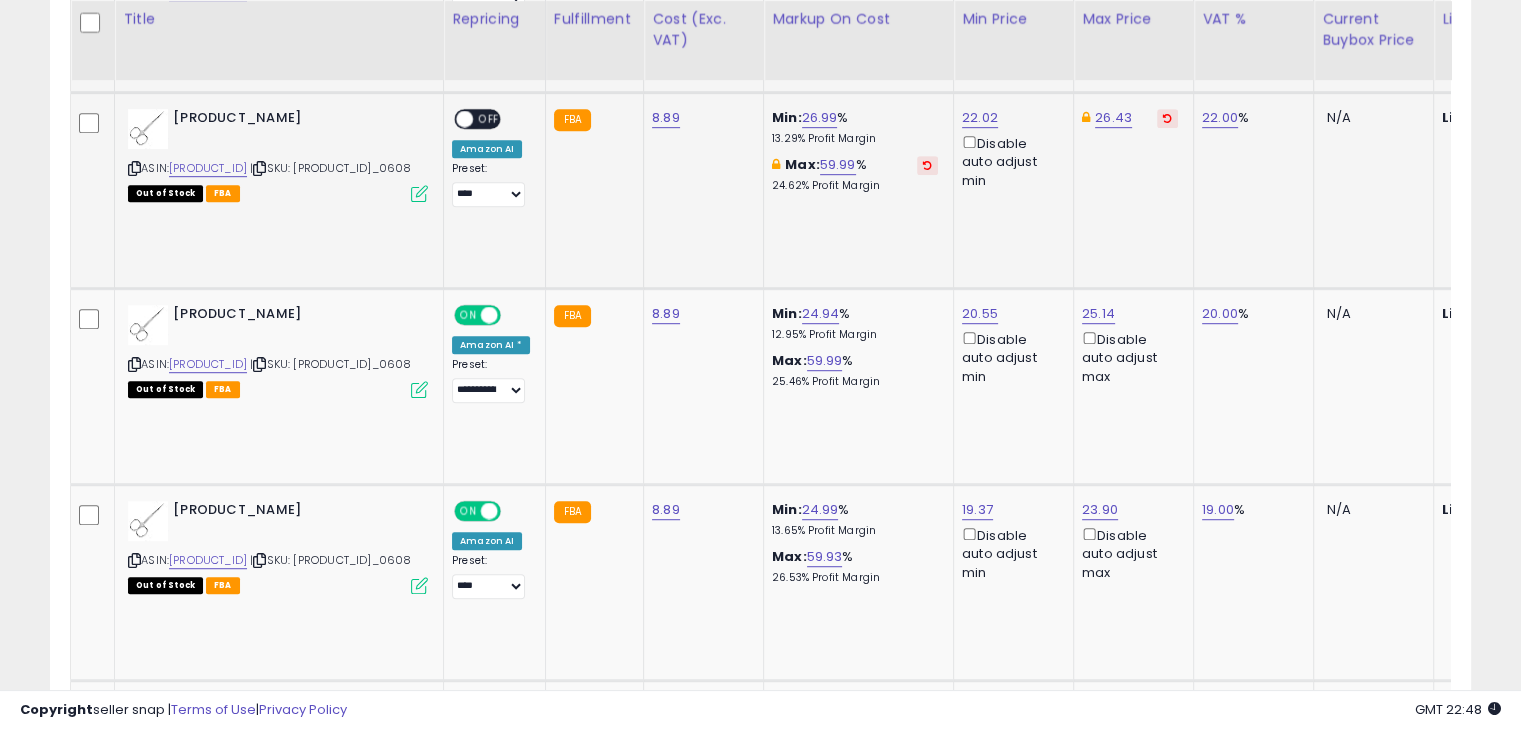 click on "OFF" at bounding box center [489, 119] 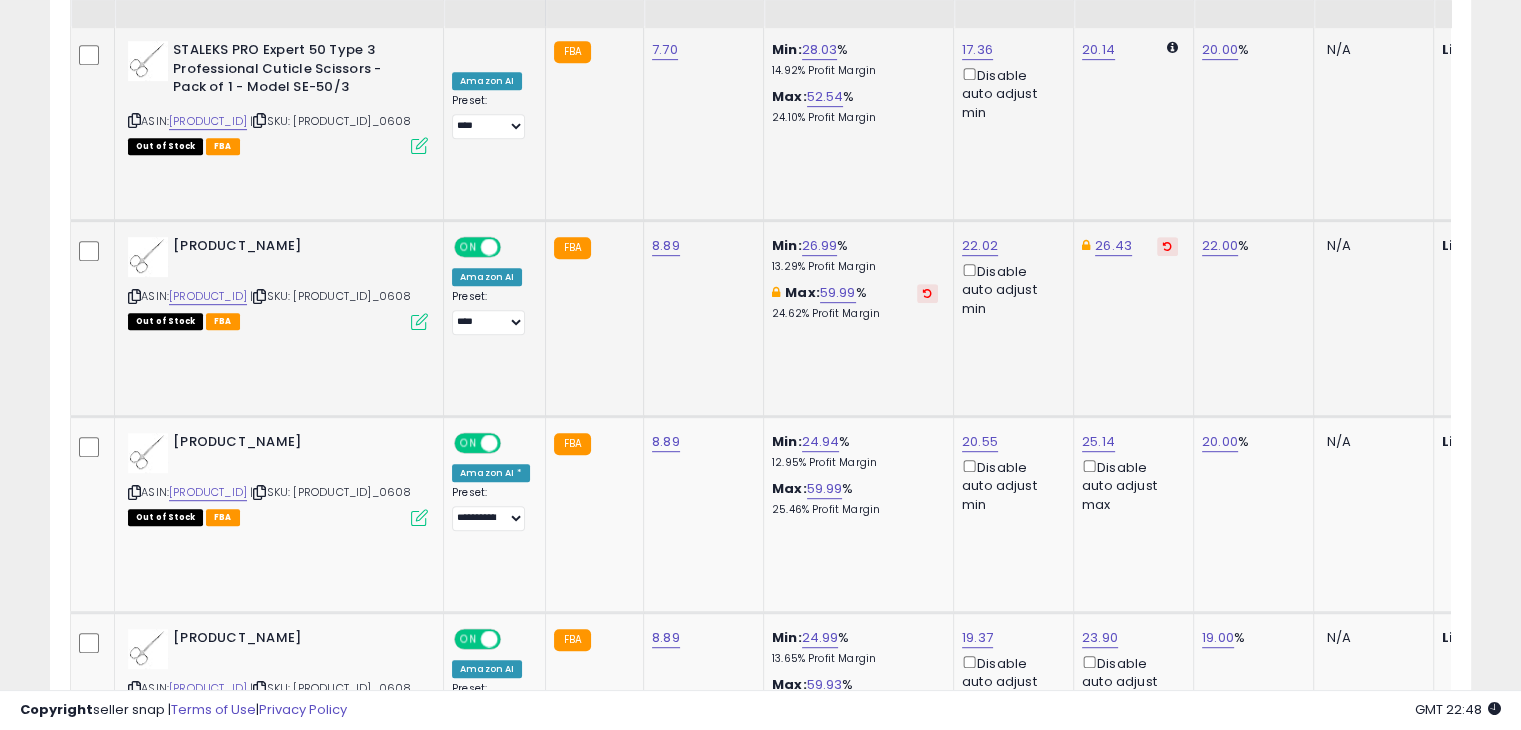 scroll, scrollTop: 852, scrollLeft: 0, axis: vertical 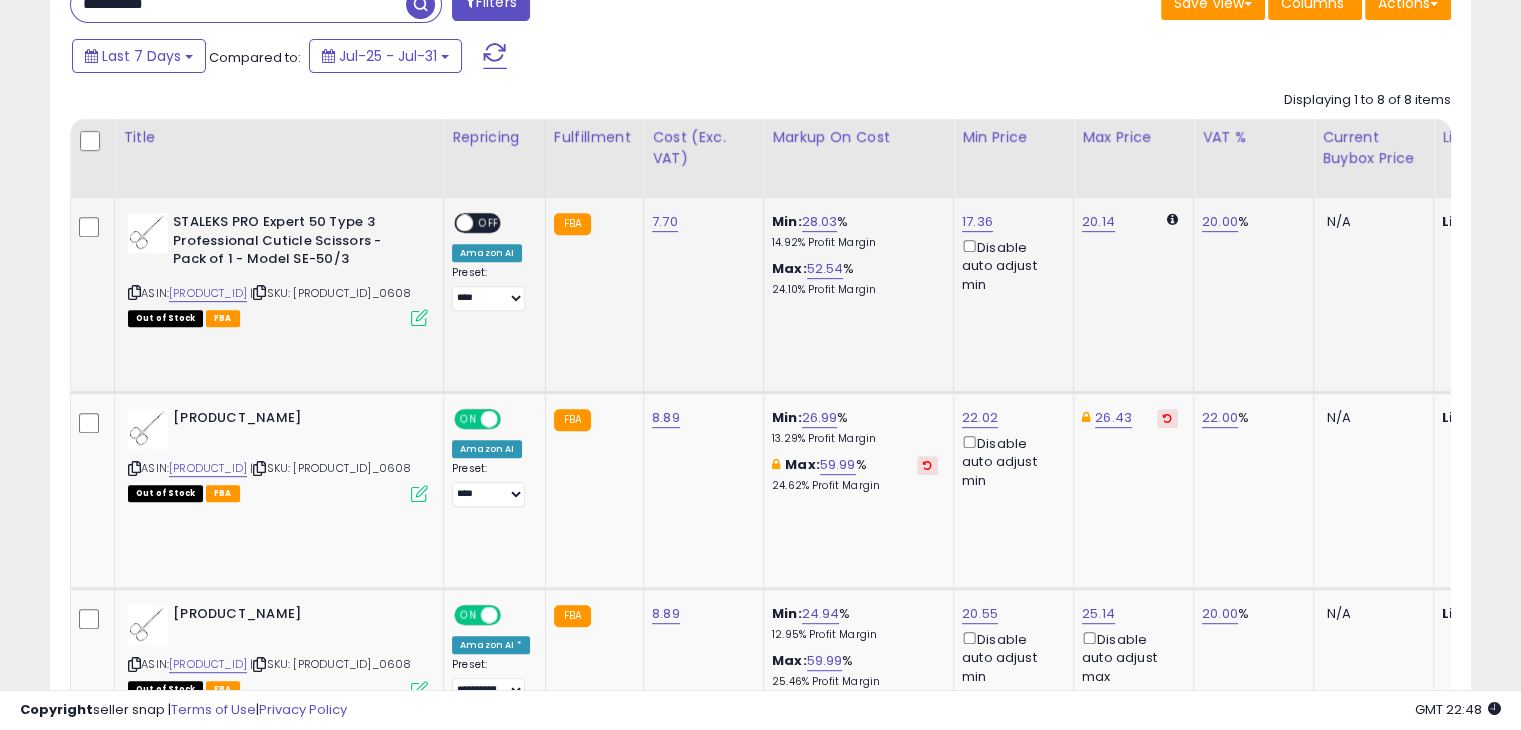 click on "**********" at bounding box center (491, 262) 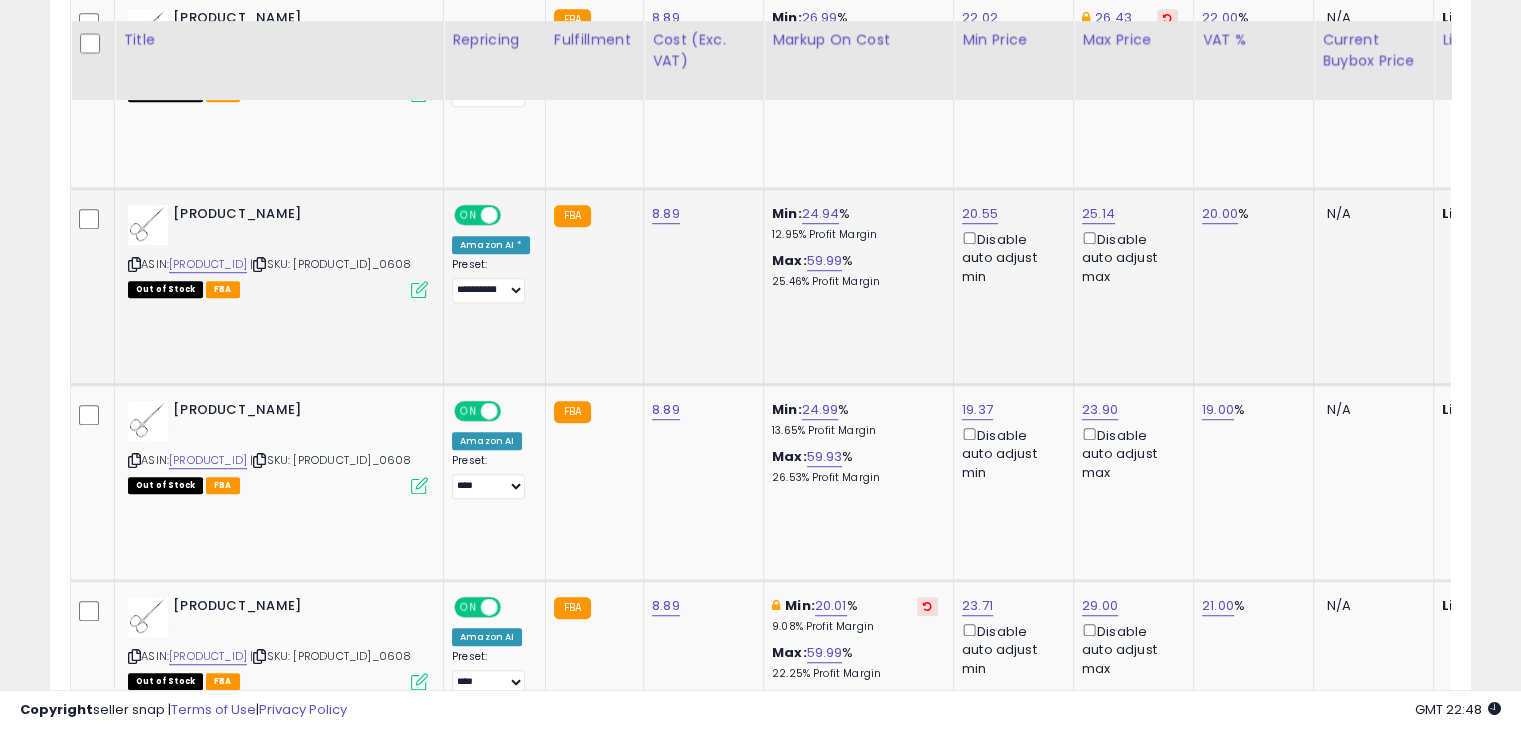 scroll, scrollTop: 1252, scrollLeft: 0, axis: vertical 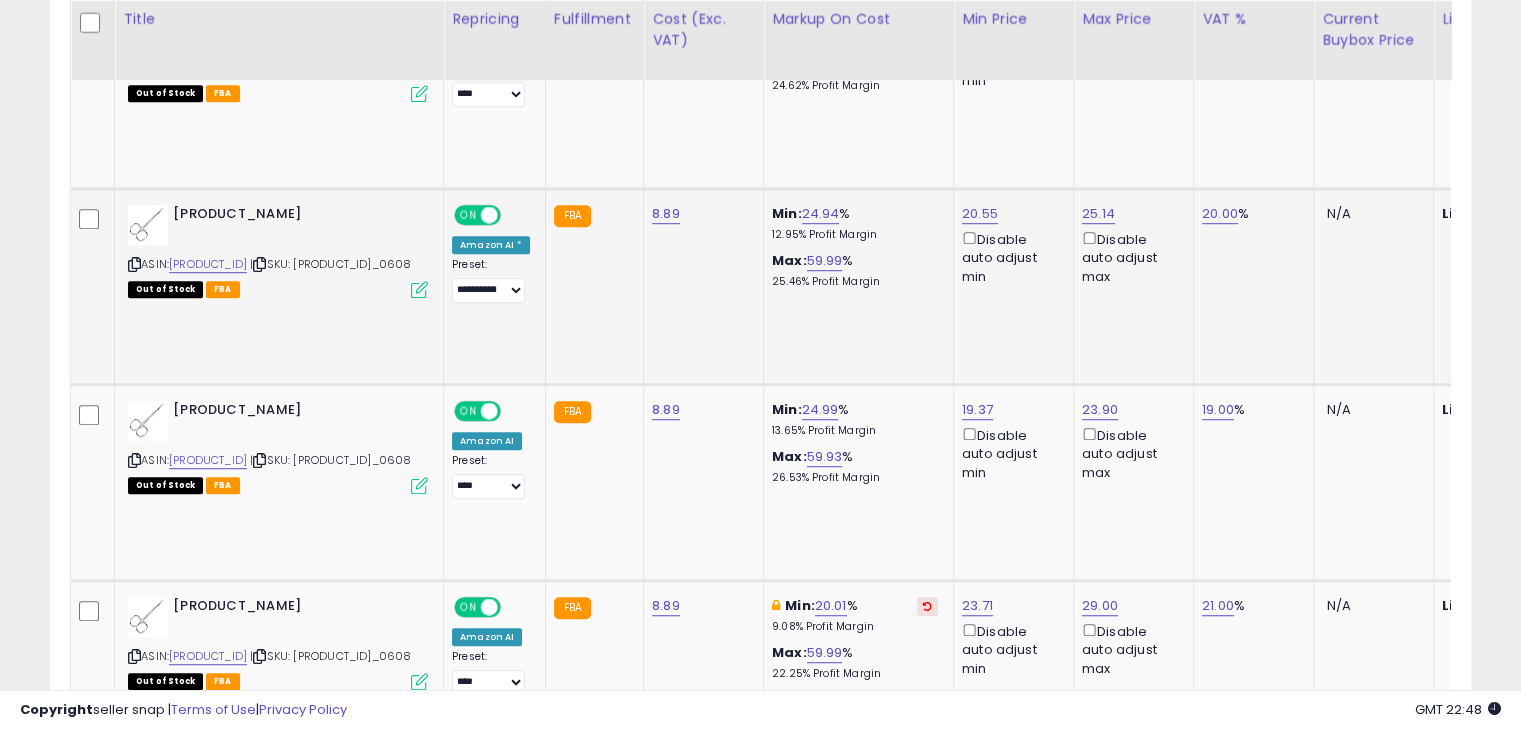 click on "**********" 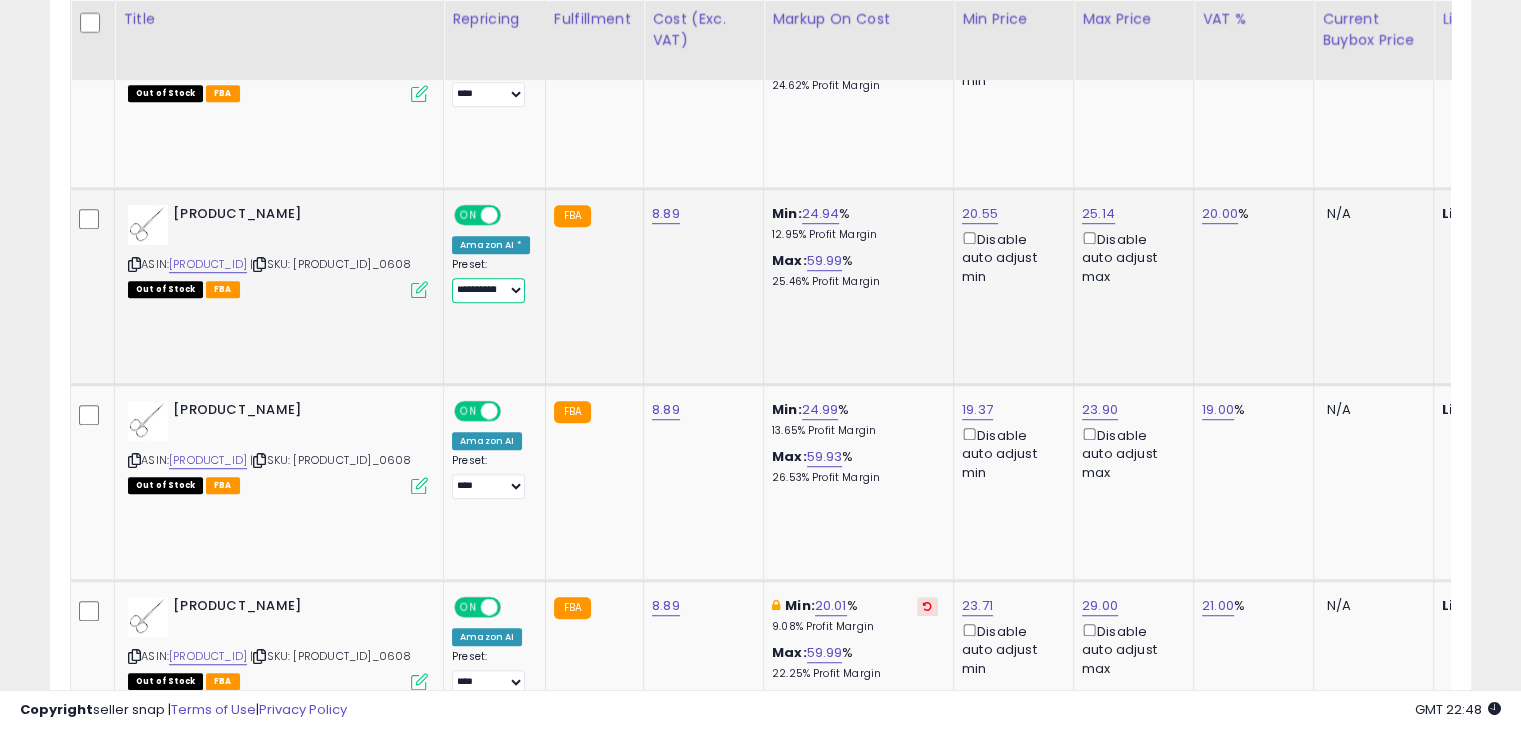 click on "**********" at bounding box center (488, 290) 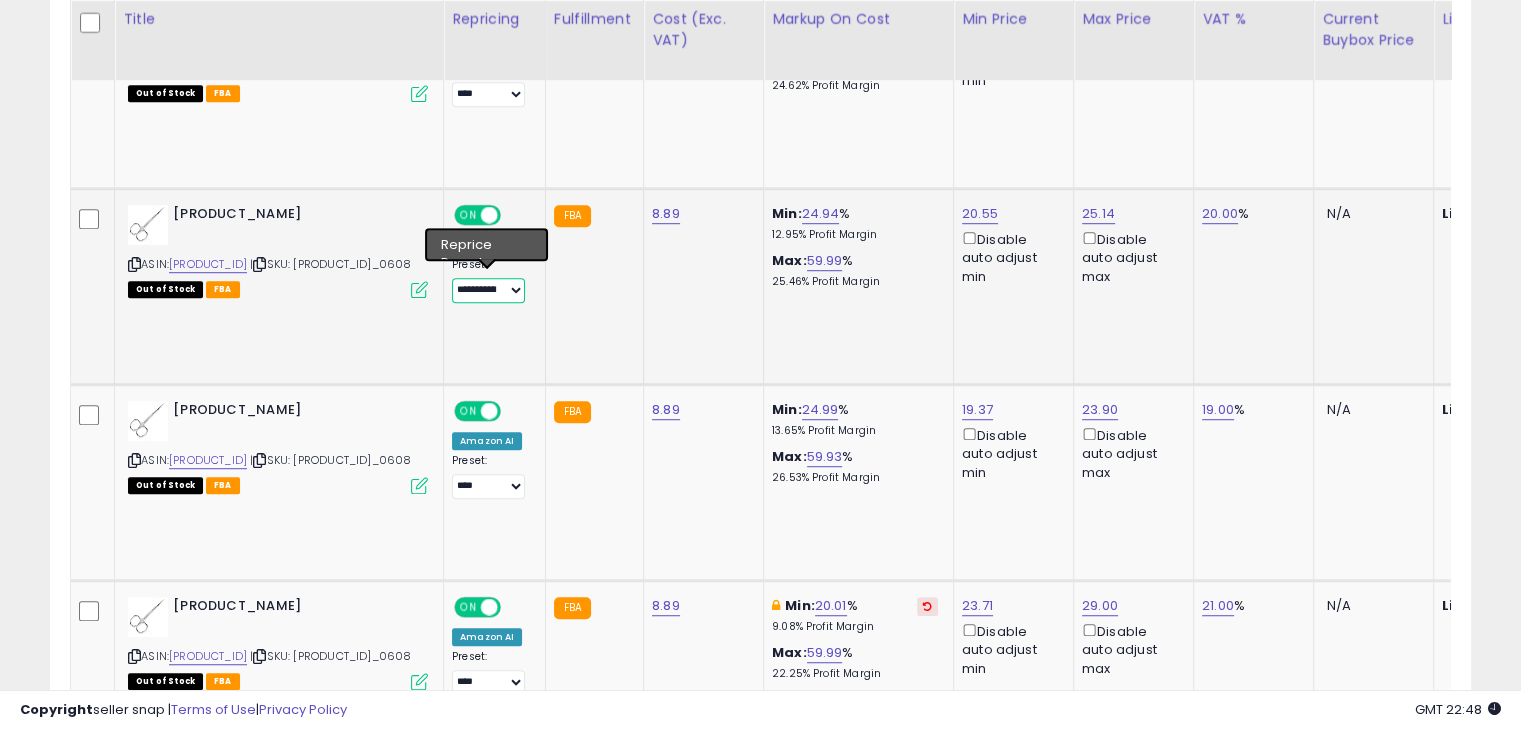 select on "****" 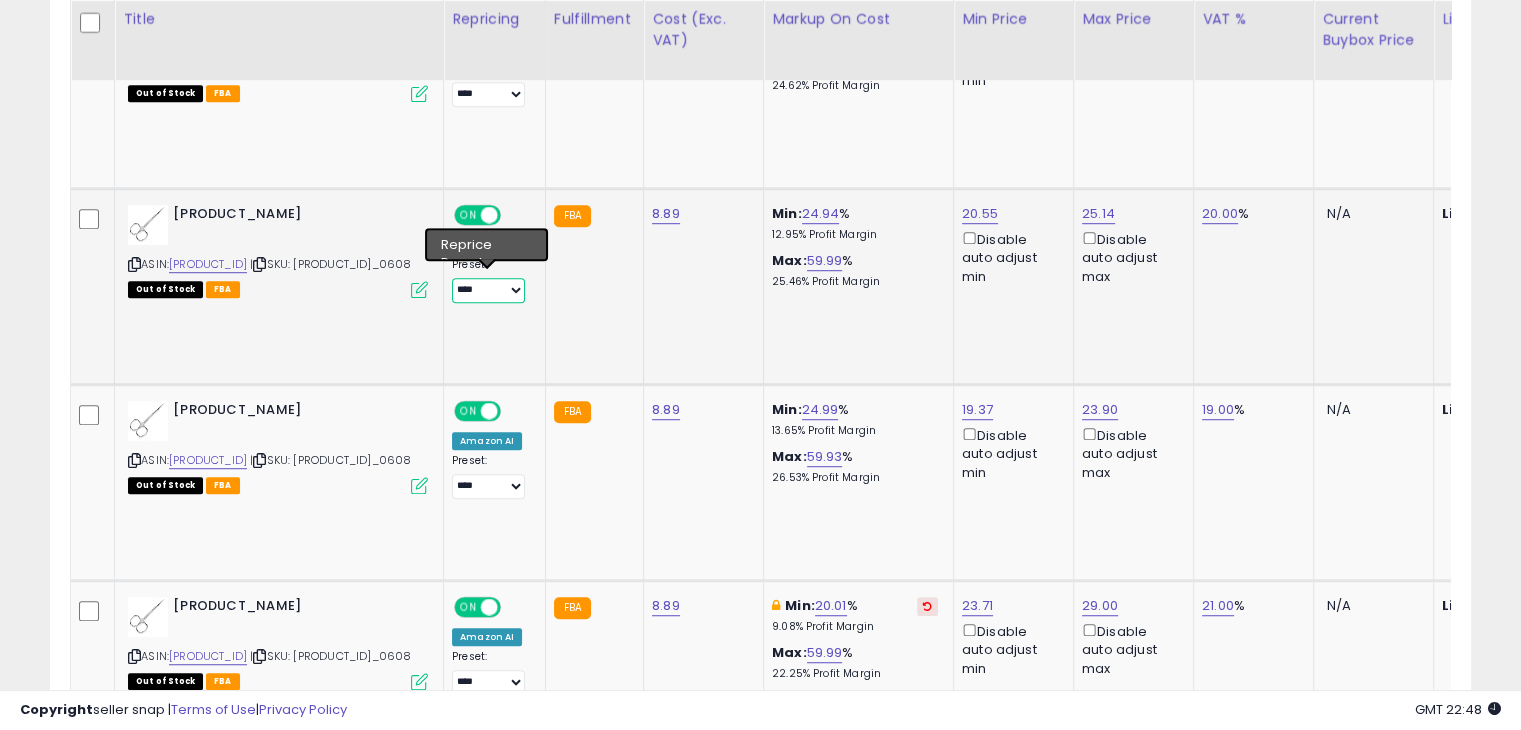 click on "**********" at bounding box center [488, 290] 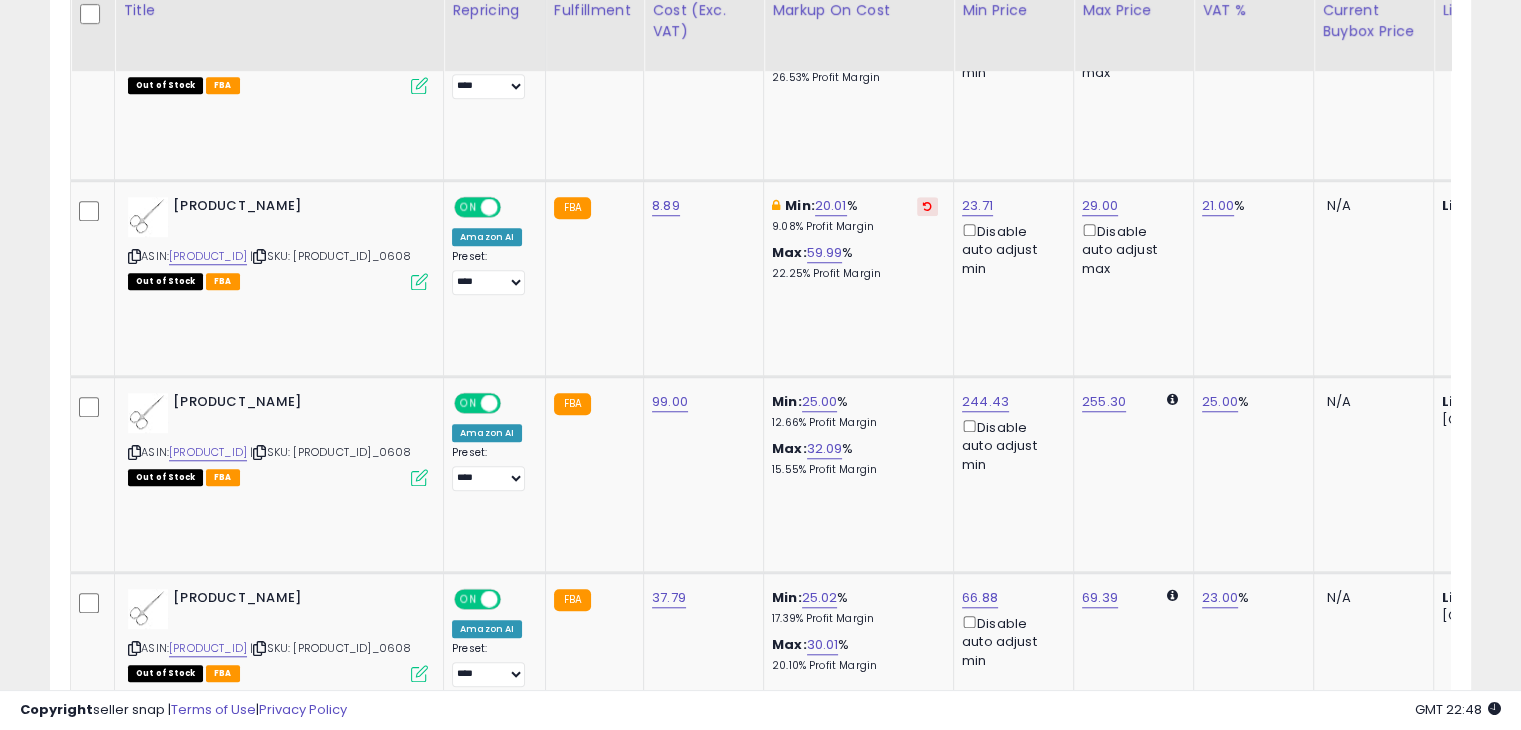 scroll, scrollTop: 1052, scrollLeft: 0, axis: vertical 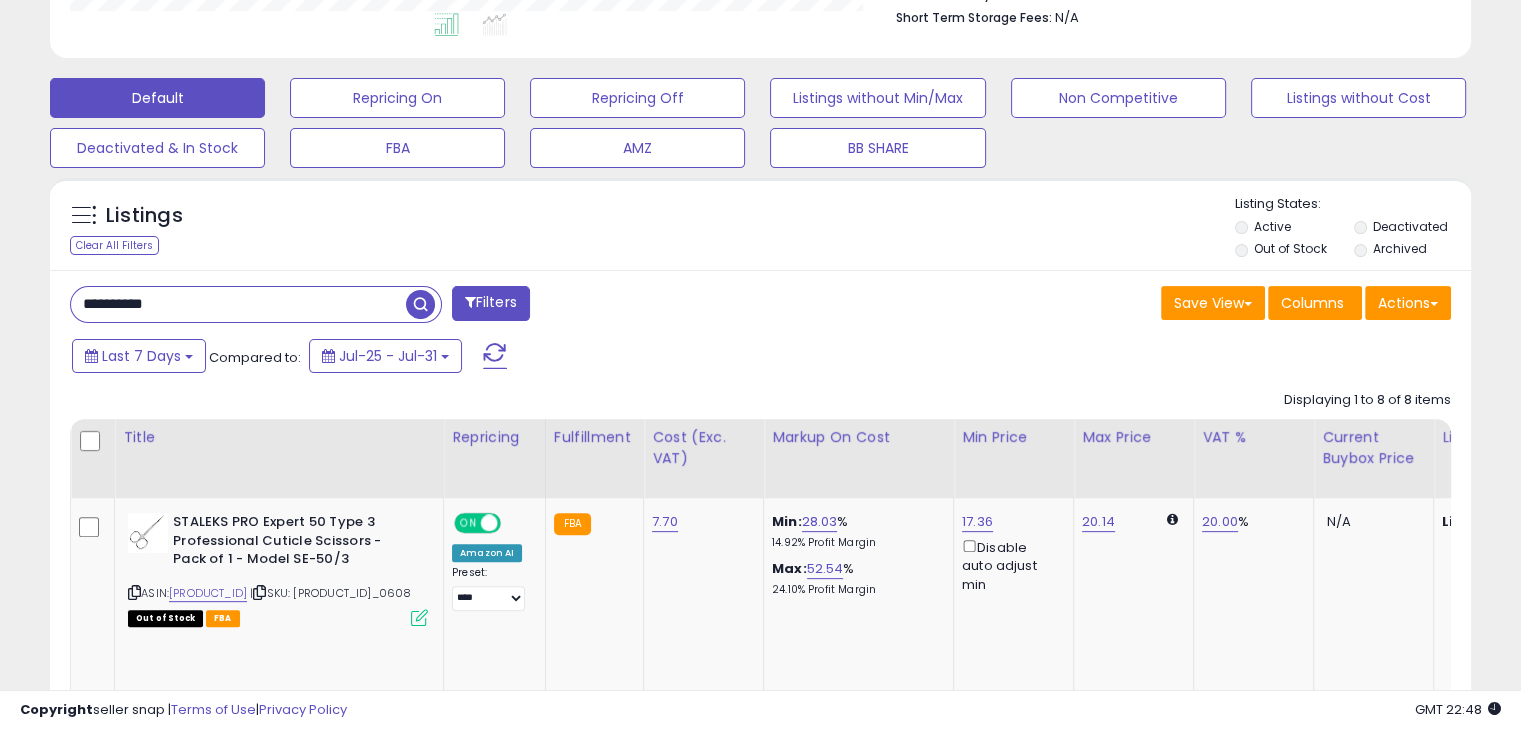 click on "**********" at bounding box center [760, 1208] 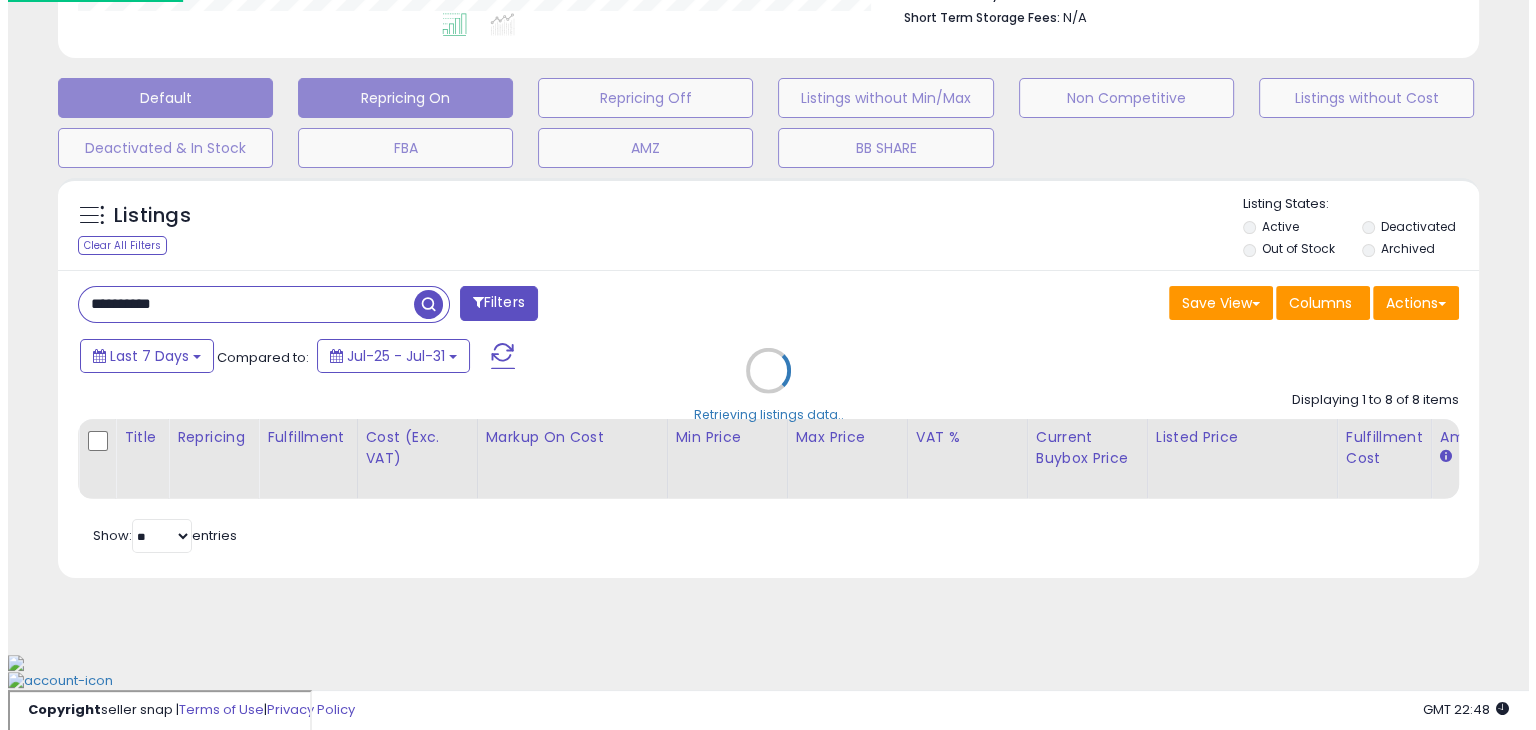 scroll, scrollTop: 489, scrollLeft: 0, axis: vertical 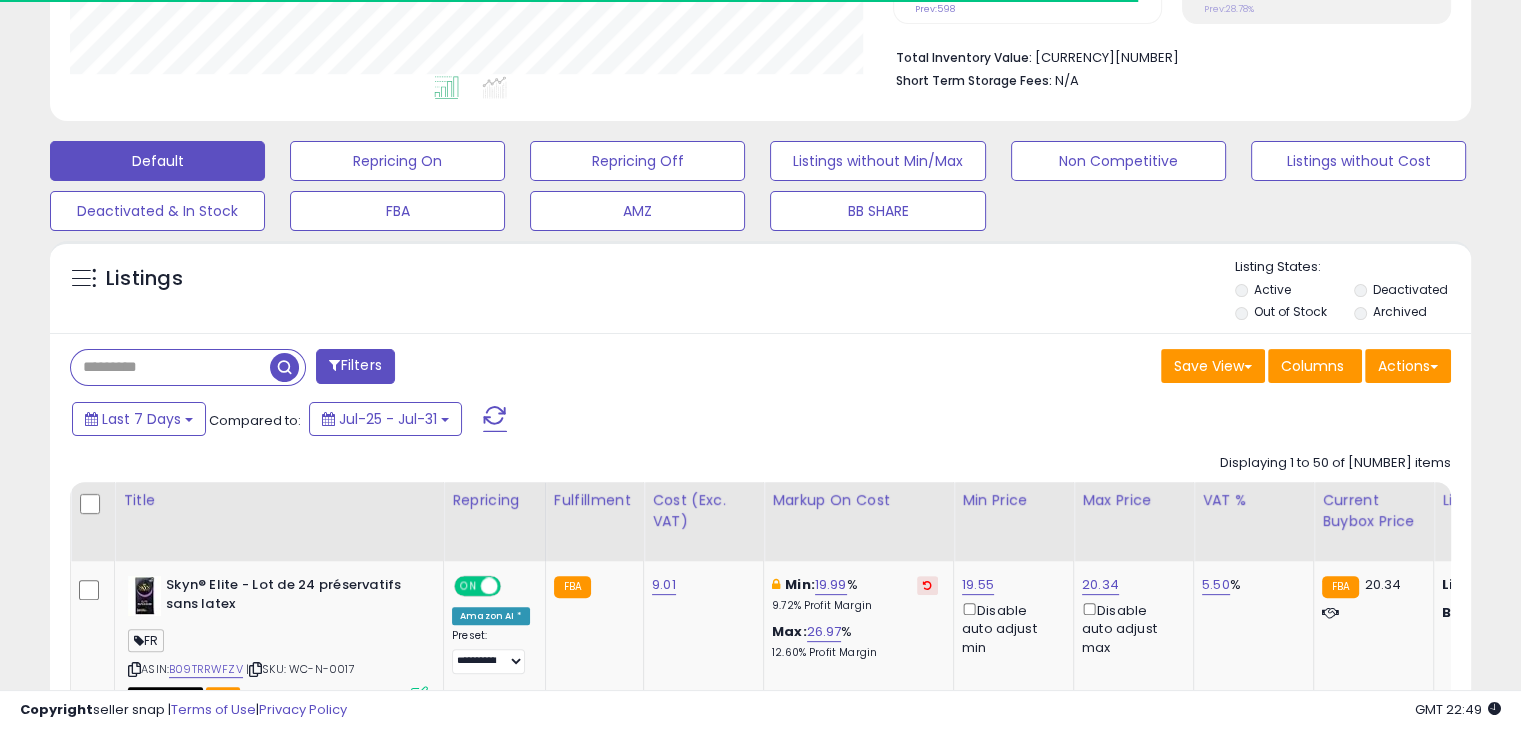 click on "Filters
Save View
Save As New View" at bounding box center (760, 5413) 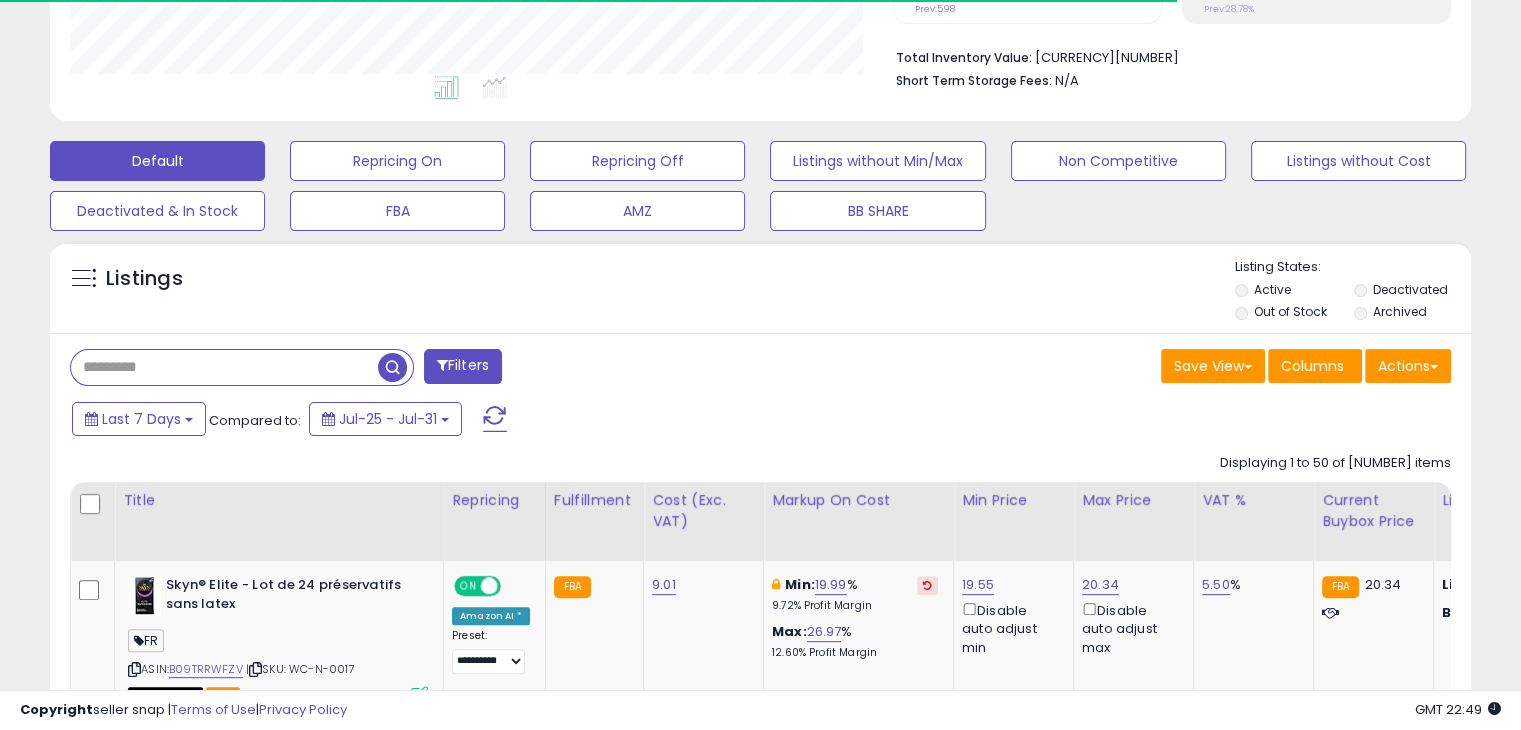 click at bounding box center [224, 367] 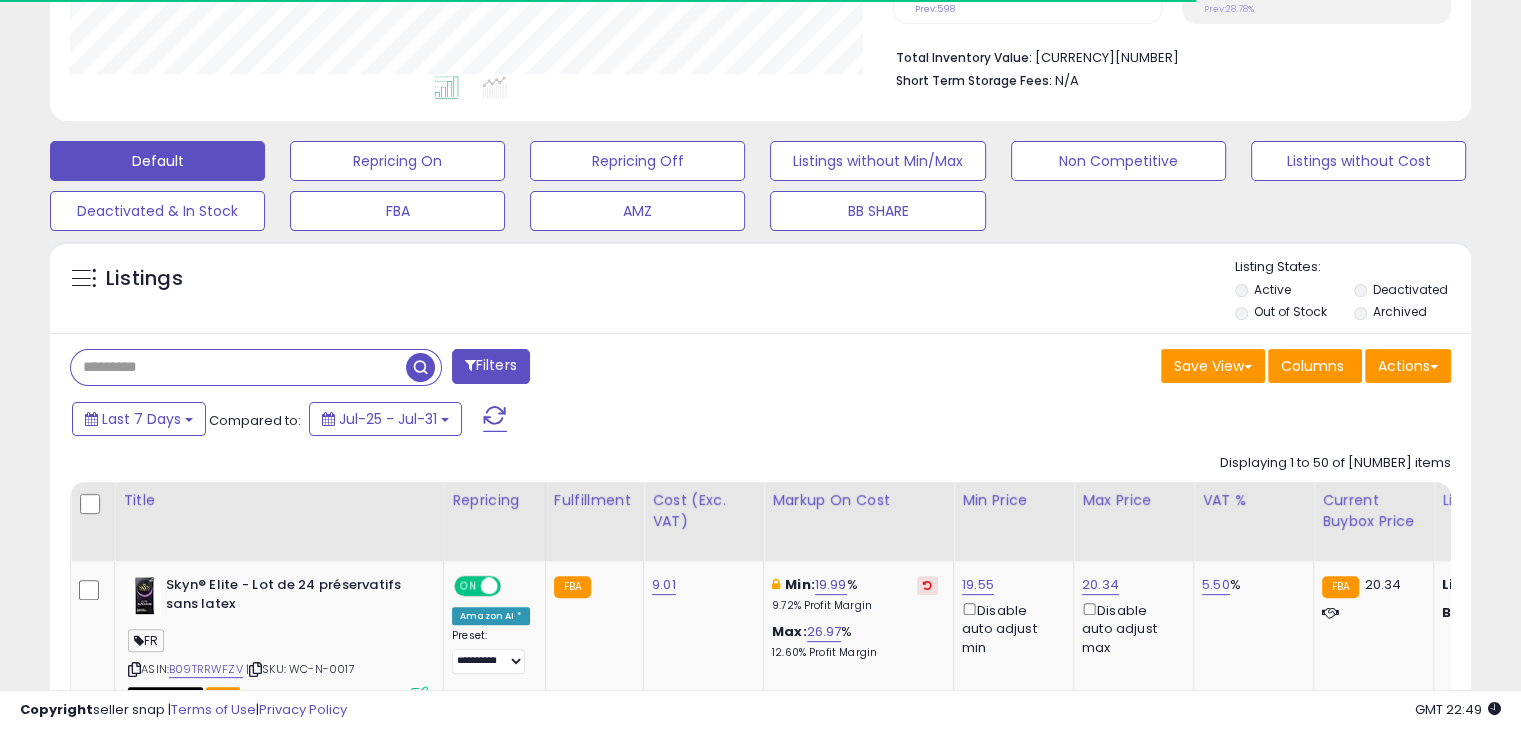 scroll, scrollTop: 999589, scrollLeft: 999176, axis: both 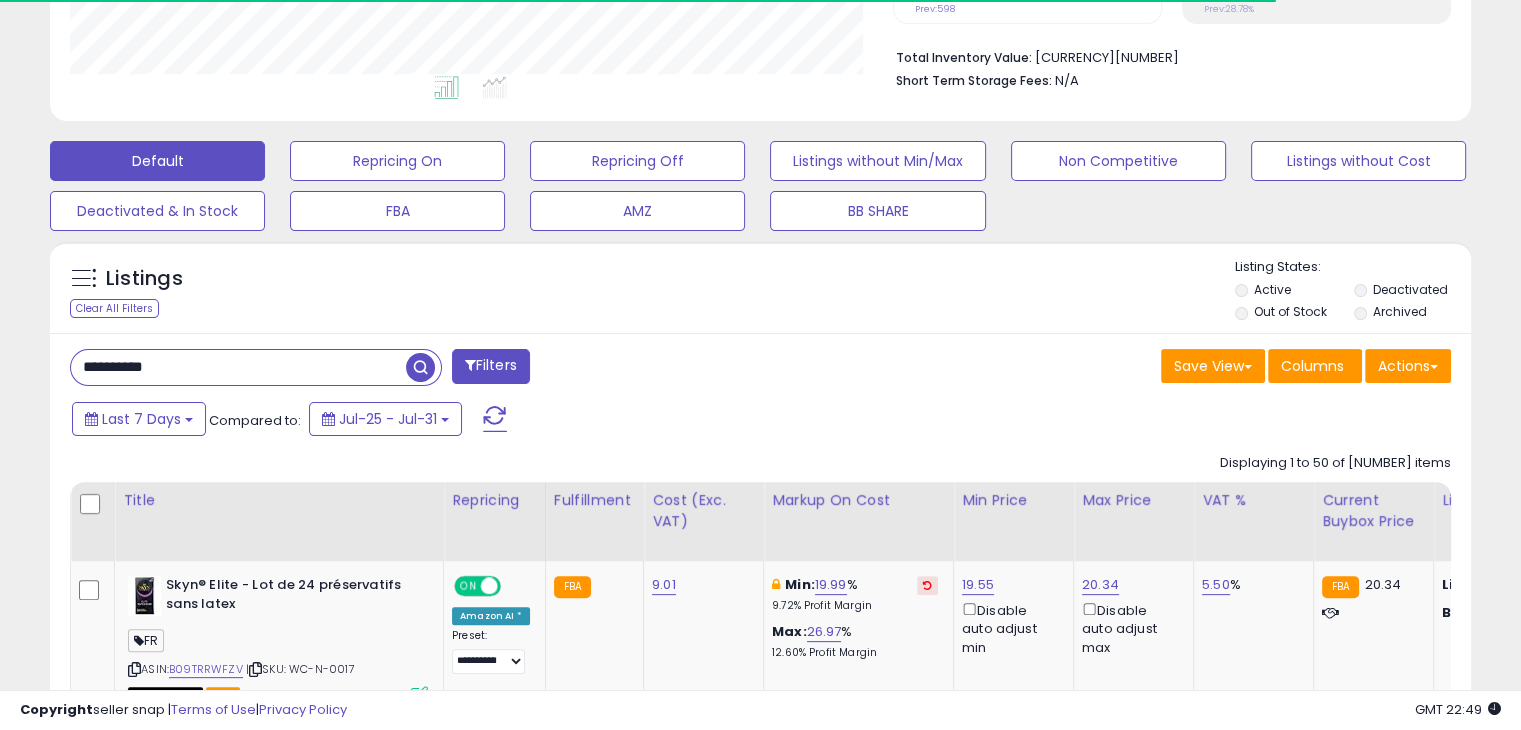 type on "**********" 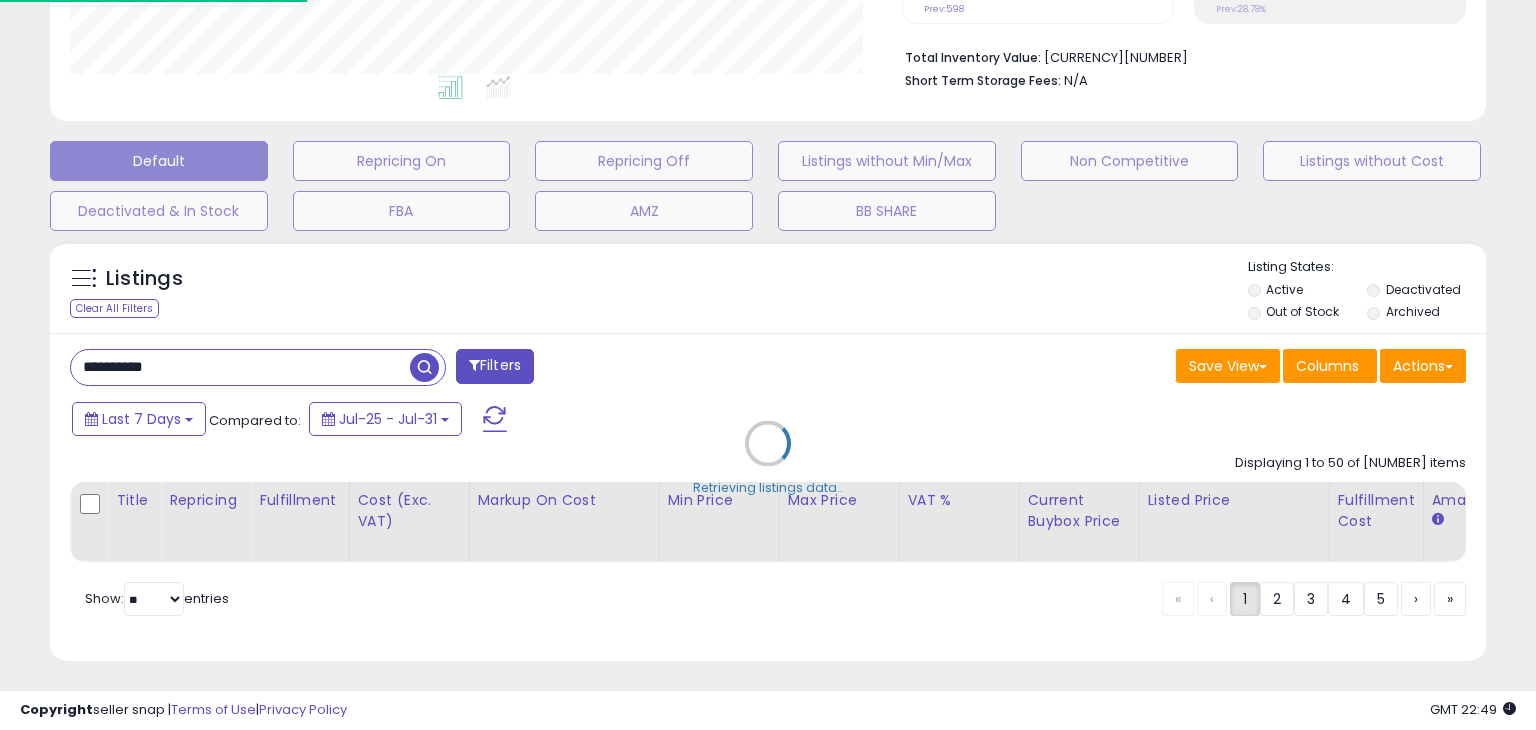 scroll, scrollTop: 999589, scrollLeft: 999168, axis: both 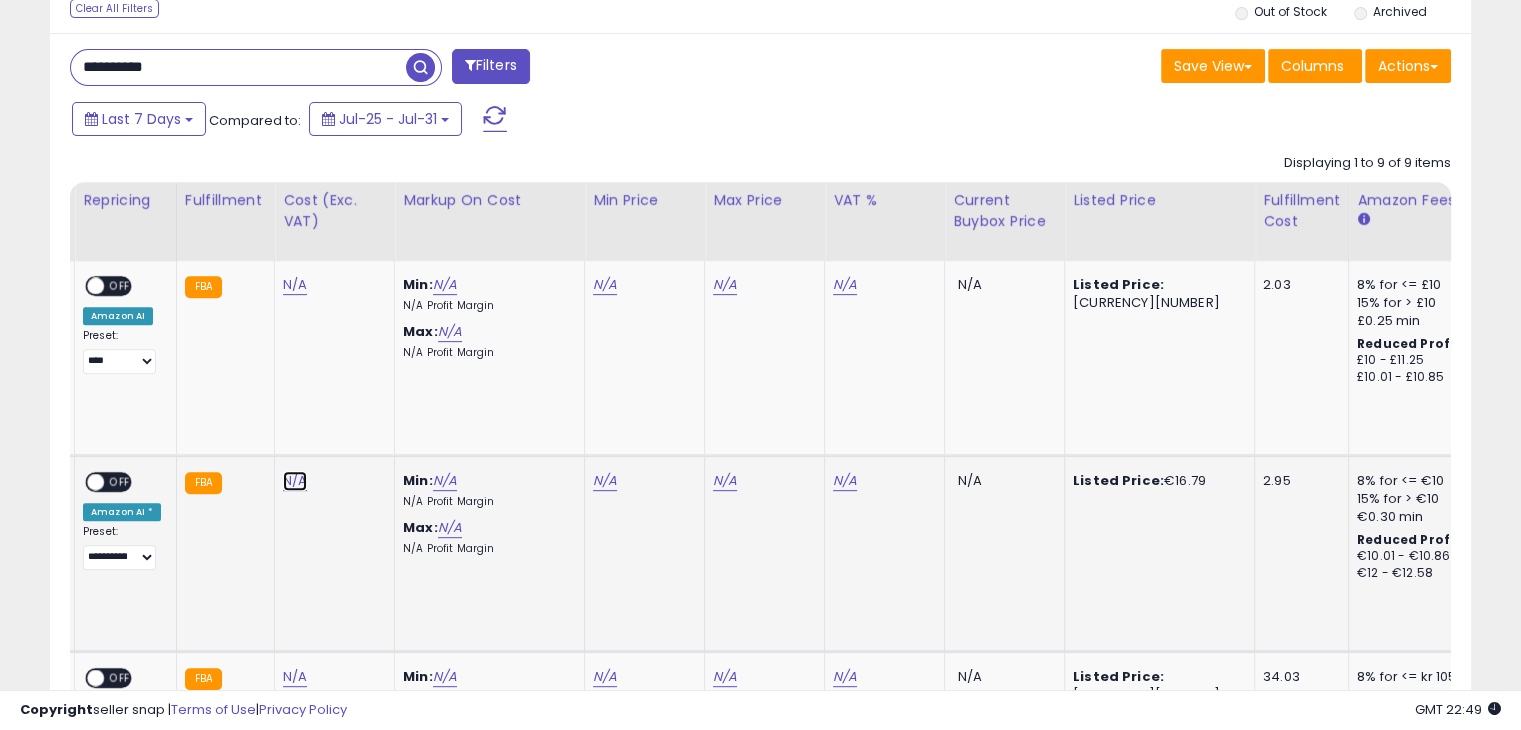click on "N/A" at bounding box center (295, 285) 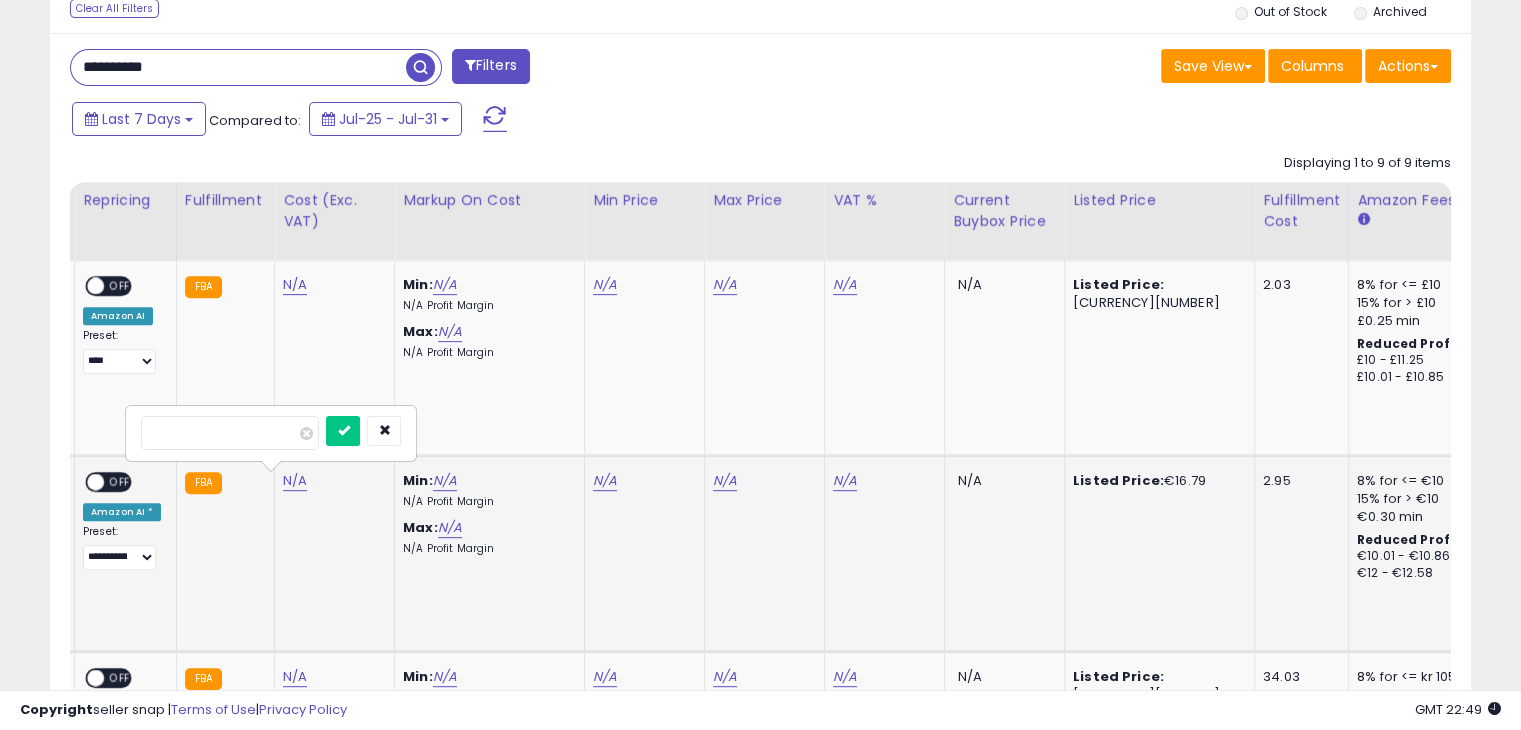 type on "****" 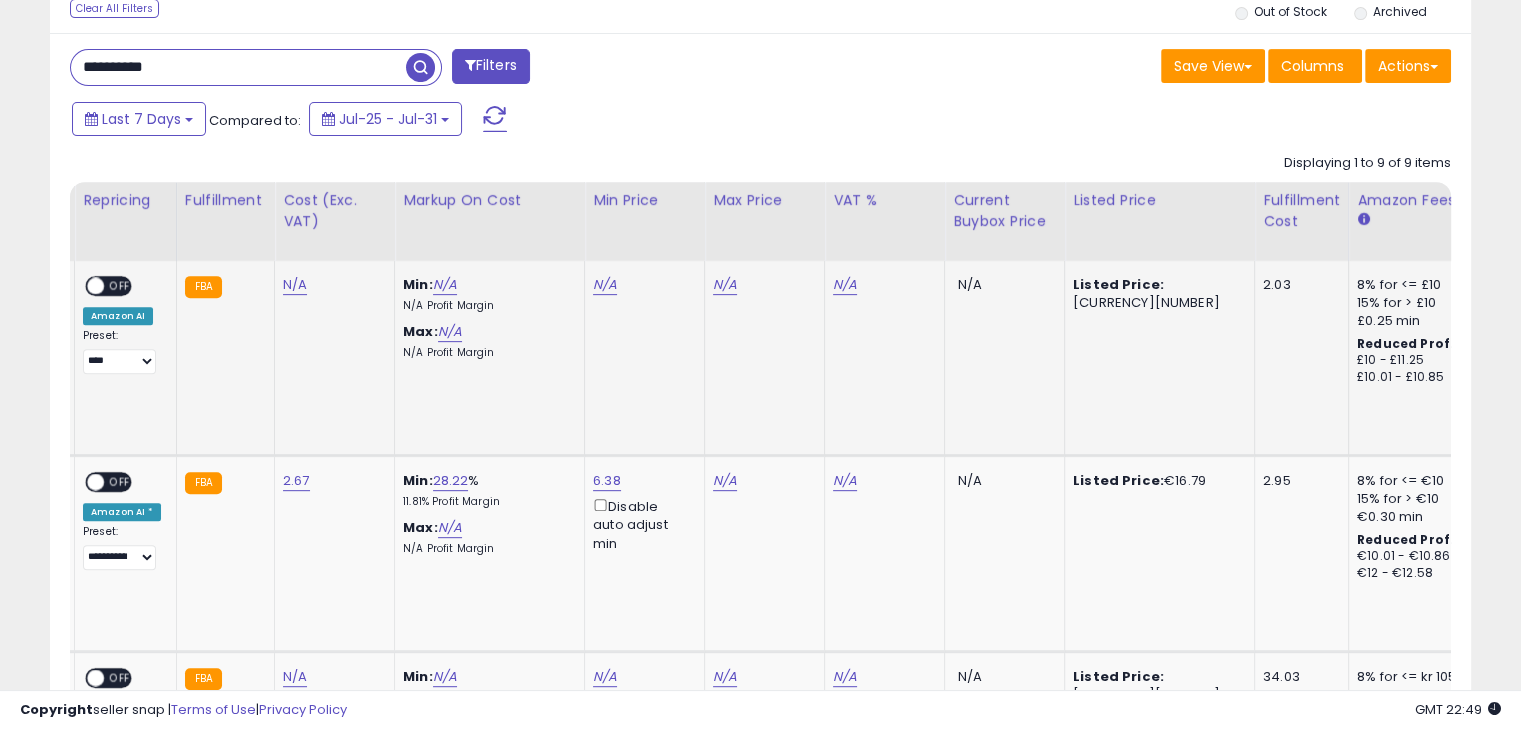 scroll, scrollTop: 0, scrollLeft: 316, axis: horizontal 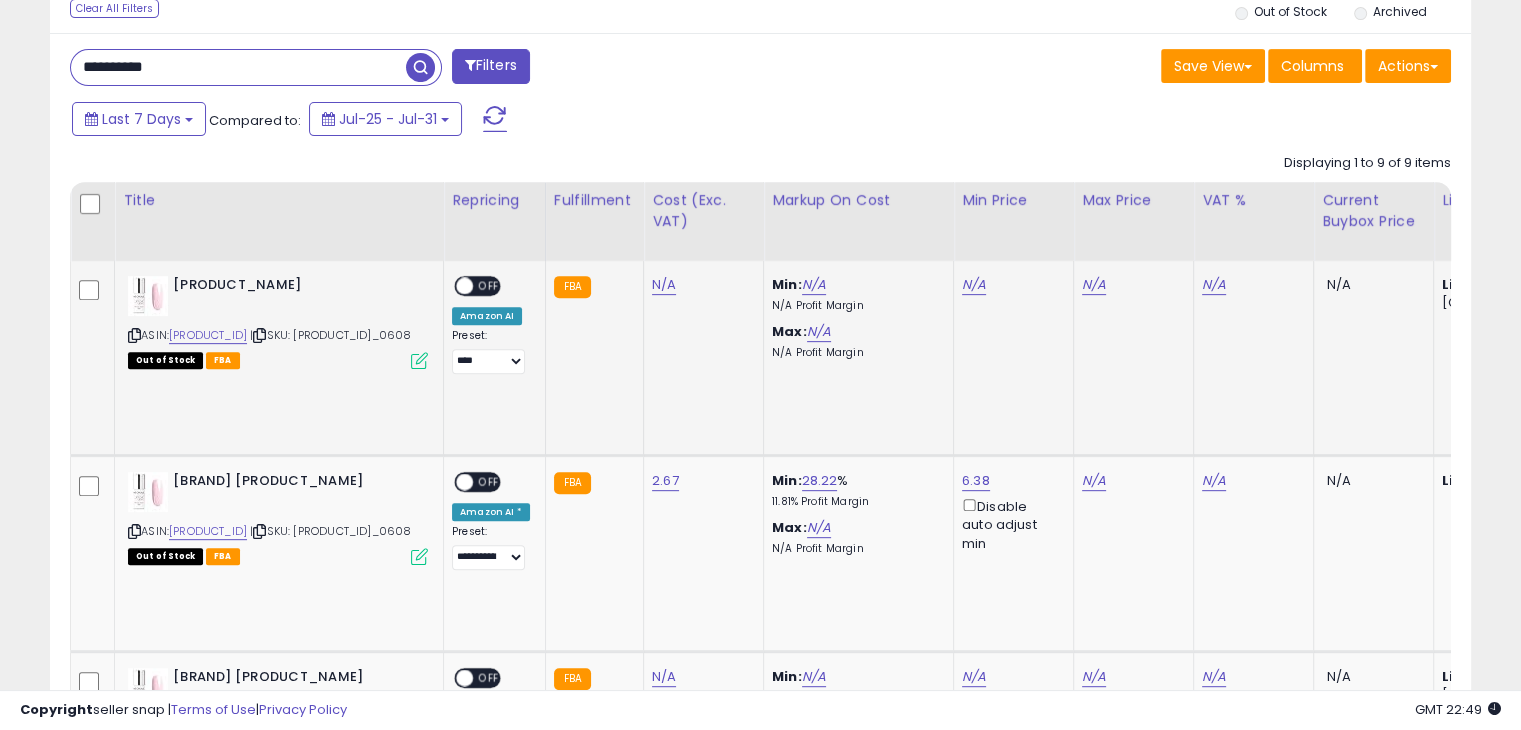 click at bounding box center (134, 335) 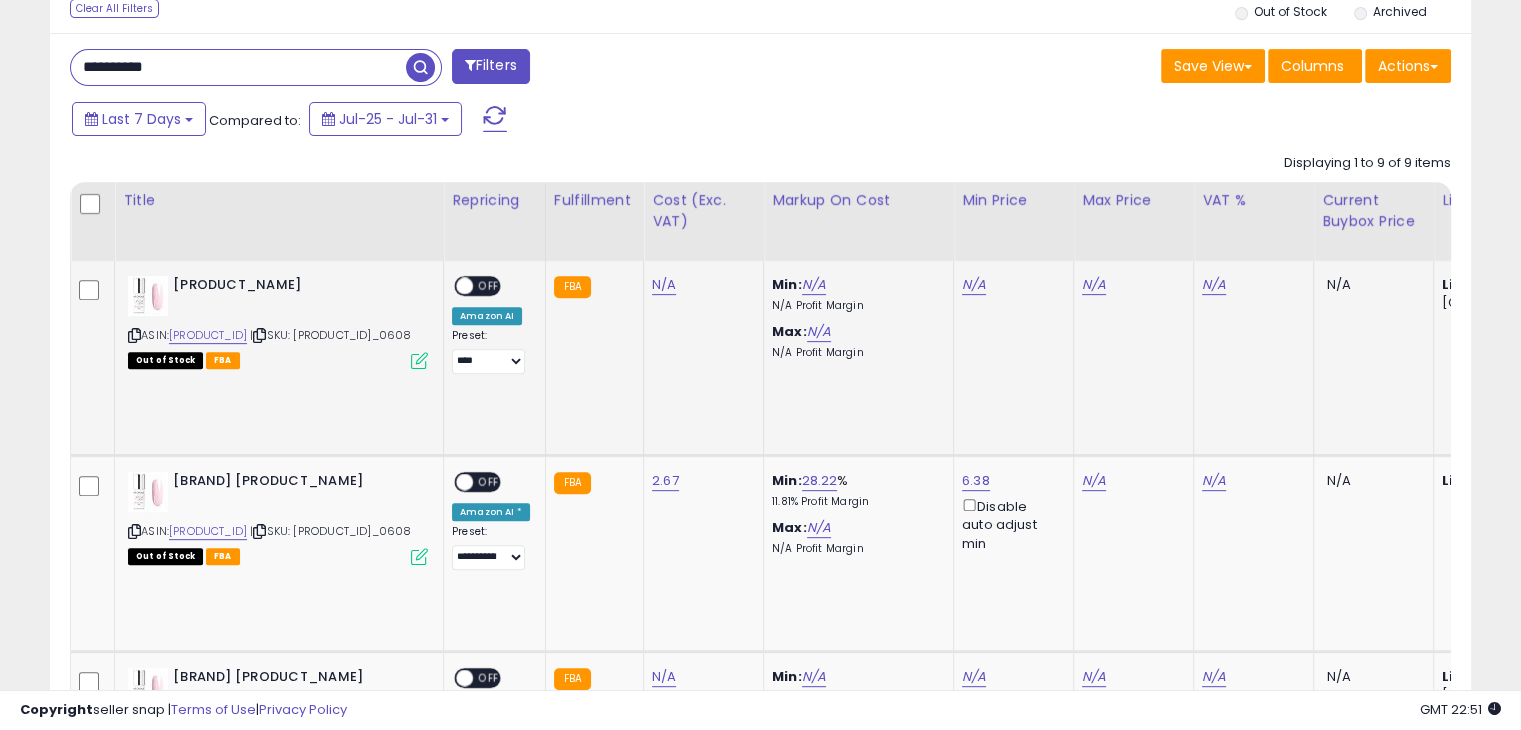 click at bounding box center [134, 335] 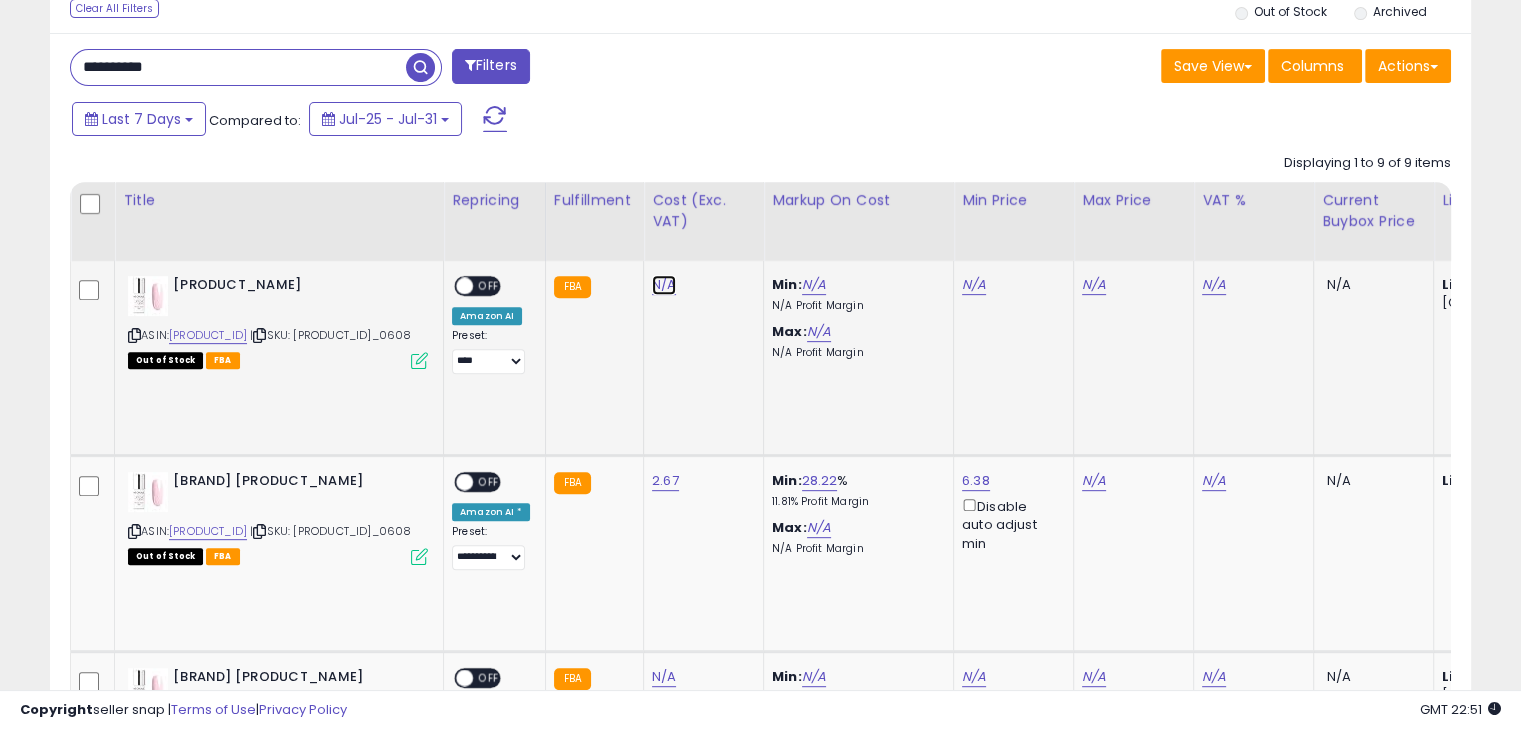 click on "N/A" at bounding box center (664, 285) 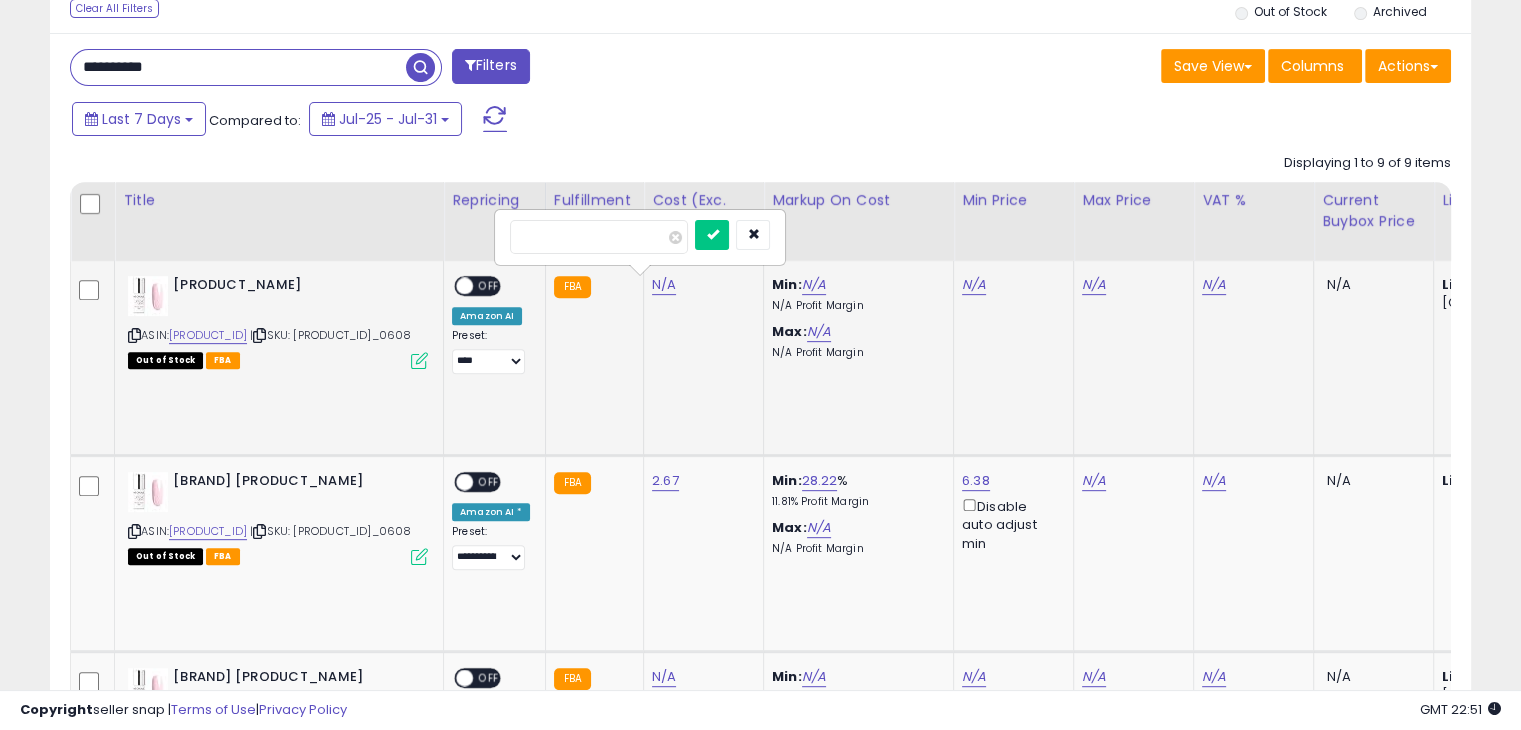 type on "****" 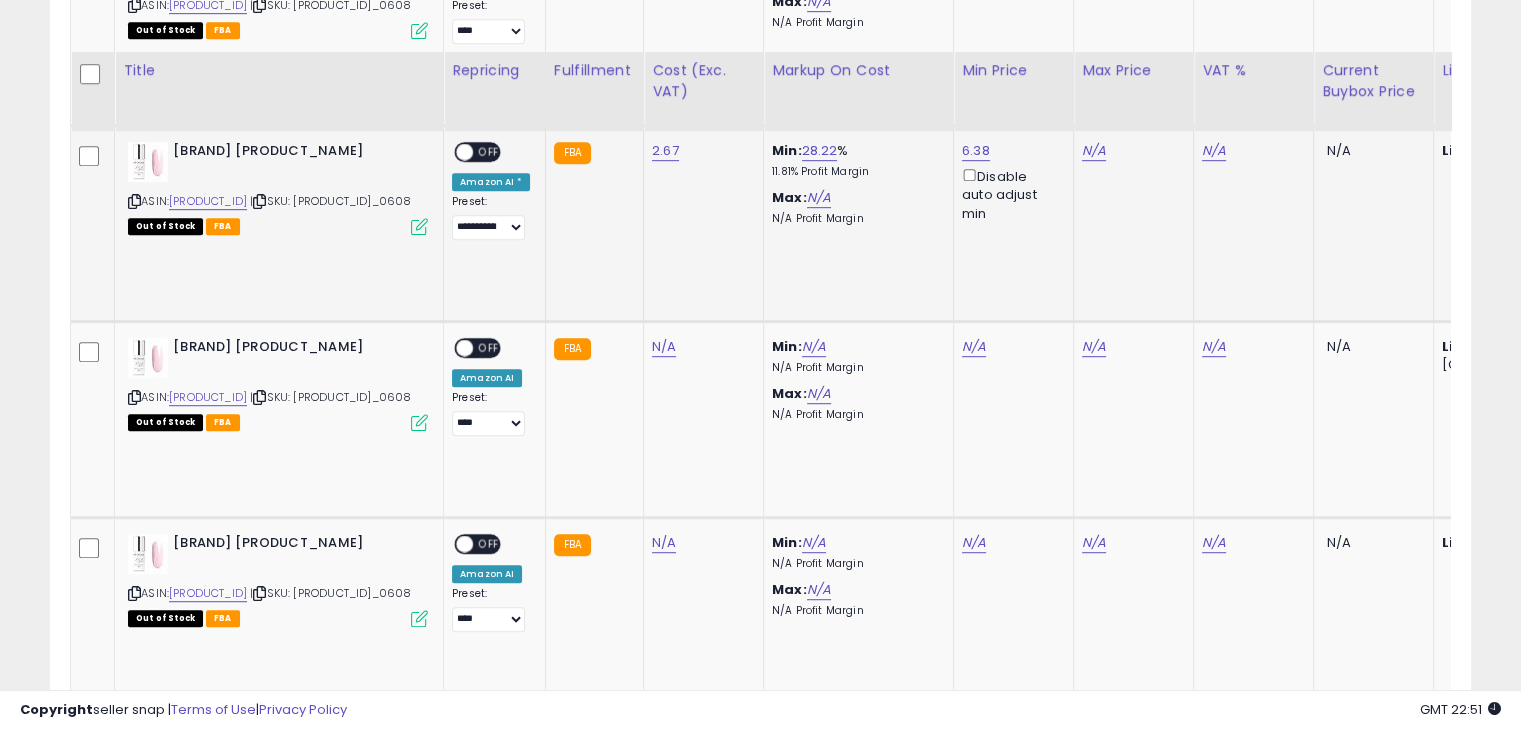 scroll, scrollTop: 1189, scrollLeft: 0, axis: vertical 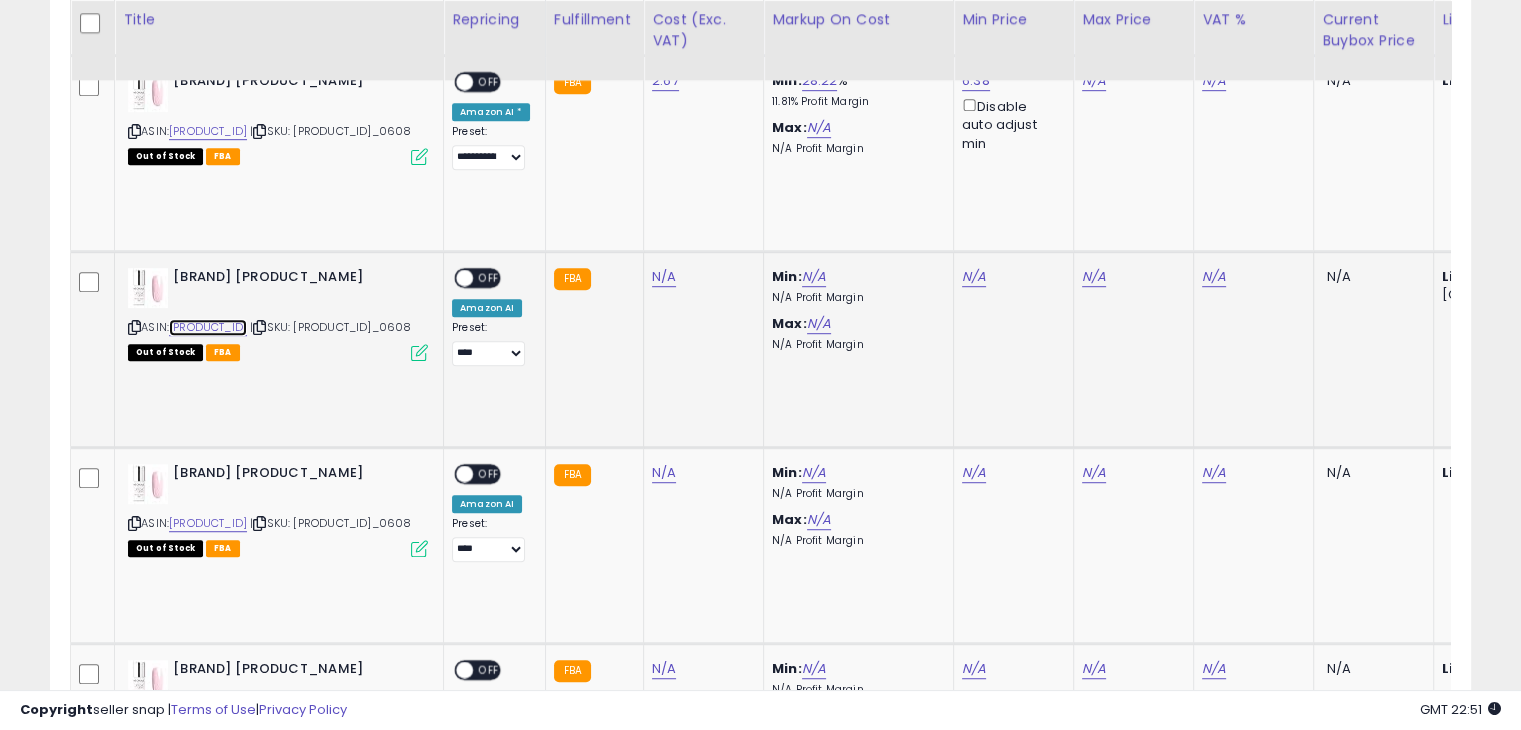 click on "B085TFR6ZH" at bounding box center (208, 327) 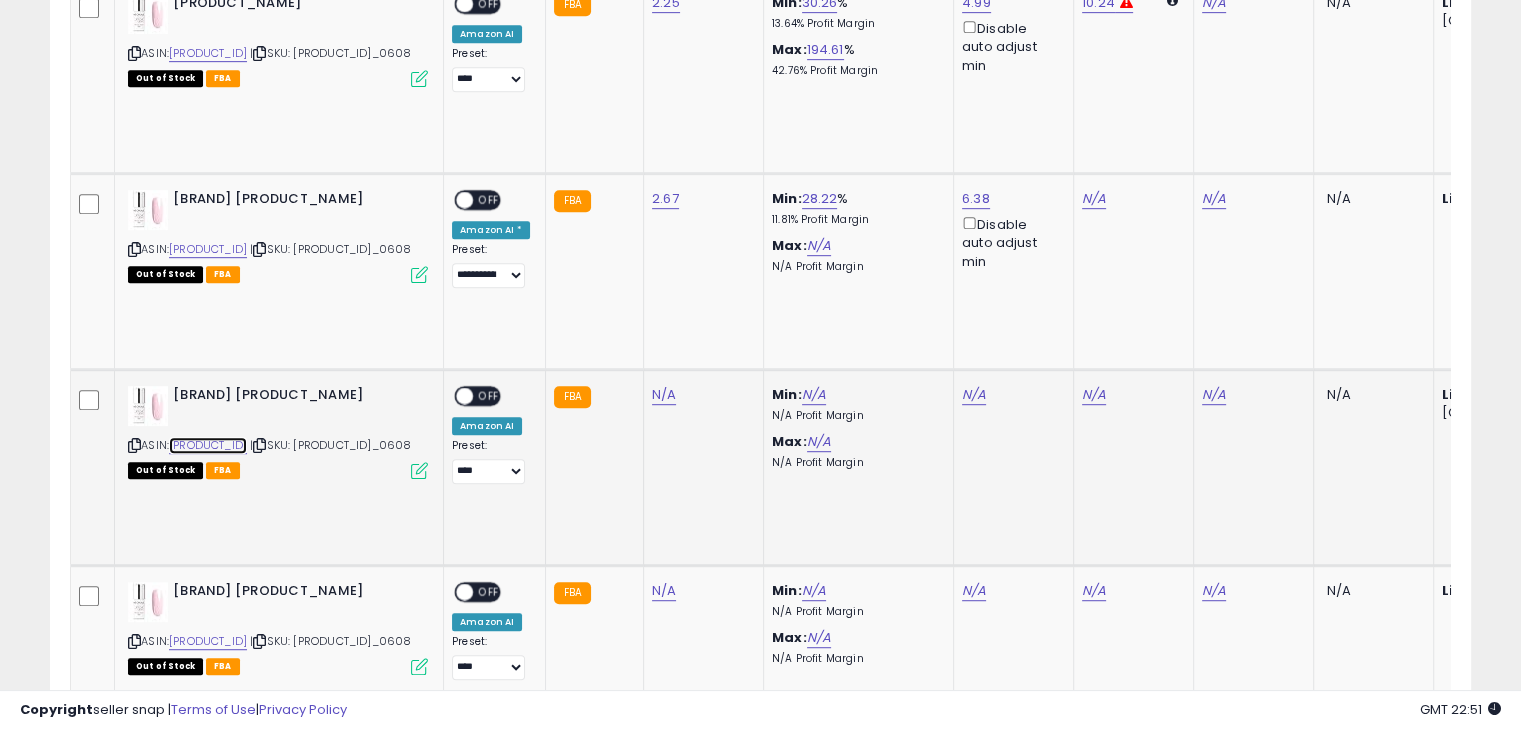scroll, scrollTop: 1089, scrollLeft: 0, axis: vertical 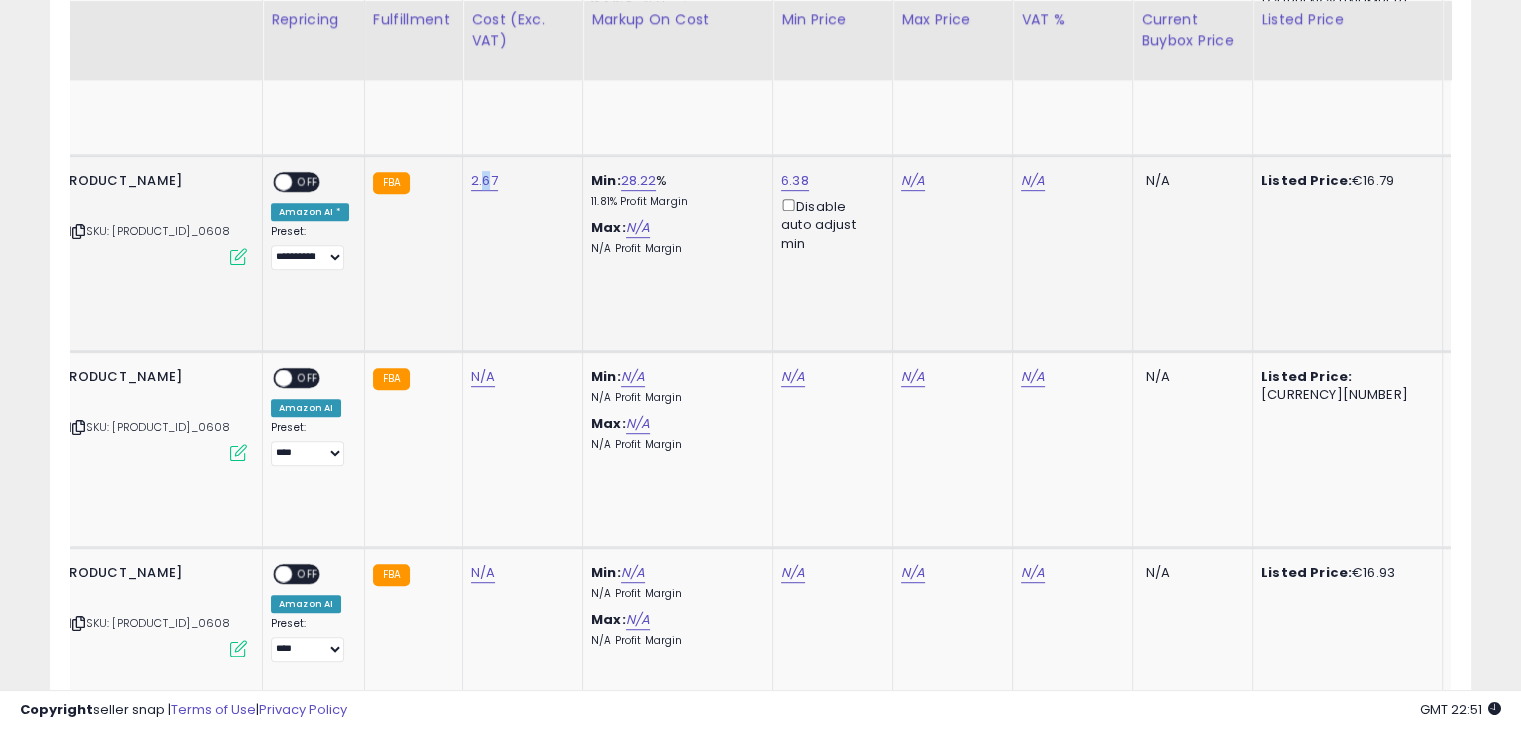 drag, startPoint x: 478, startPoint y: 161, endPoint x: 472, endPoint y: 181, distance: 20.880613 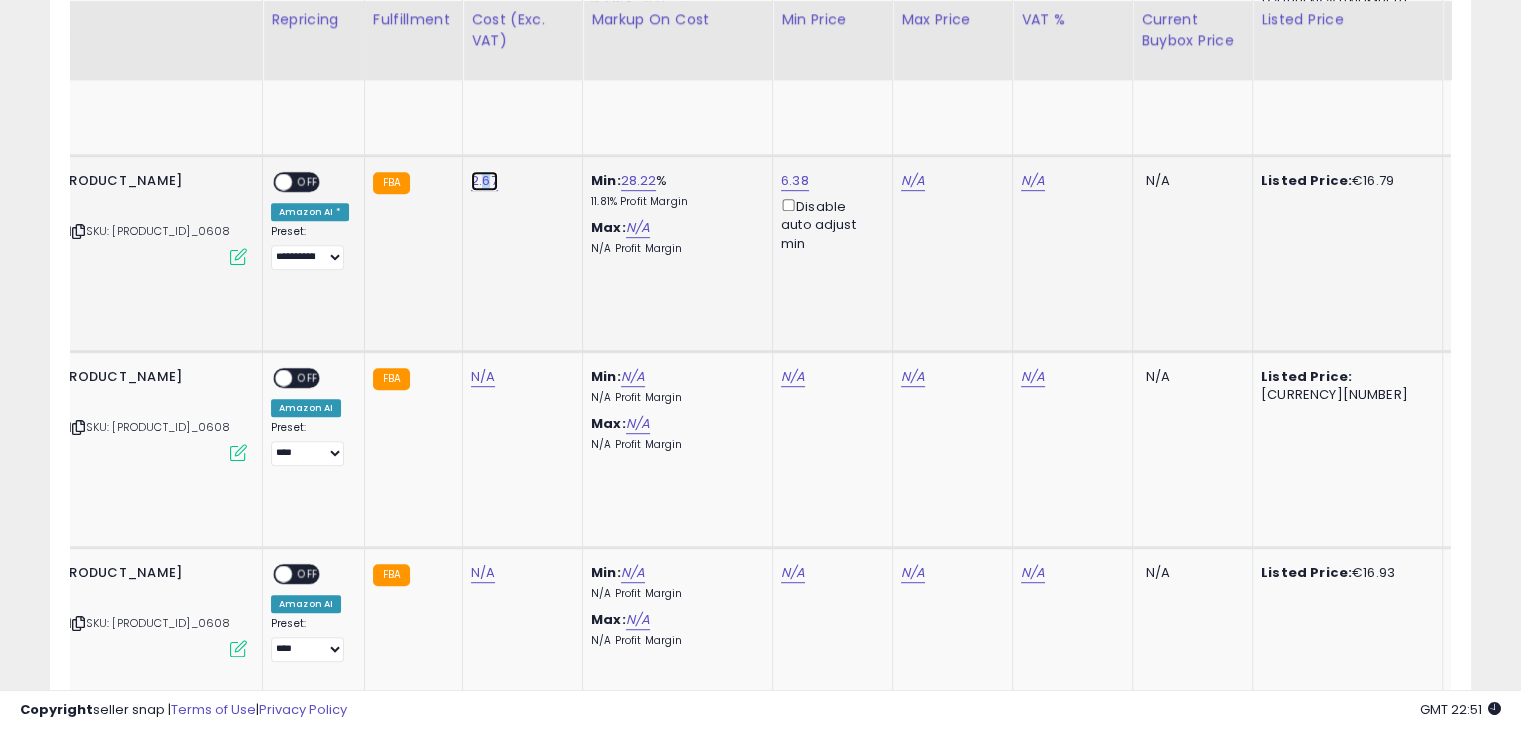 click on "2.67" at bounding box center [485, -15] 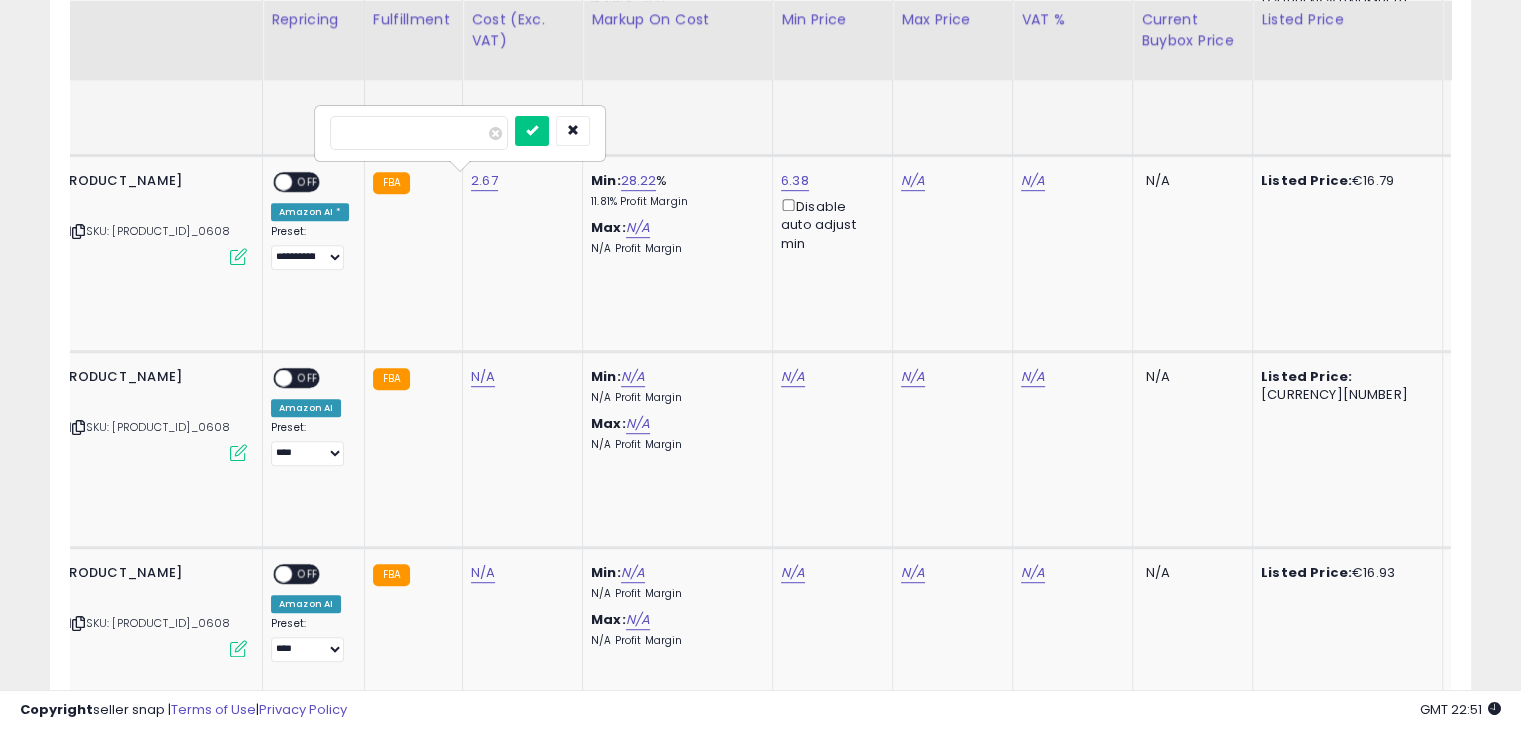 drag, startPoint x: 444, startPoint y: 134, endPoint x: 312, endPoint y: 137, distance: 132.03409 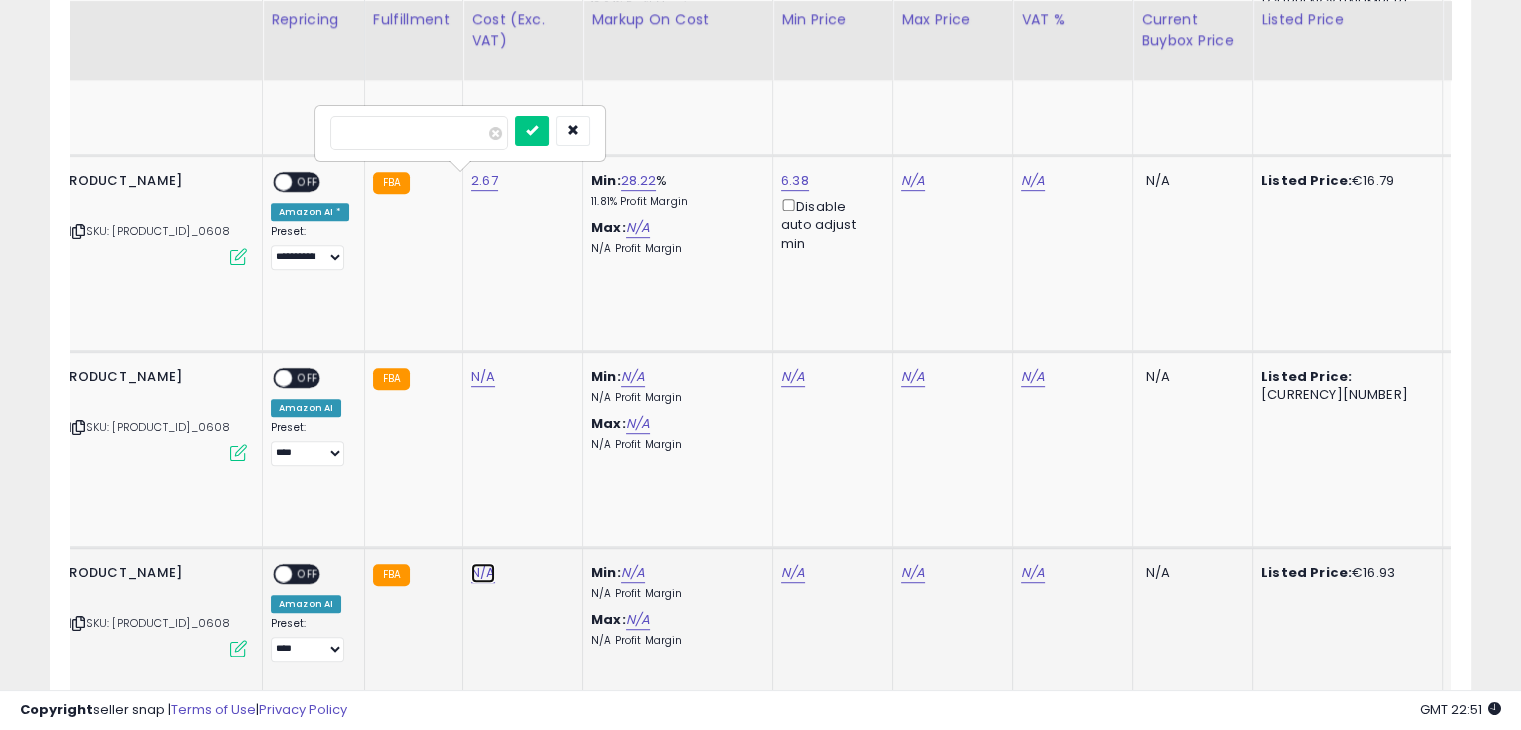 click on "N/A" at bounding box center [483, 377] 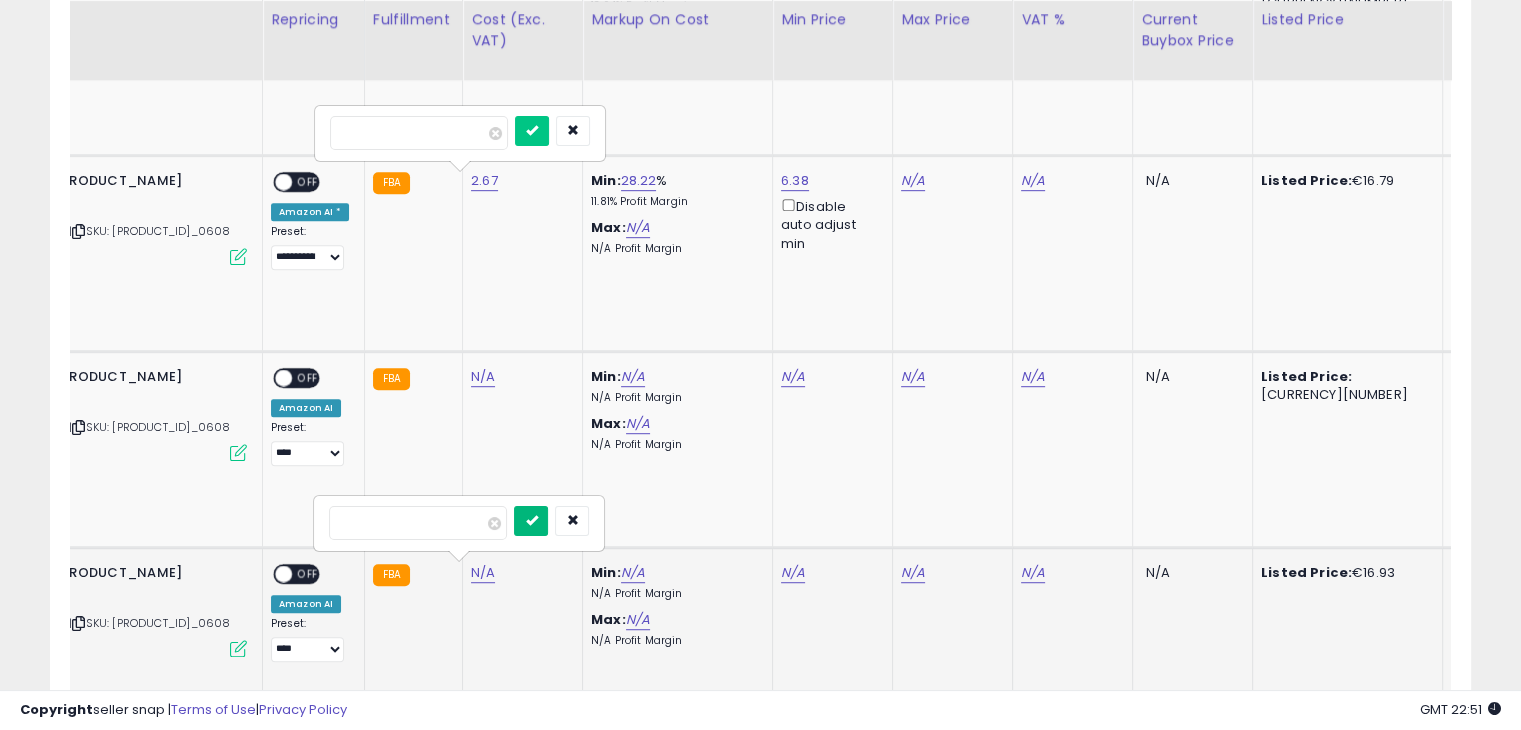 type on "****" 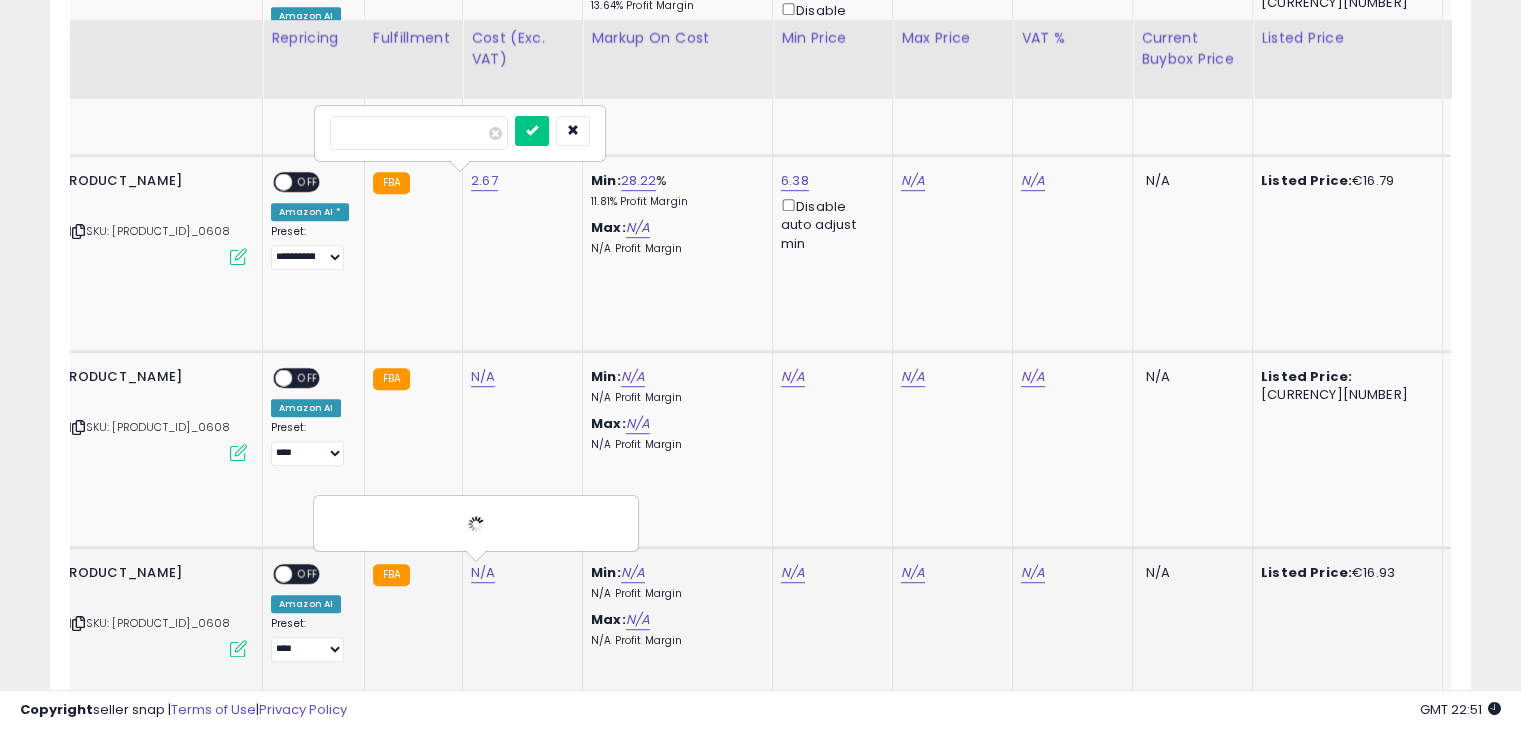 scroll, scrollTop: 1389, scrollLeft: 0, axis: vertical 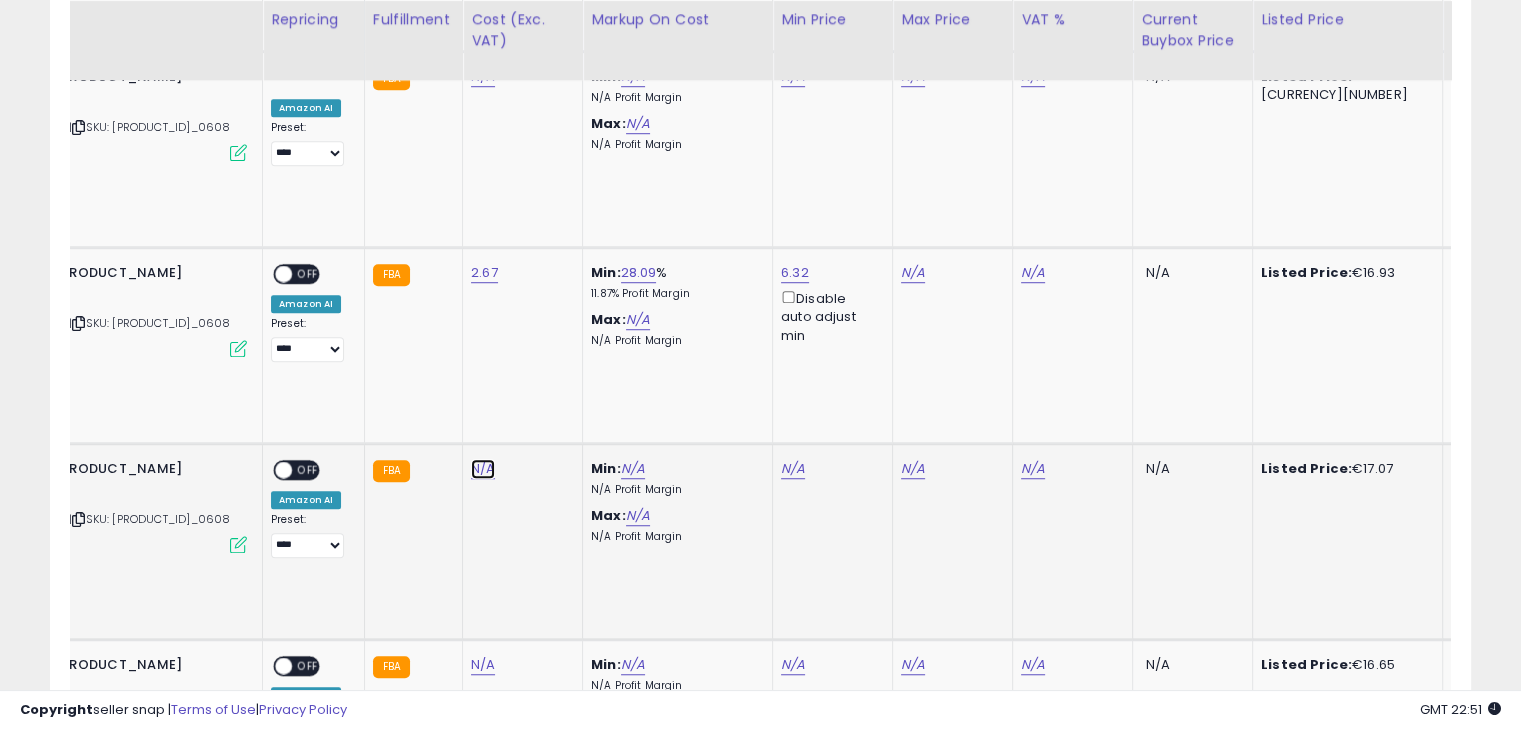 click on "N/A" at bounding box center [483, 77] 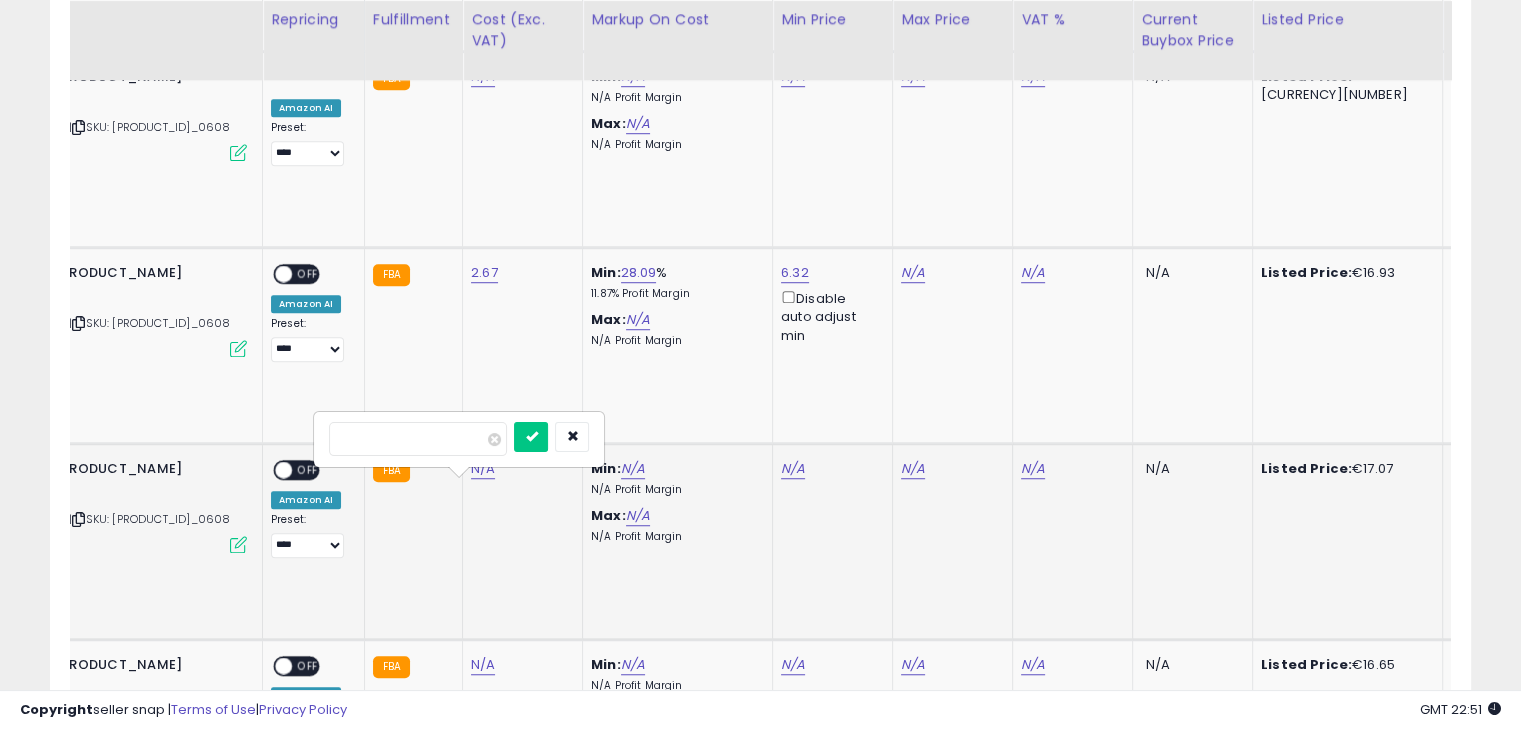 type on "****" 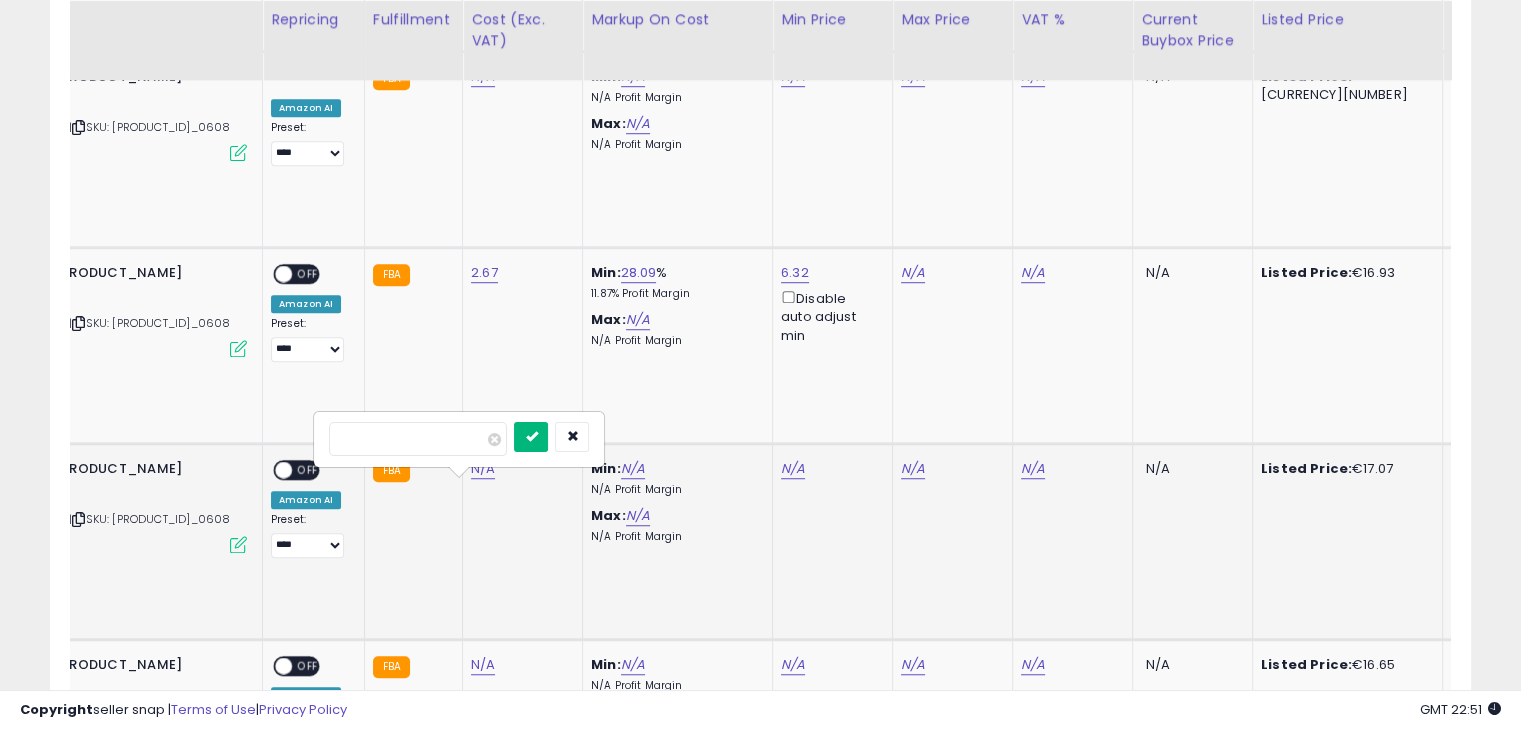 click at bounding box center [531, 436] 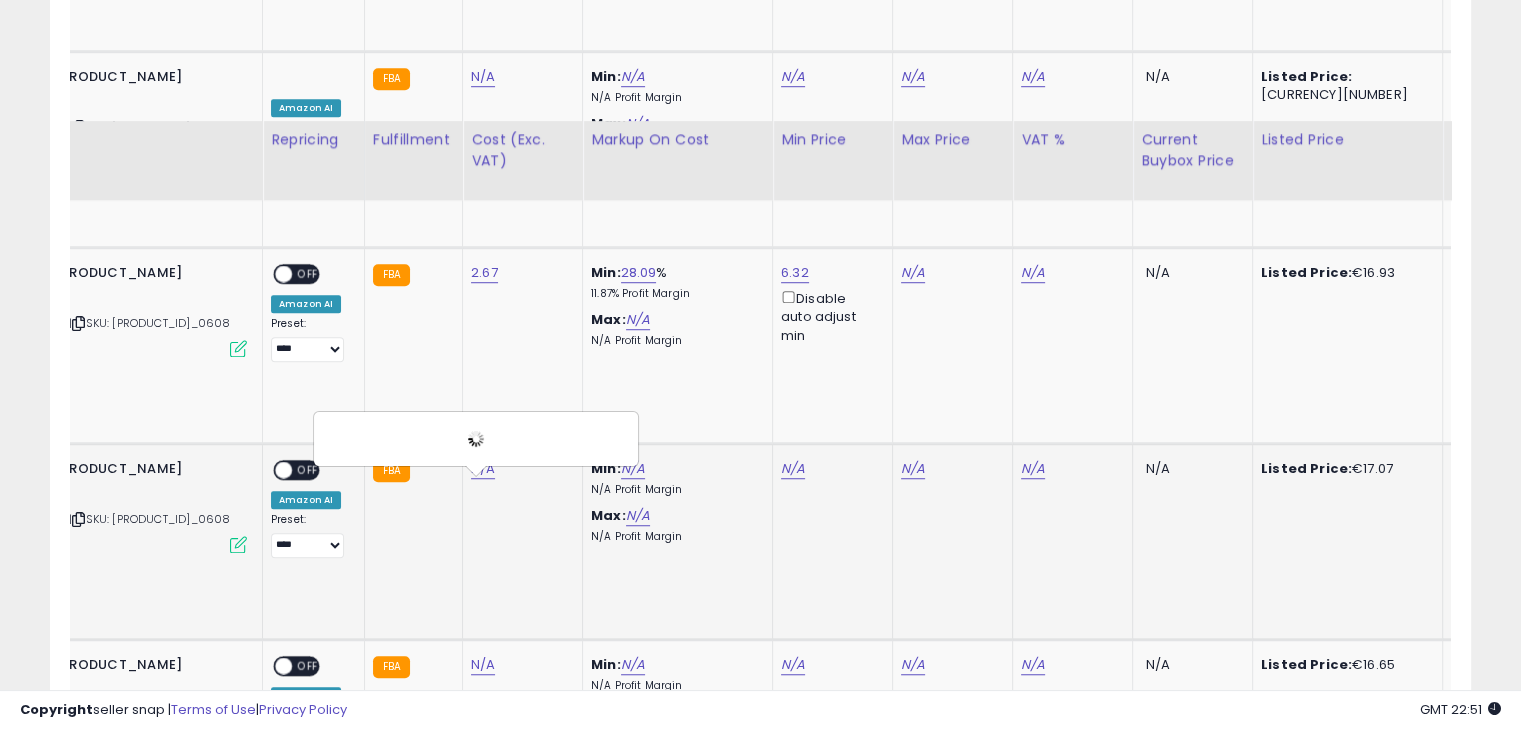 scroll, scrollTop: 1689, scrollLeft: 0, axis: vertical 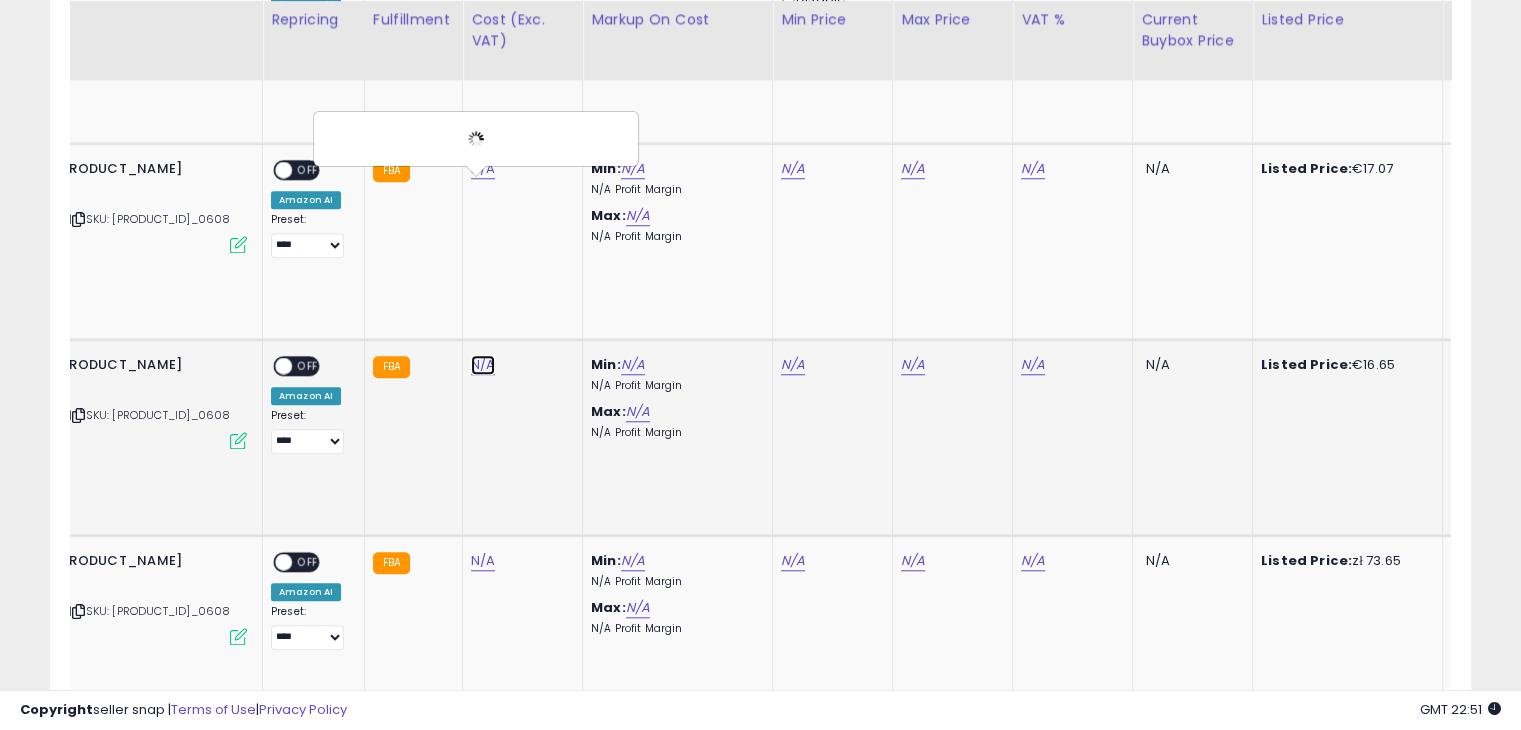 click on "N/A" at bounding box center (483, -223) 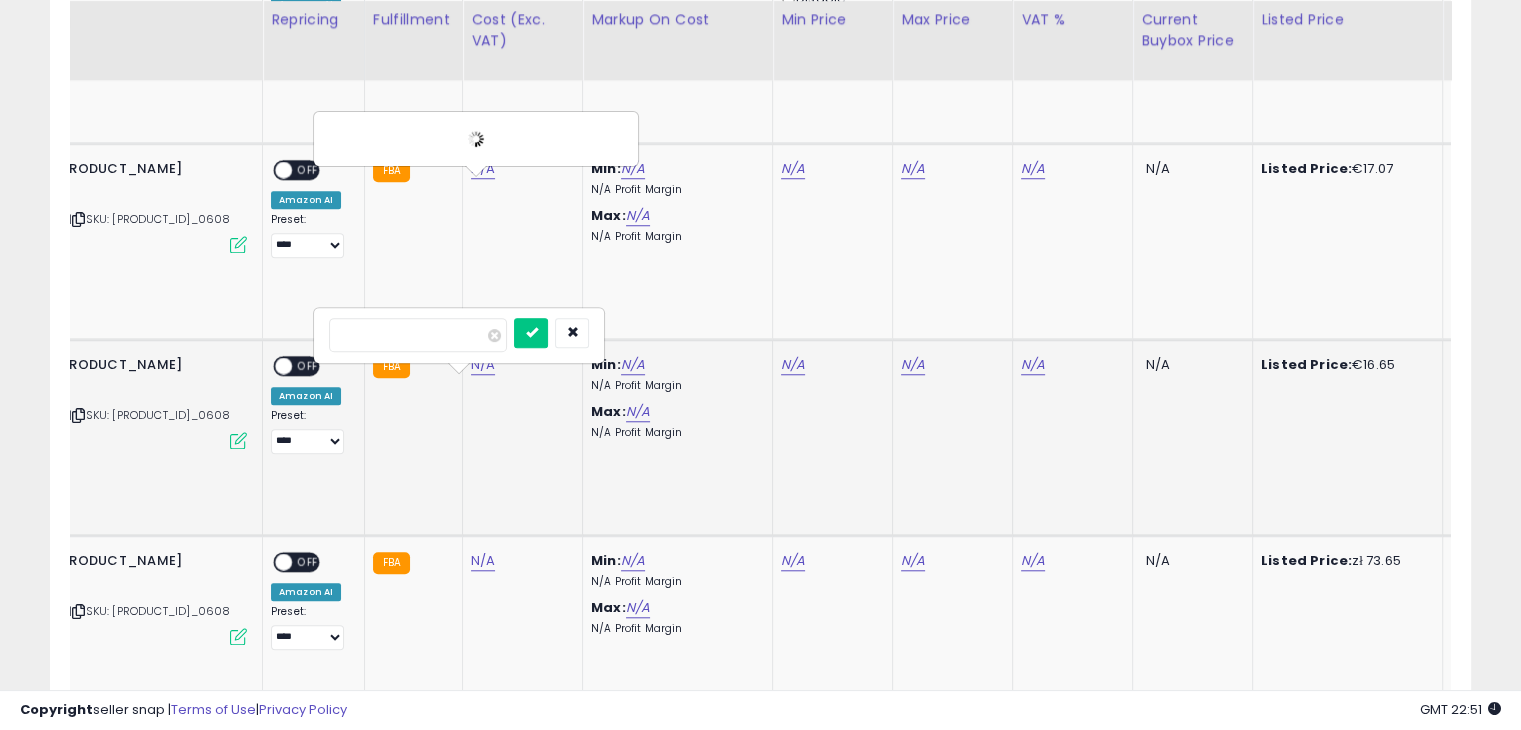 type on "****" 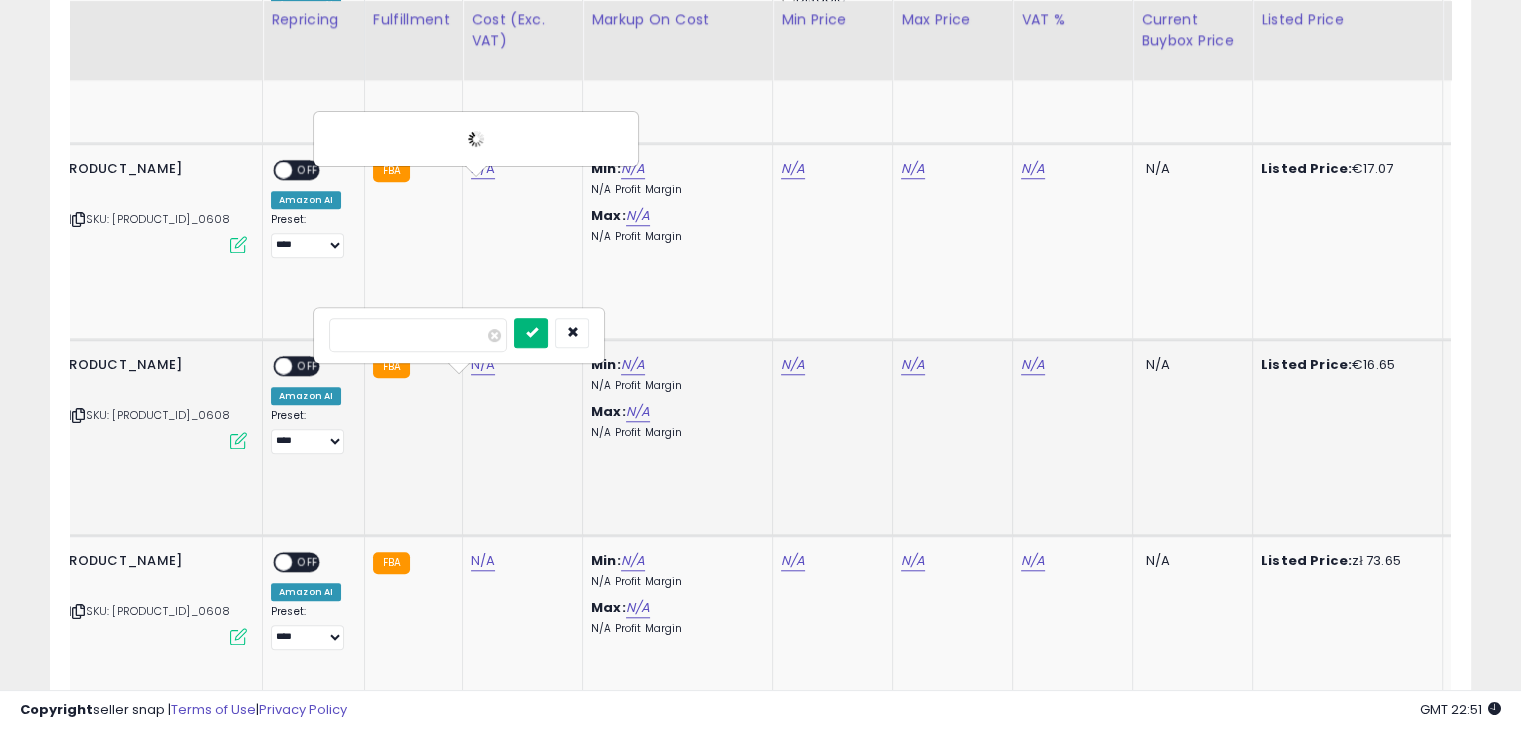 click at bounding box center (531, 332) 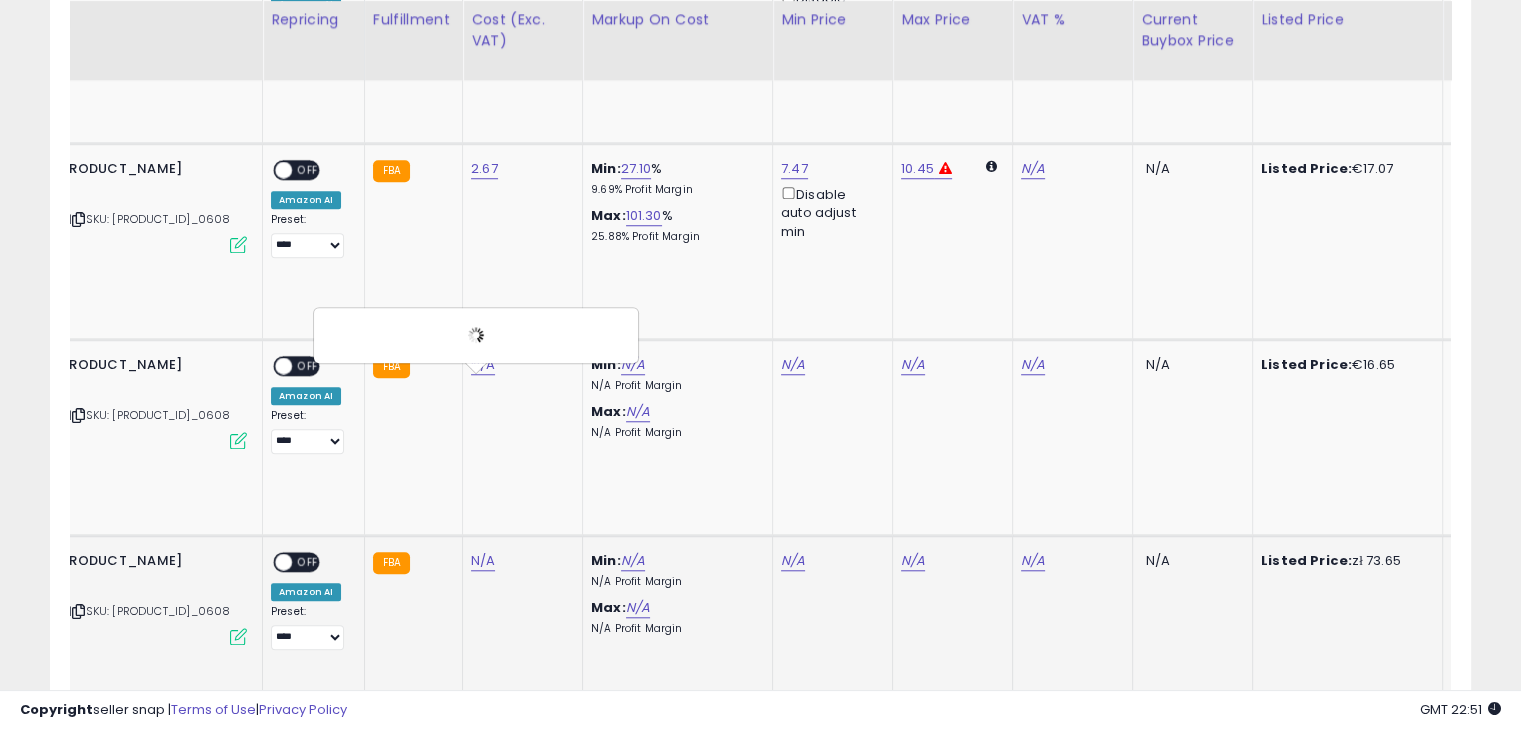 click on "N/A" 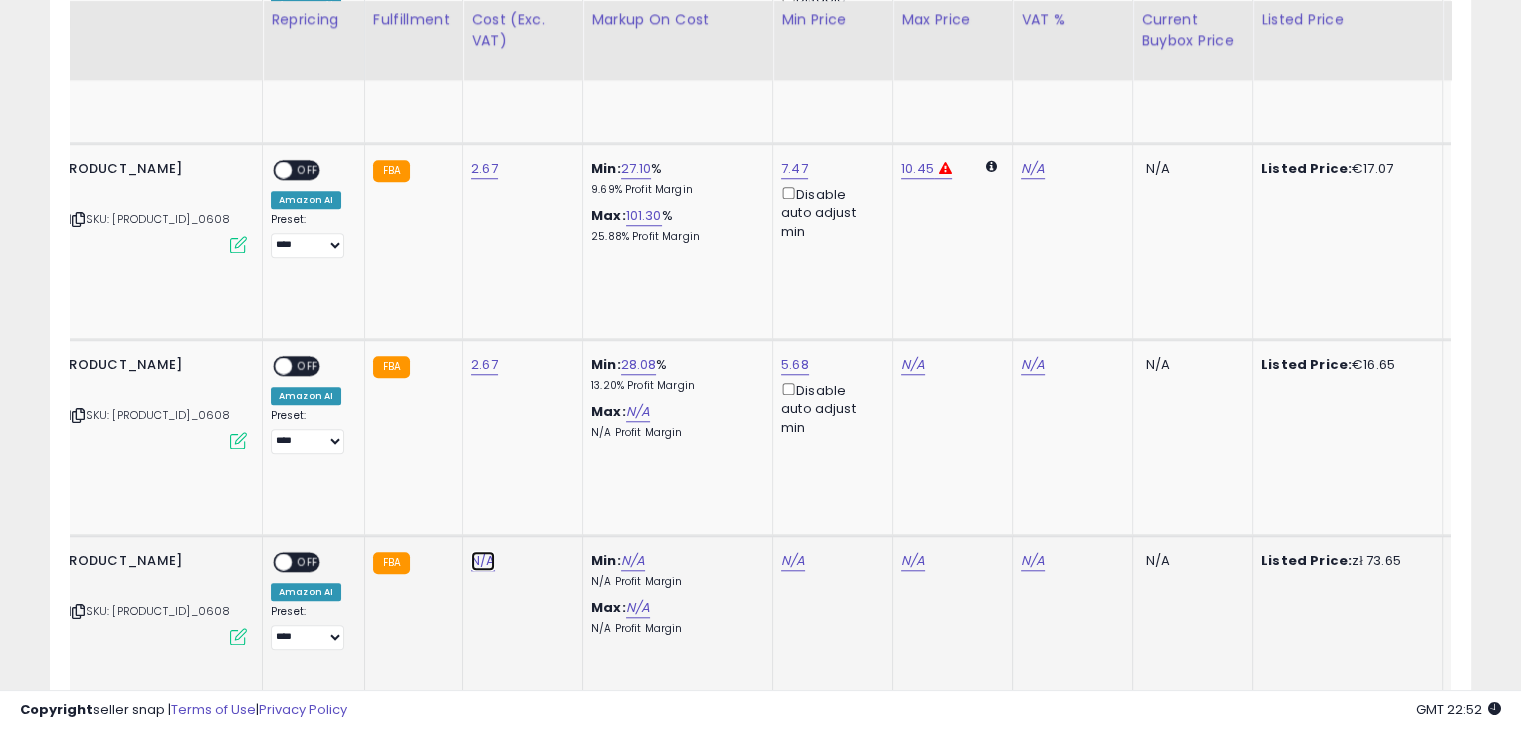click on "N/A" at bounding box center (483, -223) 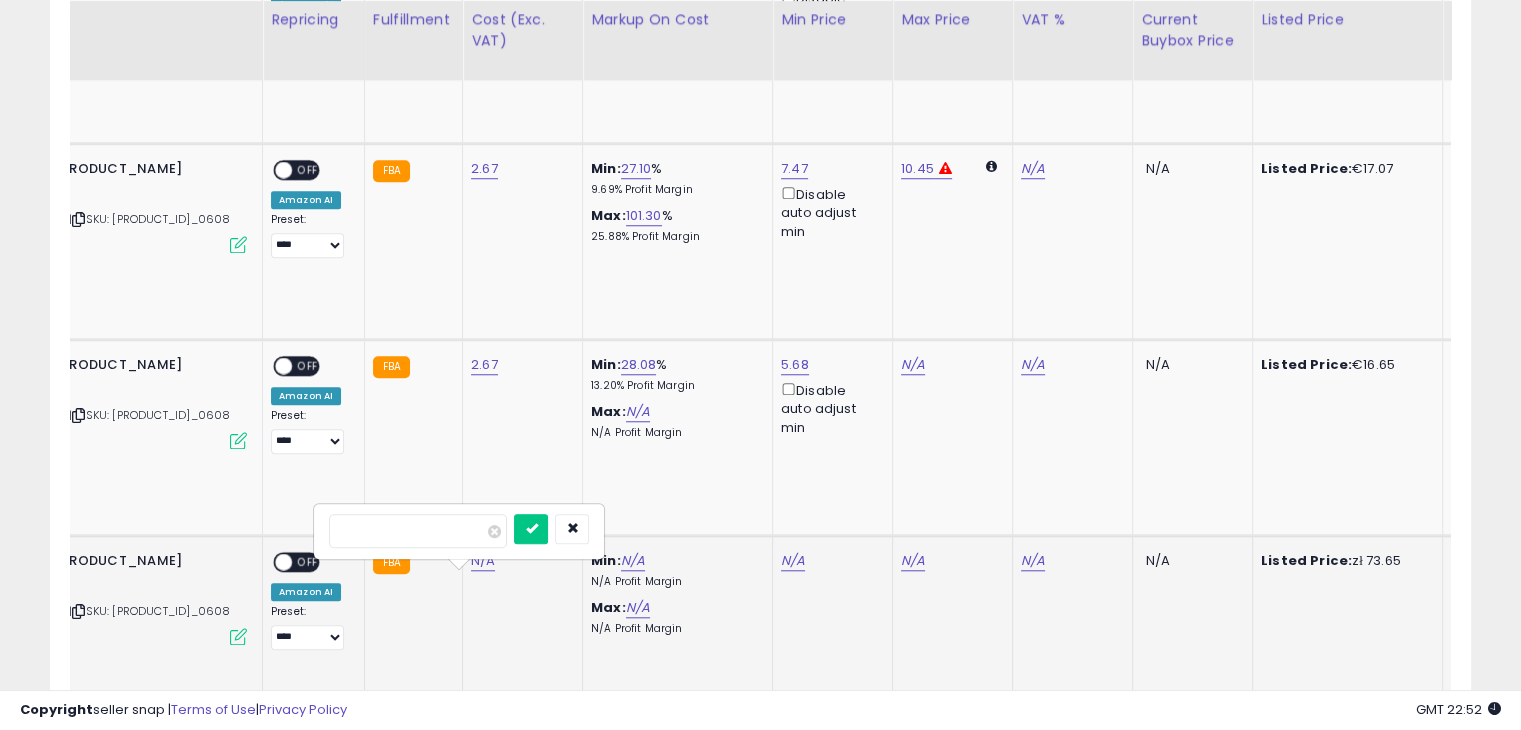 type on "*****" 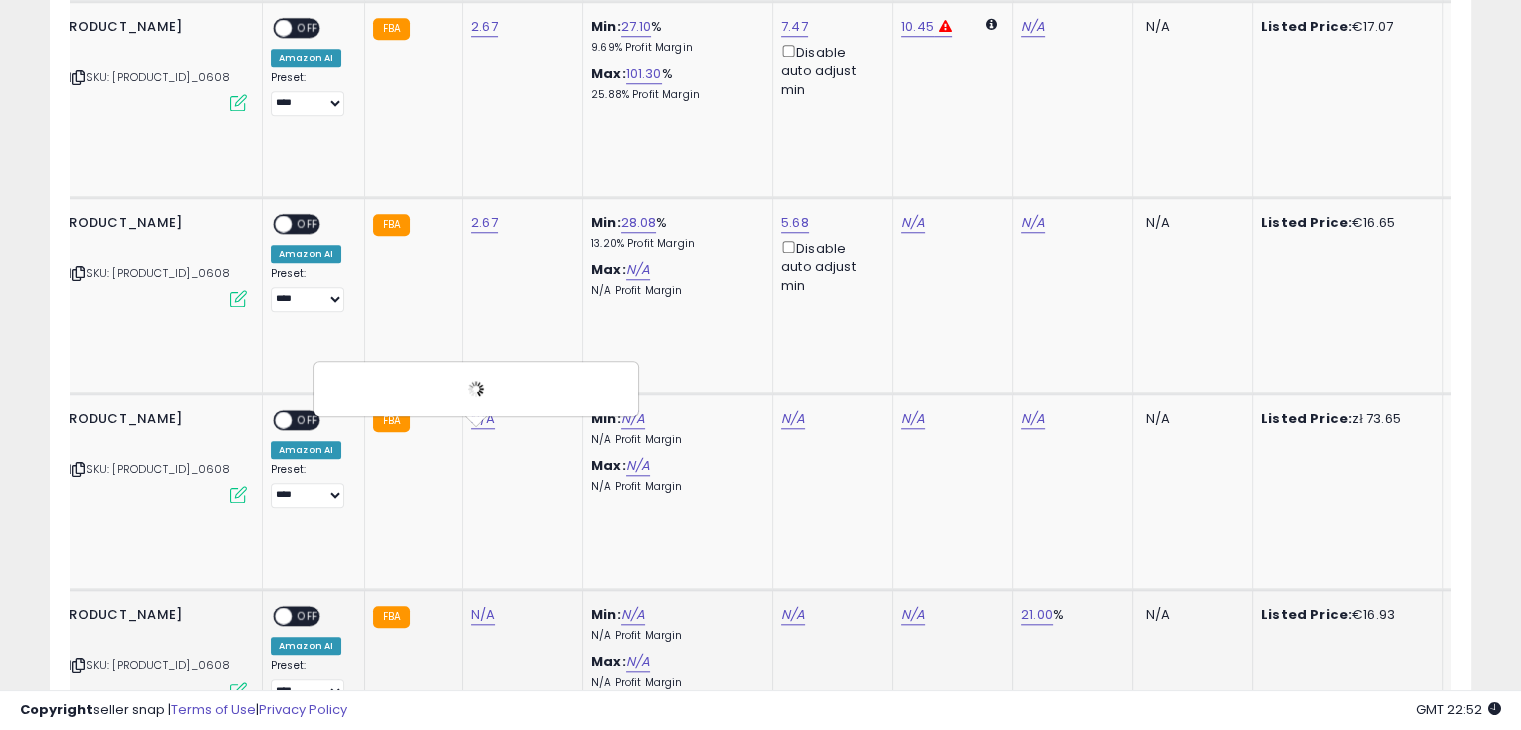 scroll, scrollTop: 1989, scrollLeft: 0, axis: vertical 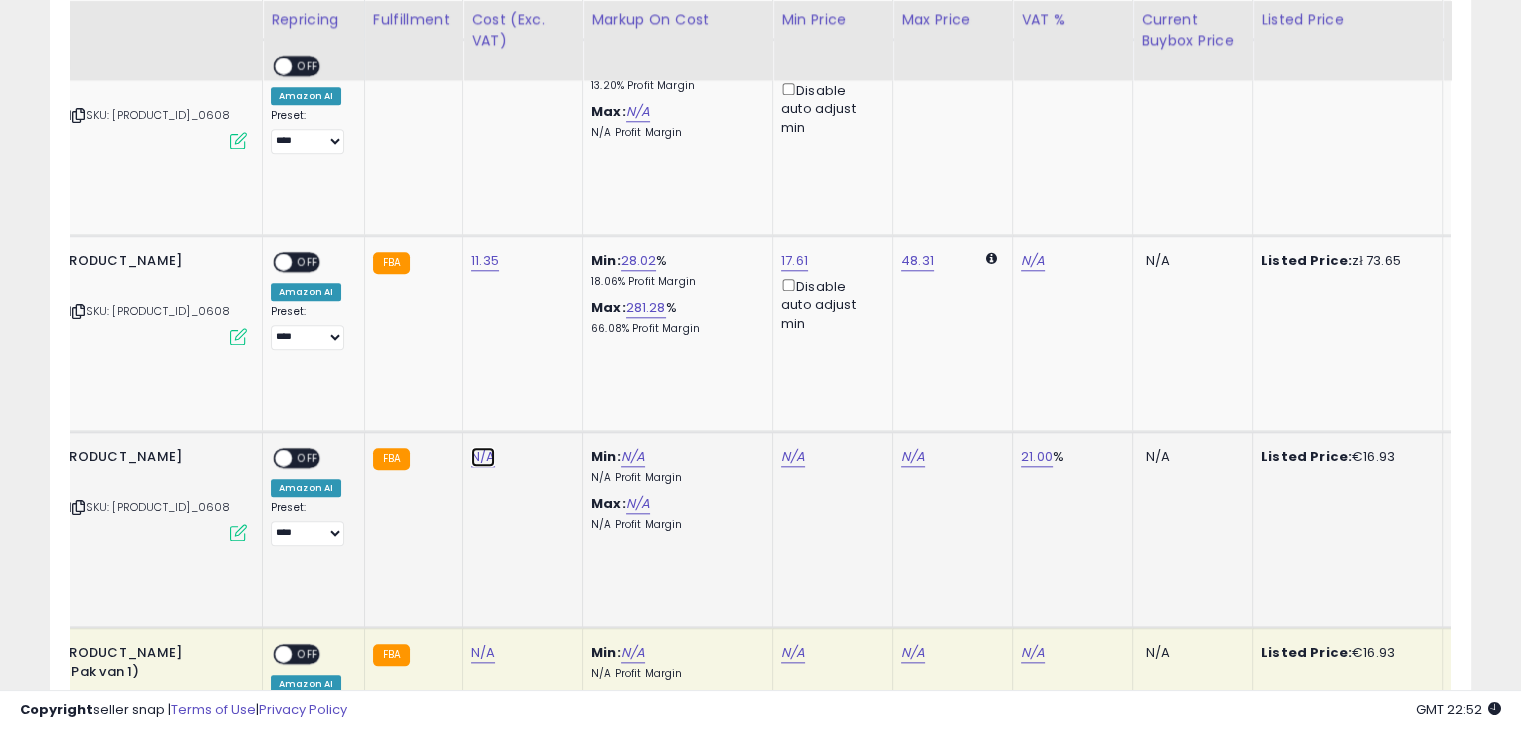 click on "N/A" at bounding box center (483, -523) 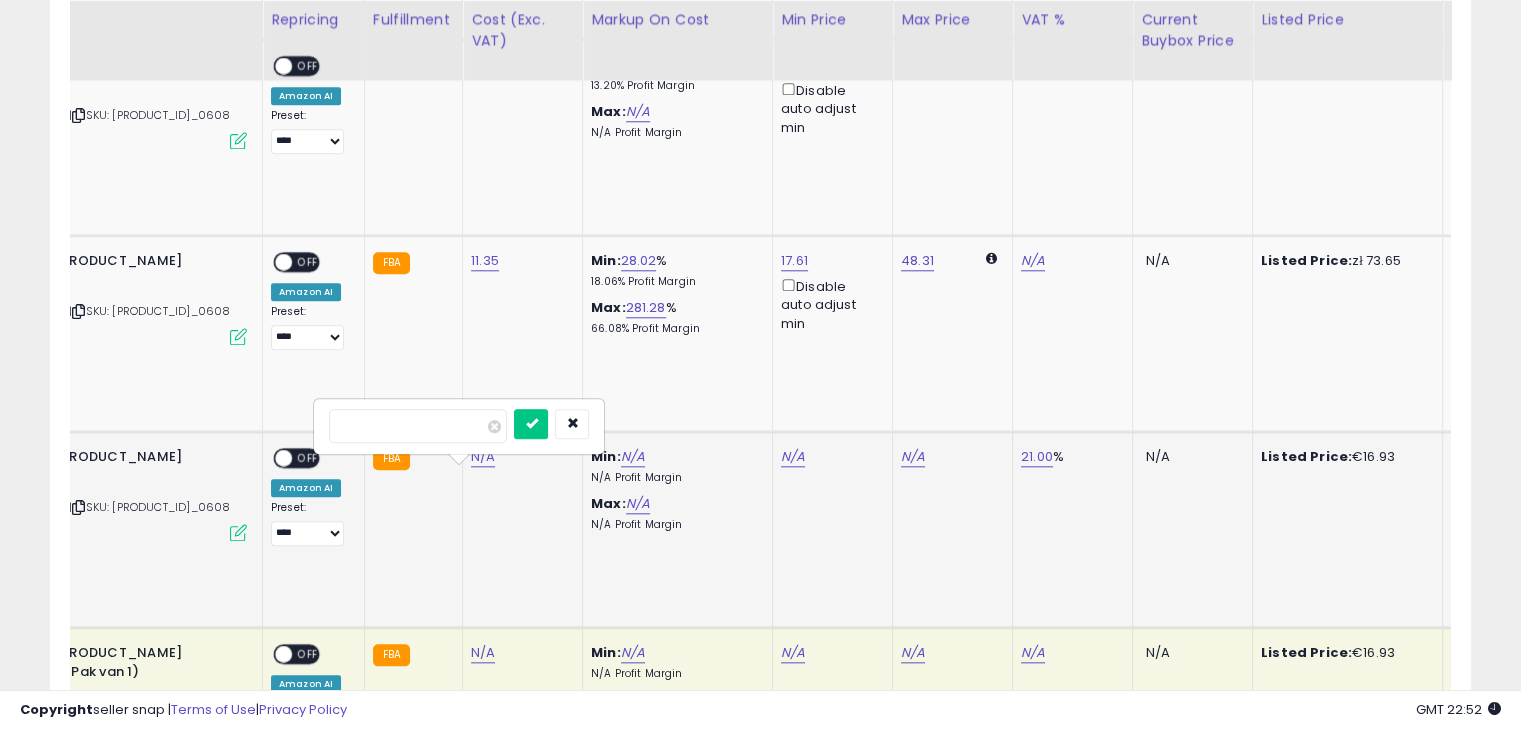 type on "****" 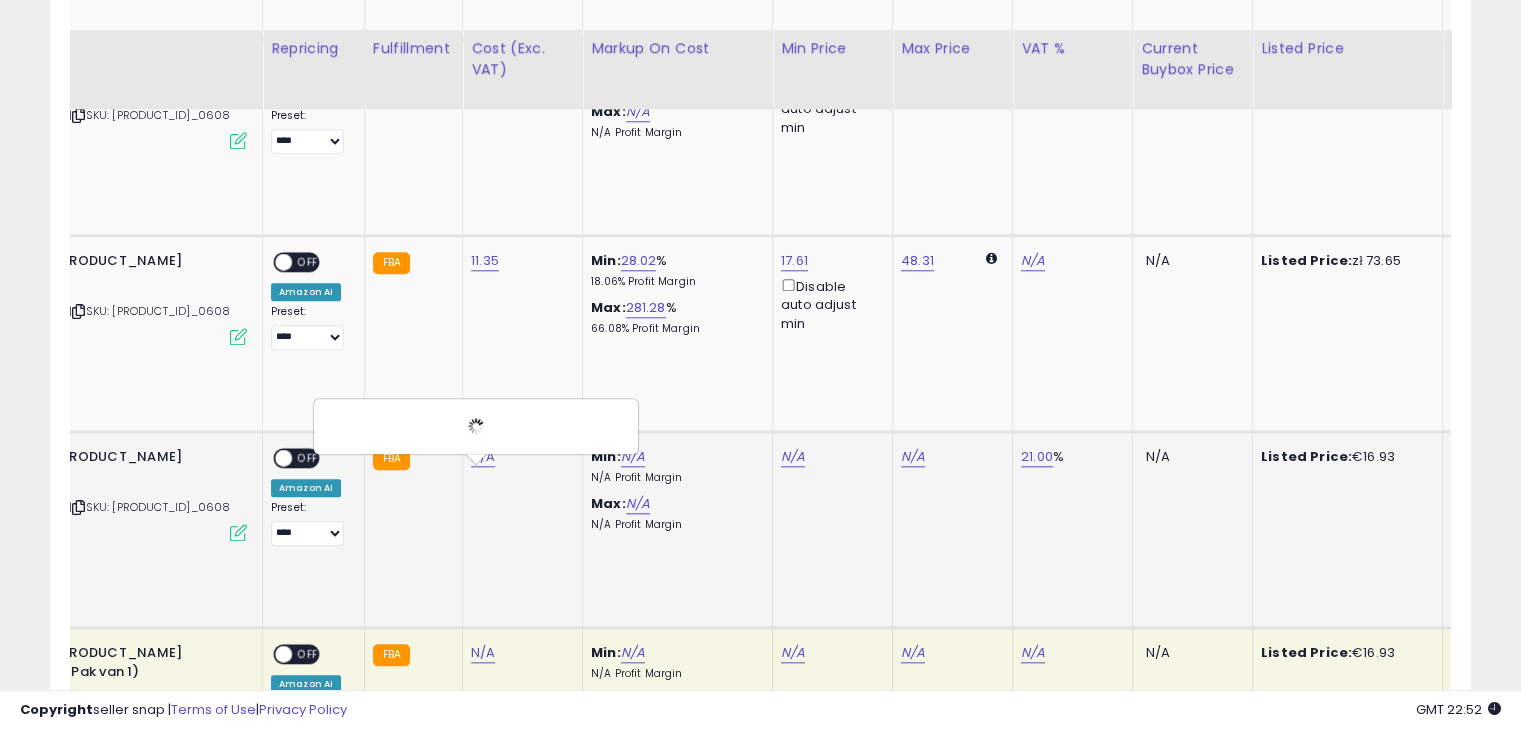 scroll, scrollTop: 2268, scrollLeft: 0, axis: vertical 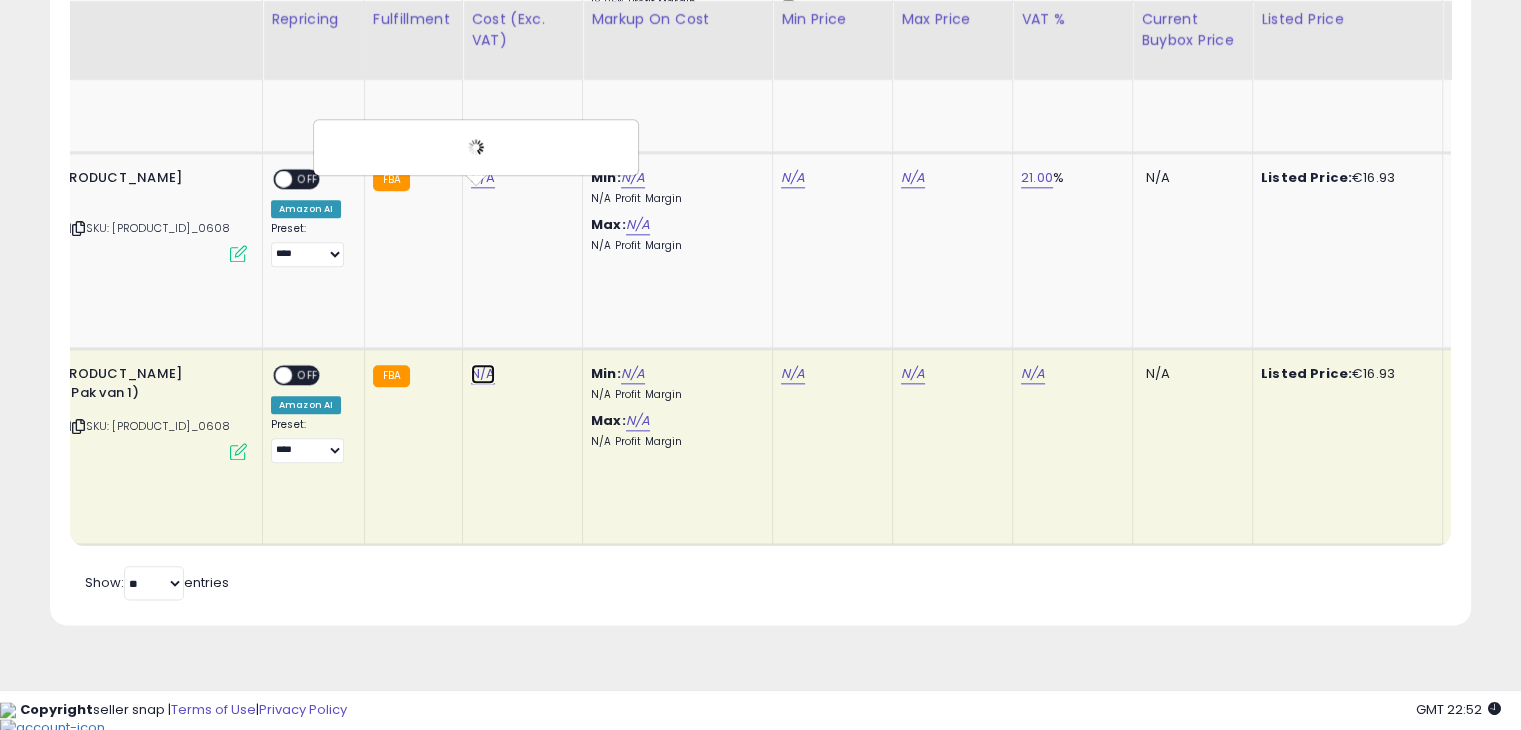 click on "N/A" at bounding box center (483, 374) 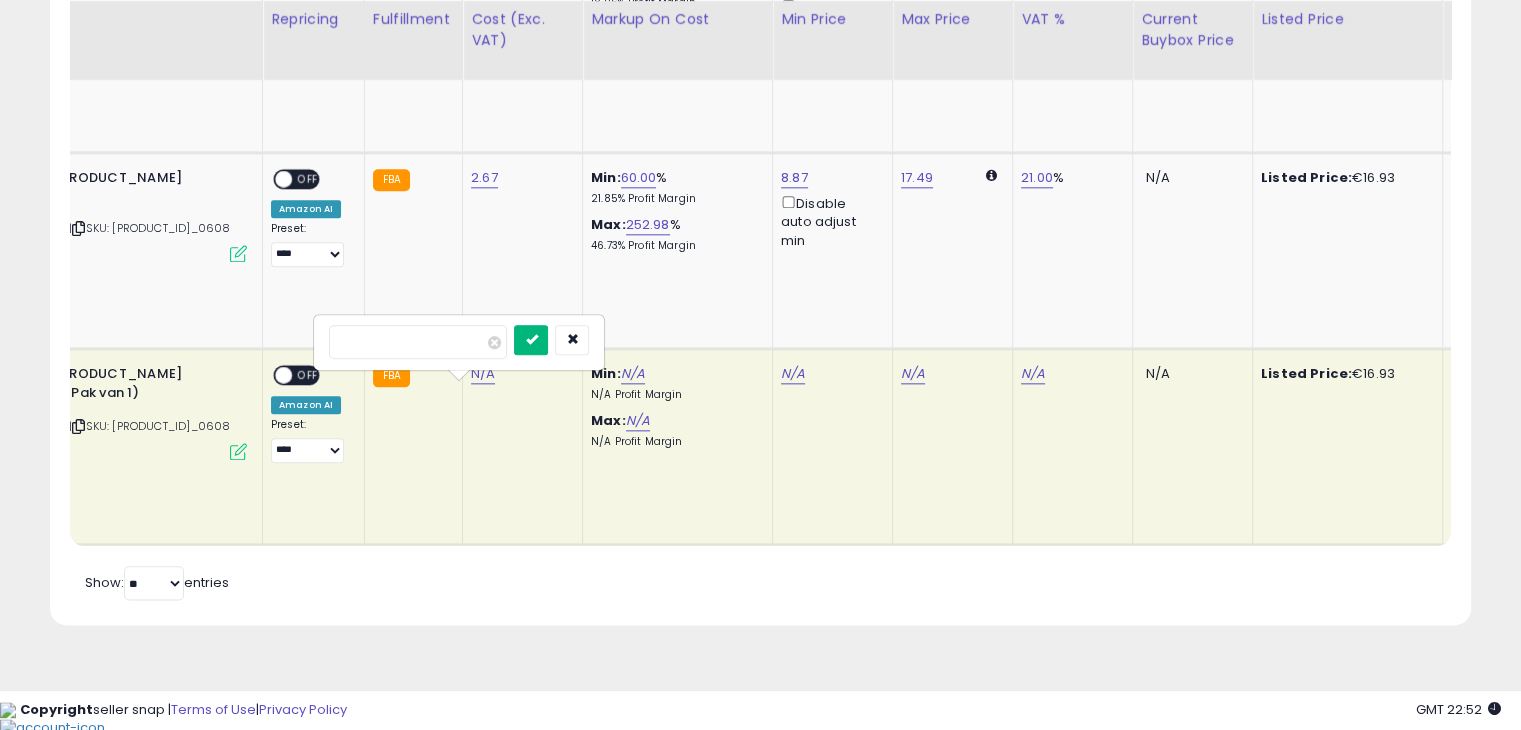 type on "****" 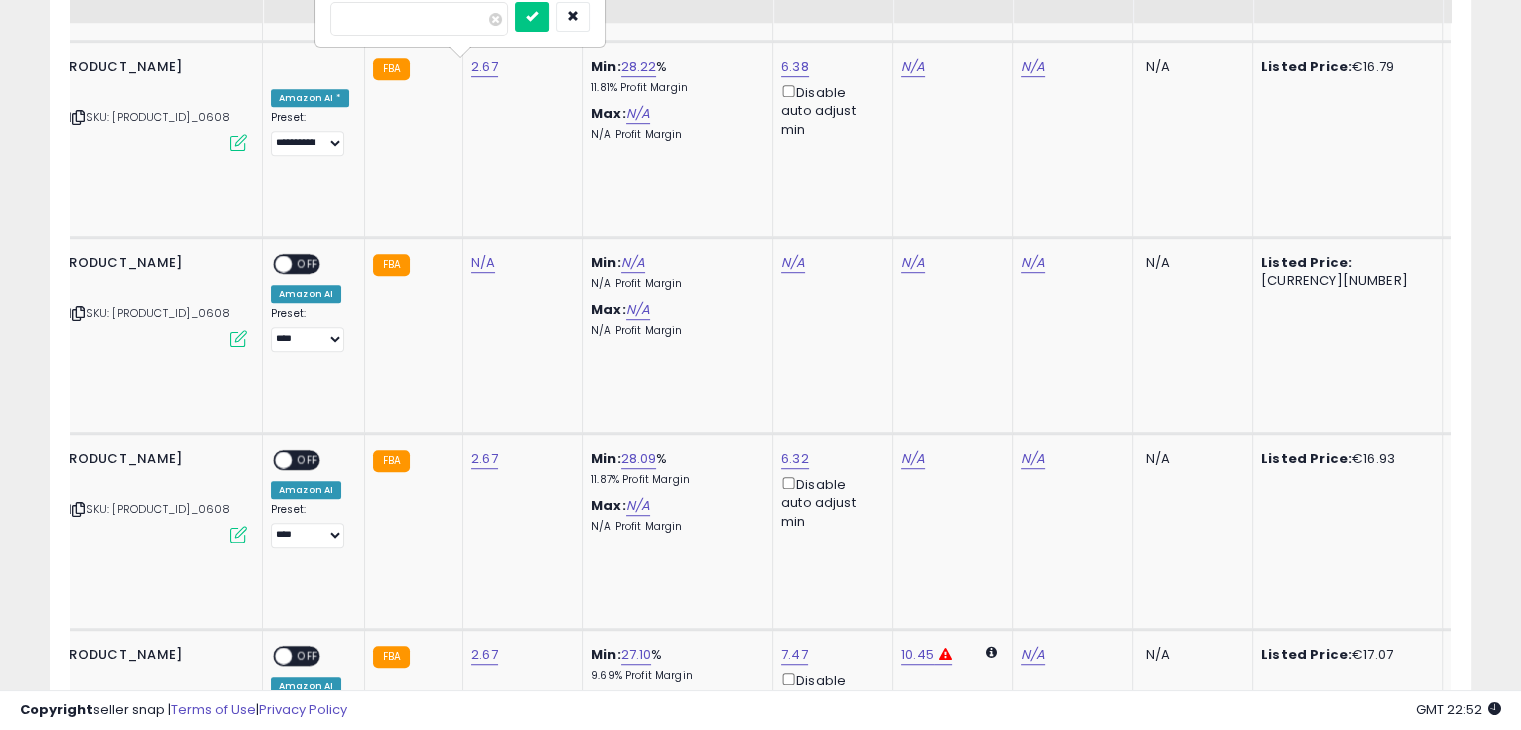 scroll, scrollTop: 1068, scrollLeft: 0, axis: vertical 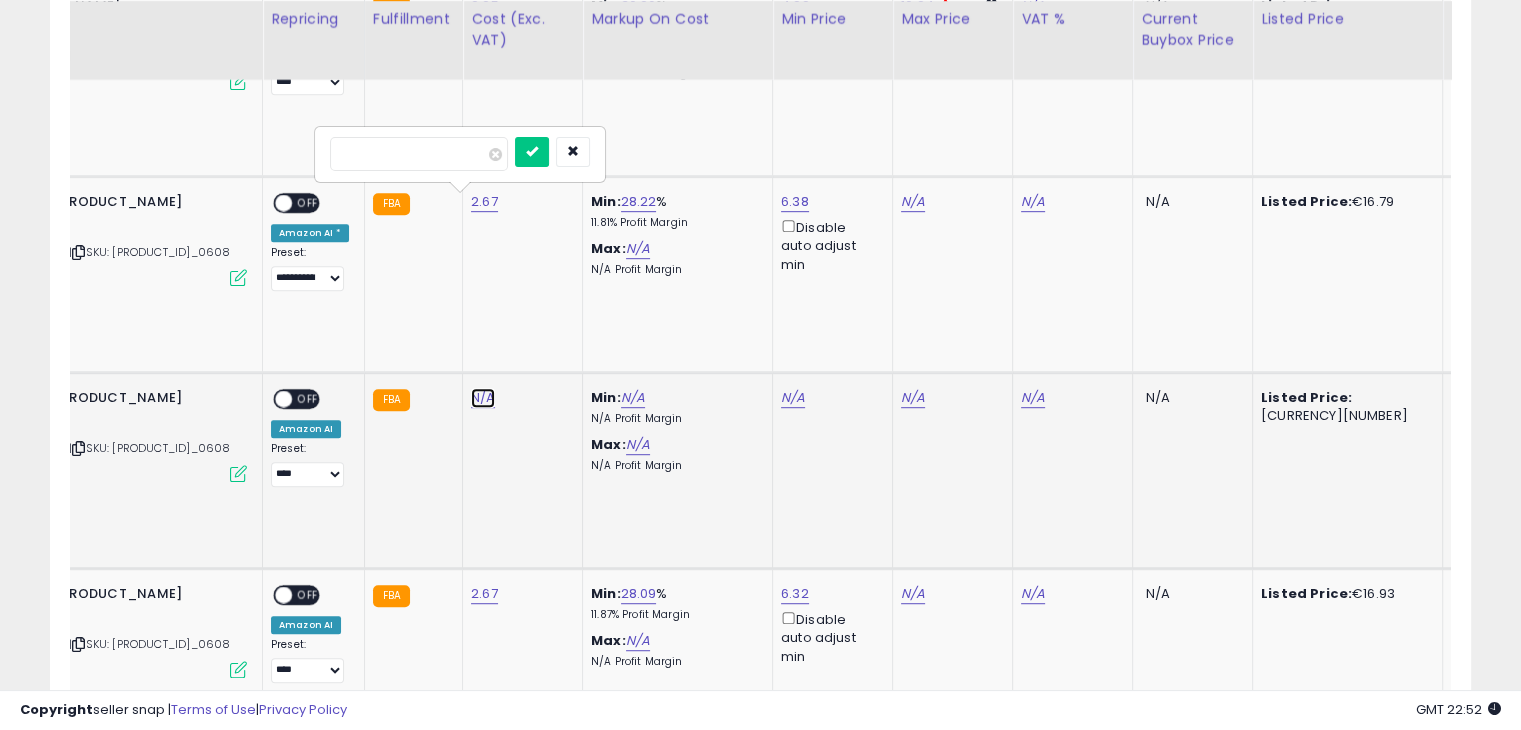 click on "N/A" at bounding box center [483, 398] 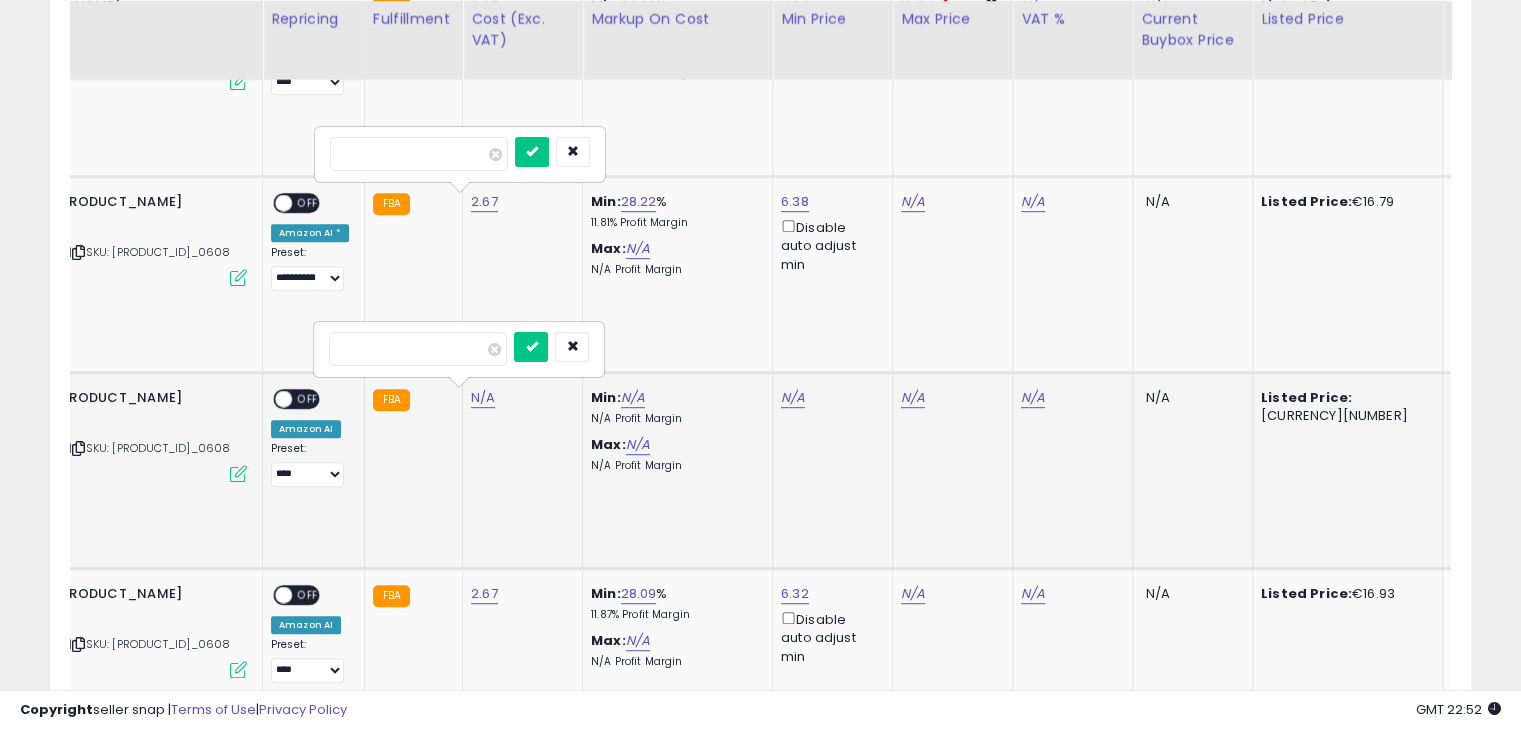 type on "*****" 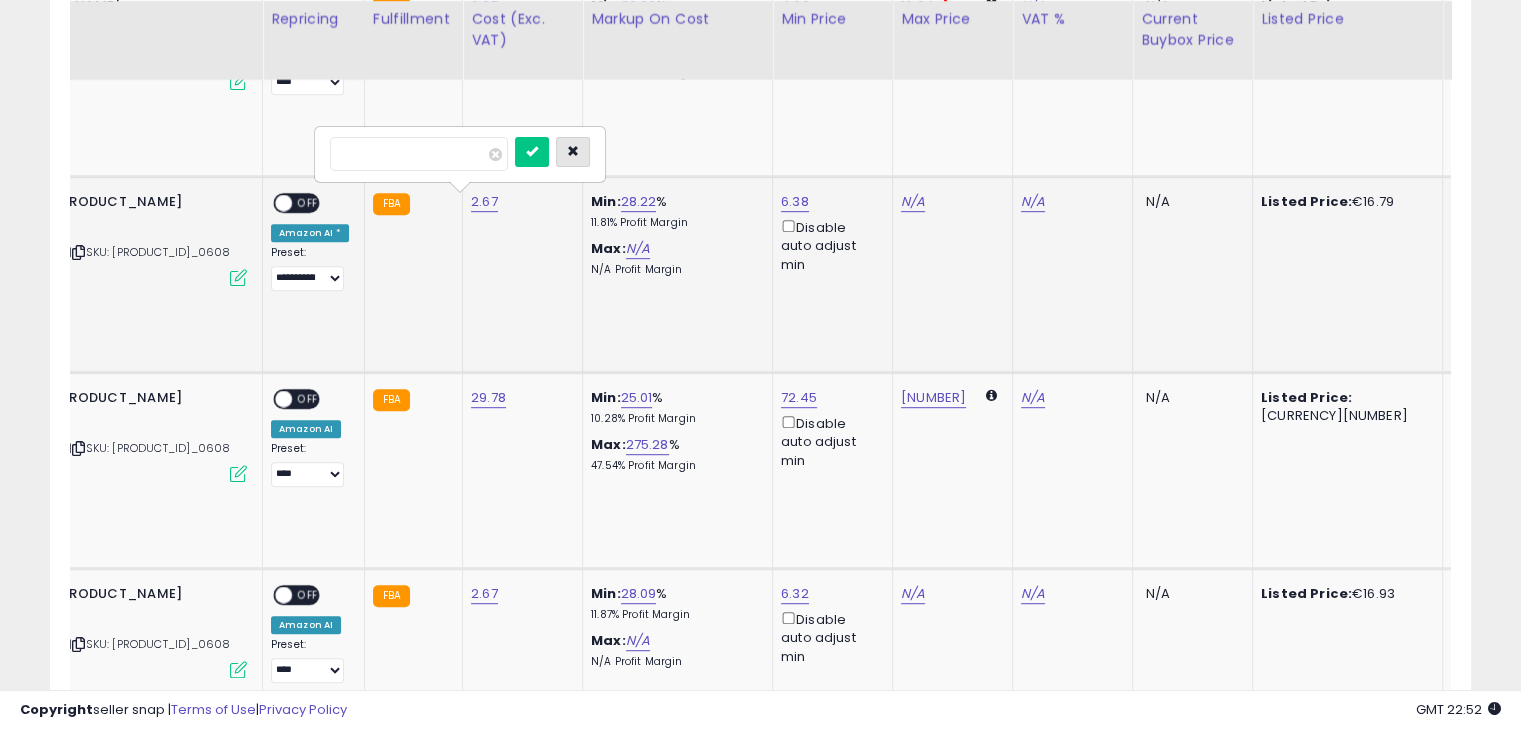 click at bounding box center (573, 151) 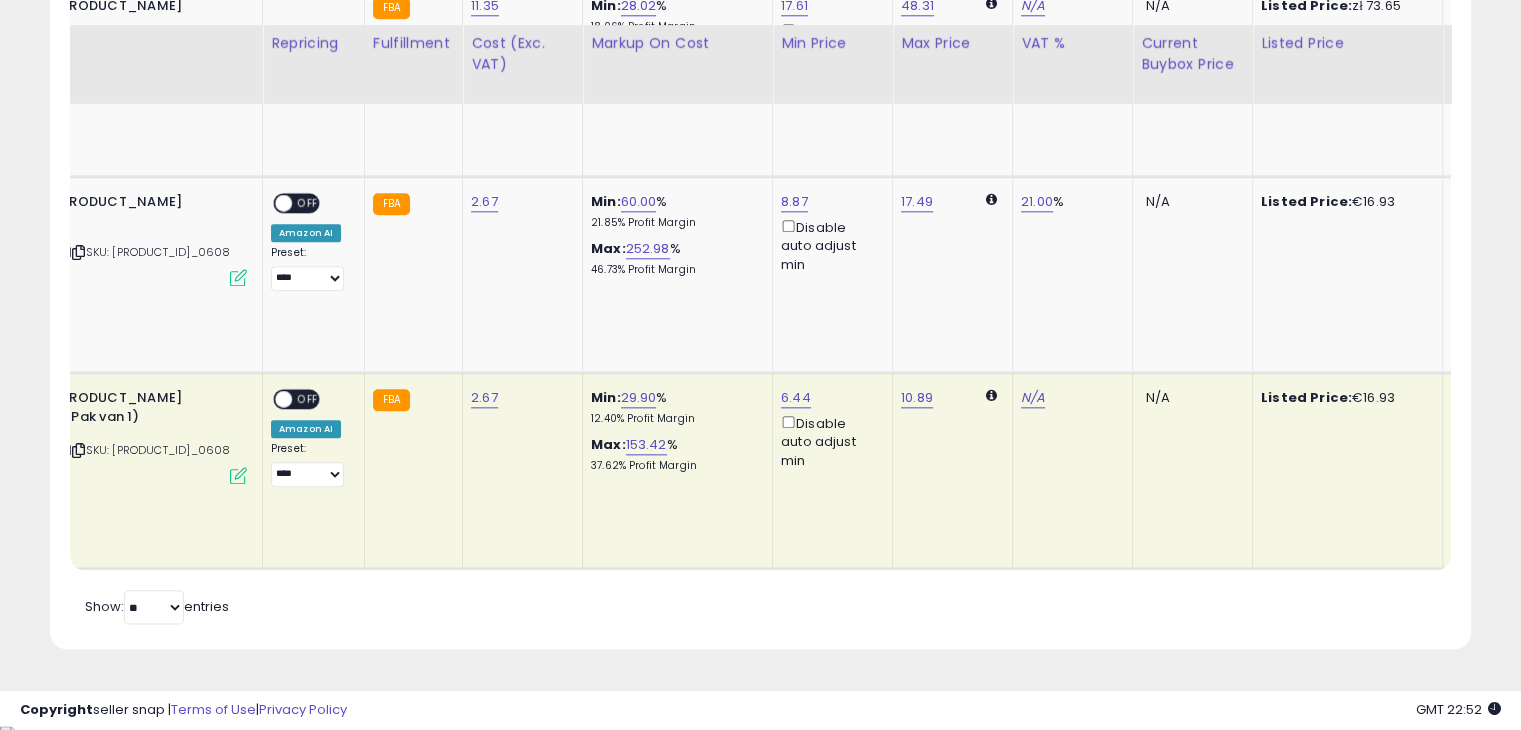 scroll, scrollTop: 2268, scrollLeft: 0, axis: vertical 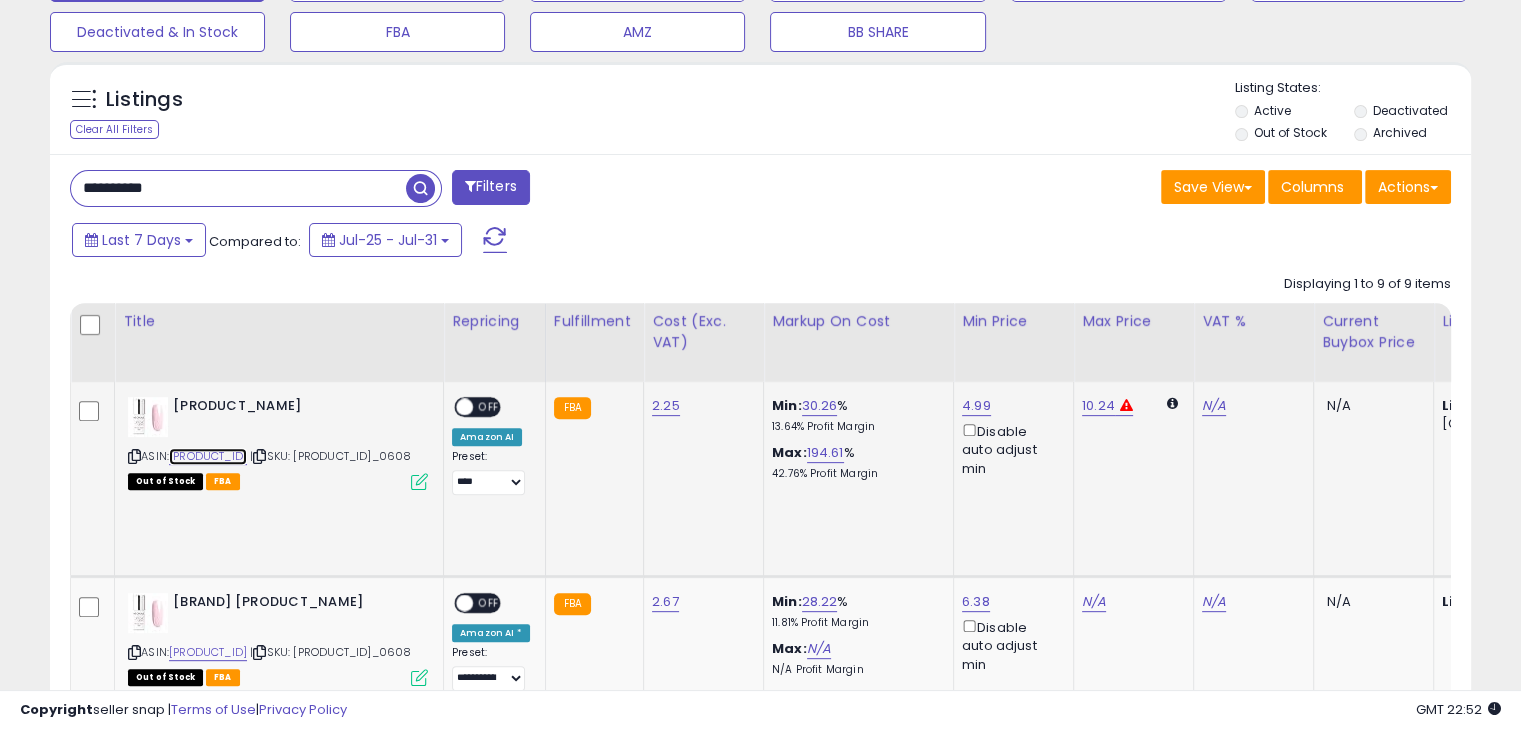 click on "B085TFR6ZH" at bounding box center [208, 456] 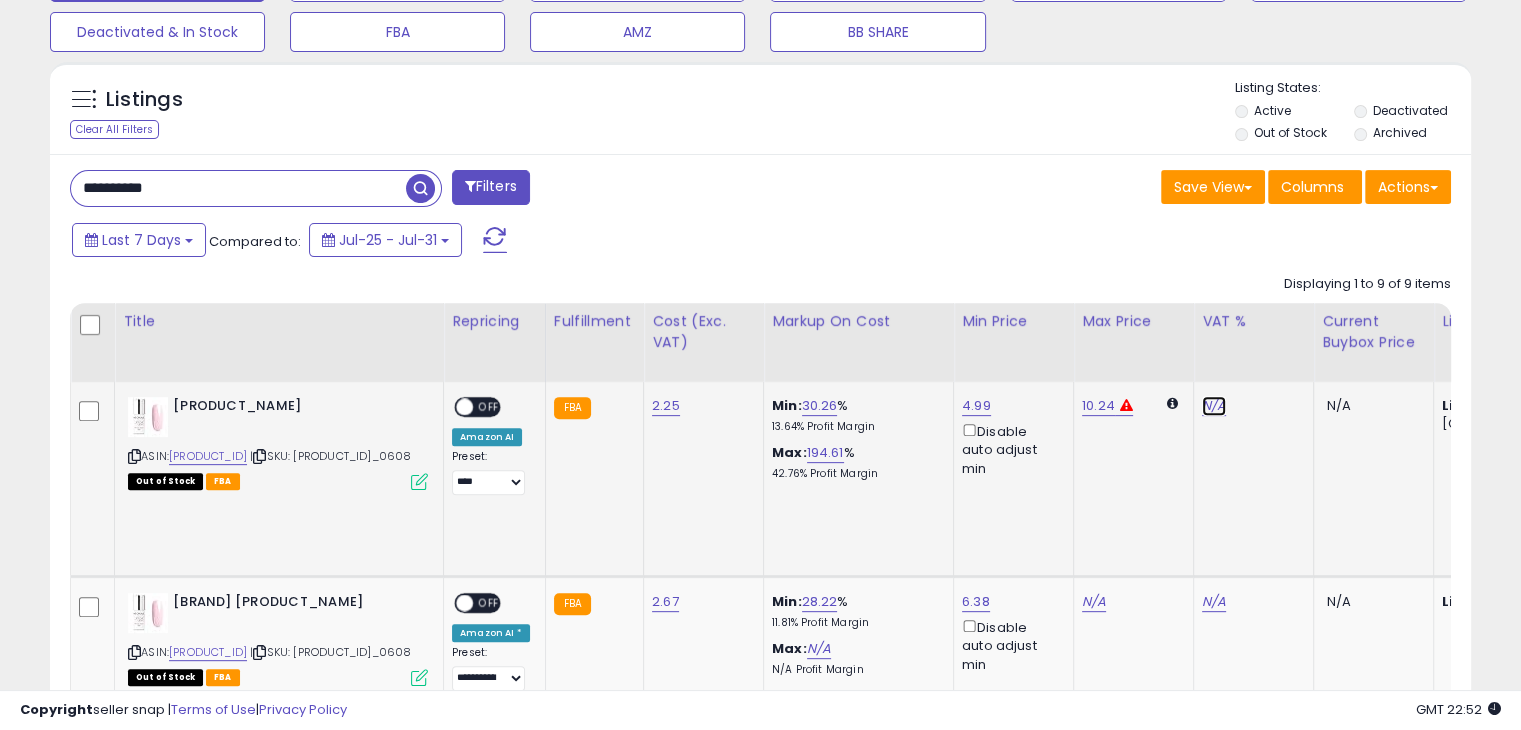 click on "N/A" at bounding box center [1214, 406] 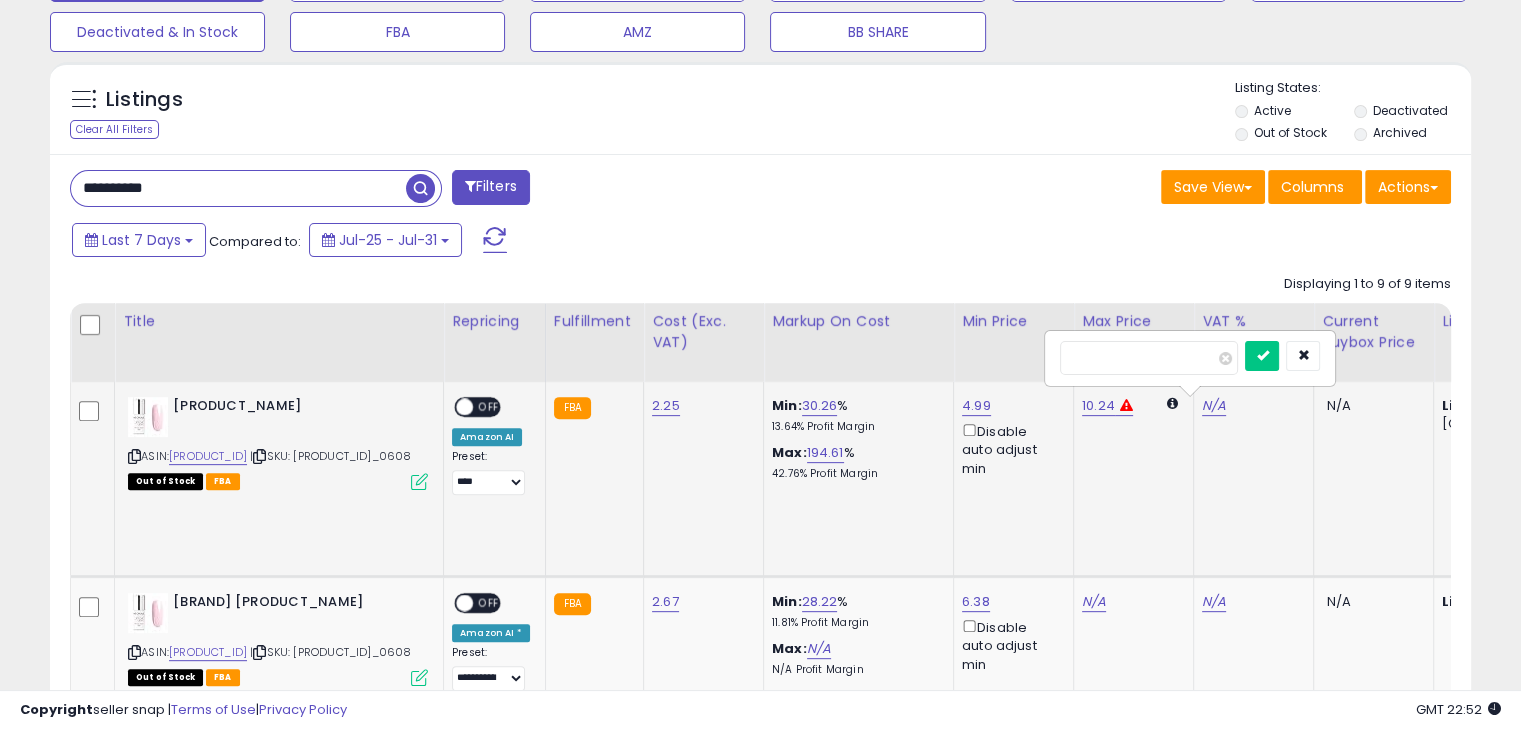 type on "**" 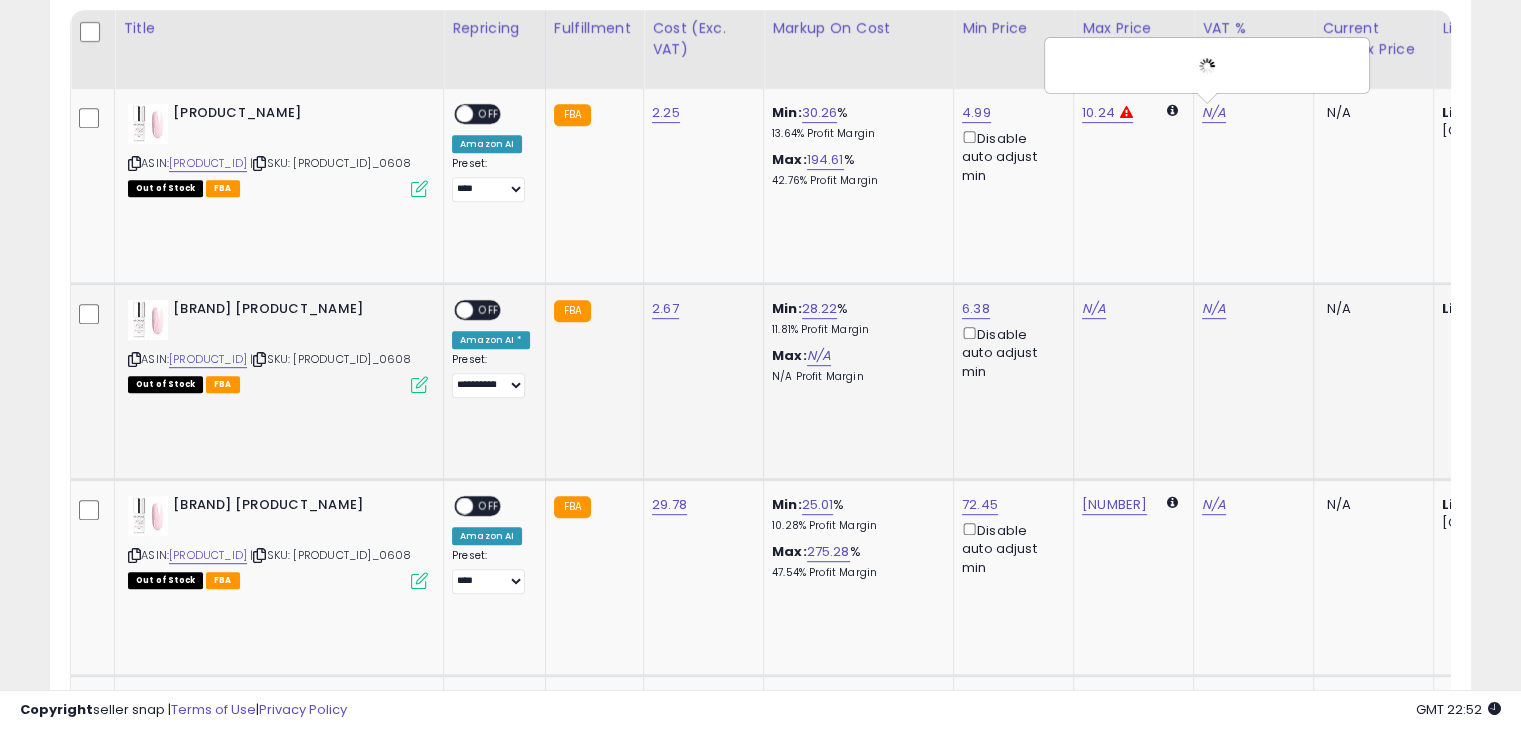 scroll, scrollTop: 968, scrollLeft: 0, axis: vertical 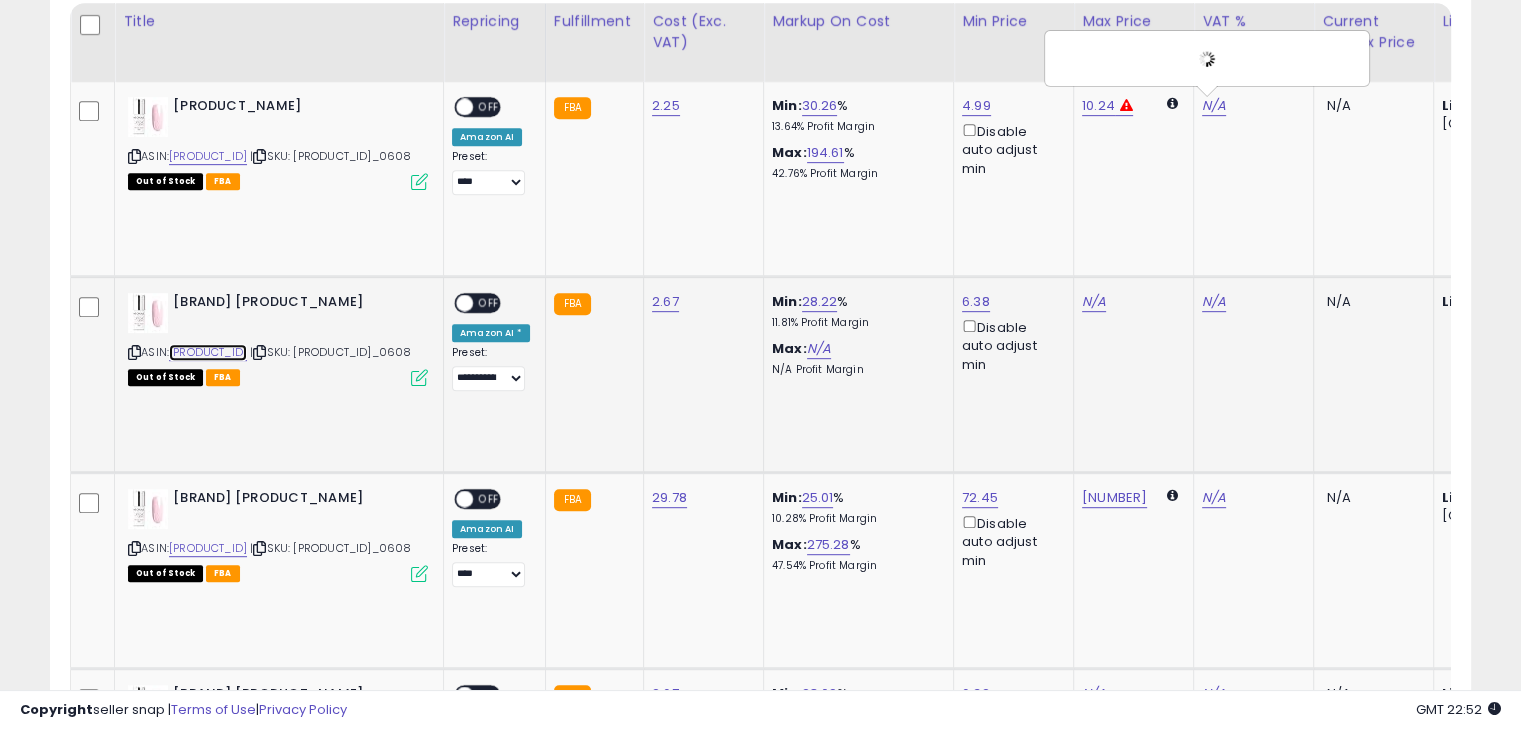 click on "B085TFR6ZH" at bounding box center (208, 352) 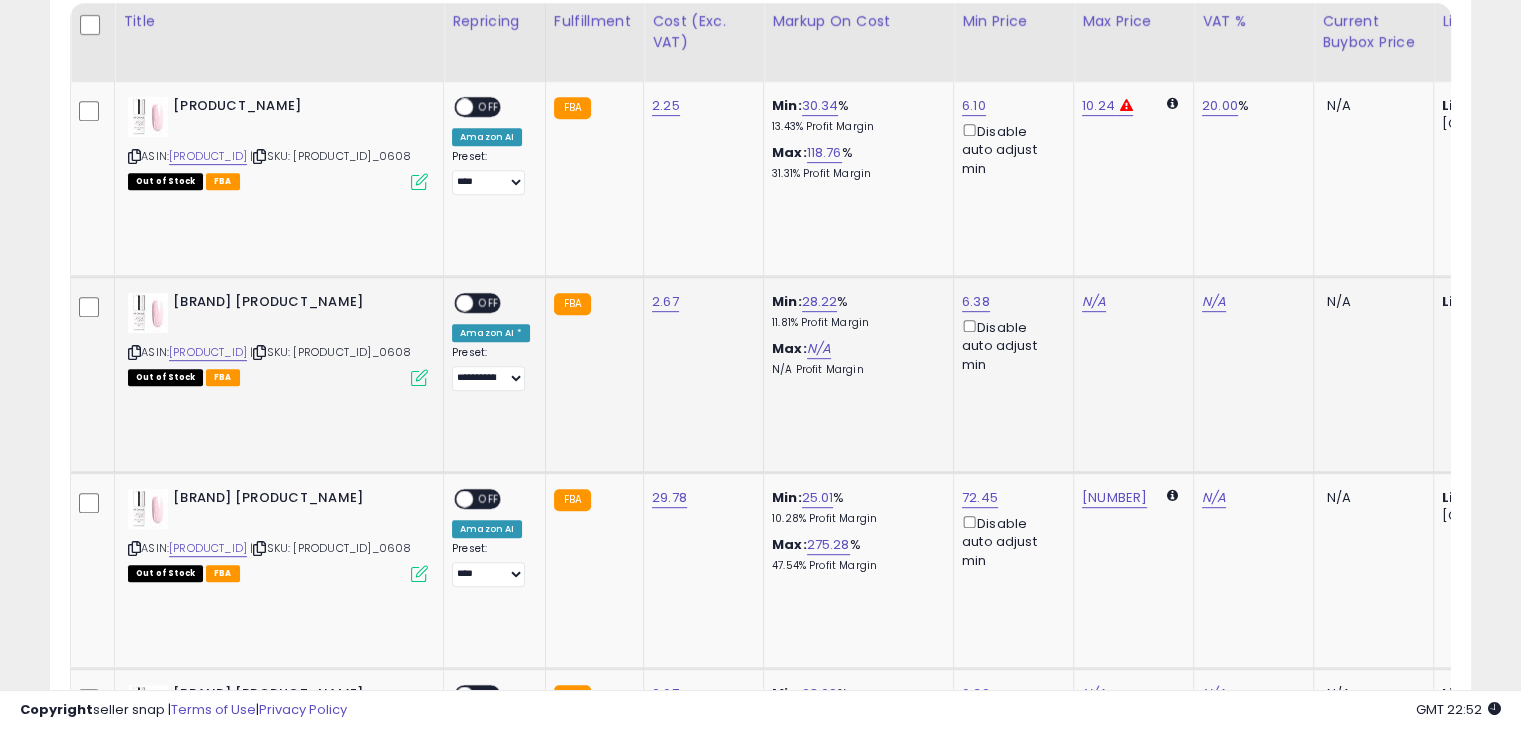 click on "N/A" 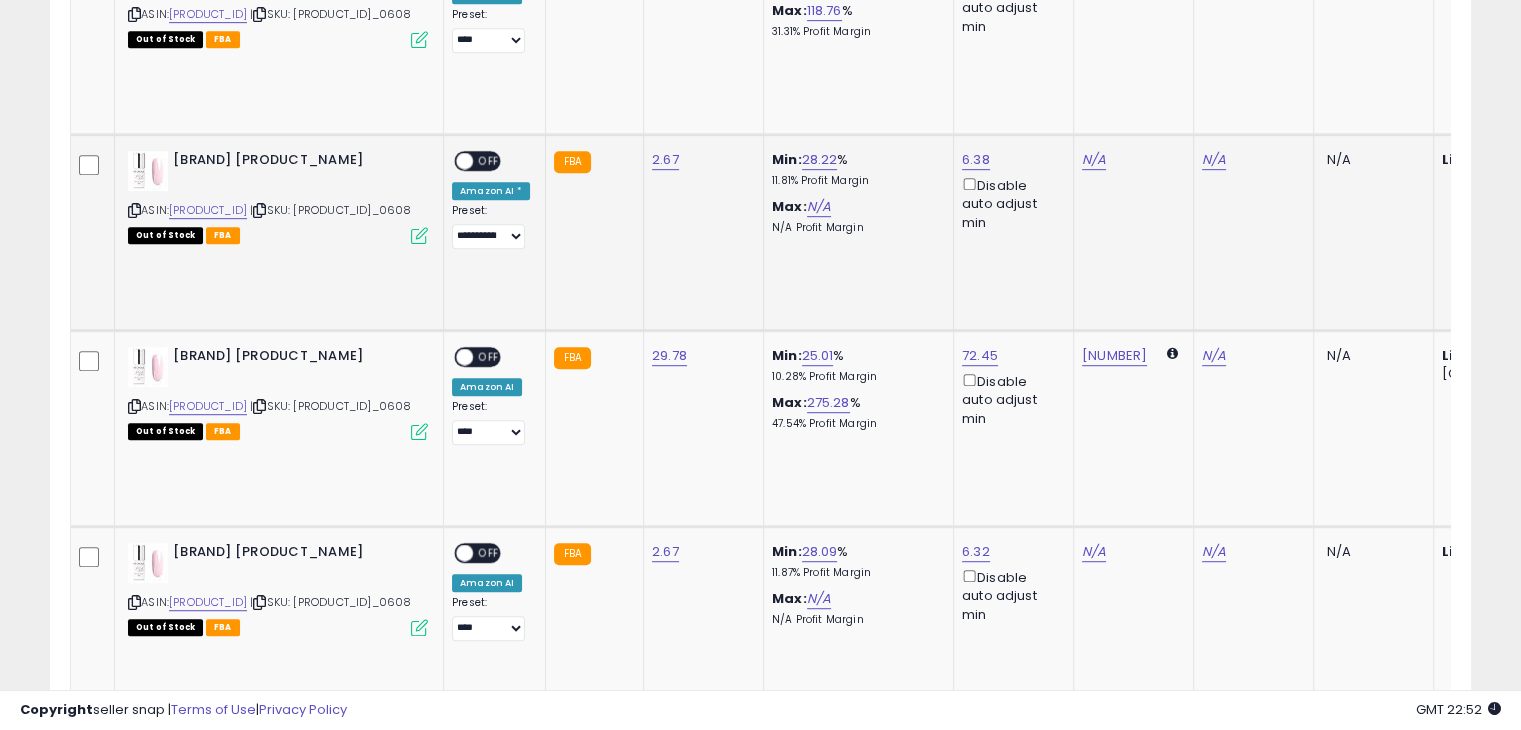 scroll, scrollTop: 968, scrollLeft: 0, axis: vertical 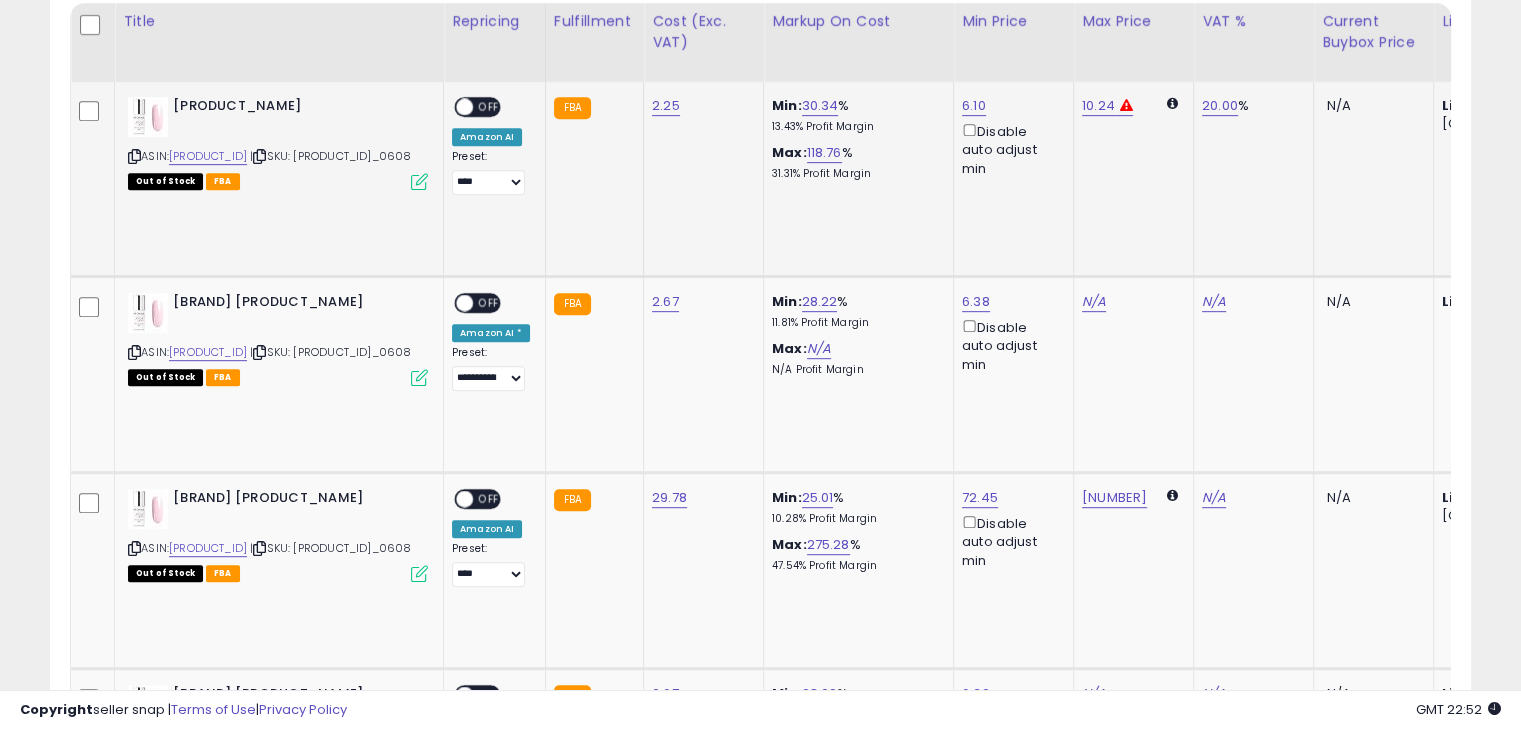 click on "10.24" 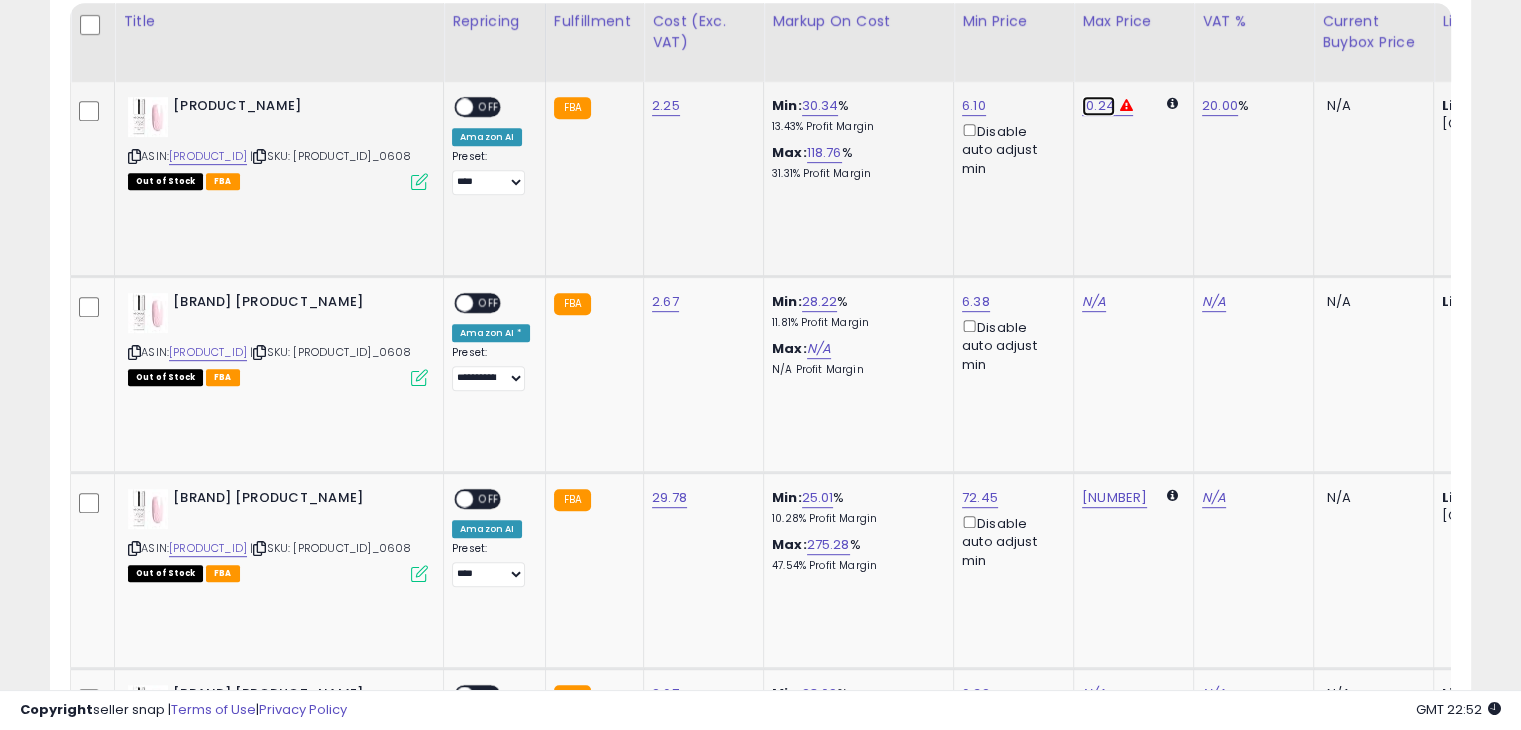 click on "10.24" at bounding box center [1098, 106] 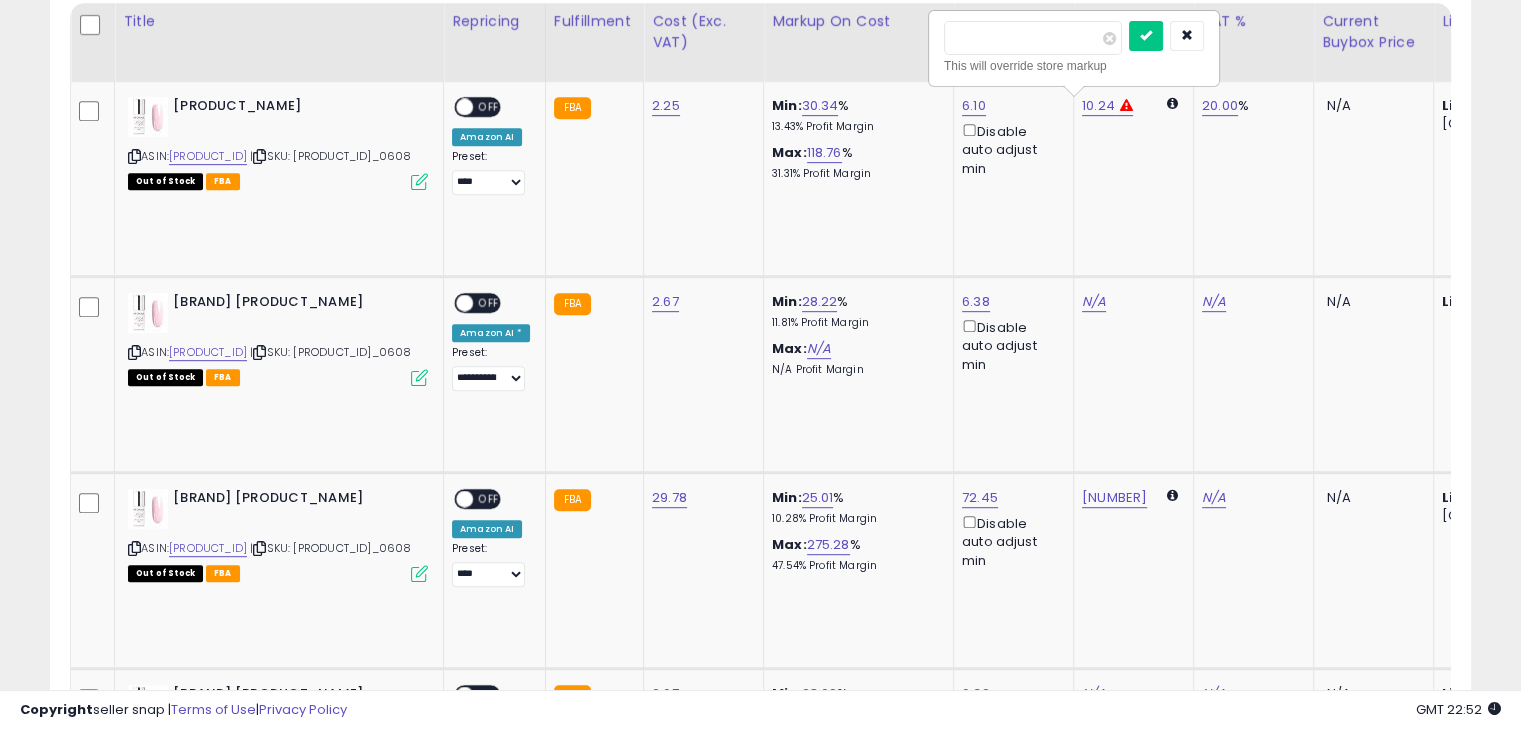 drag, startPoint x: 1007, startPoint y: 43, endPoint x: 888, endPoint y: 38, distance: 119.104996 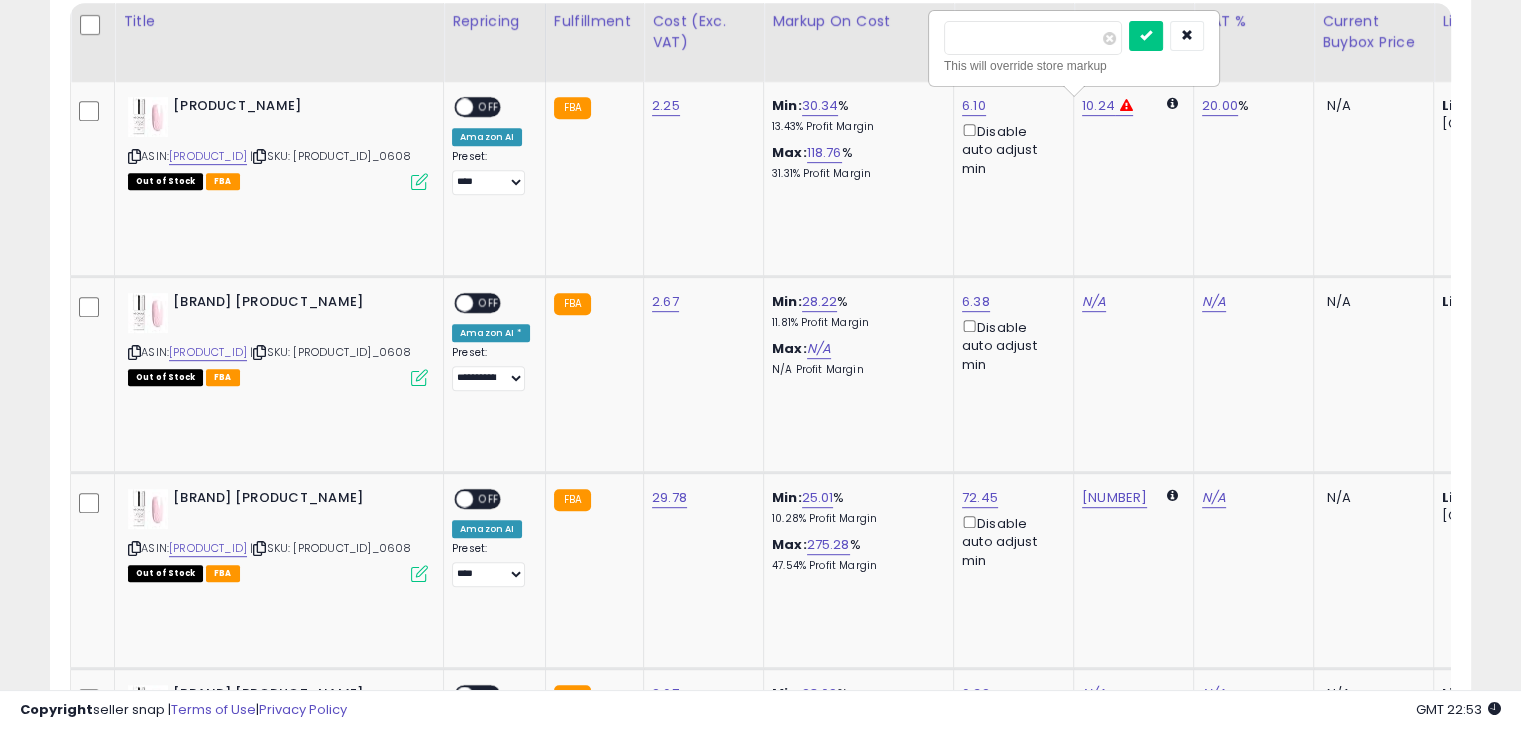click at bounding box center (1146, 36) 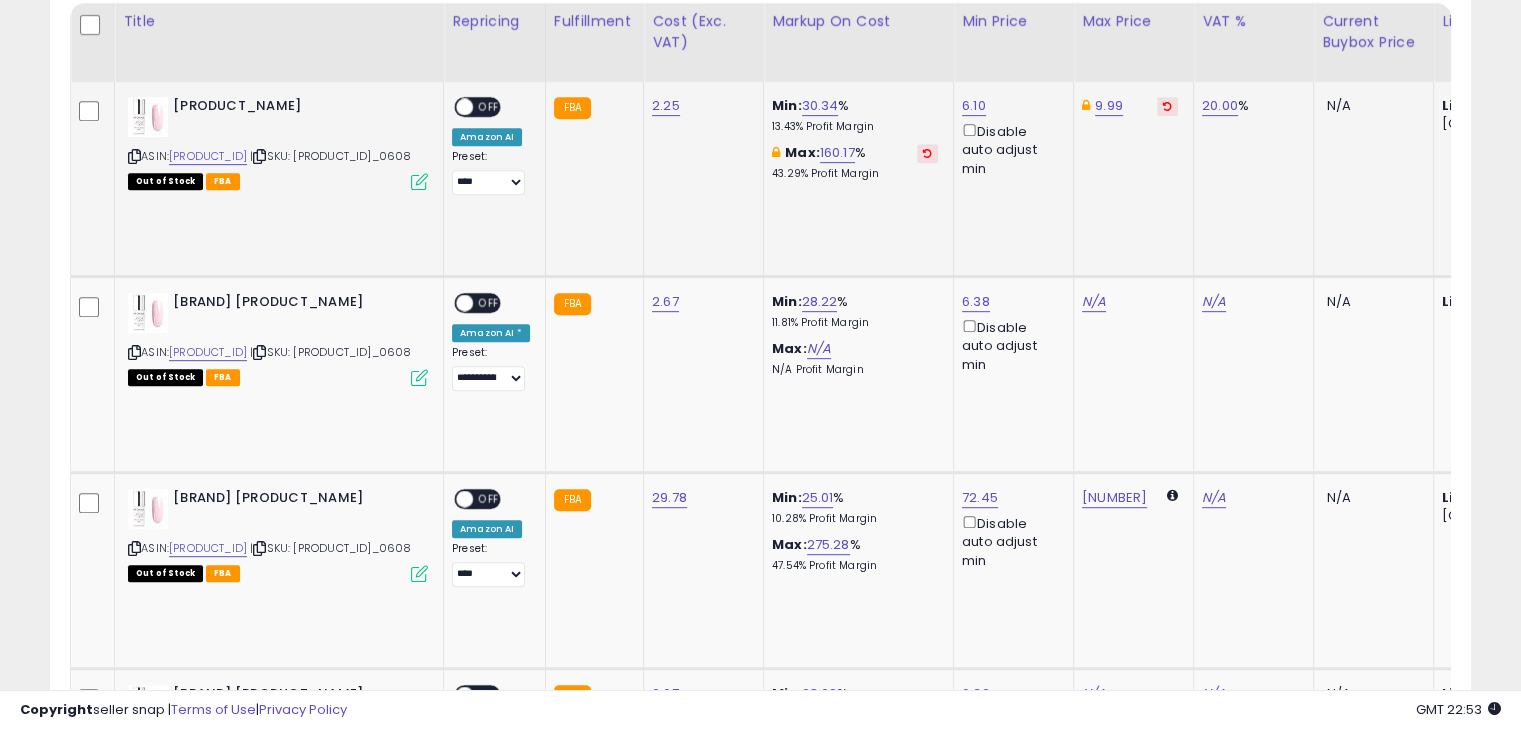 click on "9.99" 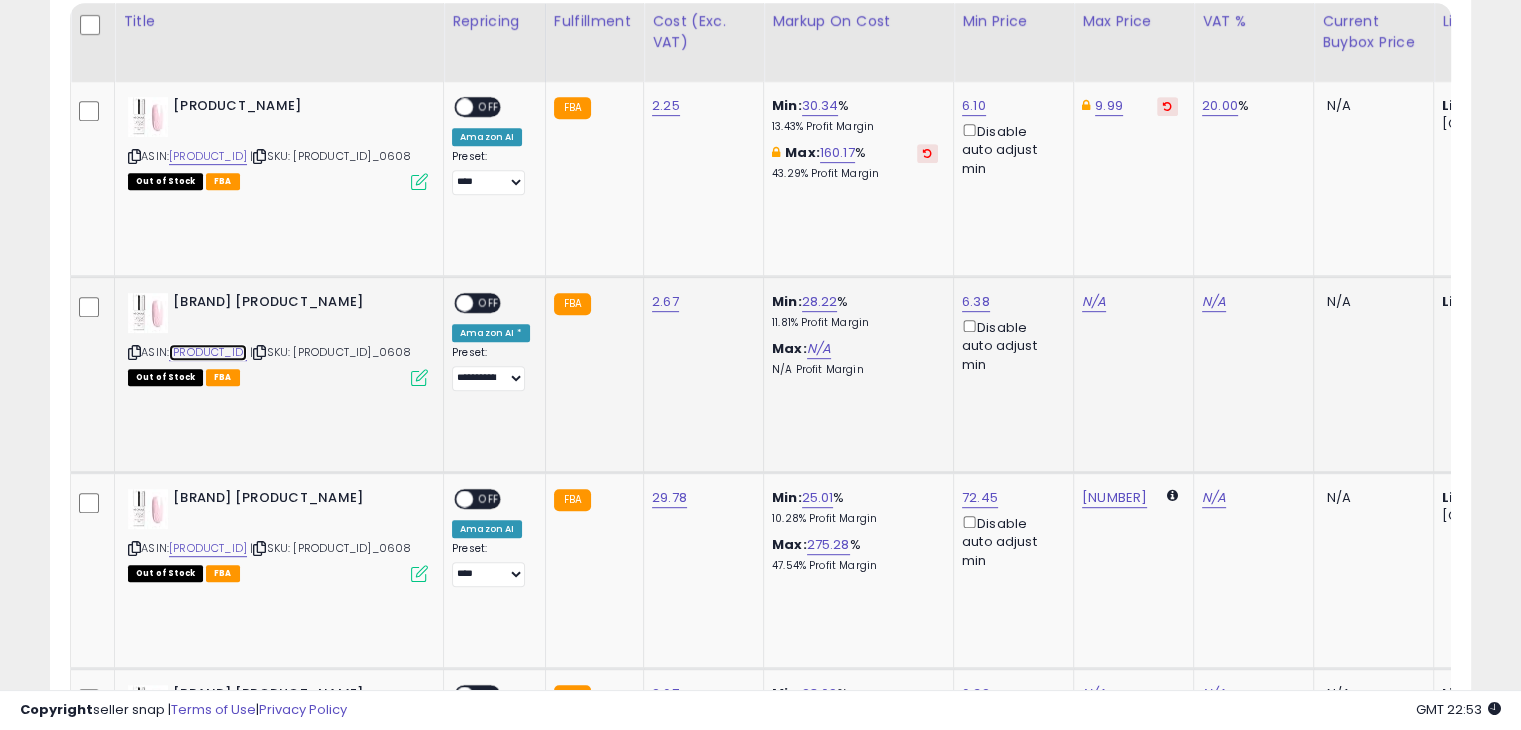 click on "B085TFR6ZH" at bounding box center [208, 352] 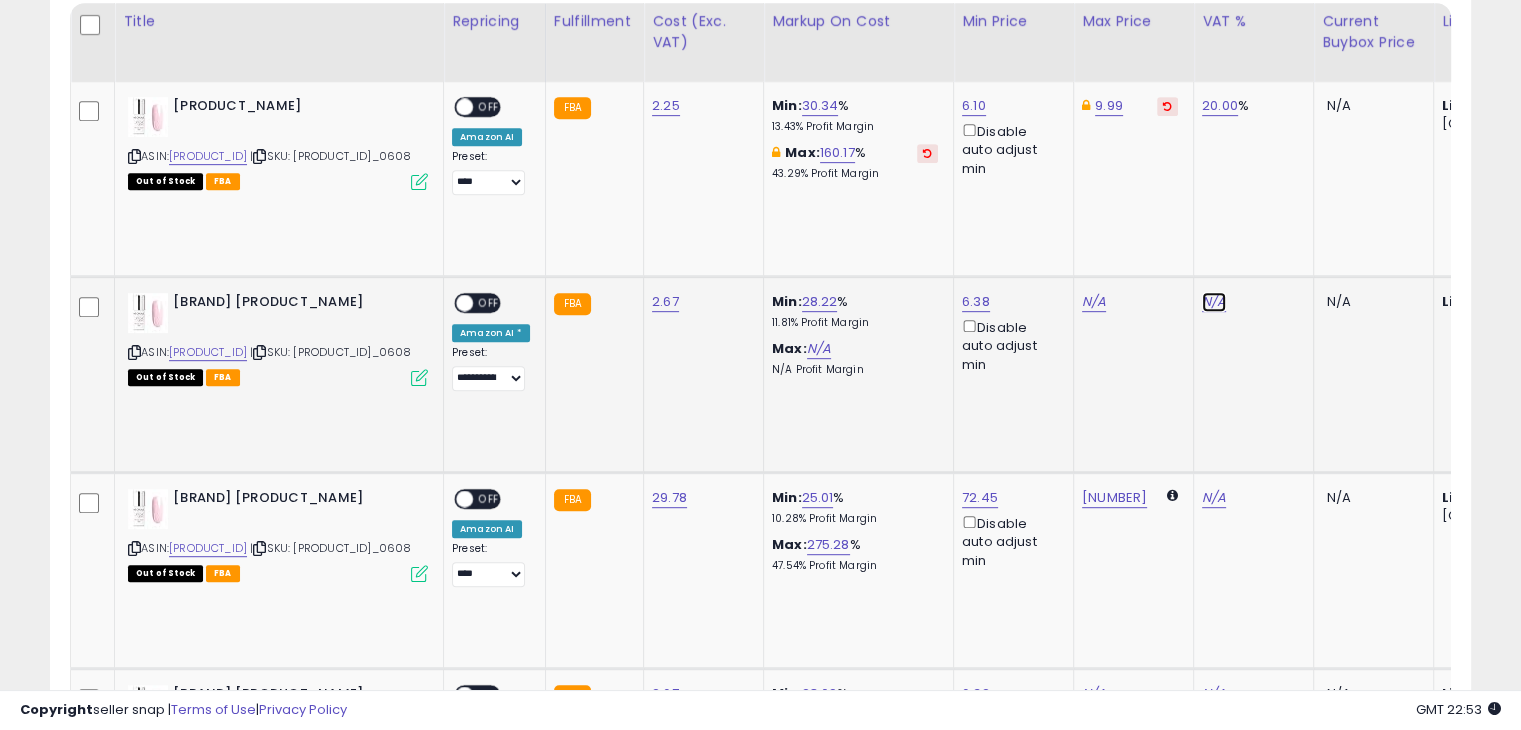 click on "N/A" at bounding box center (1214, 302) 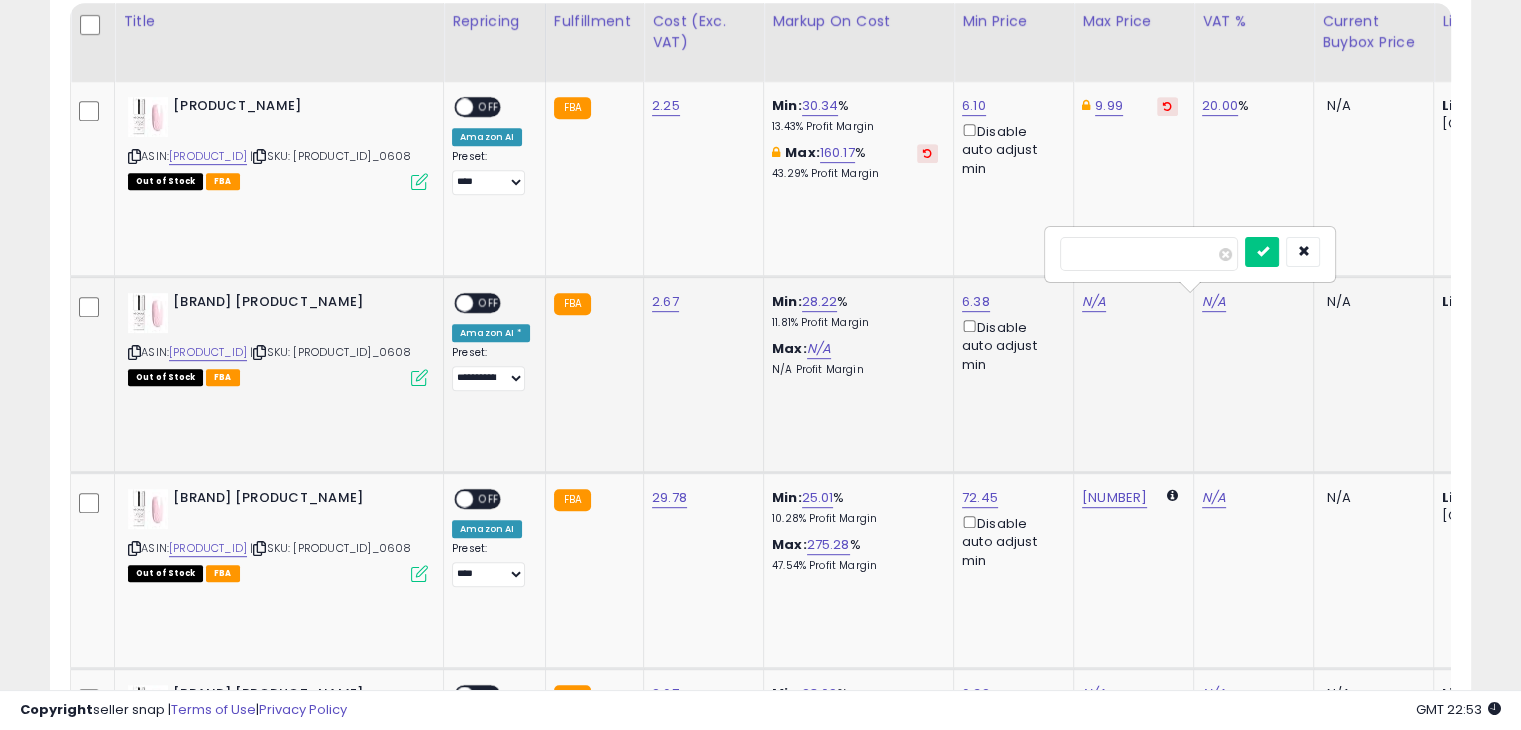 type on "**" 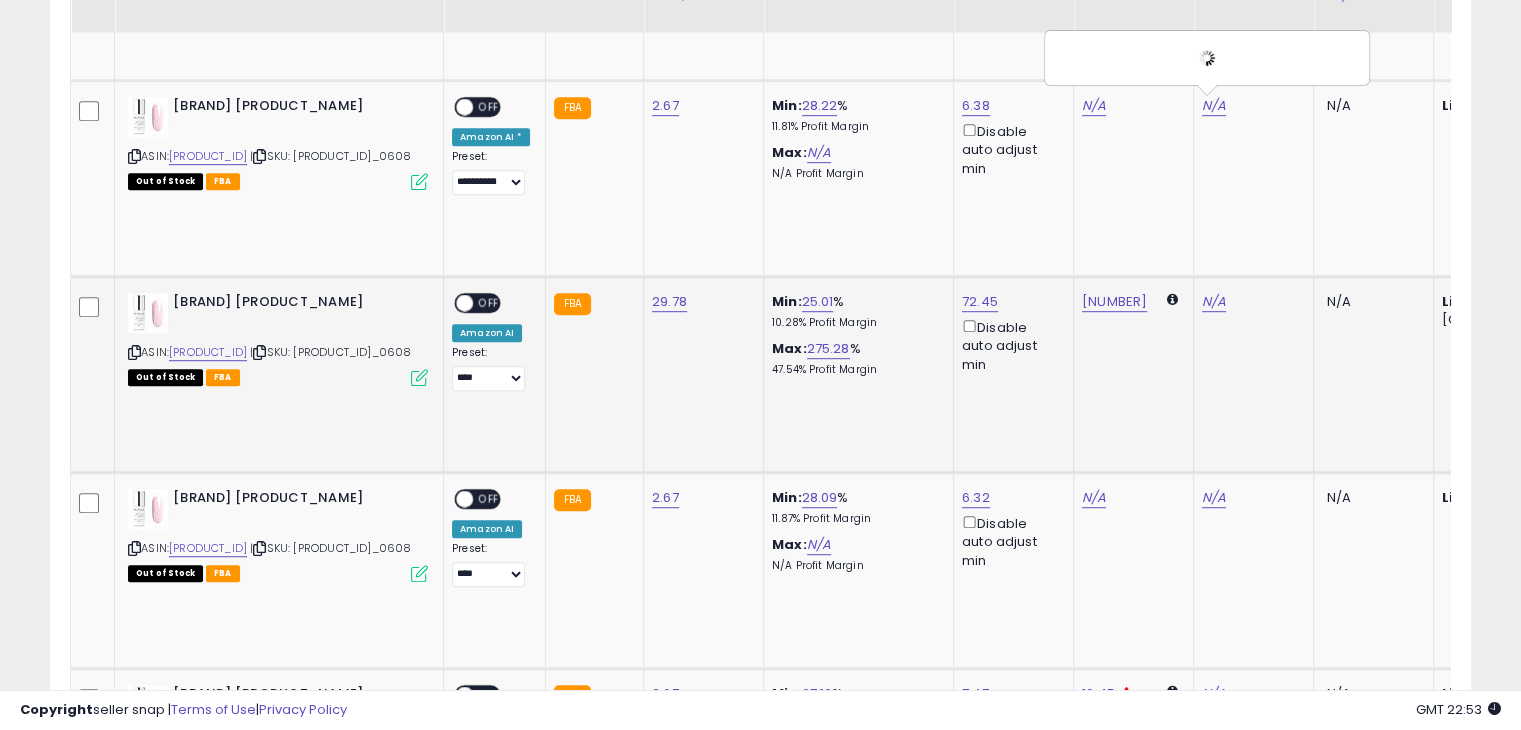 scroll, scrollTop: 1168, scrollLeft: 0, axis: vertical 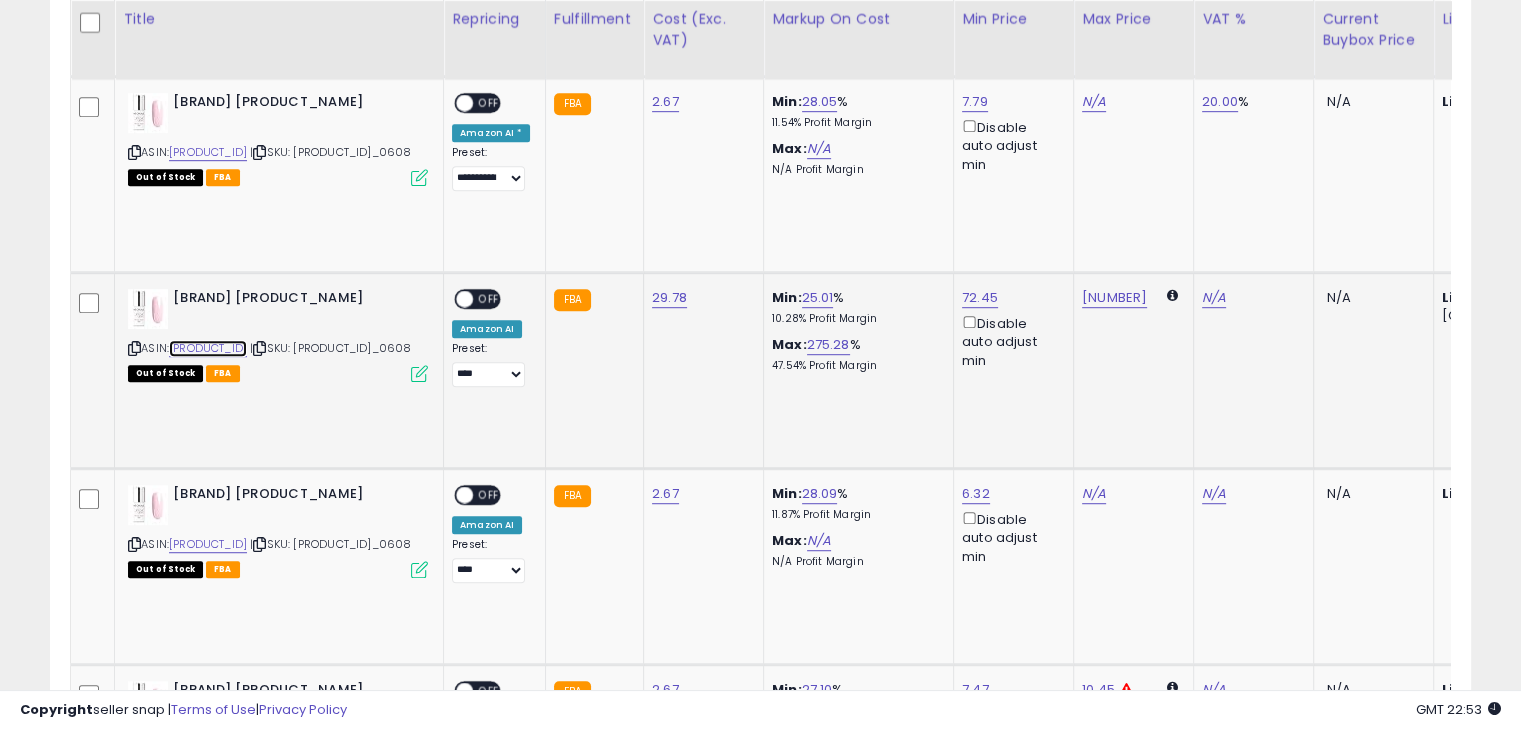 click on "B085TFR6ZH" at bounding box center (208, 348) 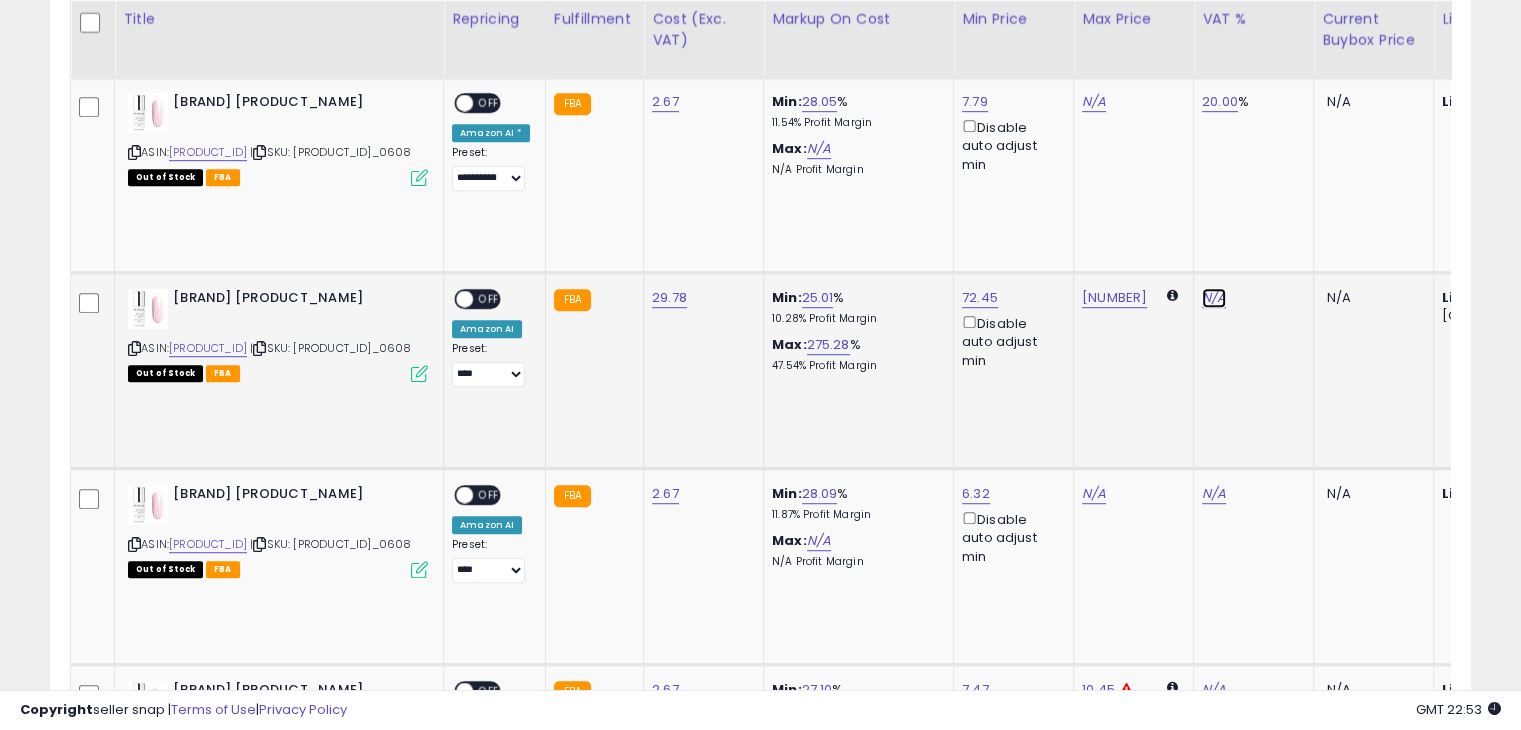 click on "N/A" at bounding box center [1214, 298] 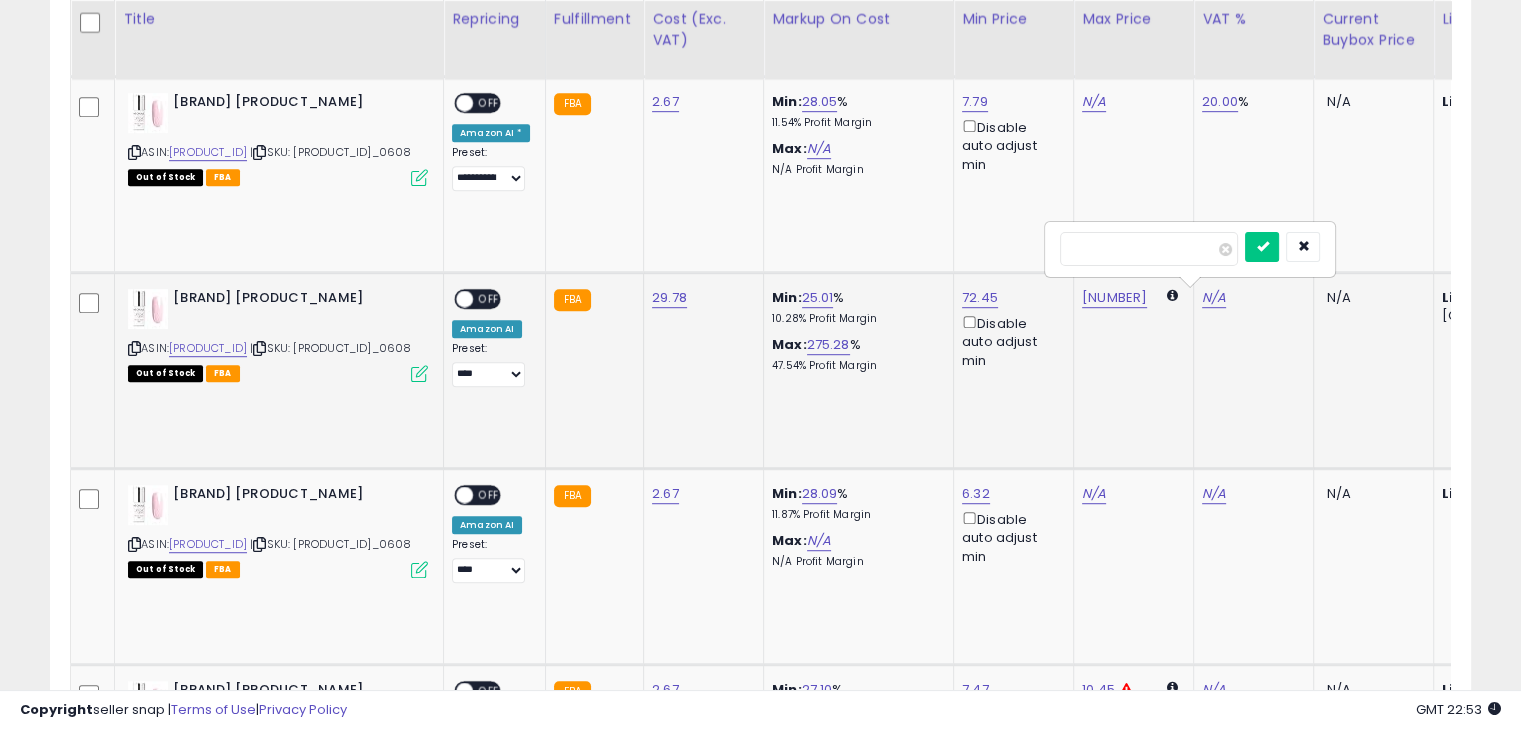 type on "**" 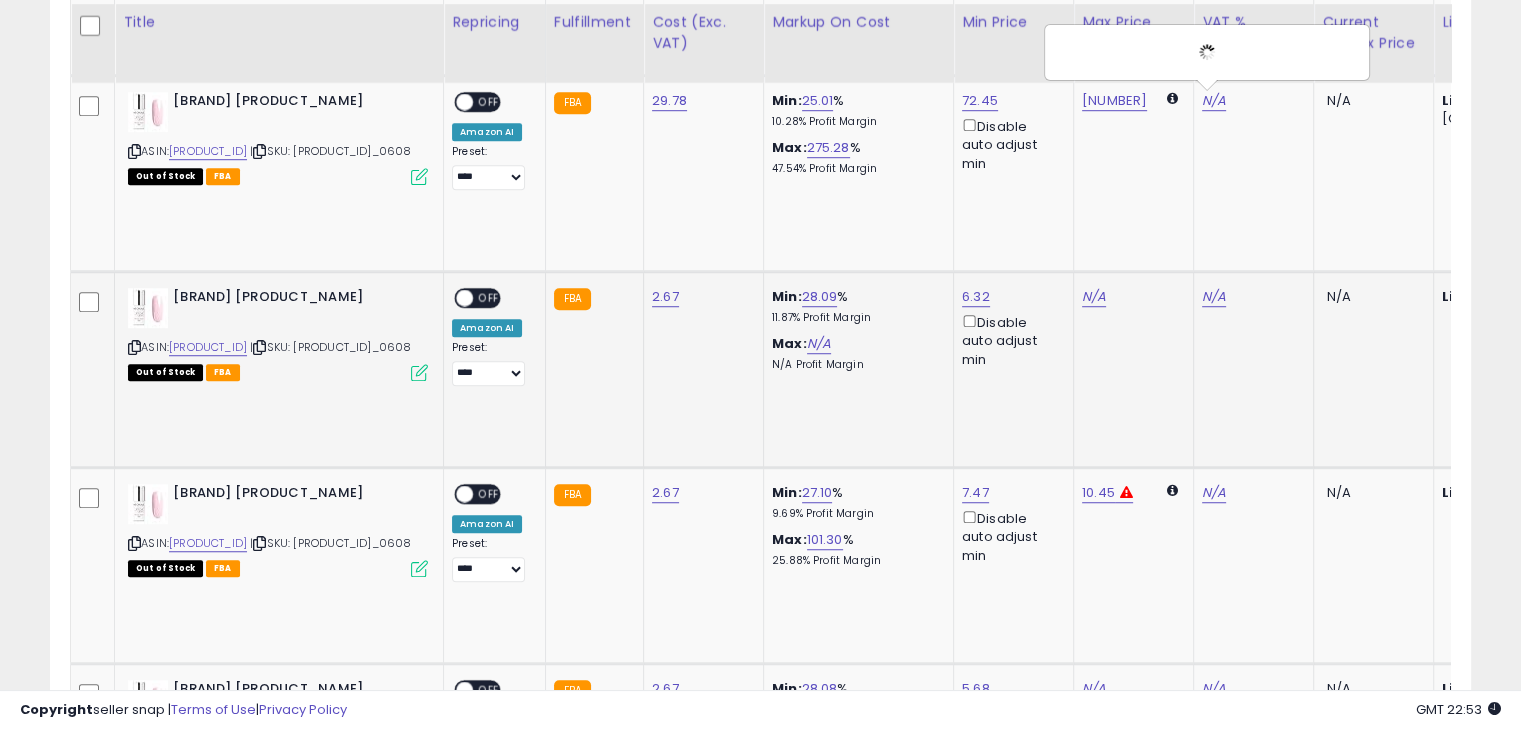 scroll, scrollTop: 1368, scrollLeft: 0, axis: vertical 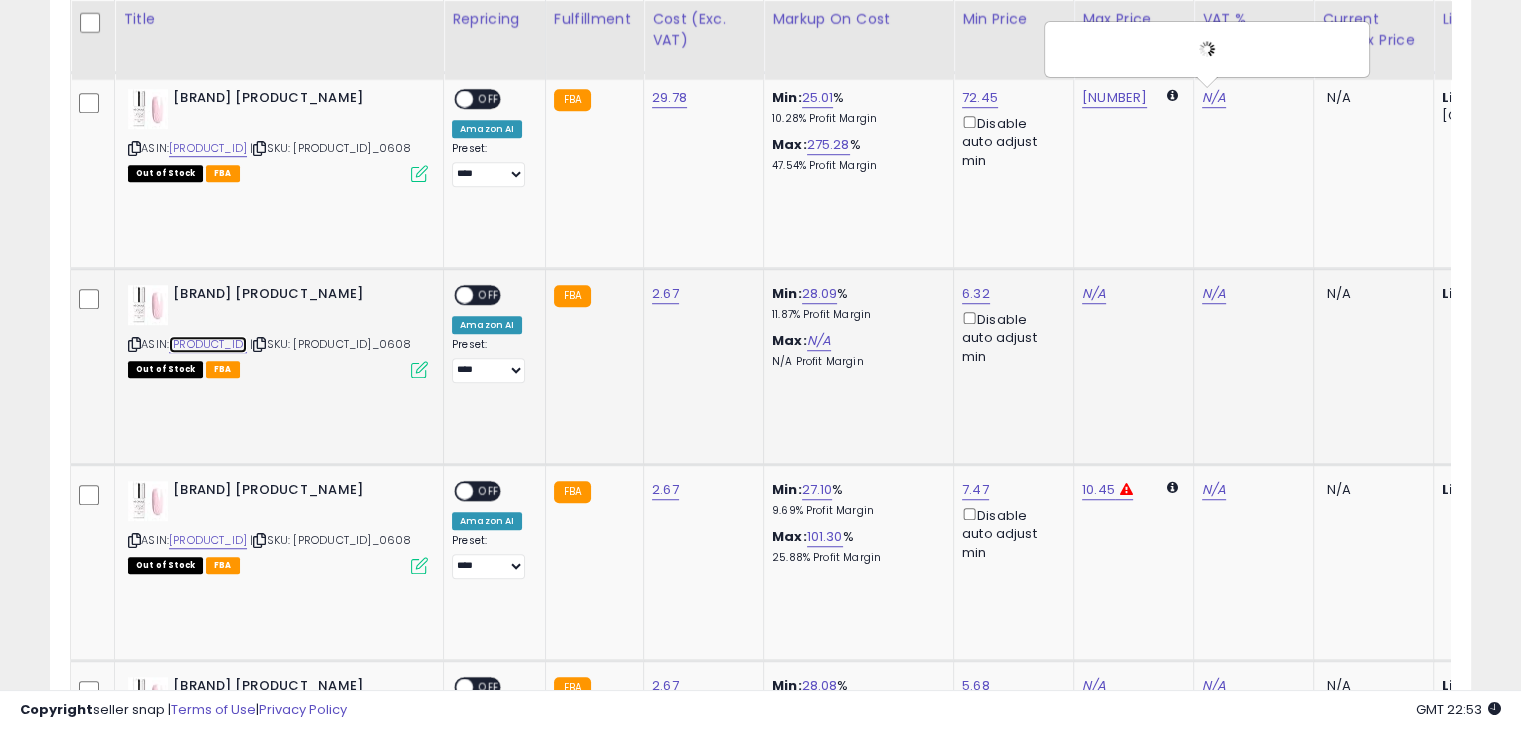 click on "B085TFR6ZH" at bounding box center (208, 344) 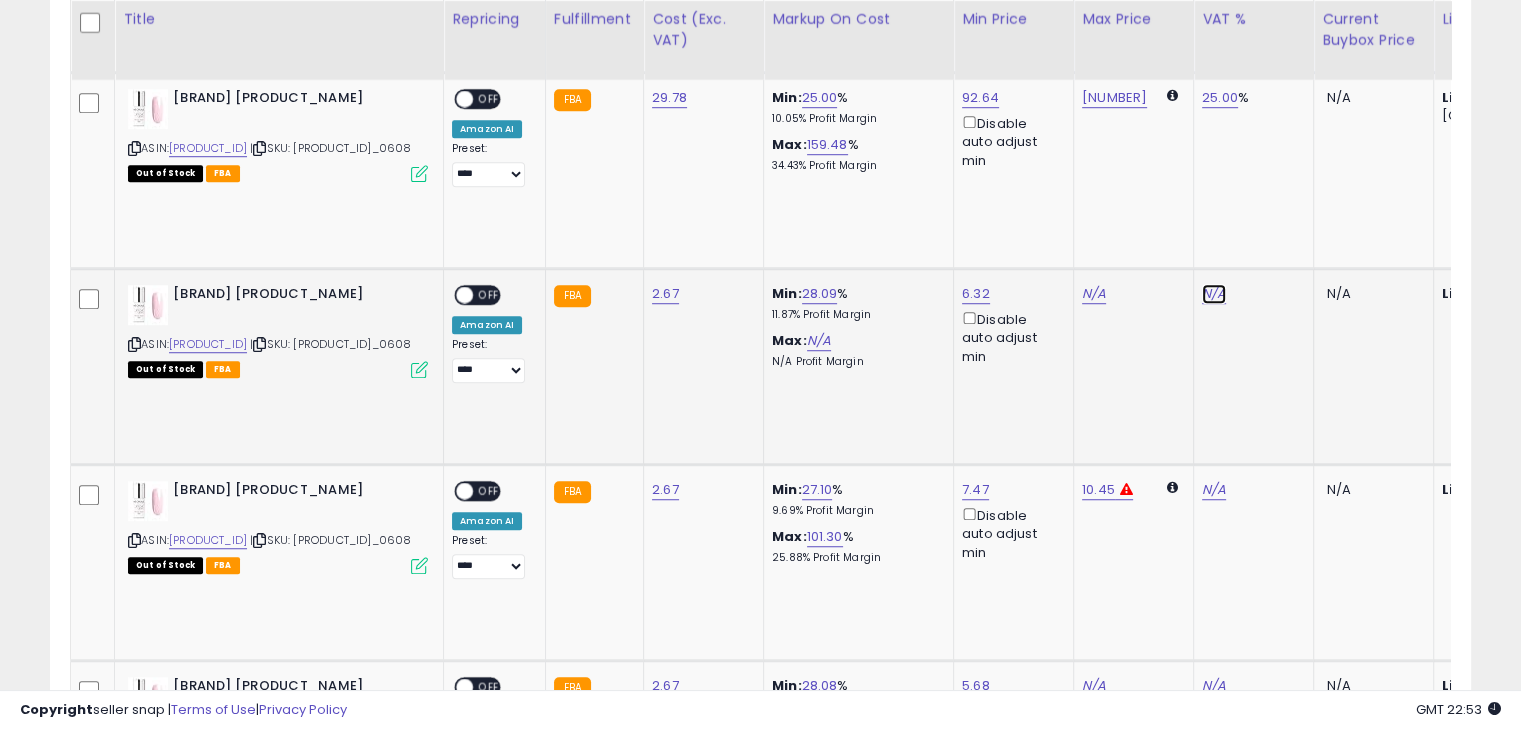 click on "N/A" at bounding box center [1214, 294] 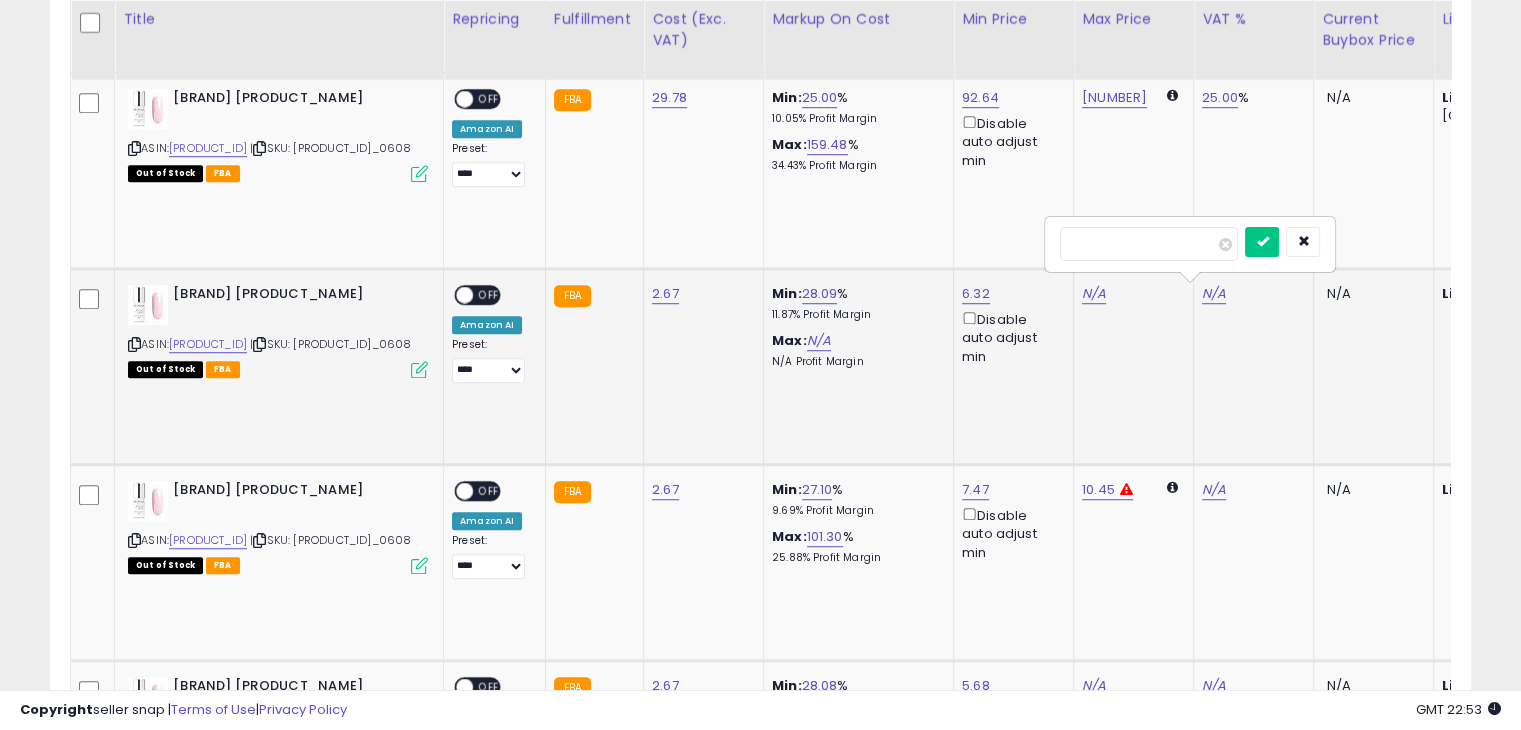 type on "**" 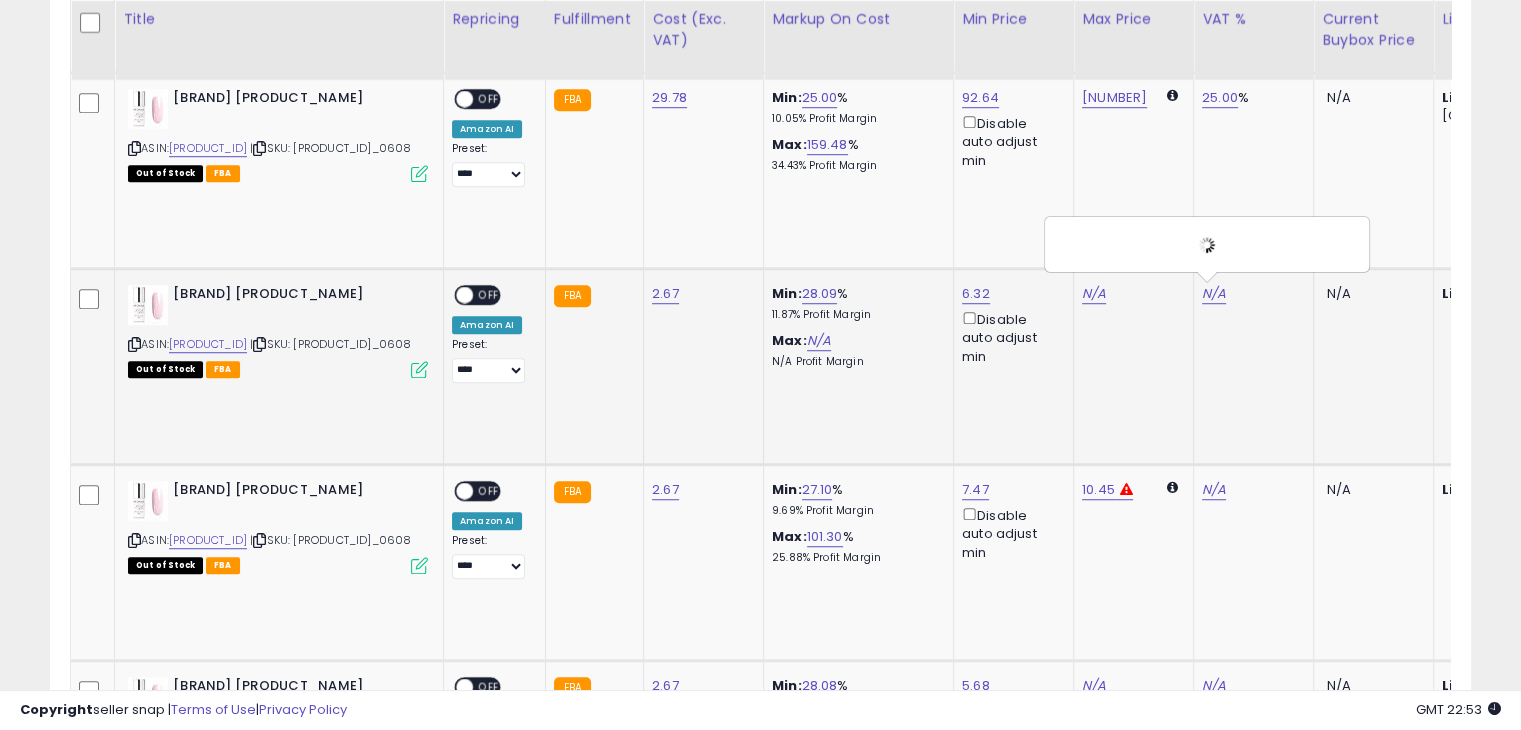 scroll, scrollTop: 0, scrollLeft: 174, axis: horizontal 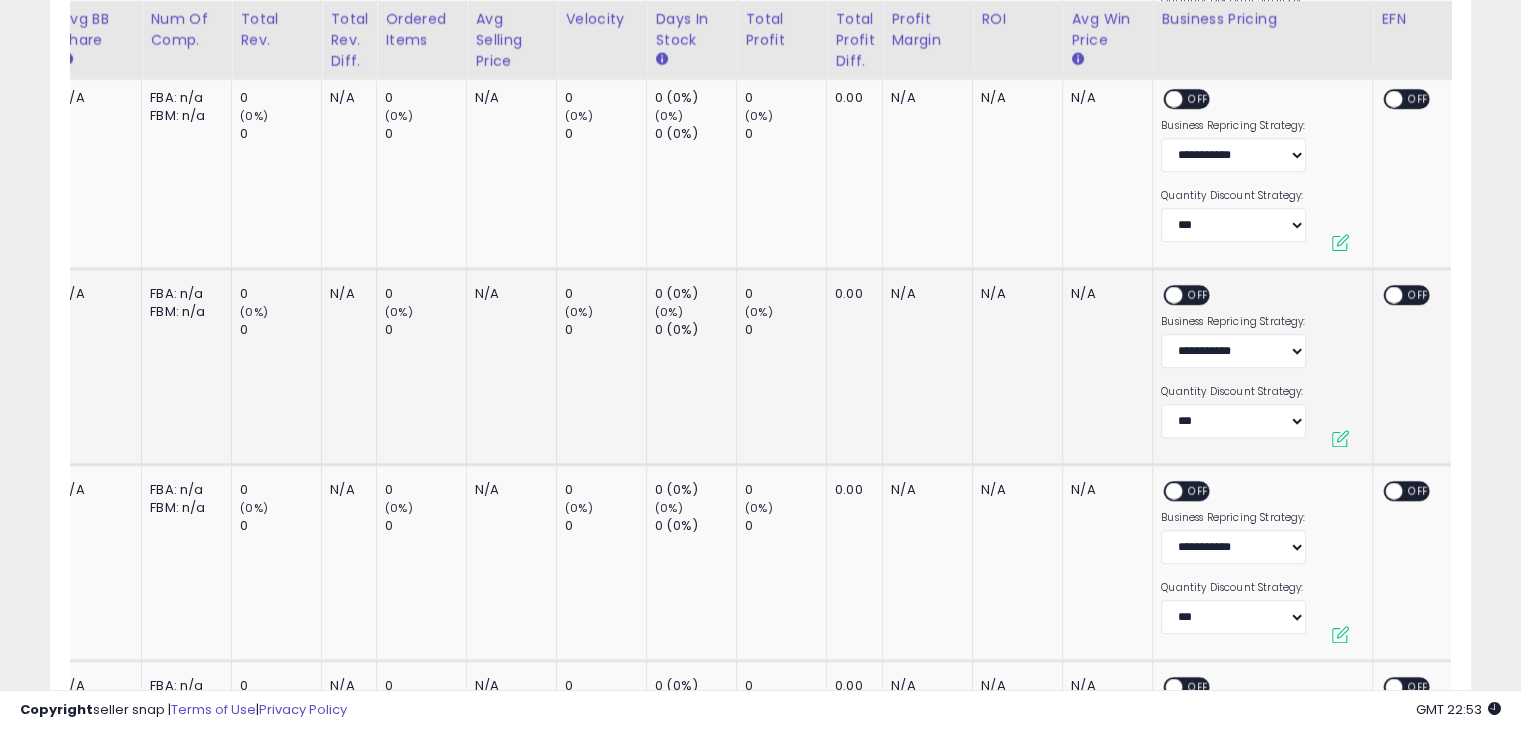 click at bounding box center [1393, 295] 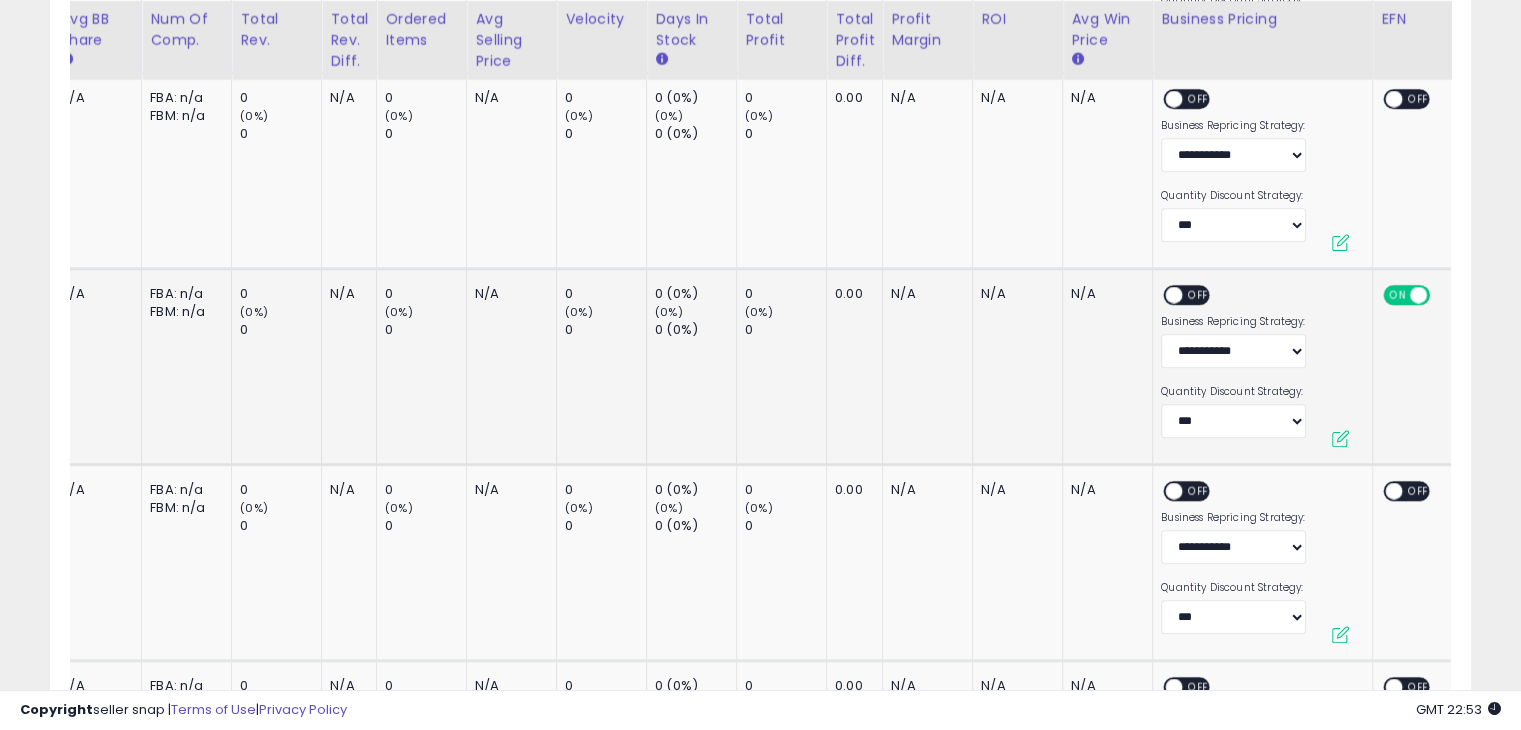 drag, startPoint x: 1118, startPoint y: 357, endPoint x: 1103, endPoint y: 360, distance: 15.297058 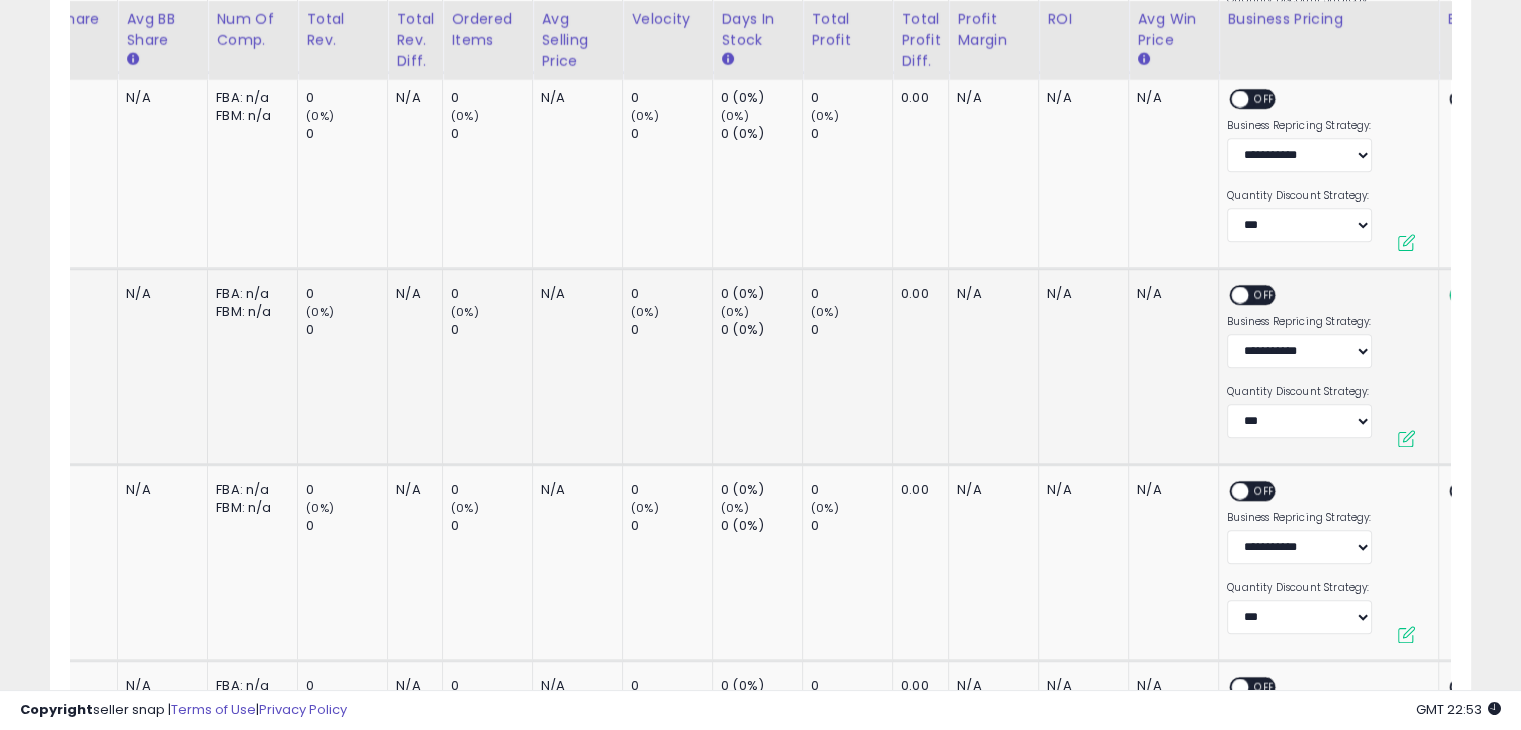 scroll, scrollTop: 0, scrollLeft: 1971, axis: horizontal 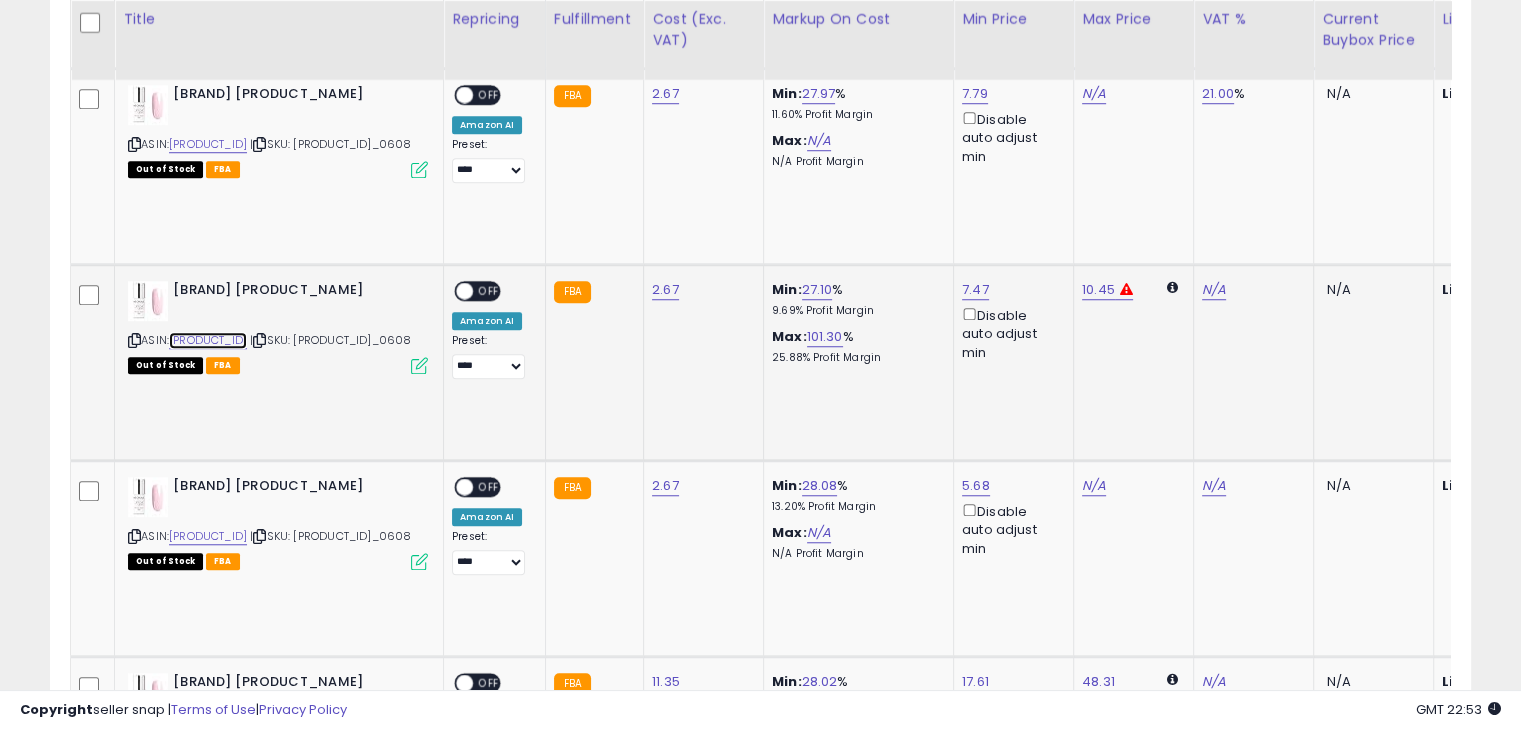 click on "B085TFR6ZH" at bounding box center [208, 340] 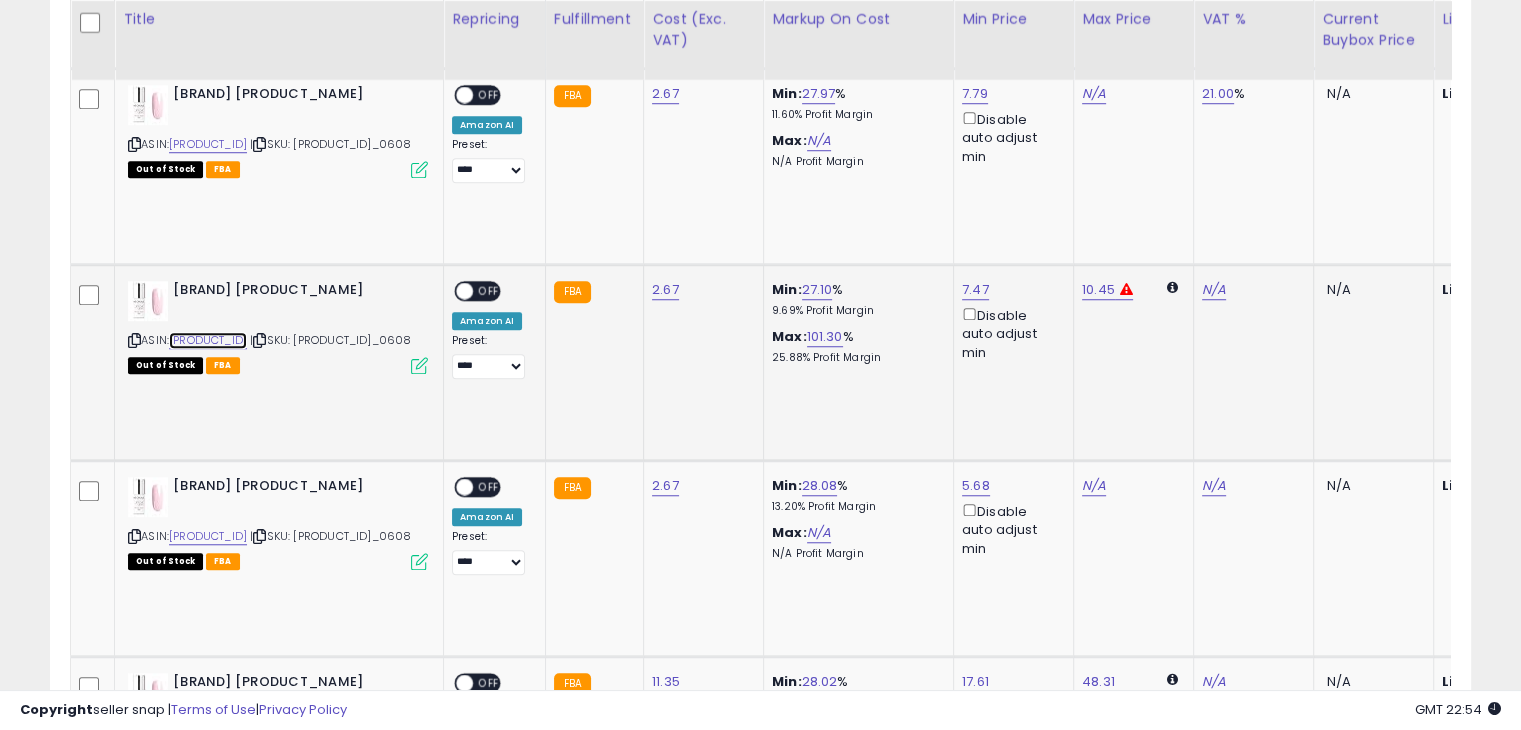 click on "B085TFR6ZH" at bounding box center [208, 340] 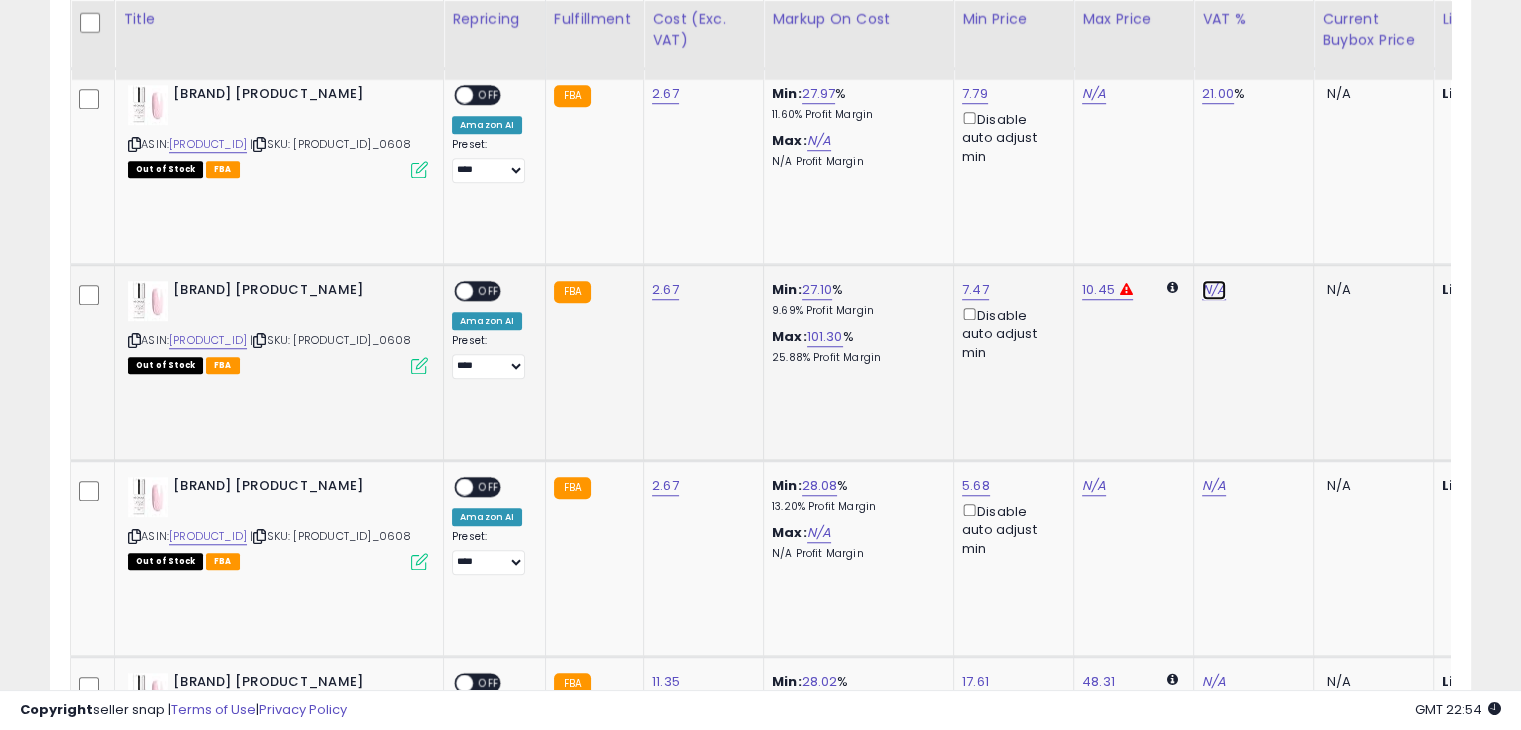 click on "N/A" at bounding box center [1214, 290] 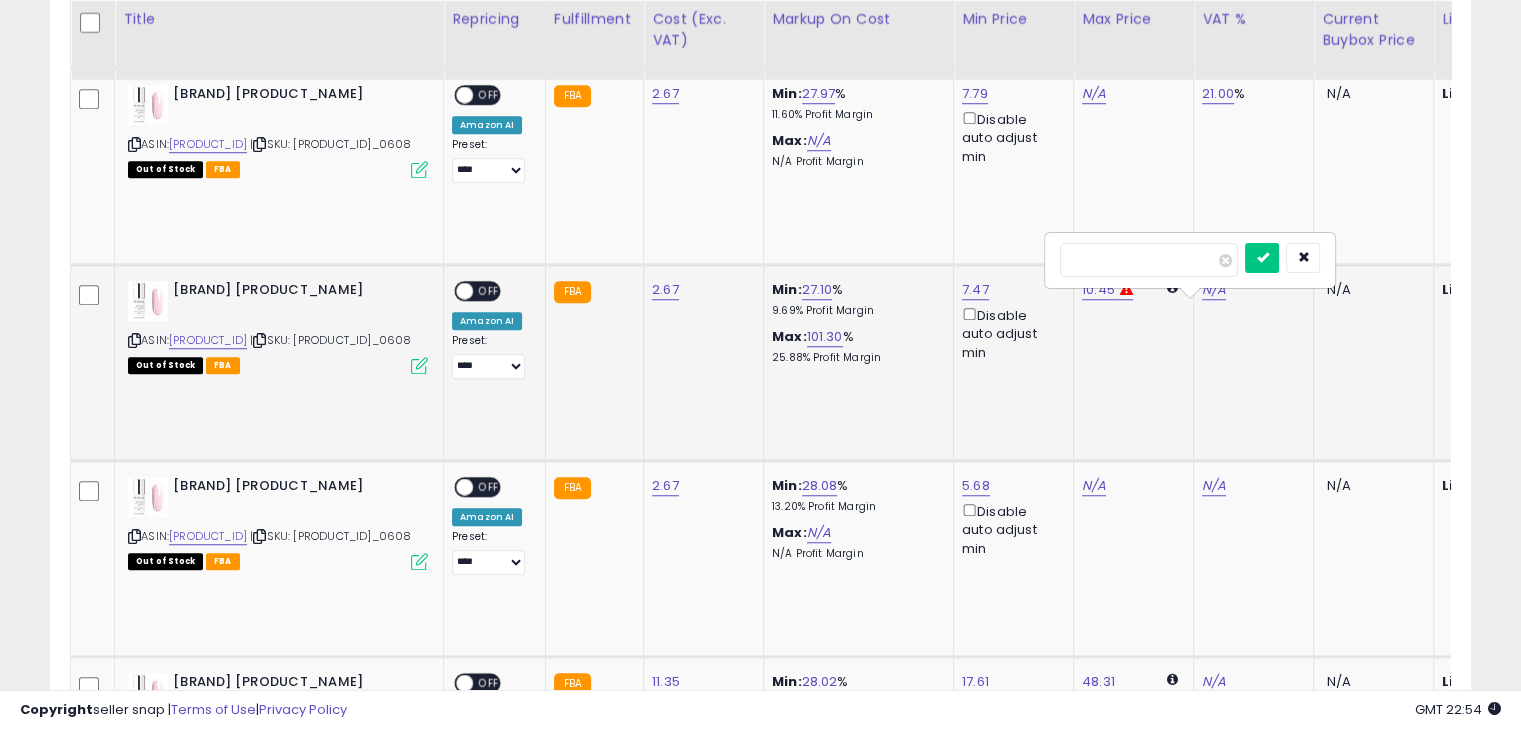 type on "**" 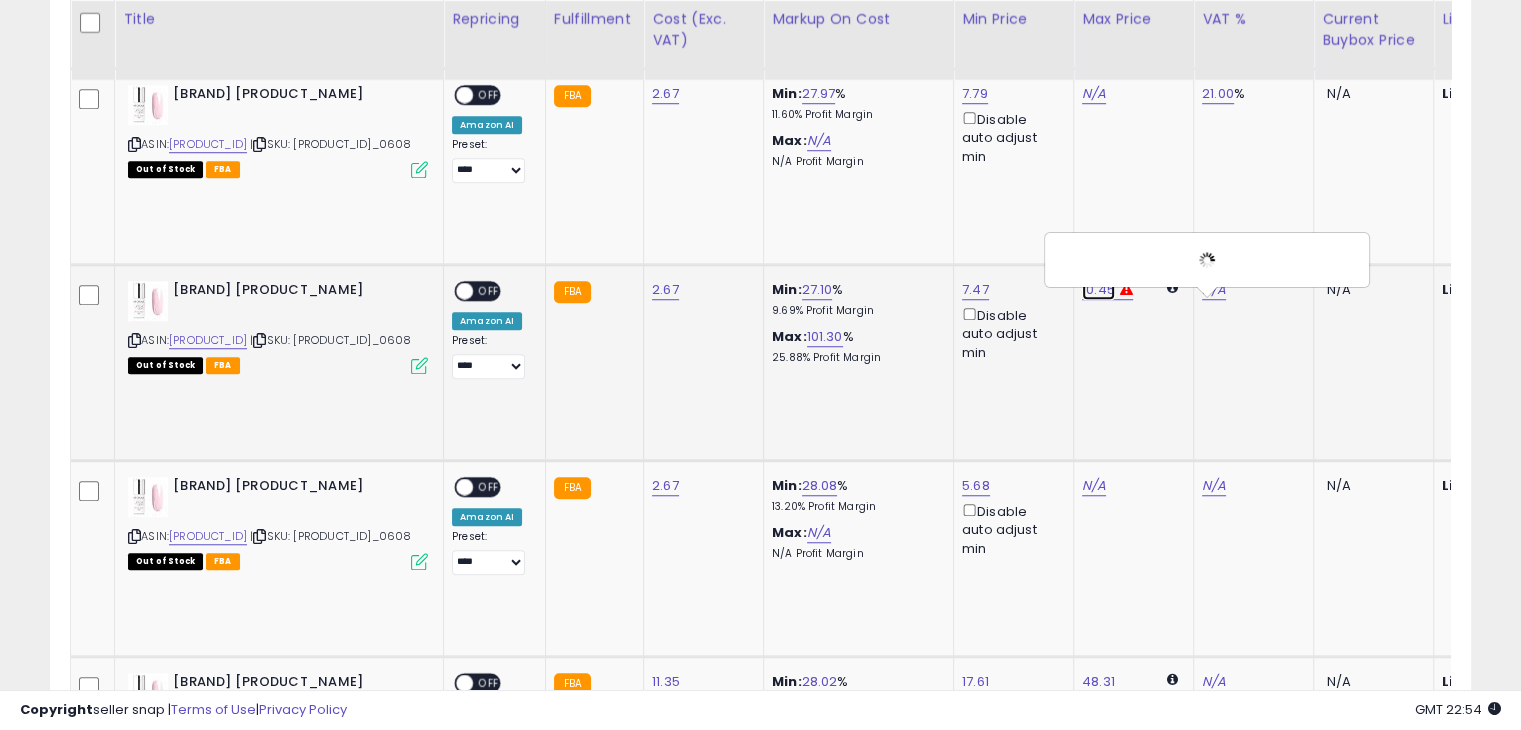 click on "10.45" at bounding box center (1094, -298) 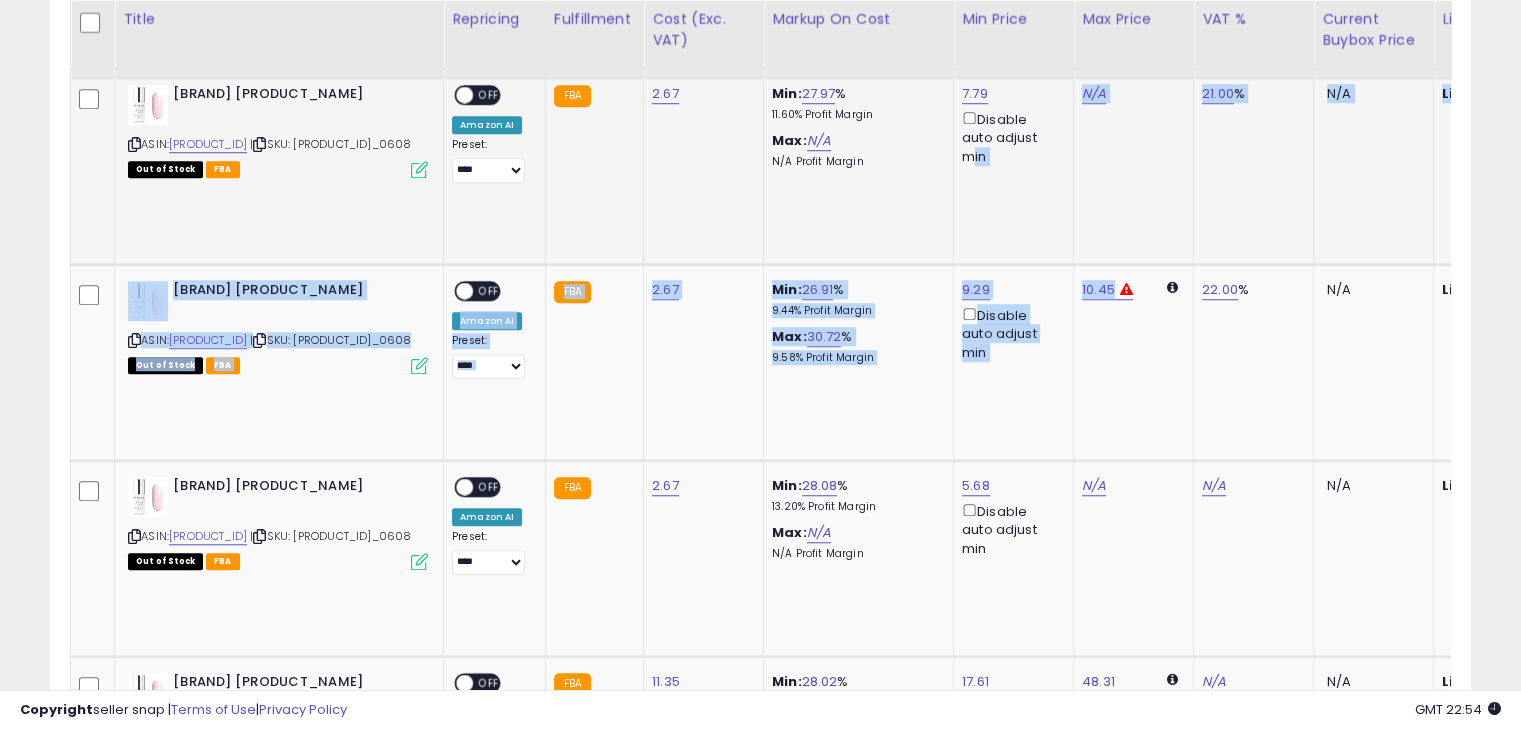 drag, startPoint x: 1016, startPoint y: 233, endPoint x: 875, endPoint y: 225, distance: 141.22676 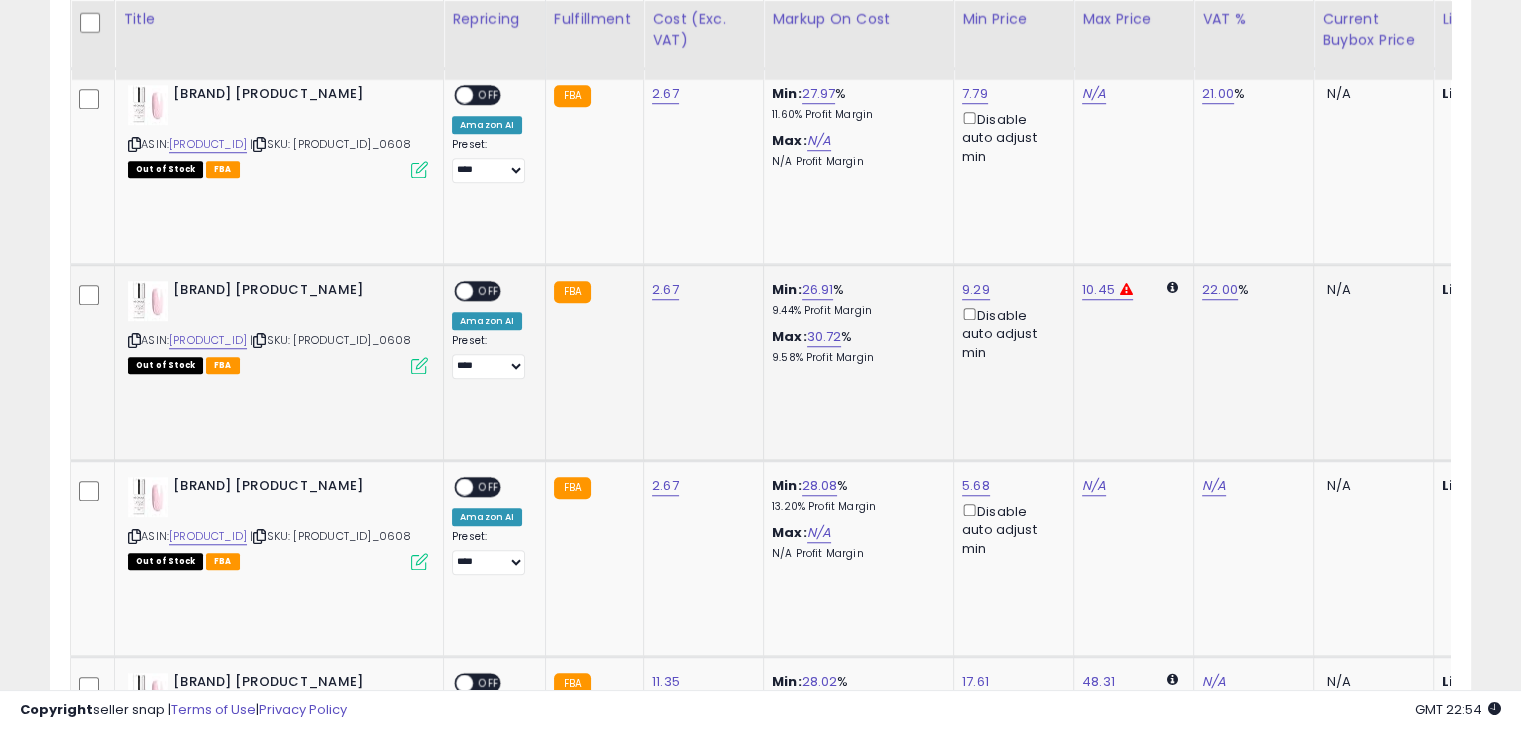 click on "10.45" 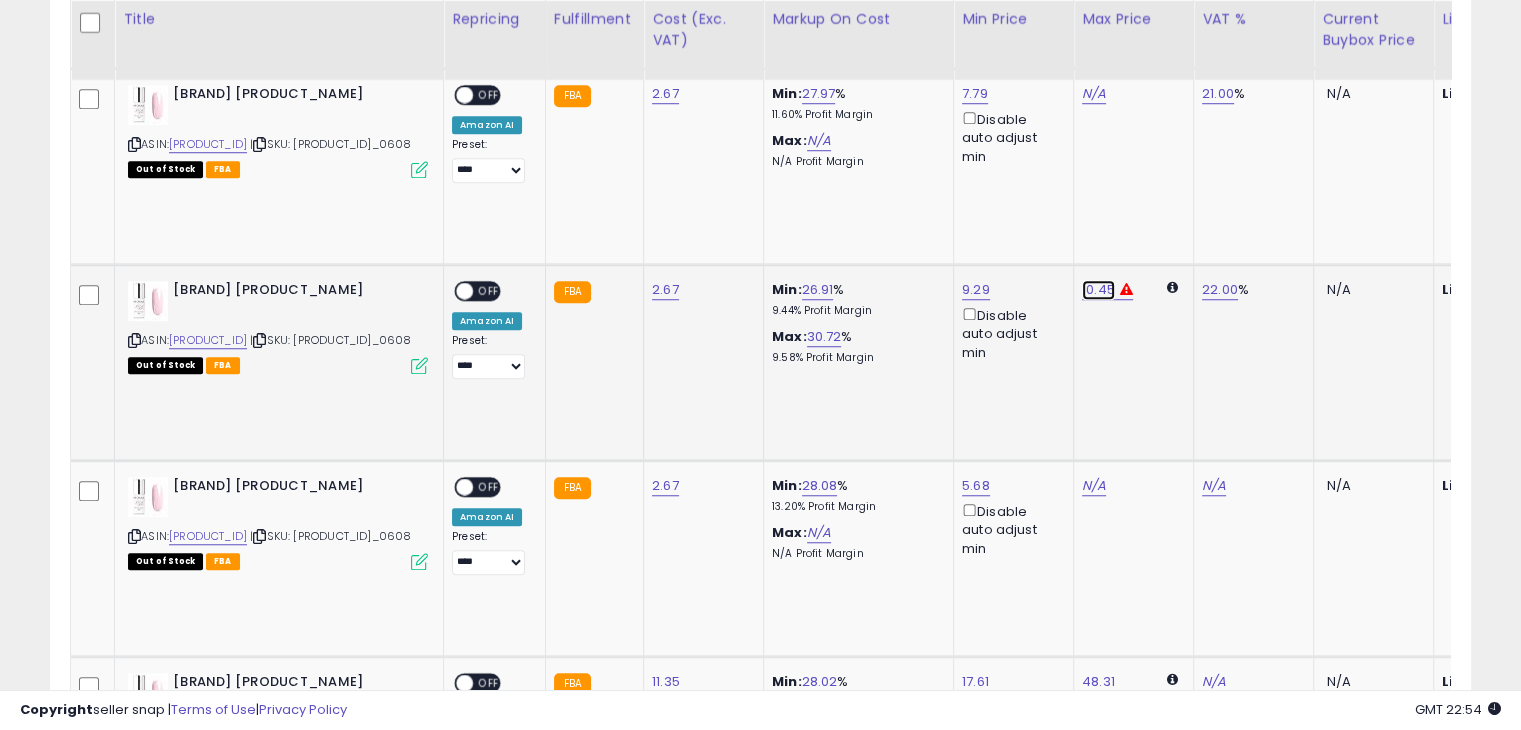 click on "10.45" at bounding box center (1094, -298) 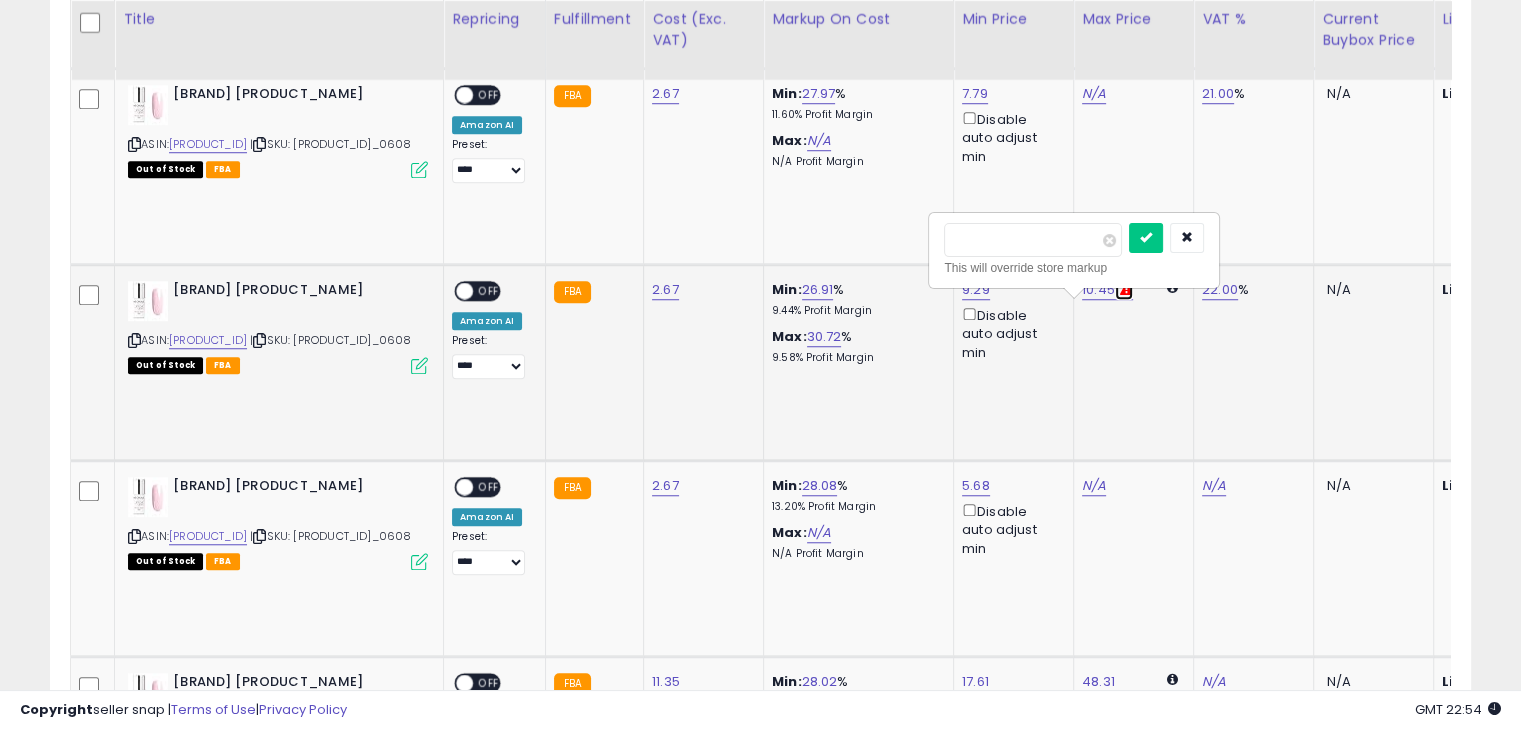 click at bounding box center [1126, 289] 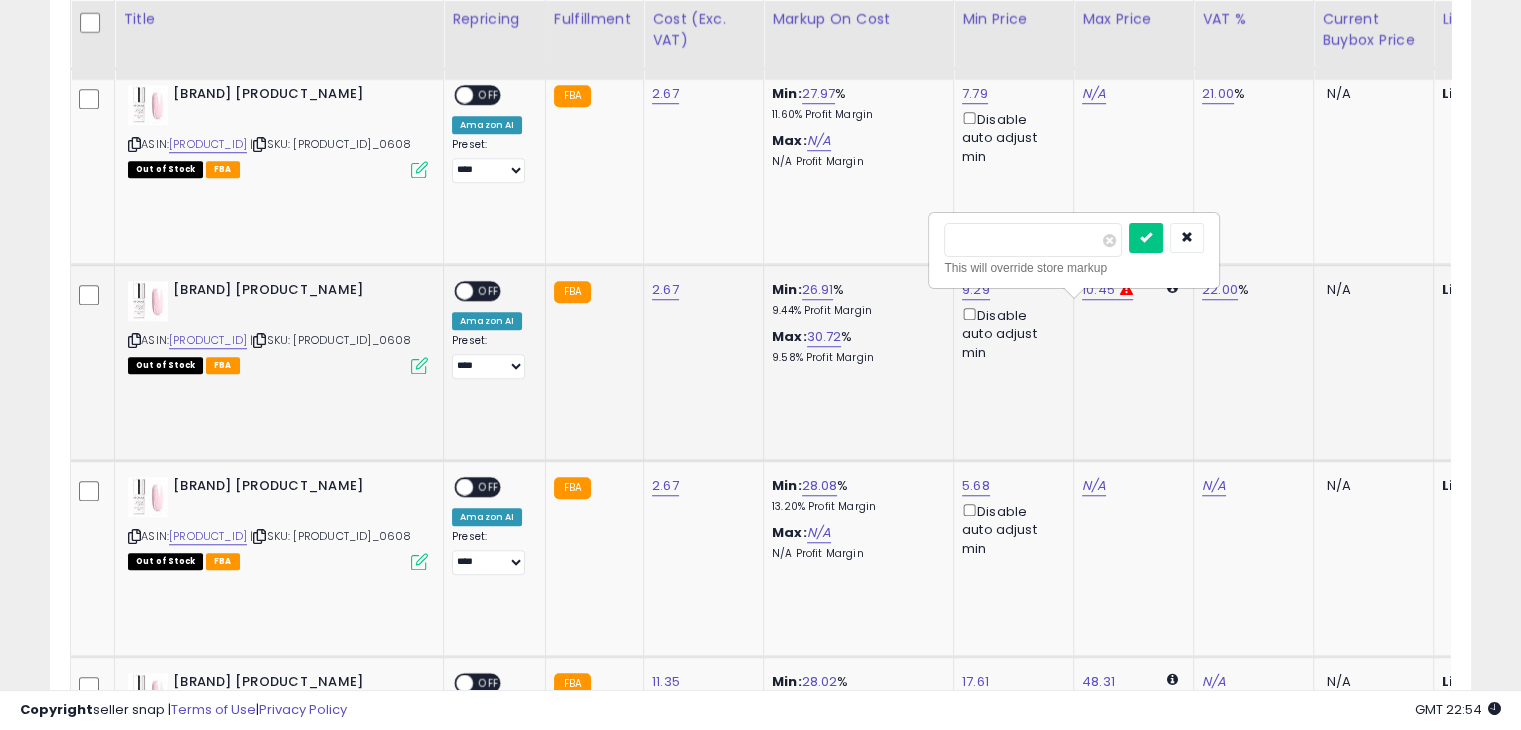 click on "10.45   ***** This will override store markup" 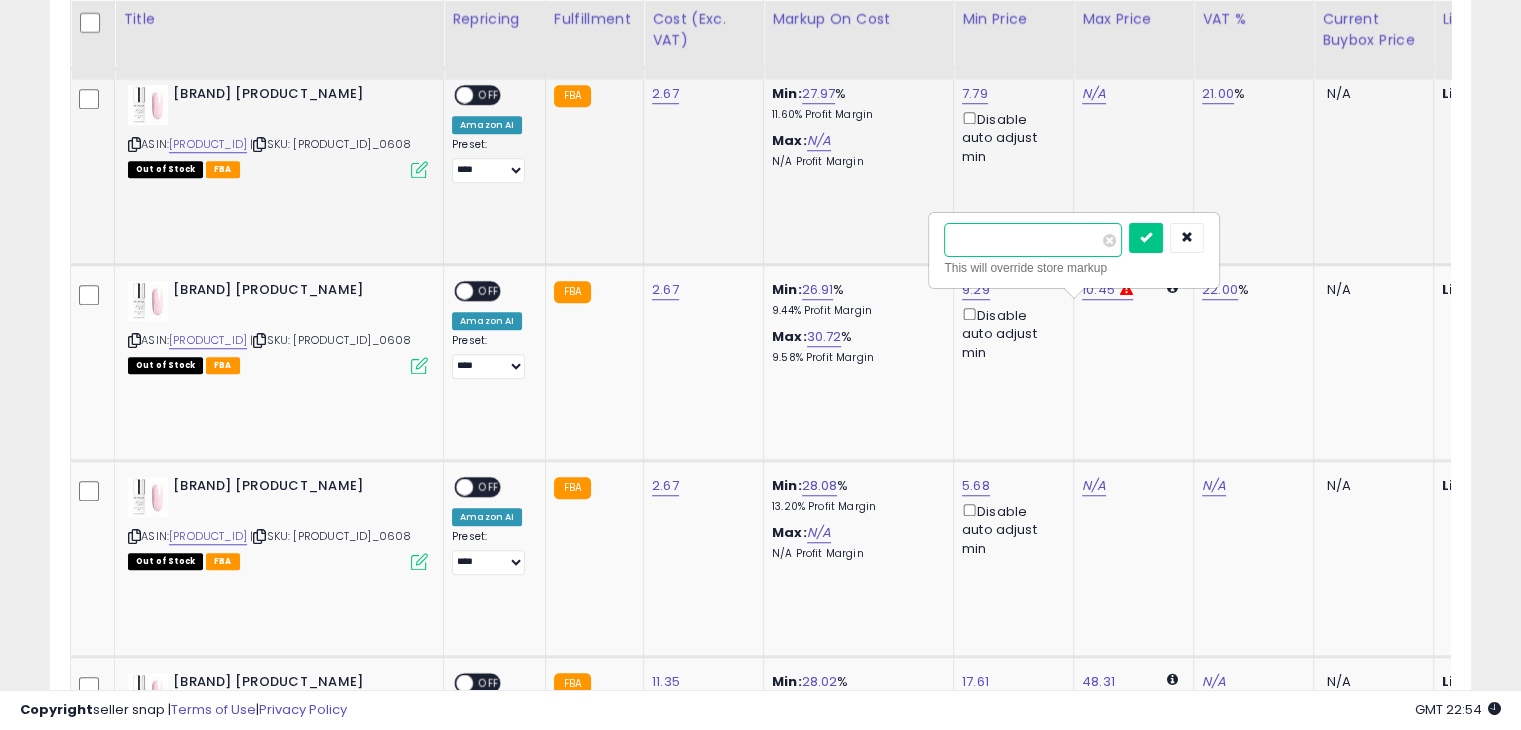 drag, startPoint x: 964, startPoint y: 242, endPoint x: 926, endPoint y: 240, distance: 38.052597 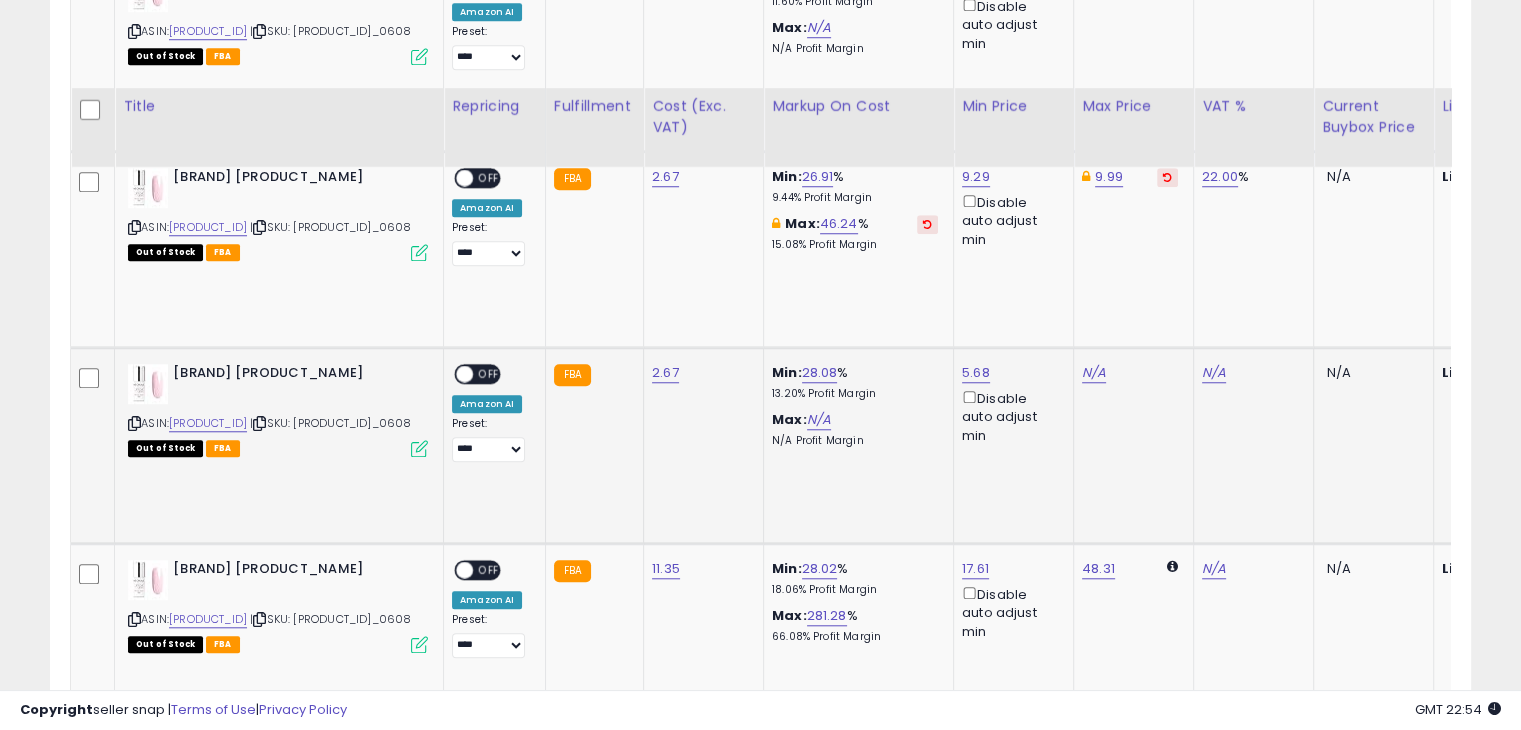 scroll, scrollTop: 1768, scrollLeft: 0, axis: vertical 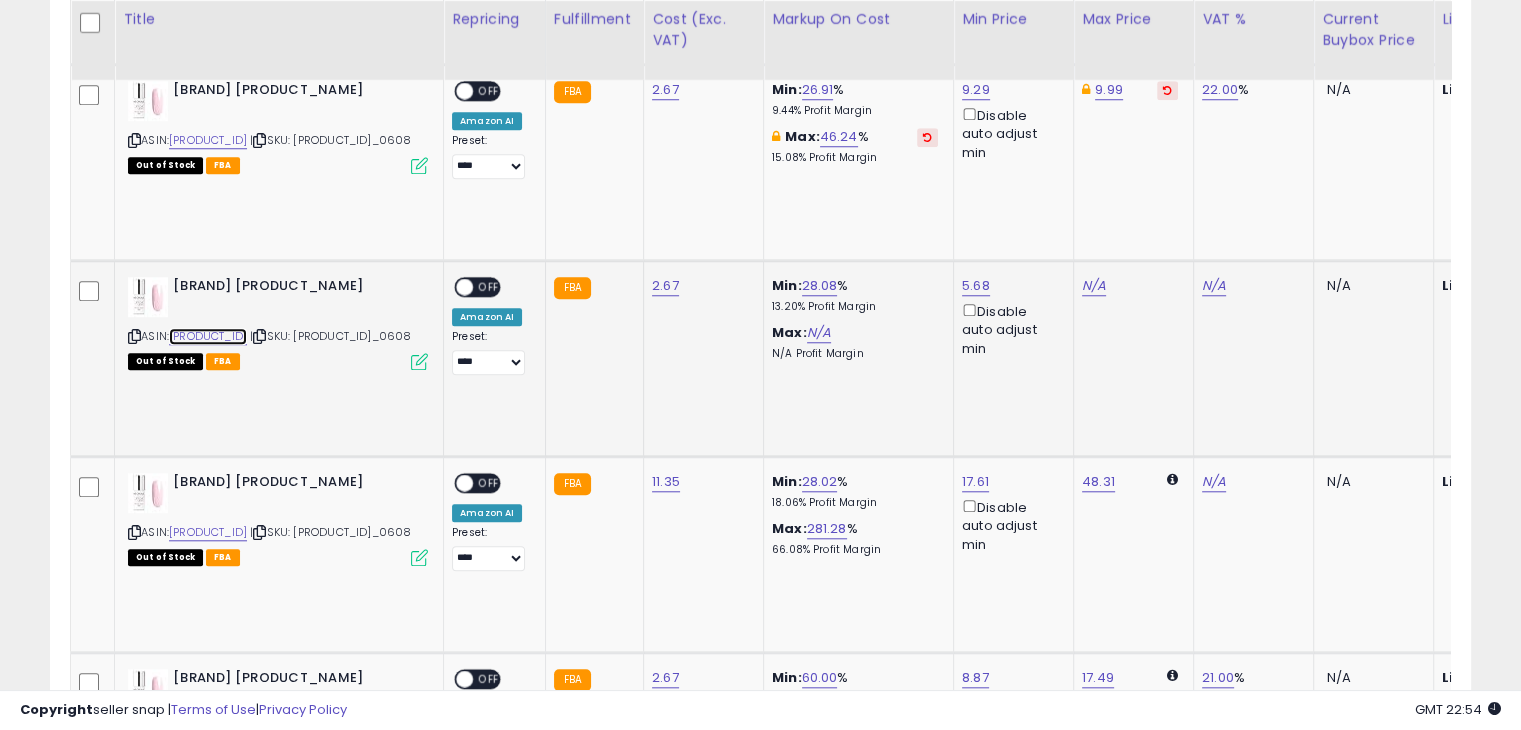 click on "B085TFR6ZH" at bounding box center (208, 336) 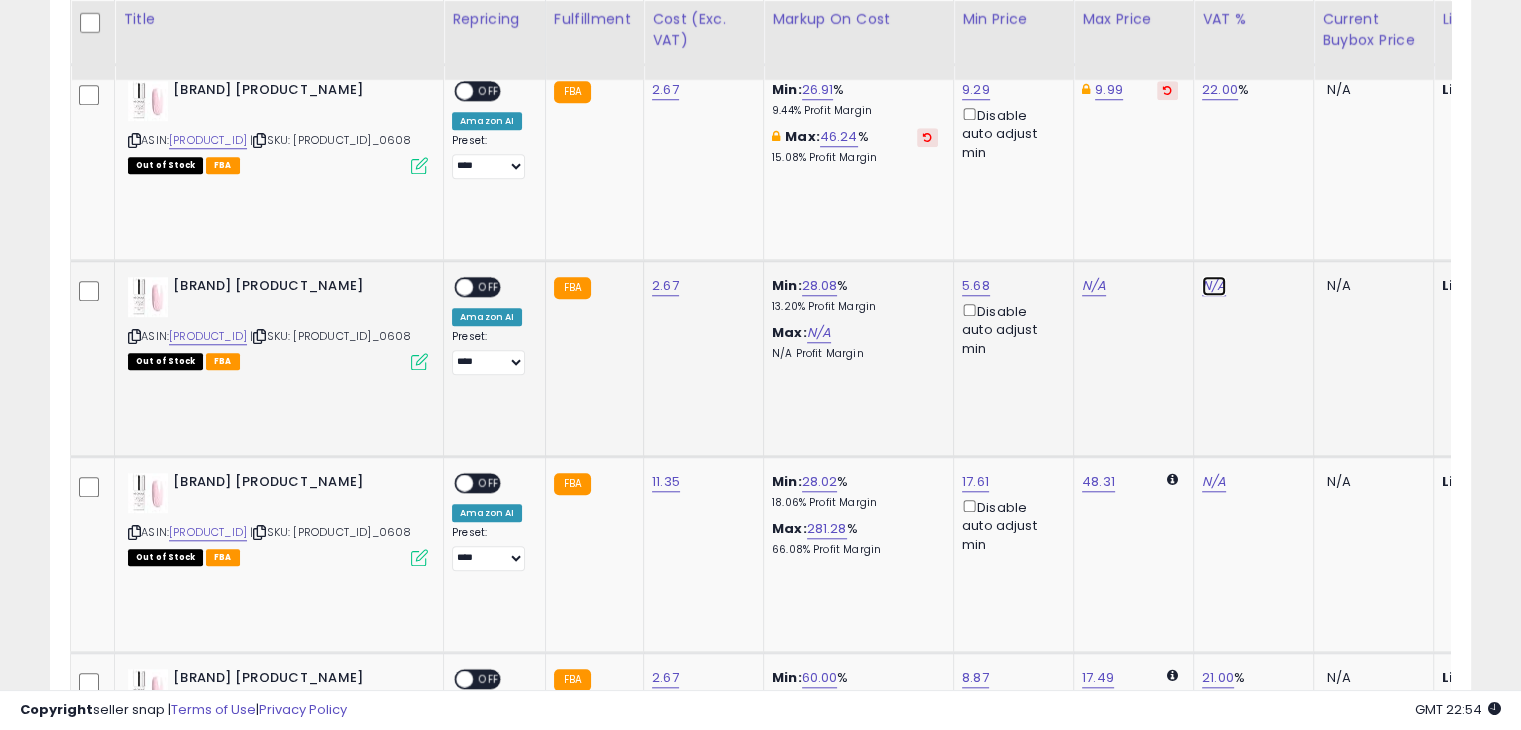 click on "N/A" at bounding box center [1214, 286] 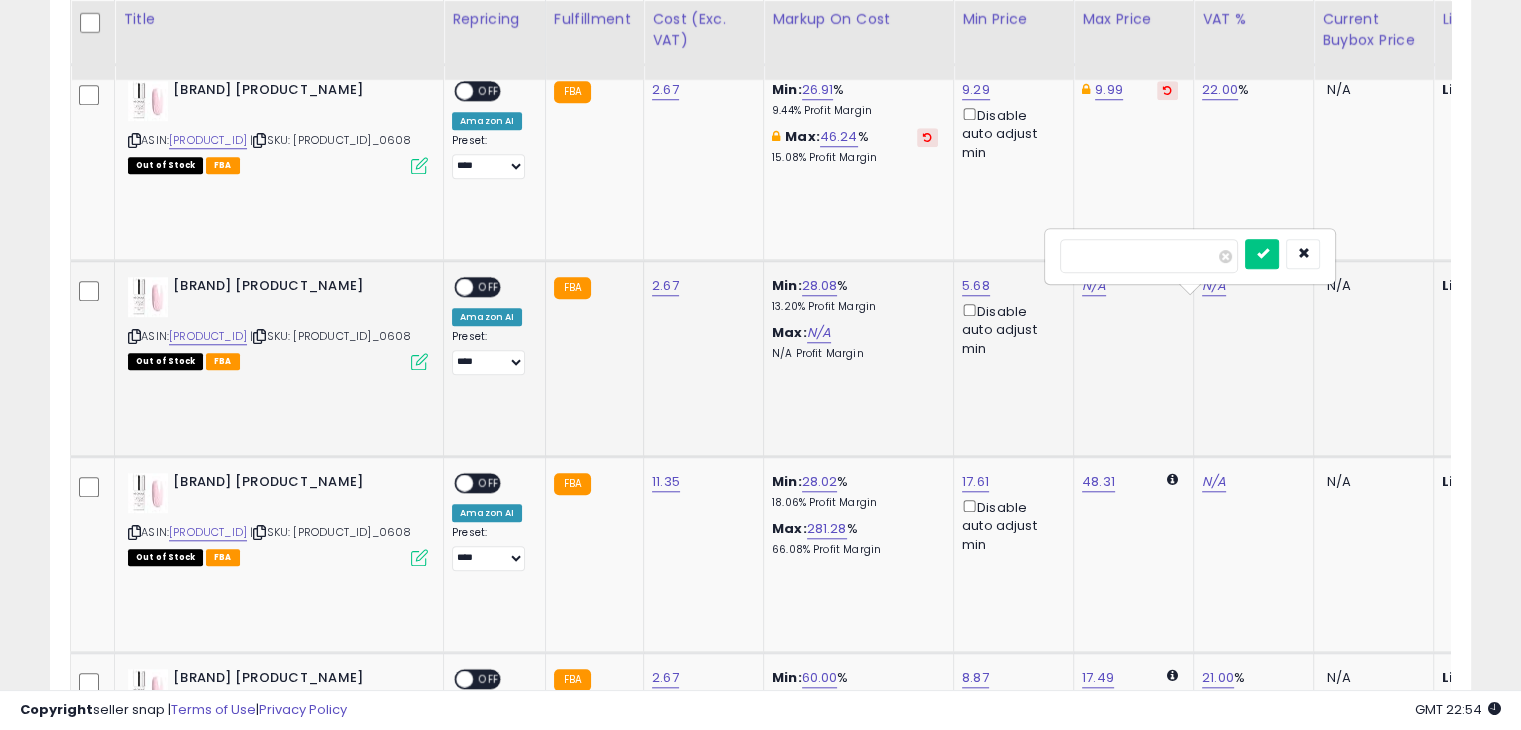 type on "**" 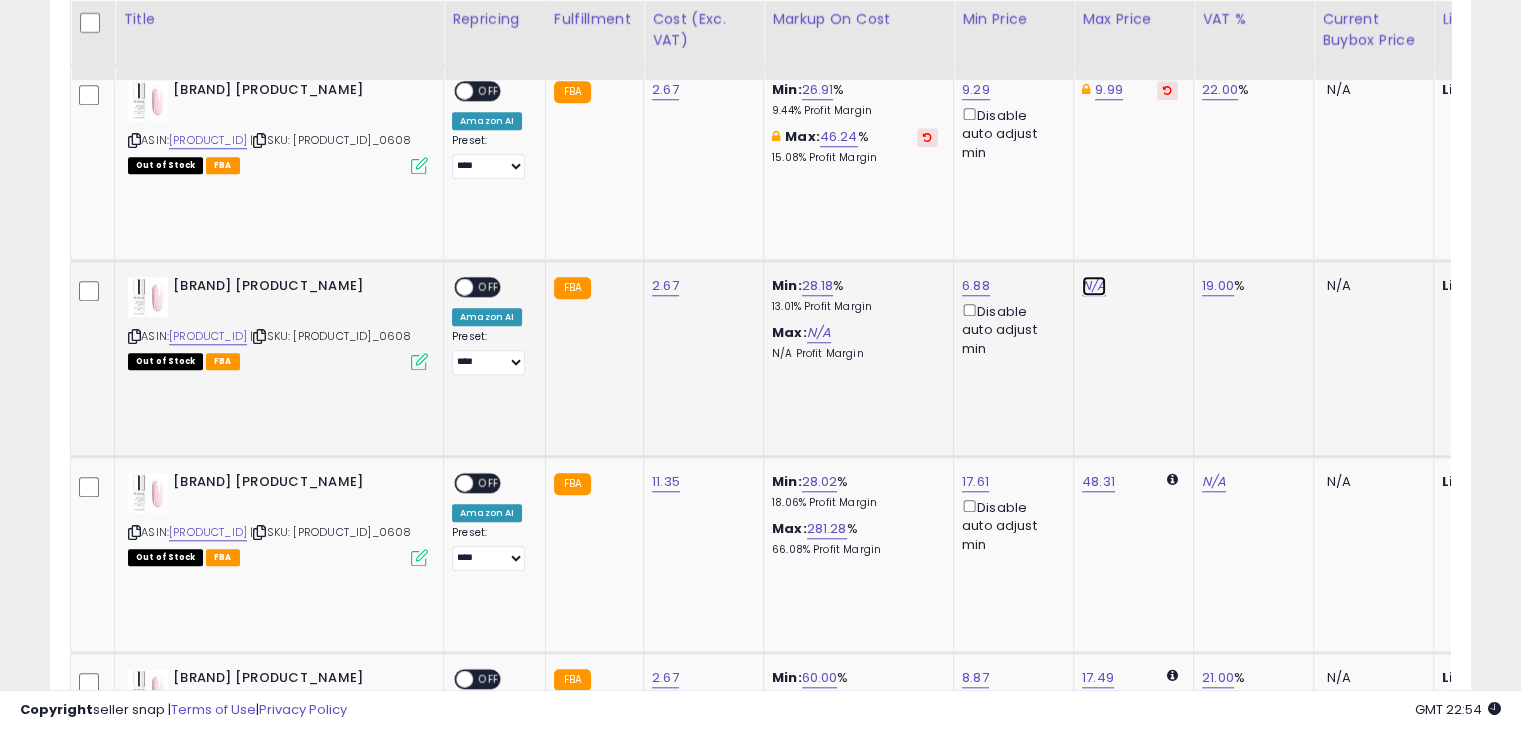 click on "N/A" at bounding box center (1094, -498) 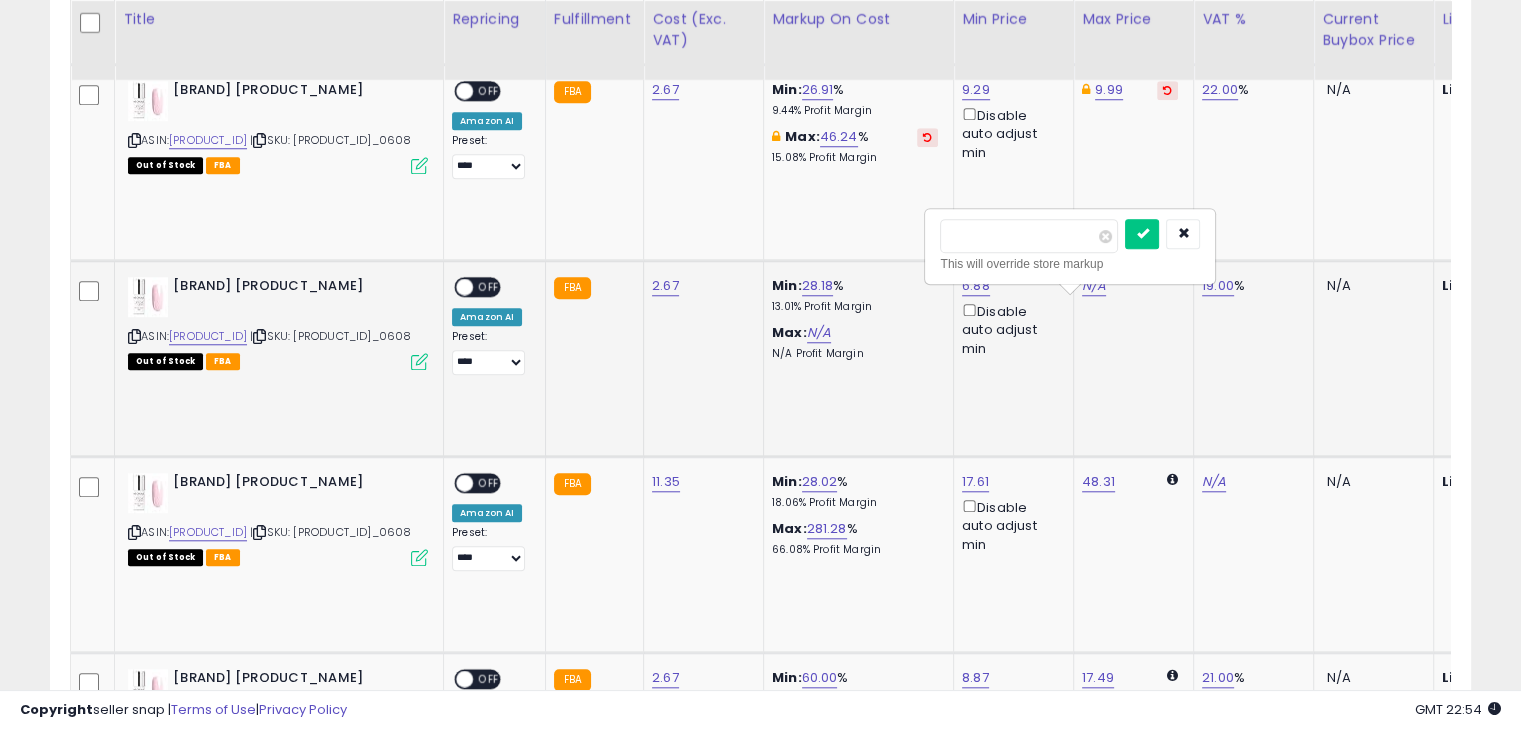 type on "*****" 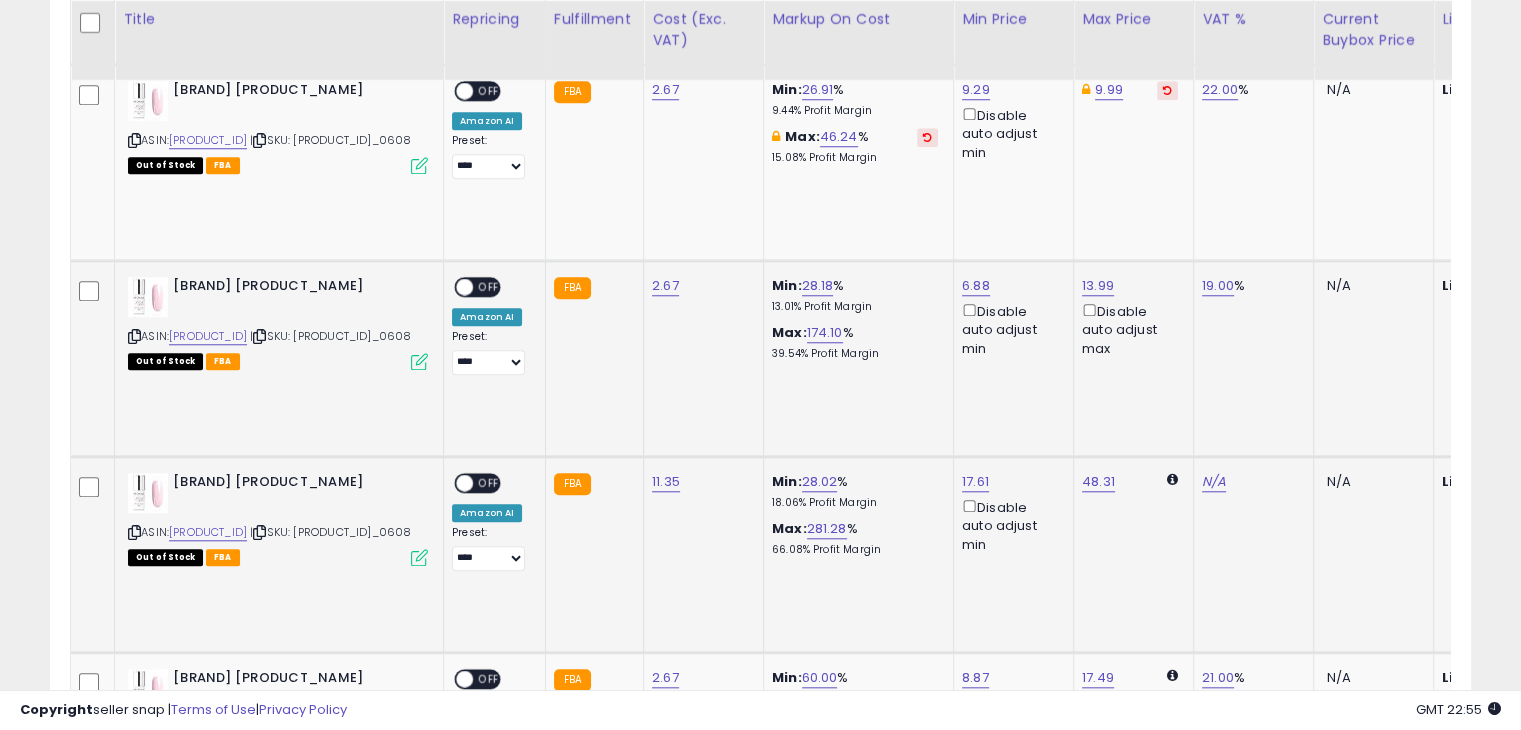 scroll, scrollTop: 0, scrollLeft: 116, axis: horizontal 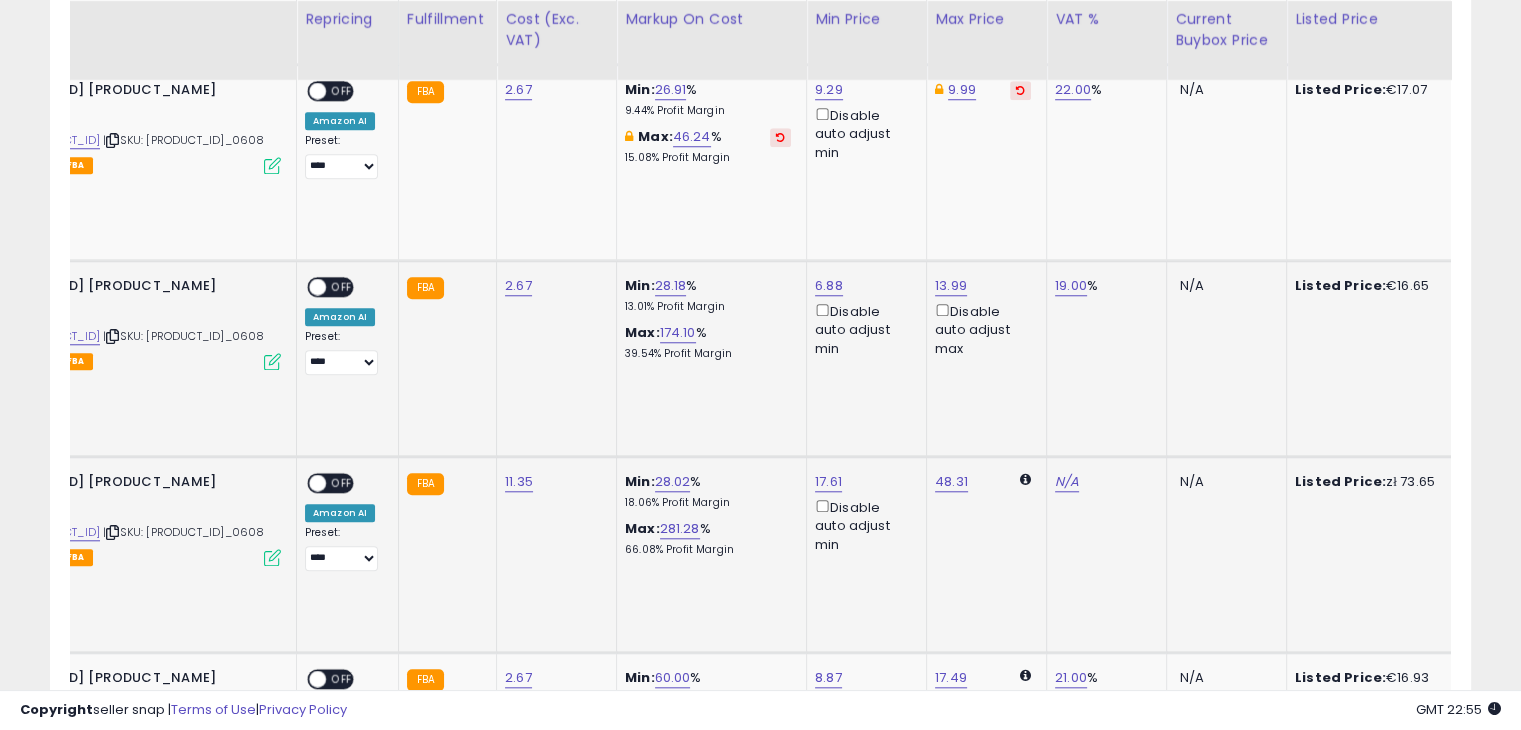 click on "OFF" at bounding box center [342, 483] 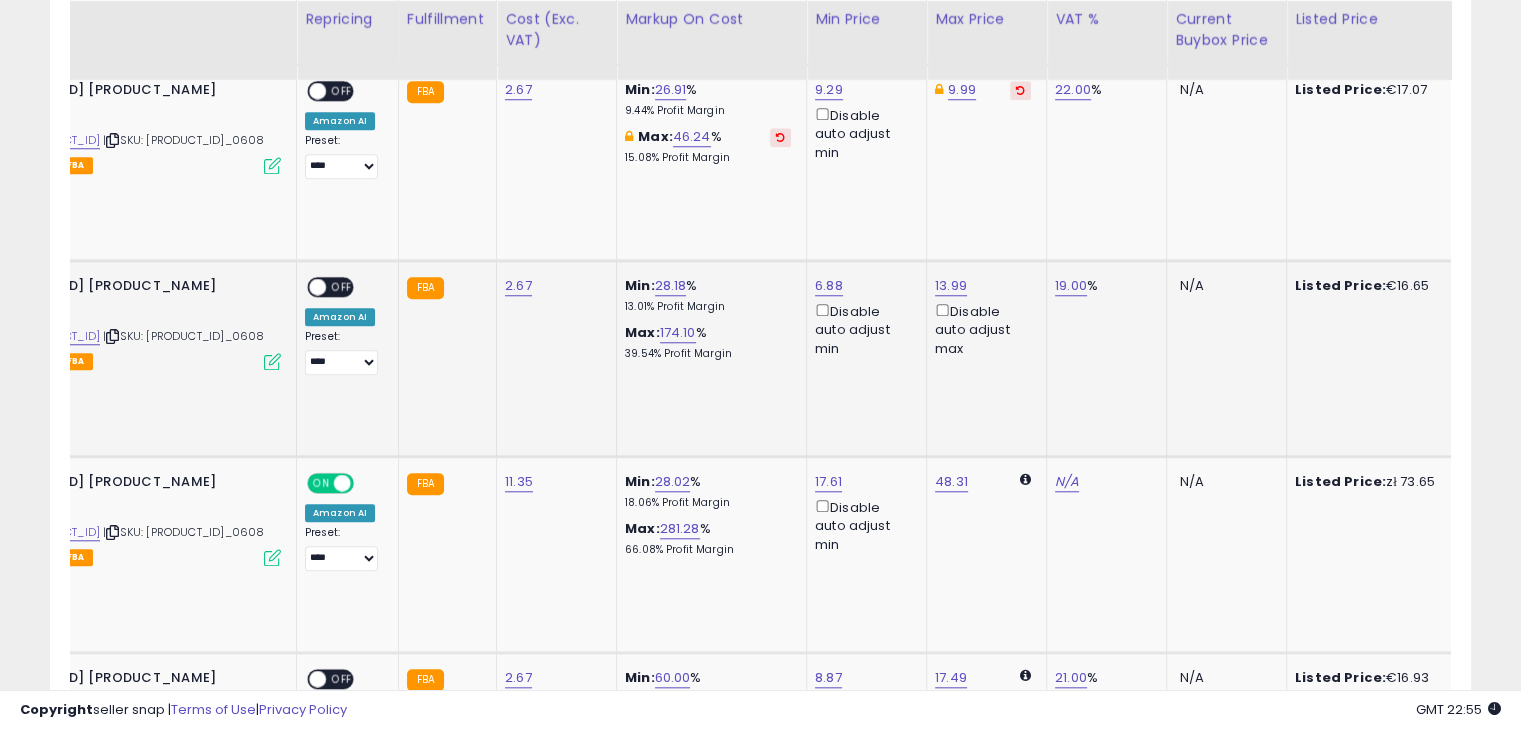 click on "ON   OFF" at bounding box center [308, 287] 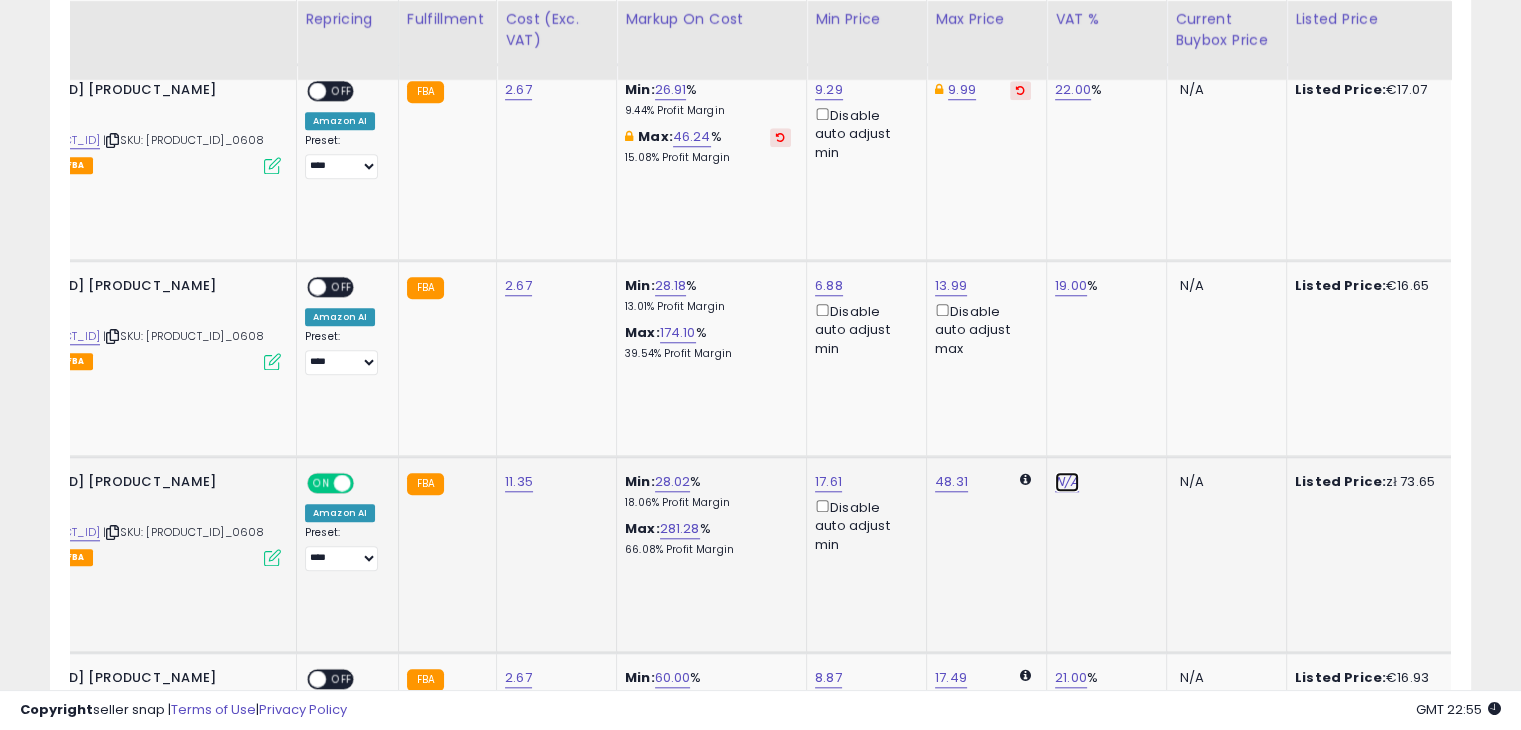 click on "N/A" at bounding box center (1067, 482) 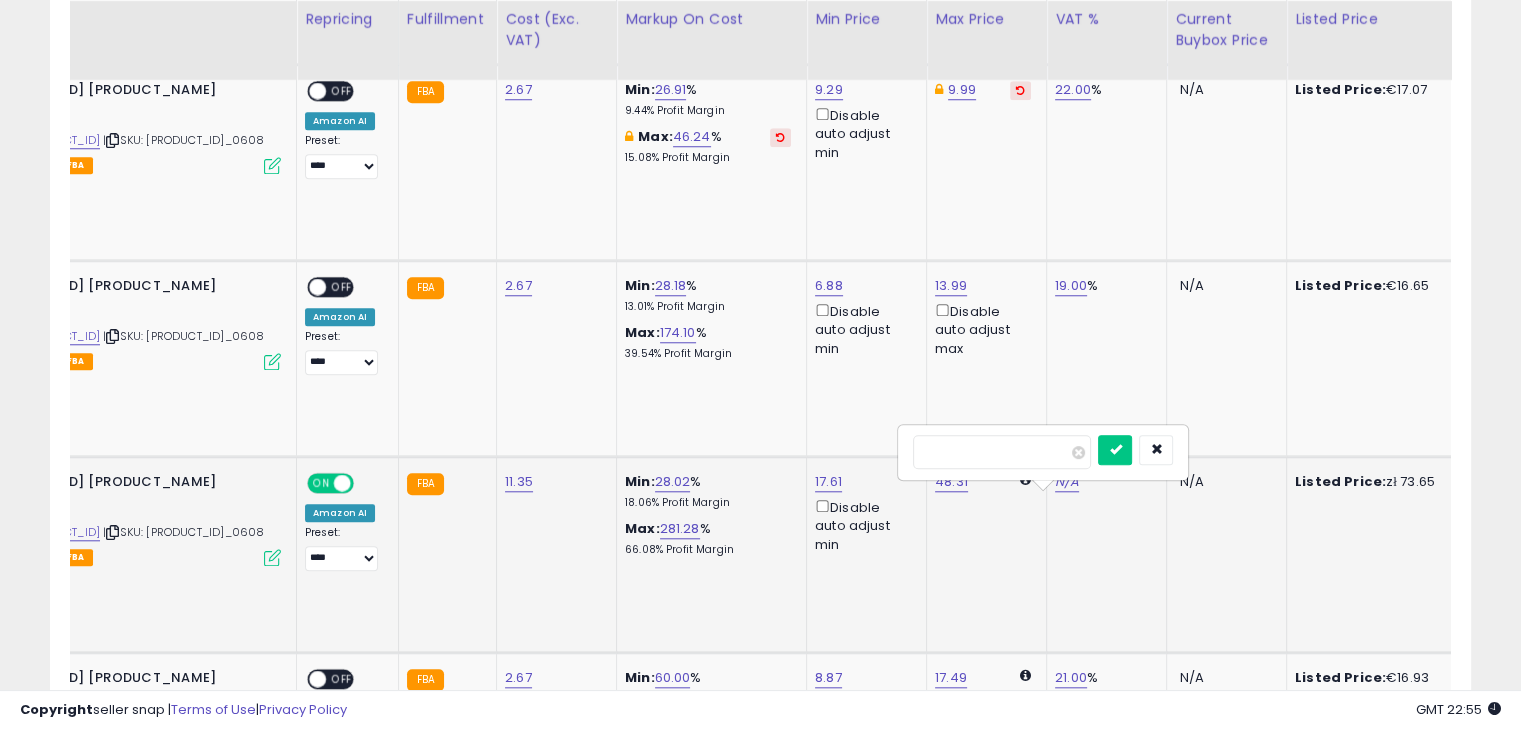 type on "**" 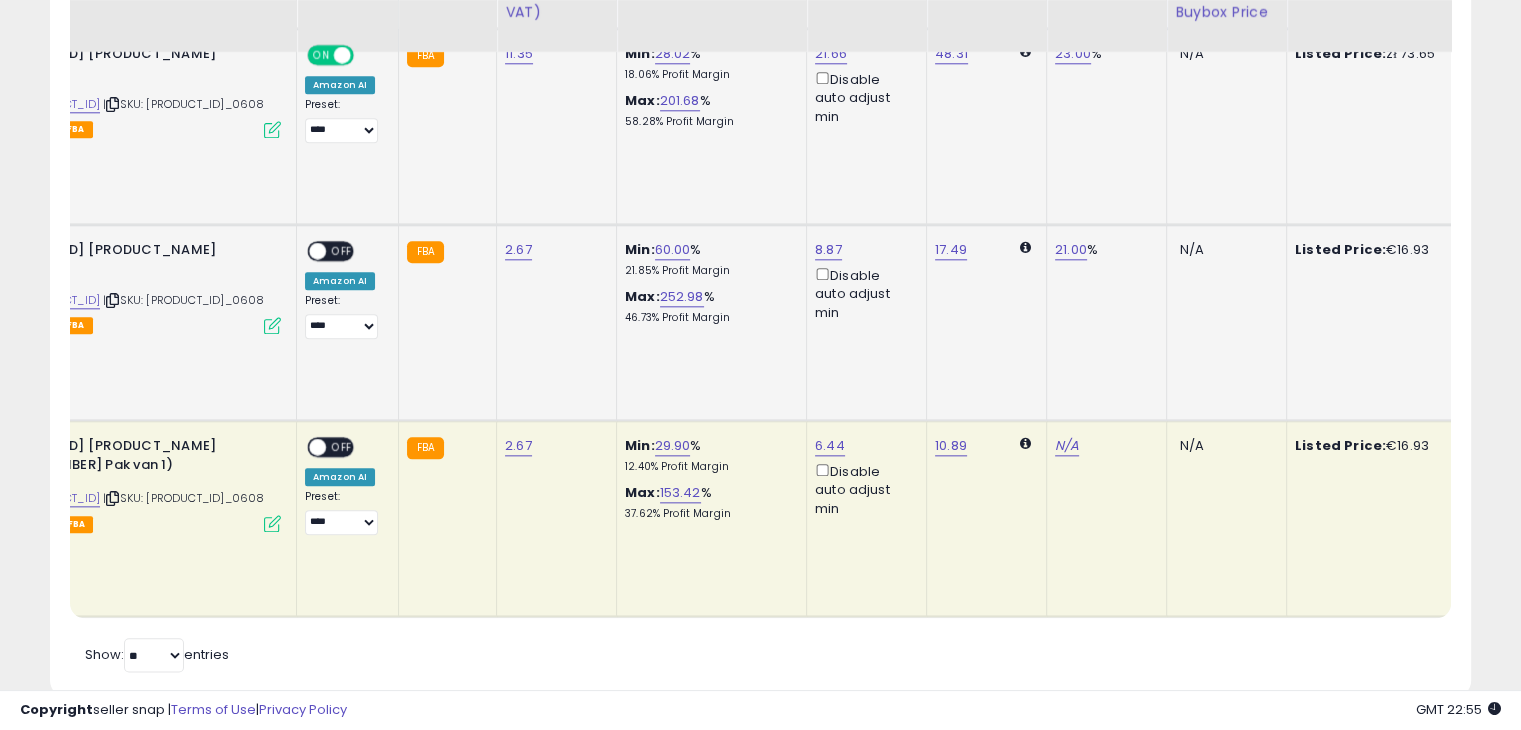 scroll, scrollTop: 2168, scrollLeft: 0, axis: vertical 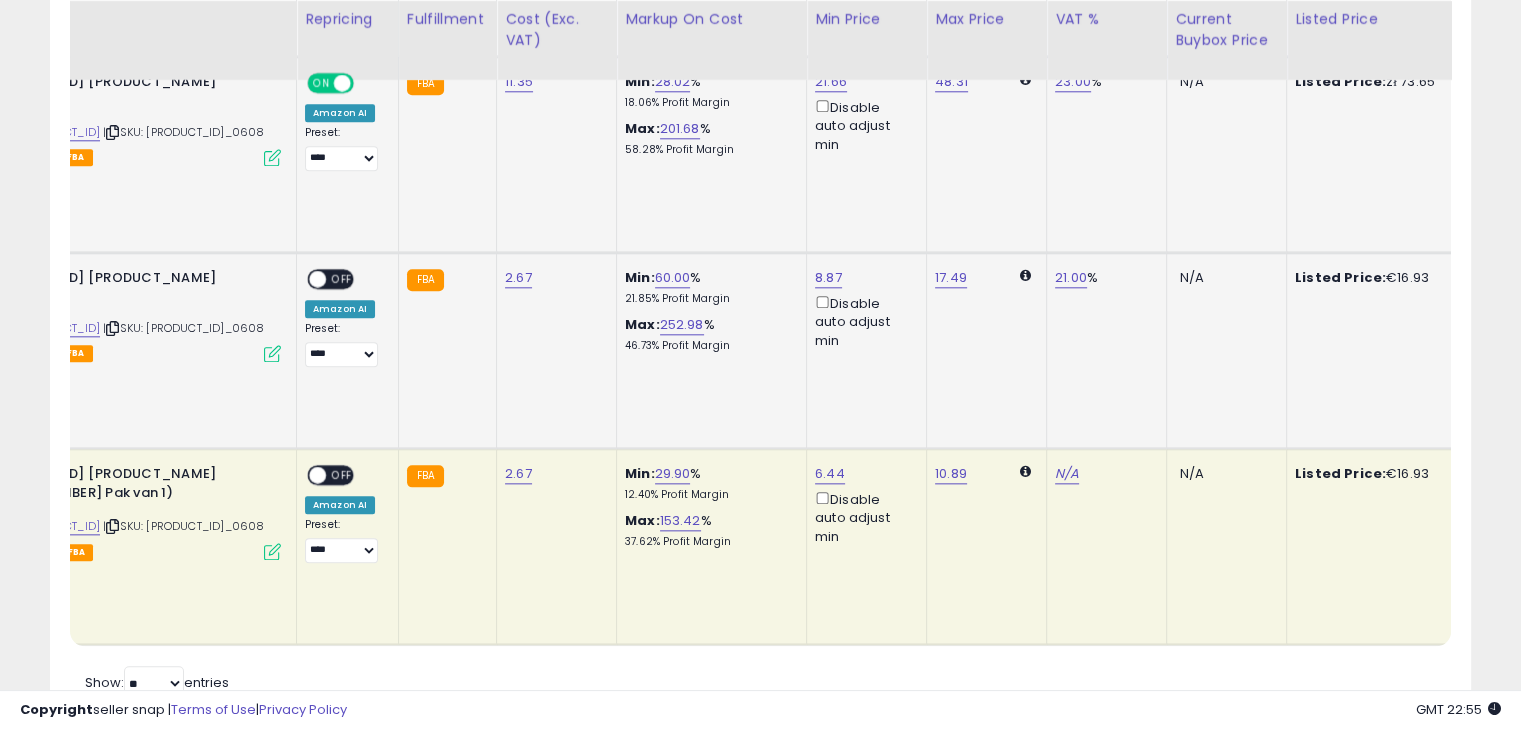 click on "OFF" at bounding box center (342, 279) 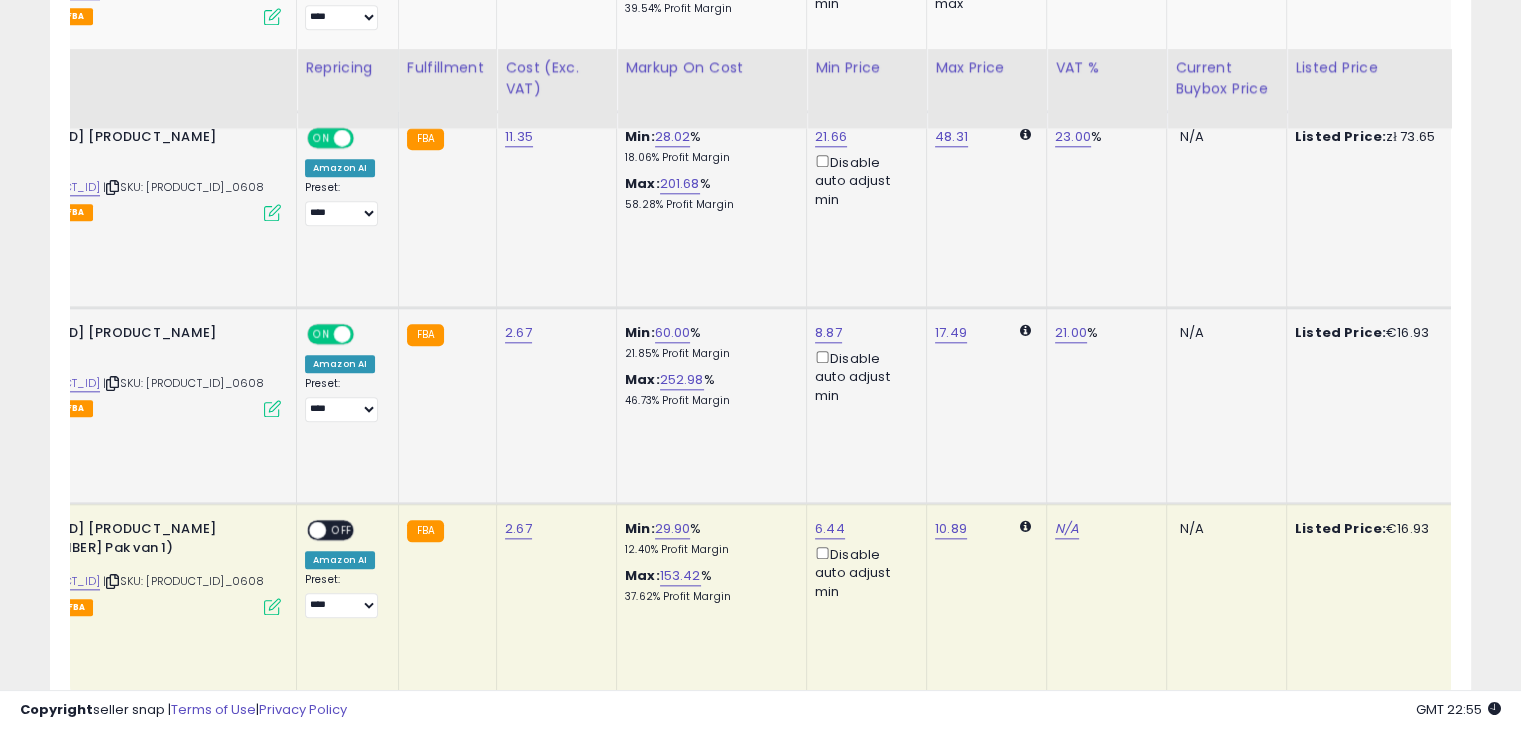 scroll, scrollTop: 1968, scrollLeft: 0, axis: vertical 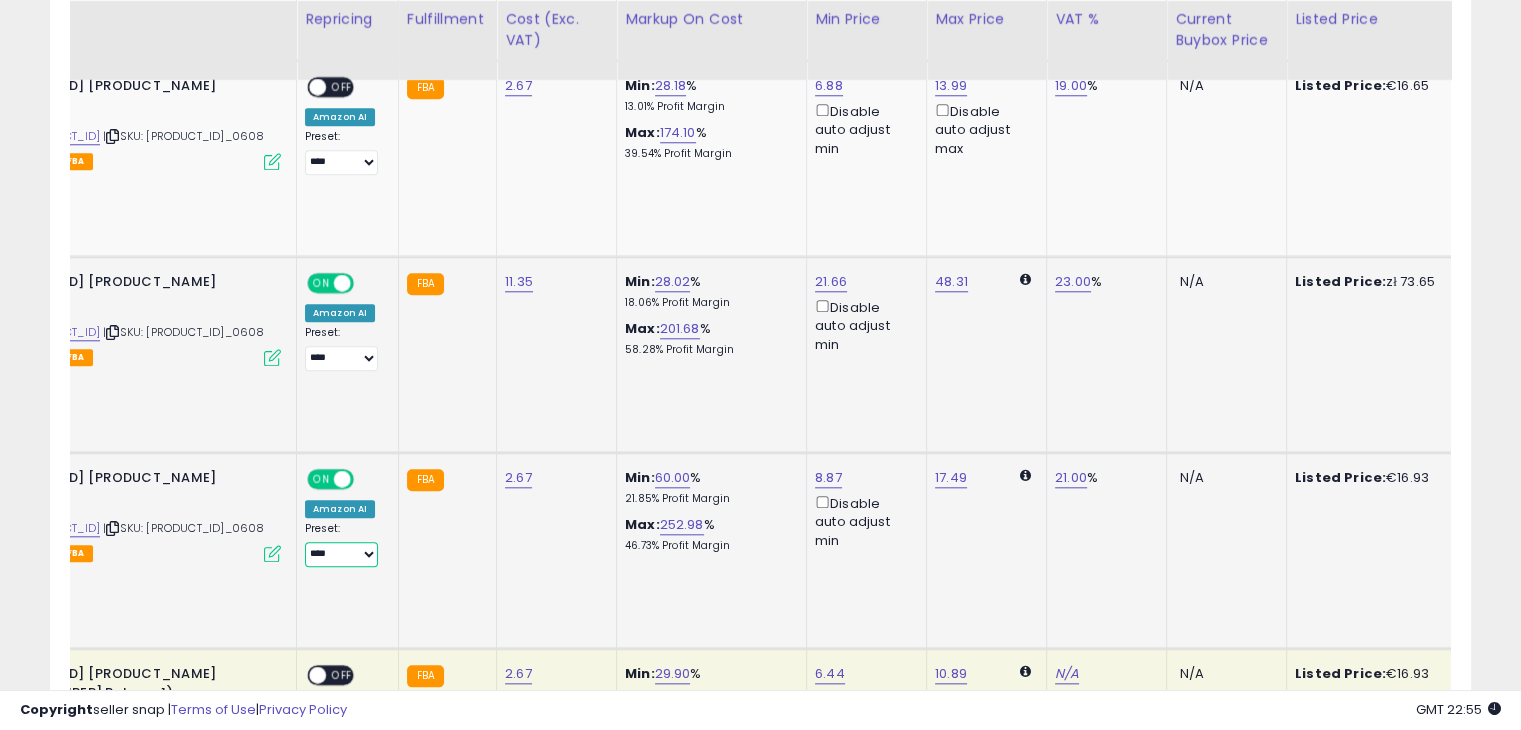 click on "**********" at bounding box center (341, 554) 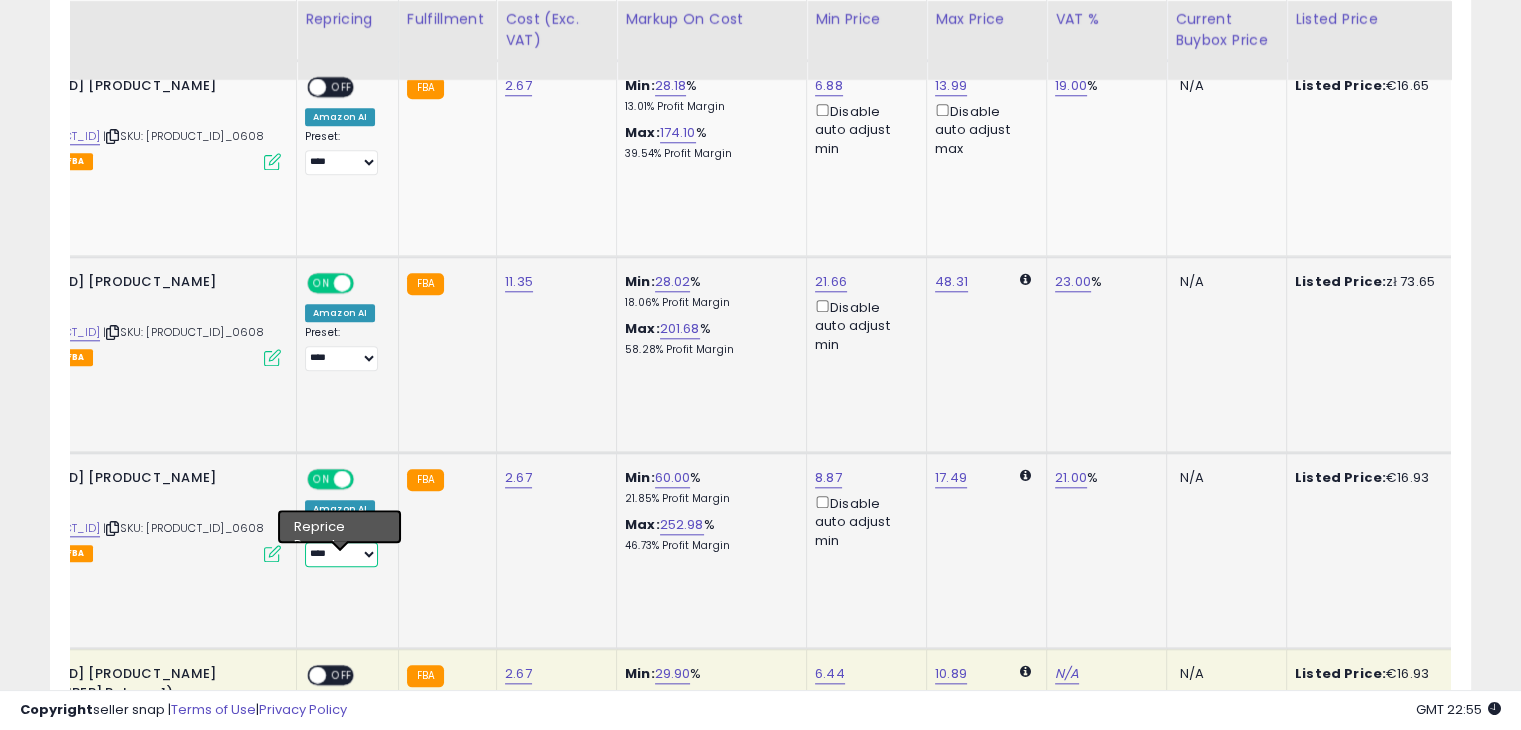 select on "**********" 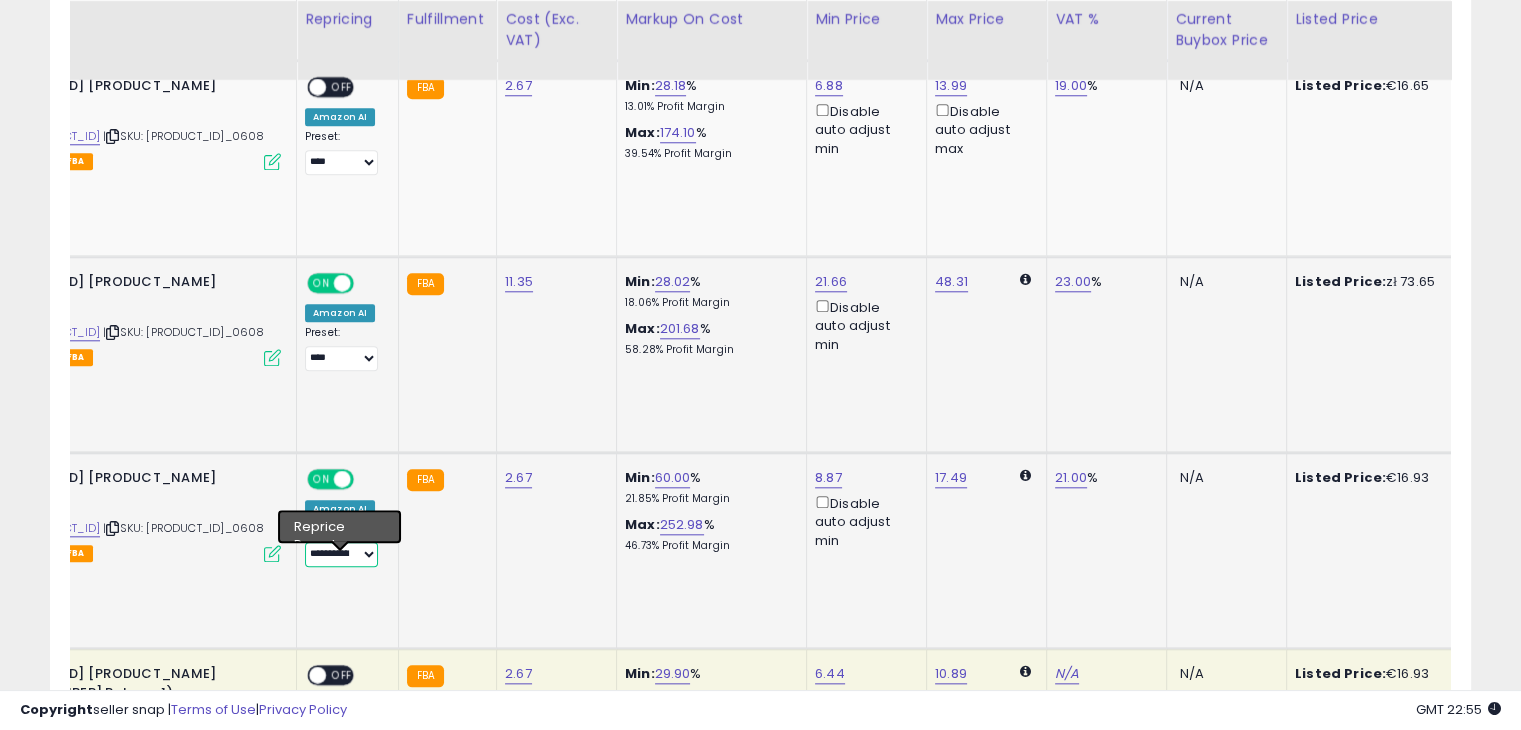 click on "**********" at bounding box center (341, 554) 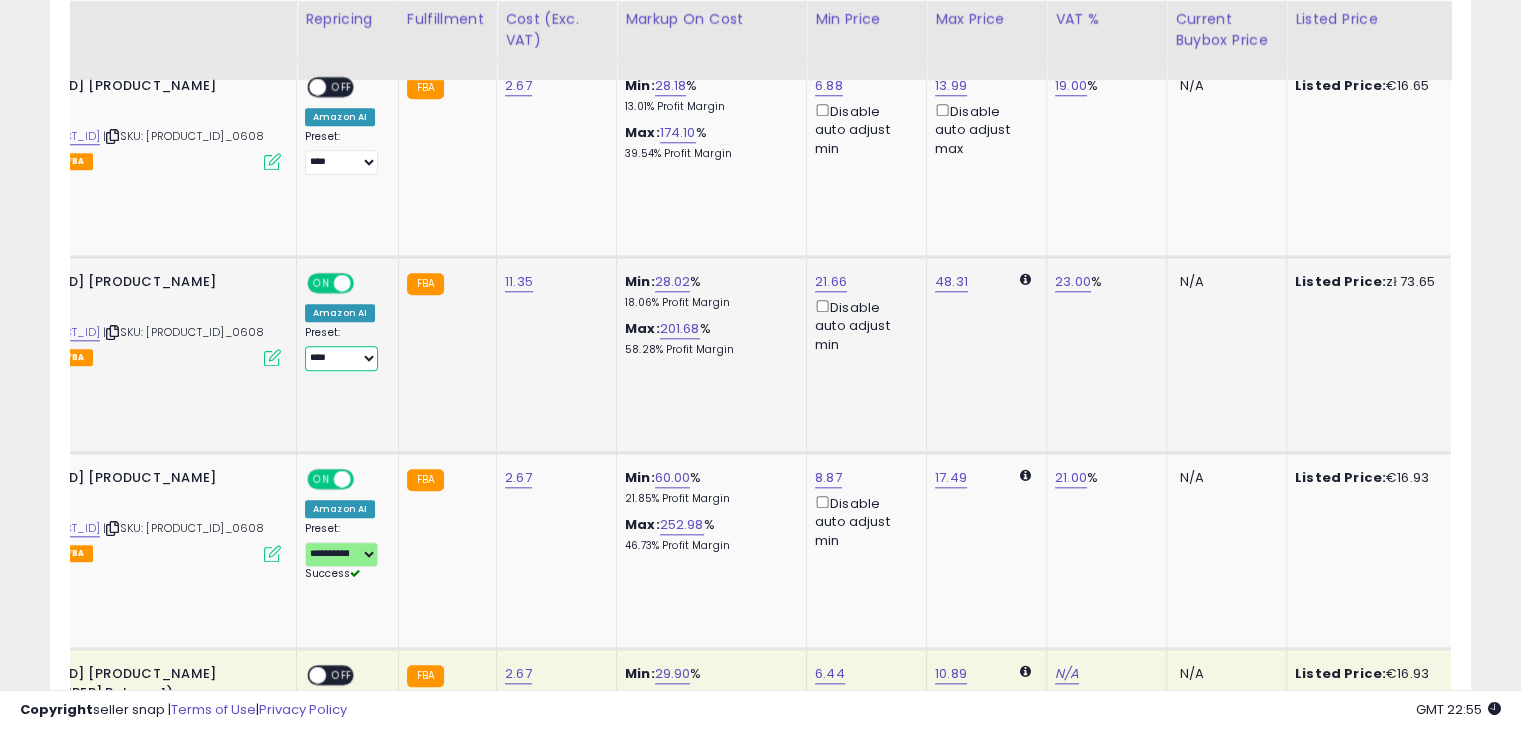 click on "**********" at bounding box center (341, 358) 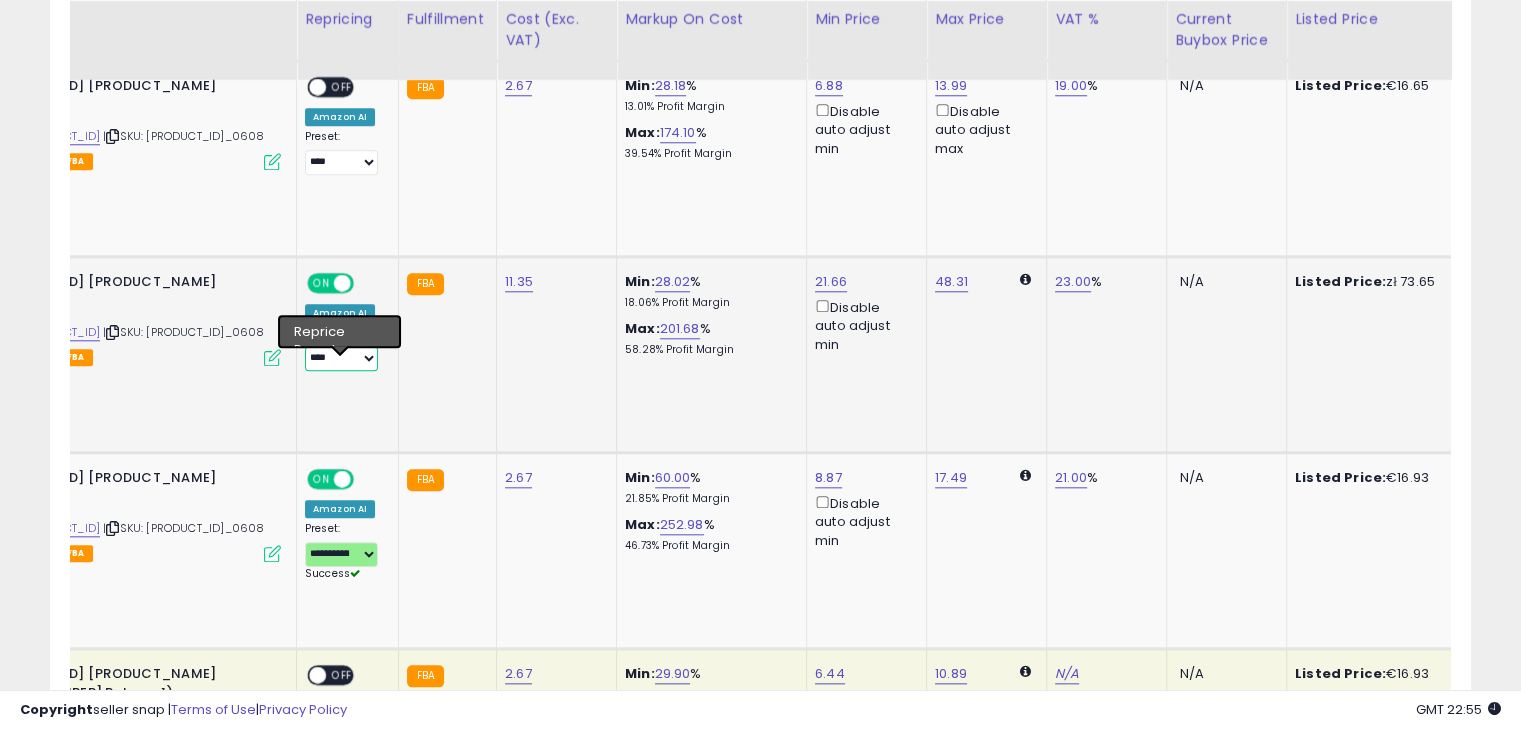 select on "**********" 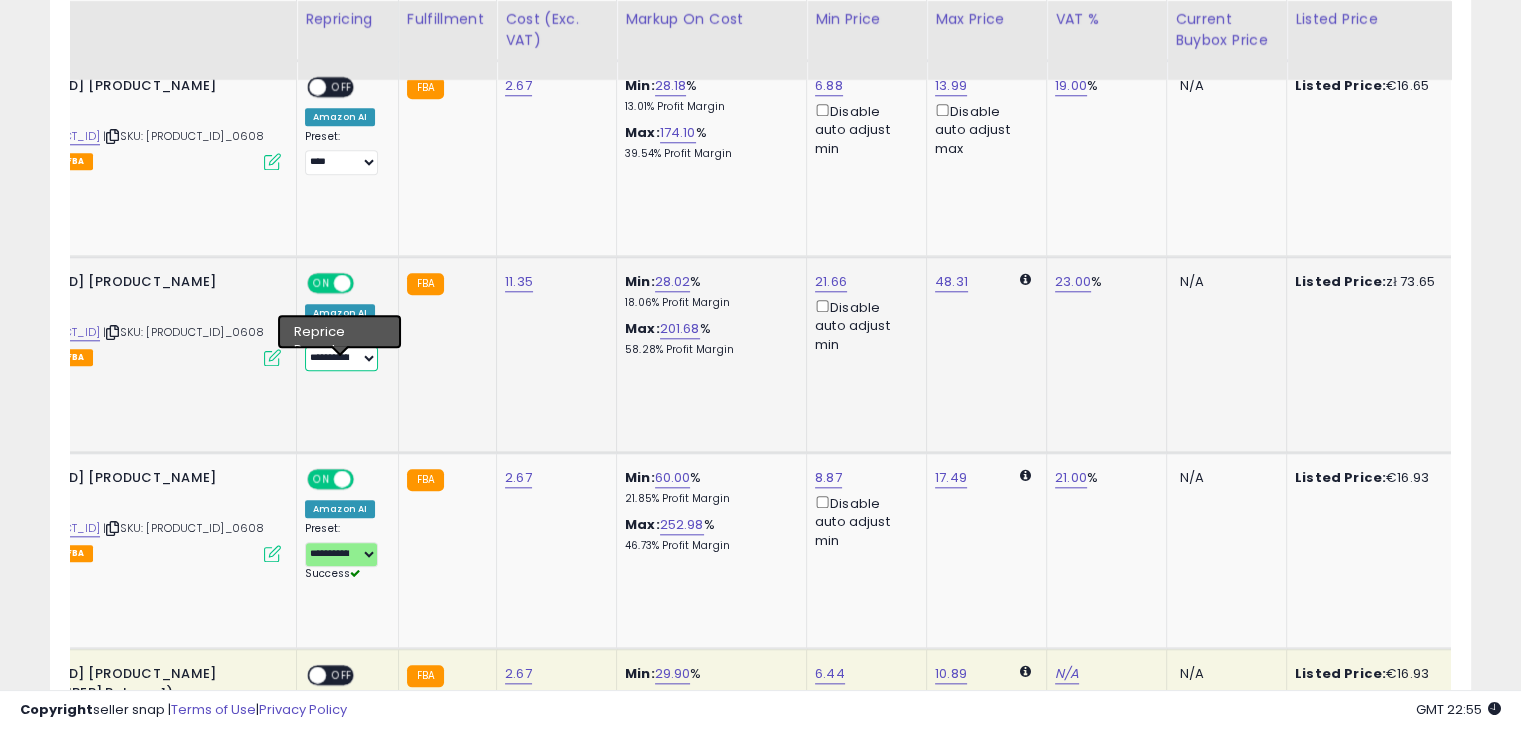 click on "**********" at bounding box center (341, 358) 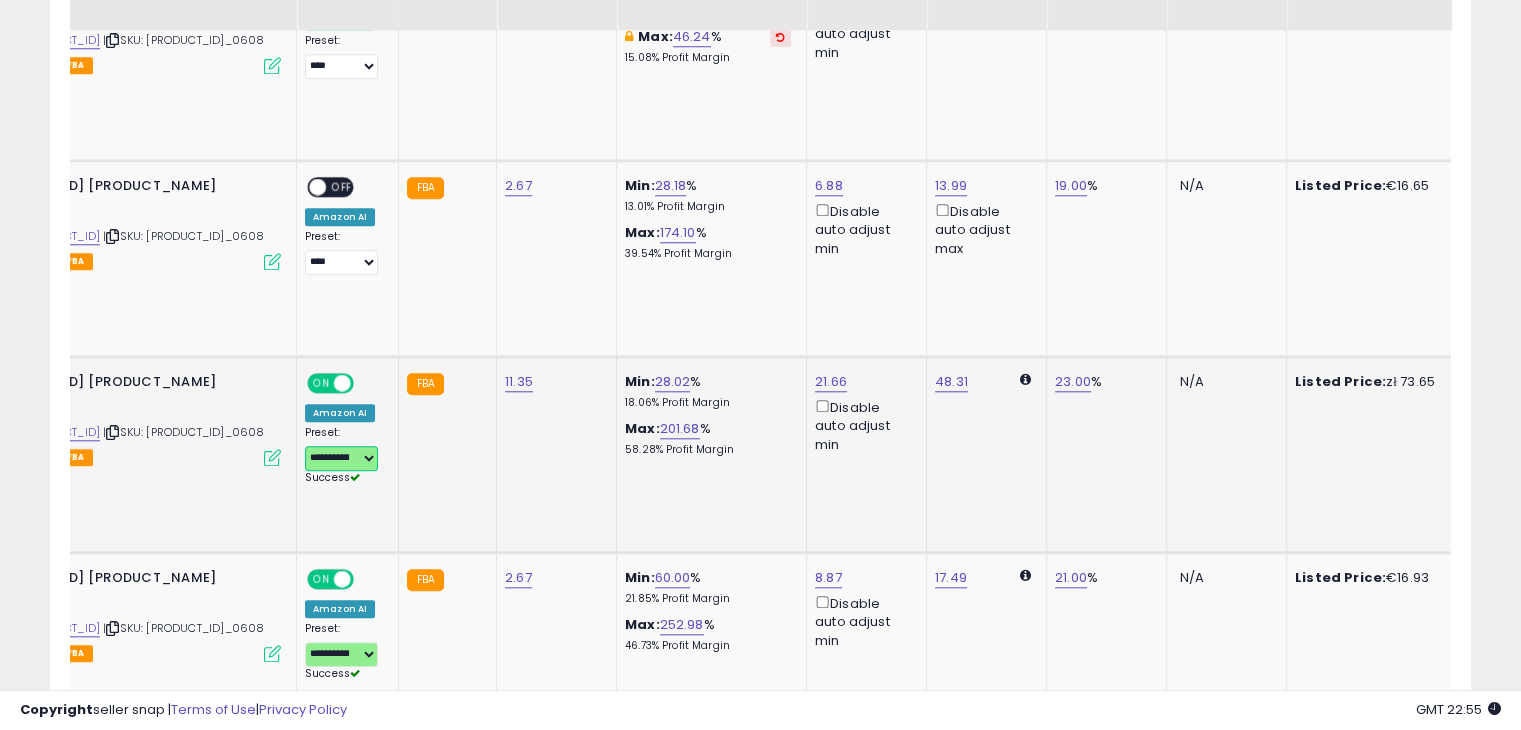 scroll, scrollTop: 1668, scrollLeft: 0, axis: vertical 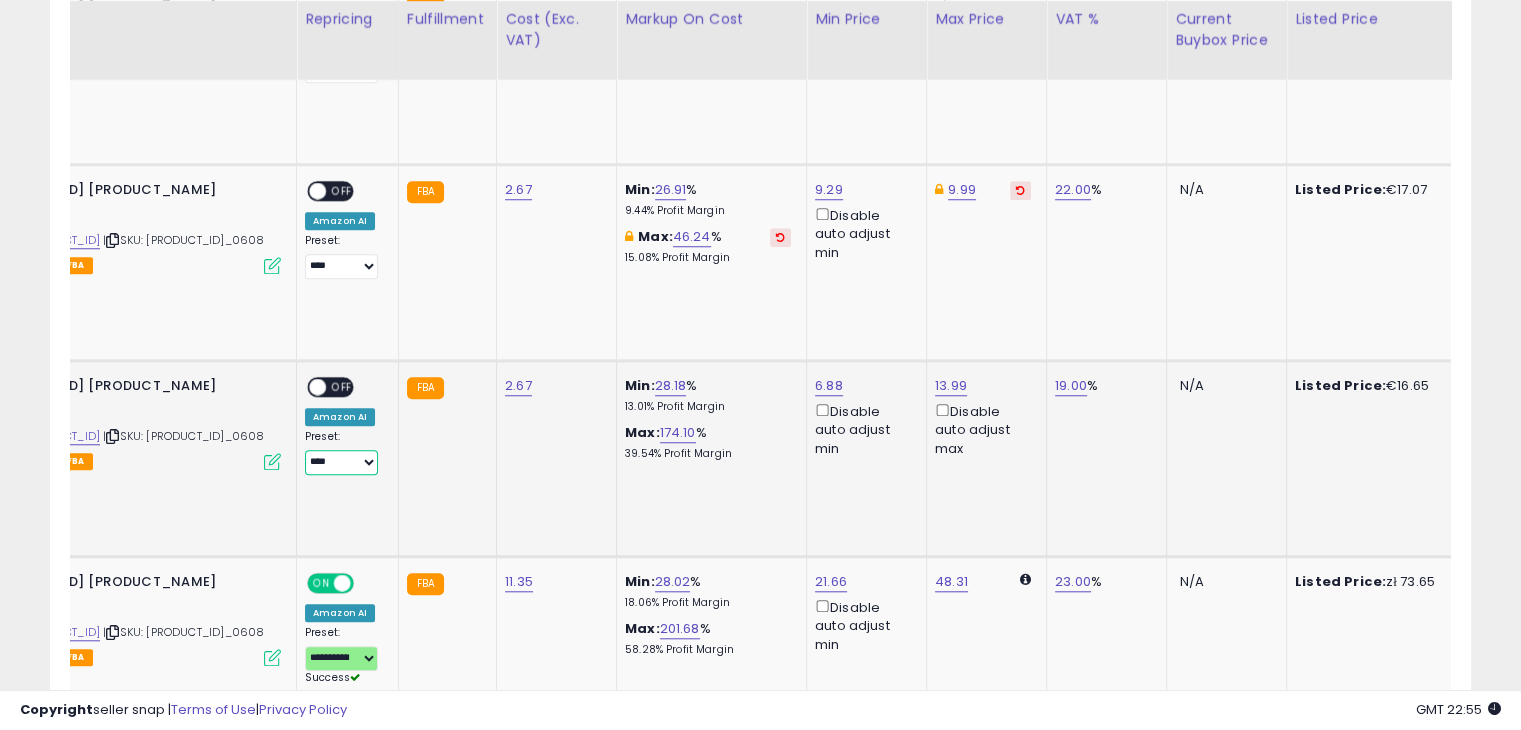 click on "**********" at bounding box center [341, 462] 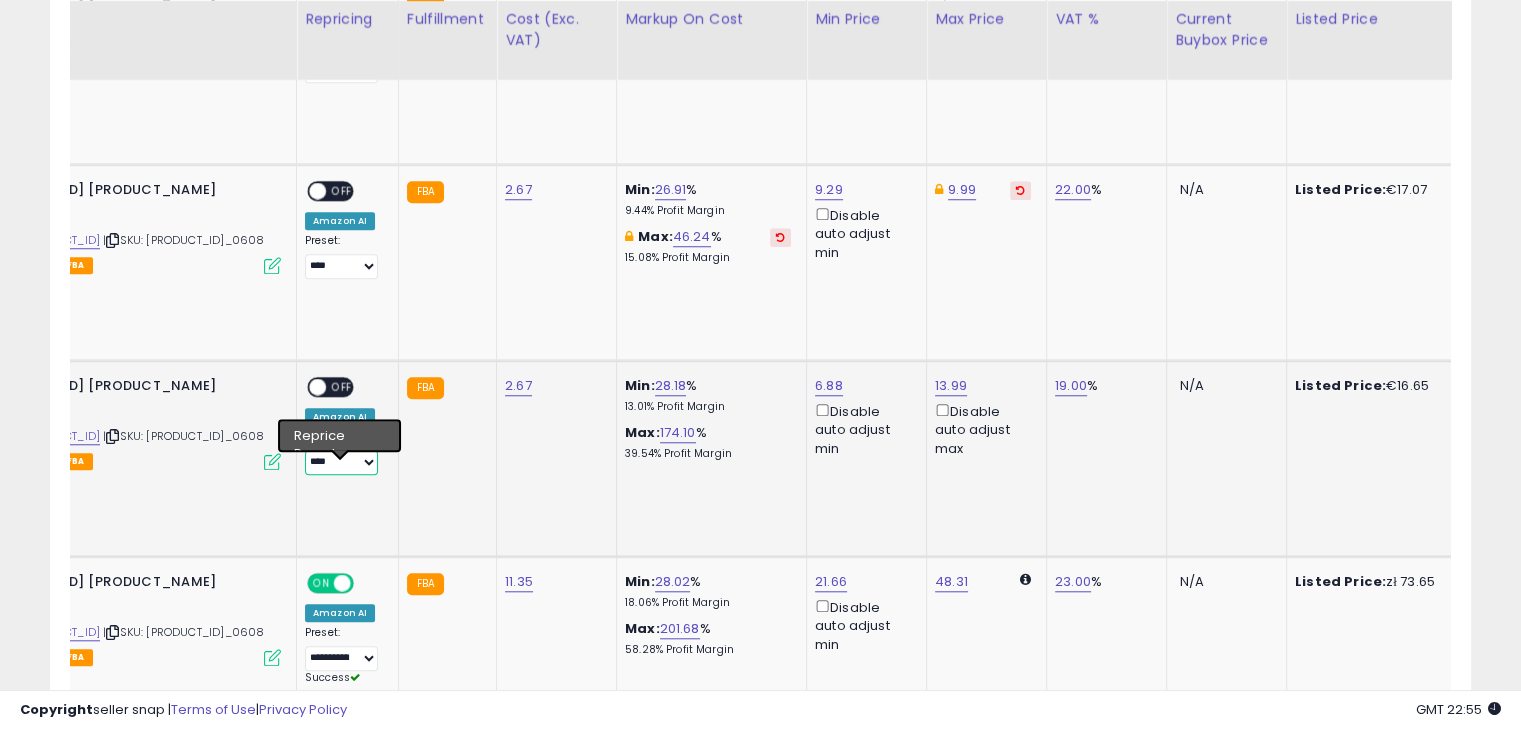 select on "**********" 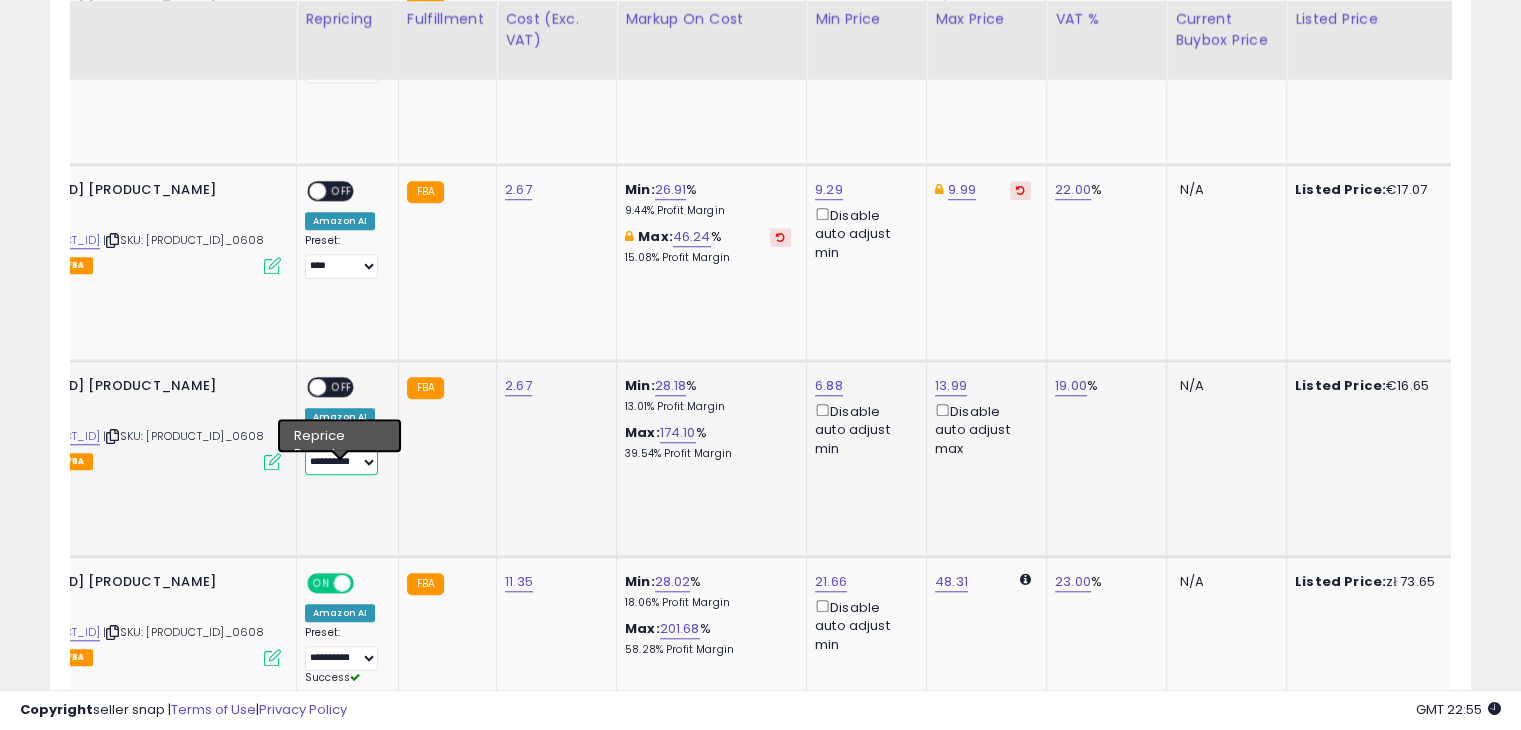 click on "**********" at bounding box center (341, 462) 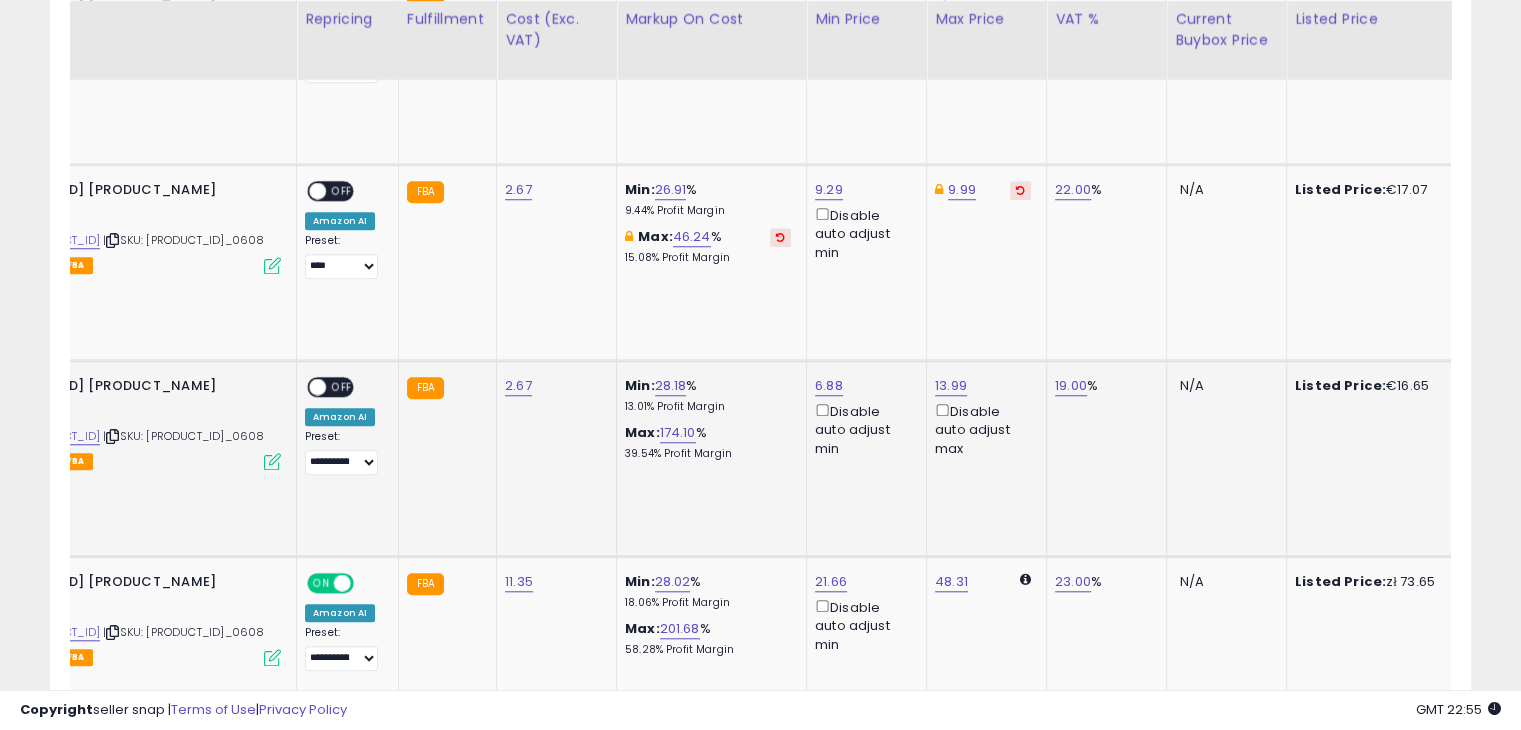 click on "Amazon AI" at bounding box center (340, 417) 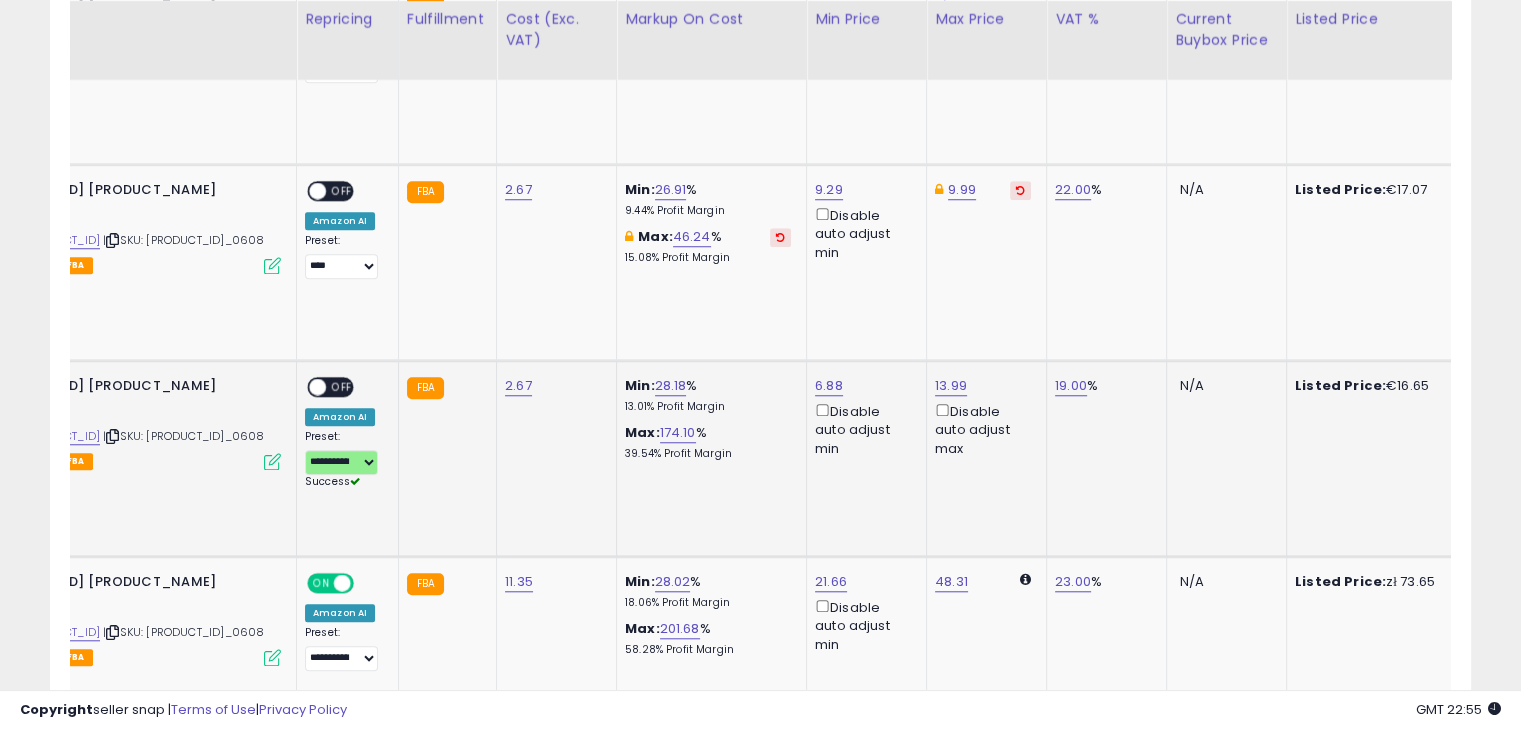 click on "OFF" at bounding box center [342, 387] 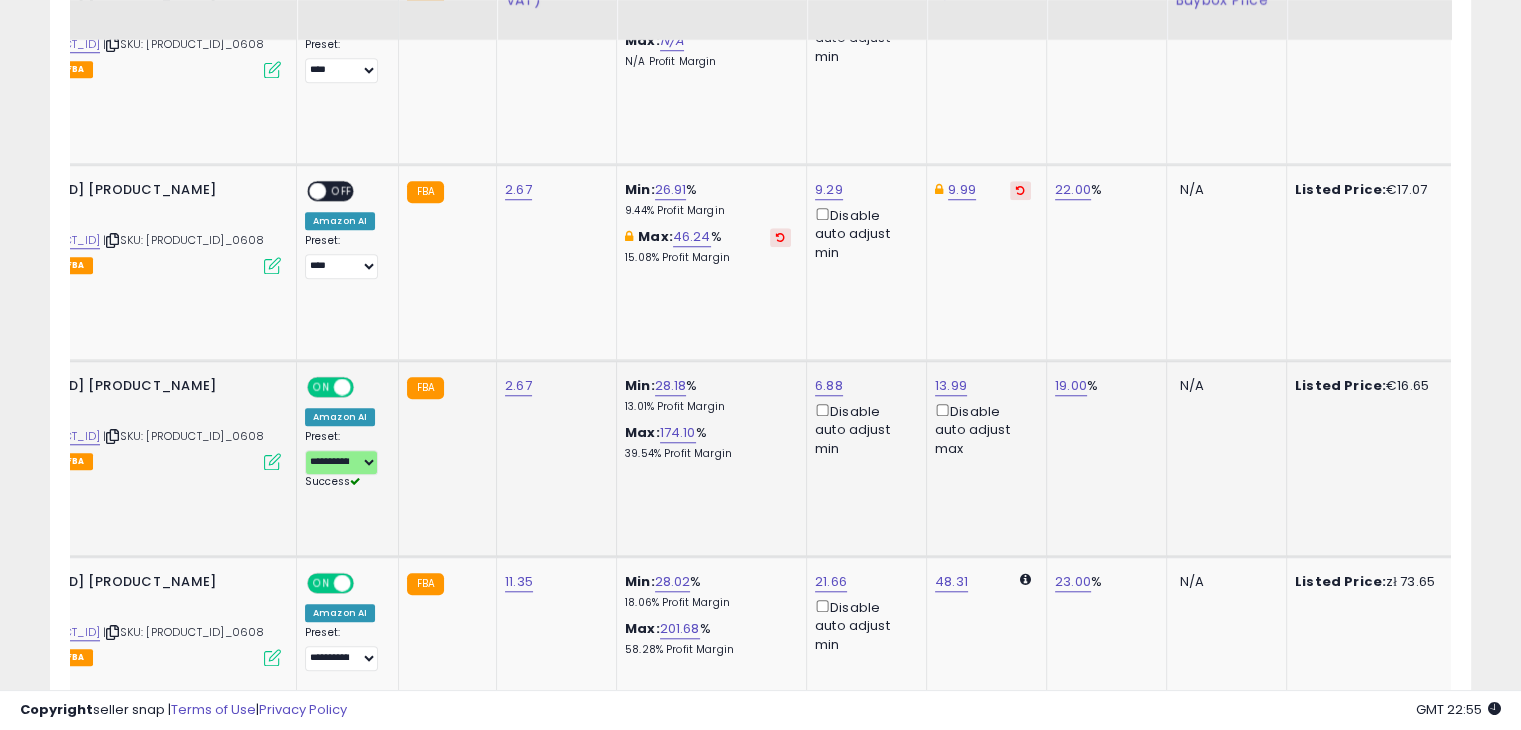 scroll, scrollTop: 1468, scrollLeft: 0, axis: vertical 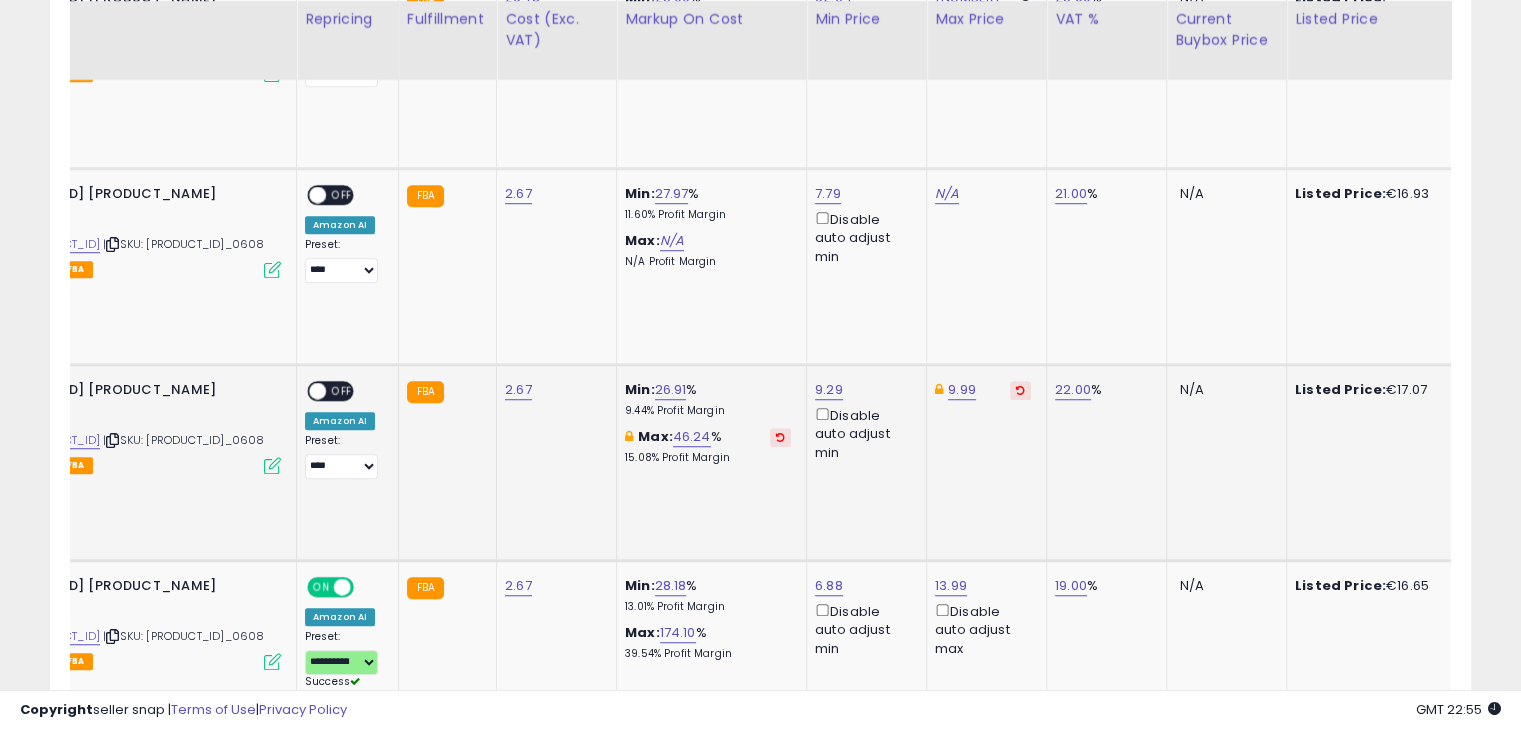 click on "ON   OFF" at bounding box center [308, 391] 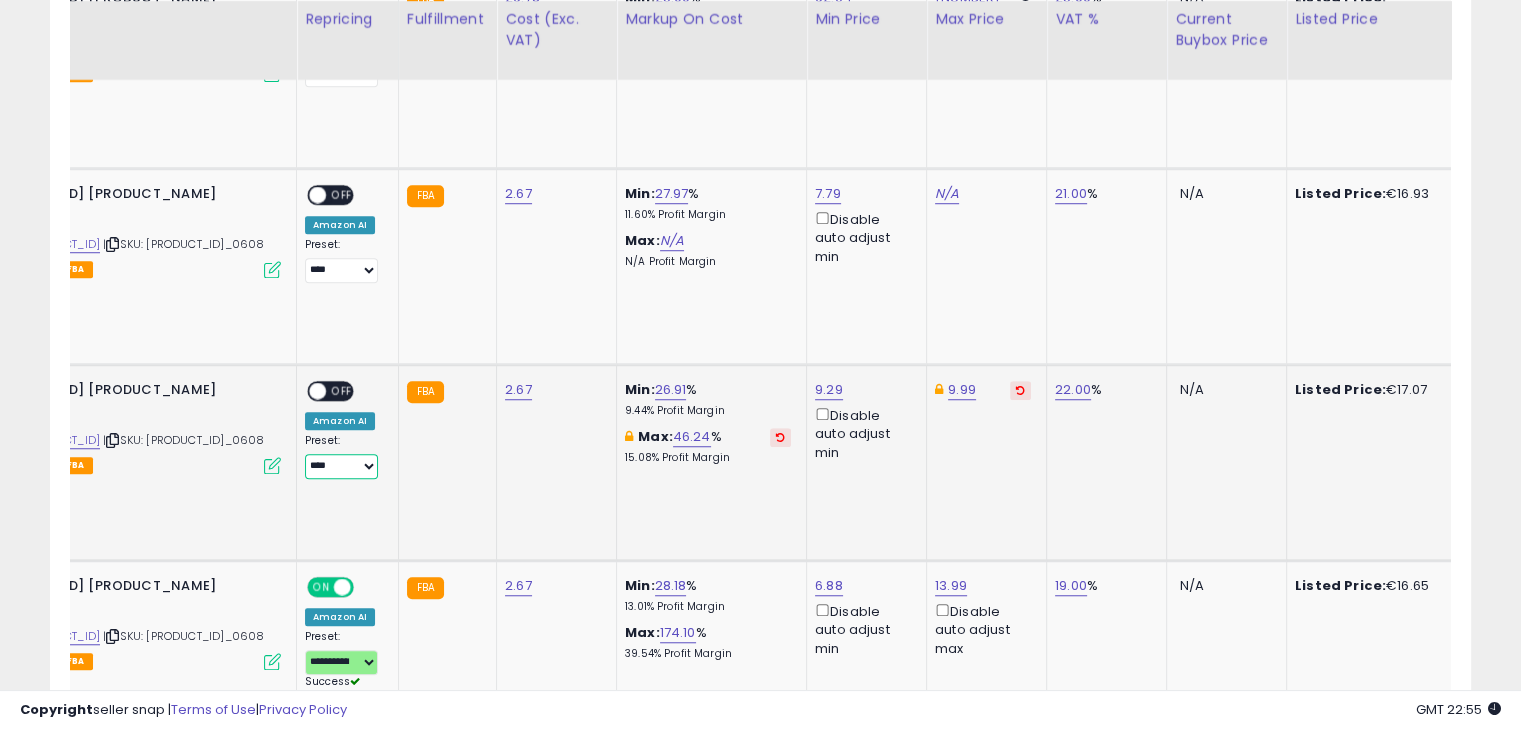 click on "**********" at bounding box center (341, 466) 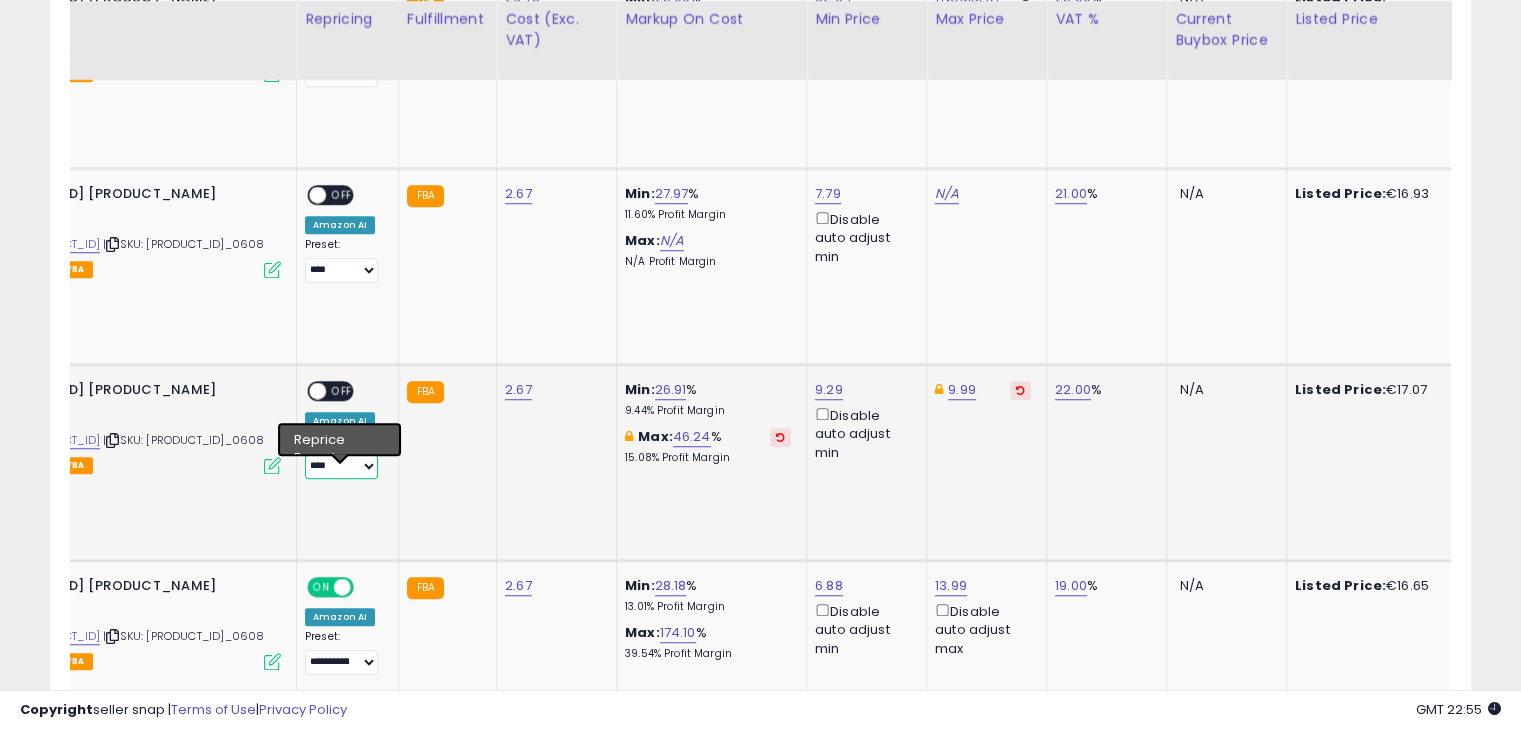 select on "**********" 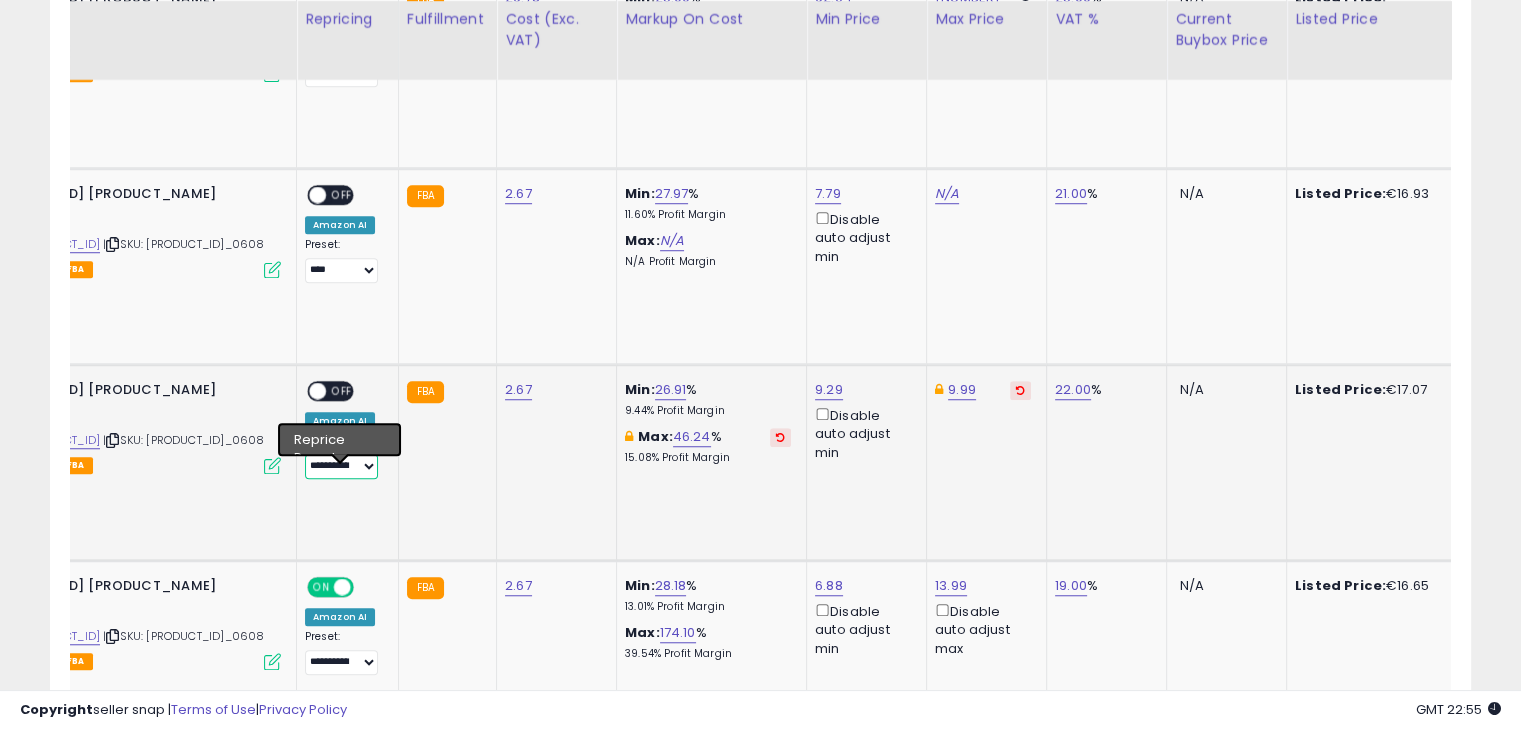 click on "**********" at bounding box center [341, 466] 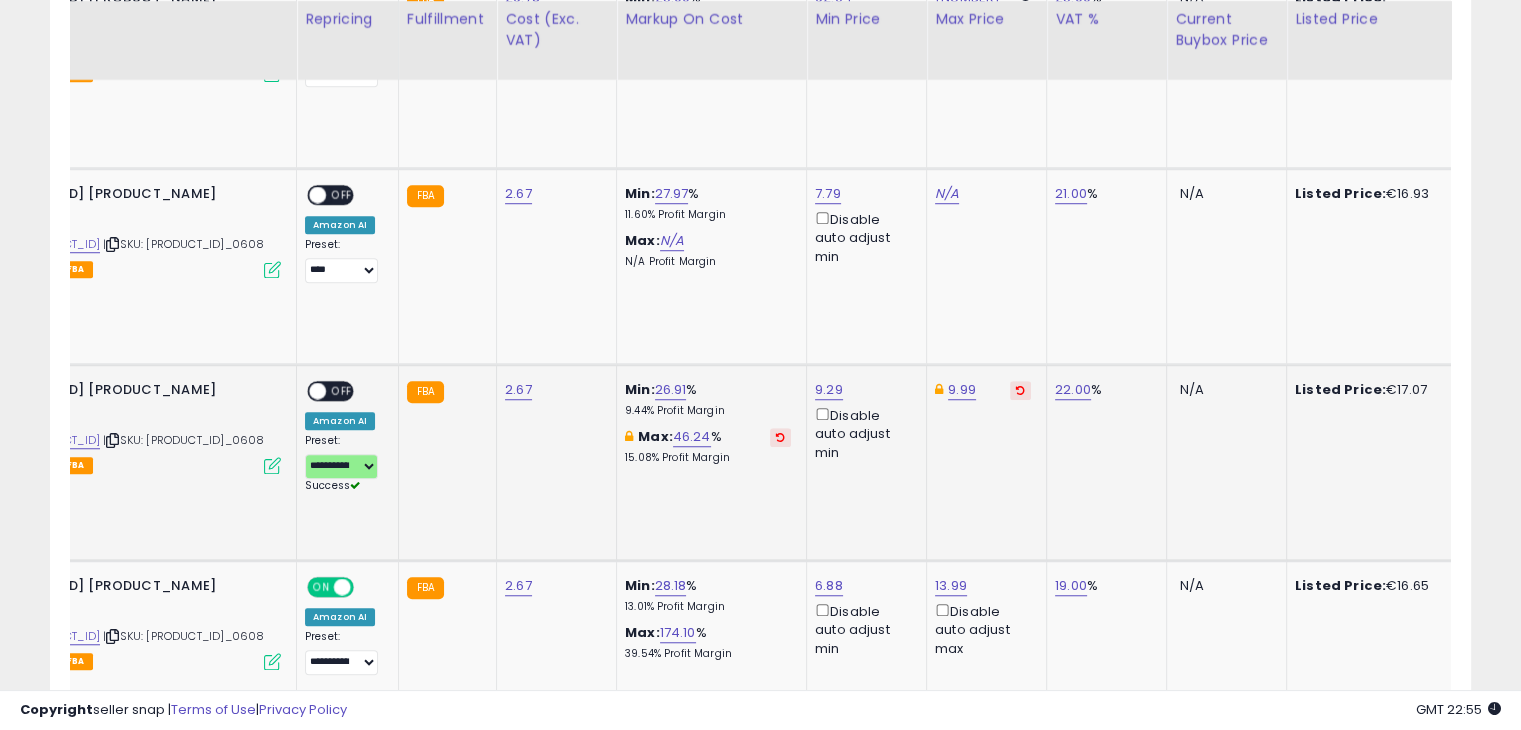 click on "ON   OFF" at bounding box center (330, 391) 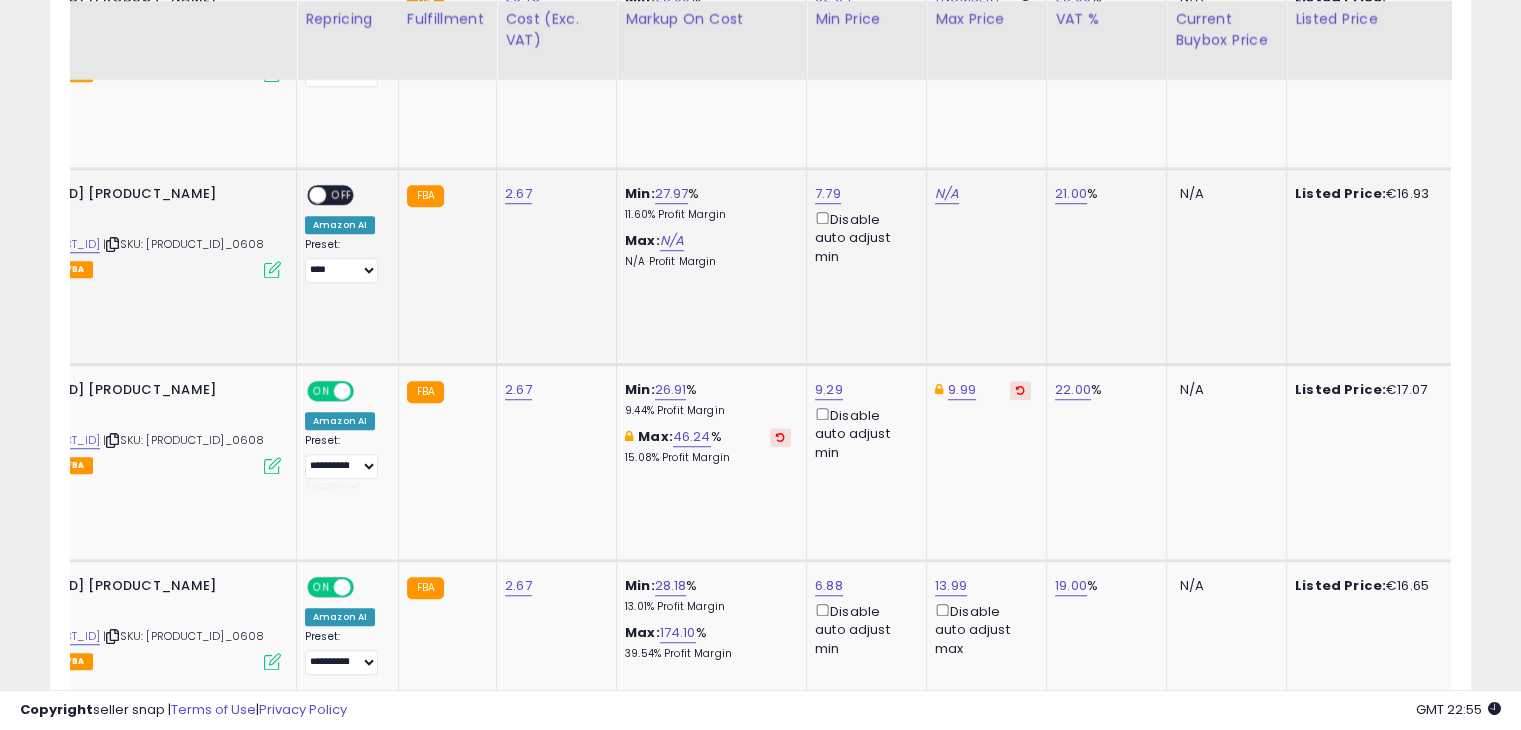 click on "OFF" at bounding box center (342, 195) 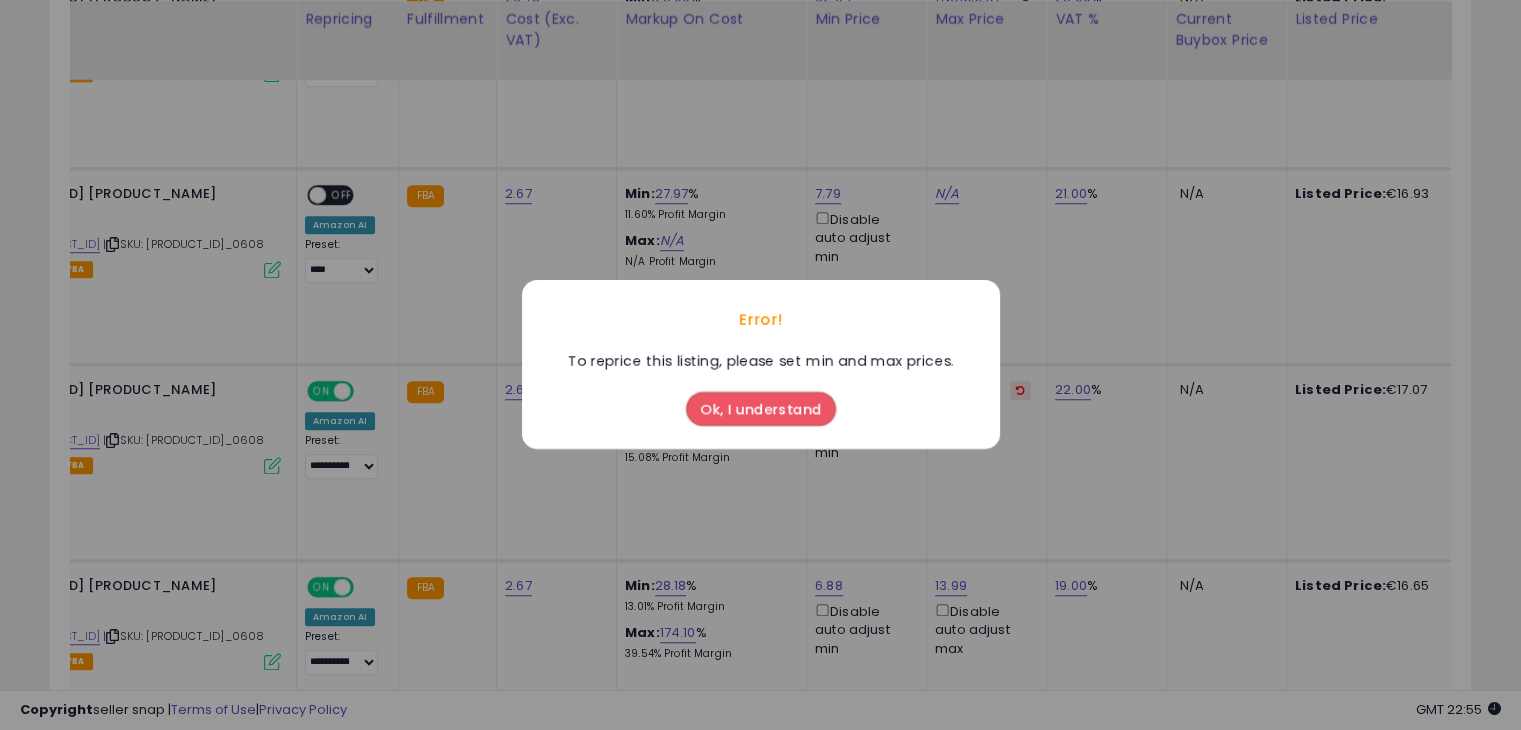 click on "Ok, I understand" at bounding box center [761, 410] 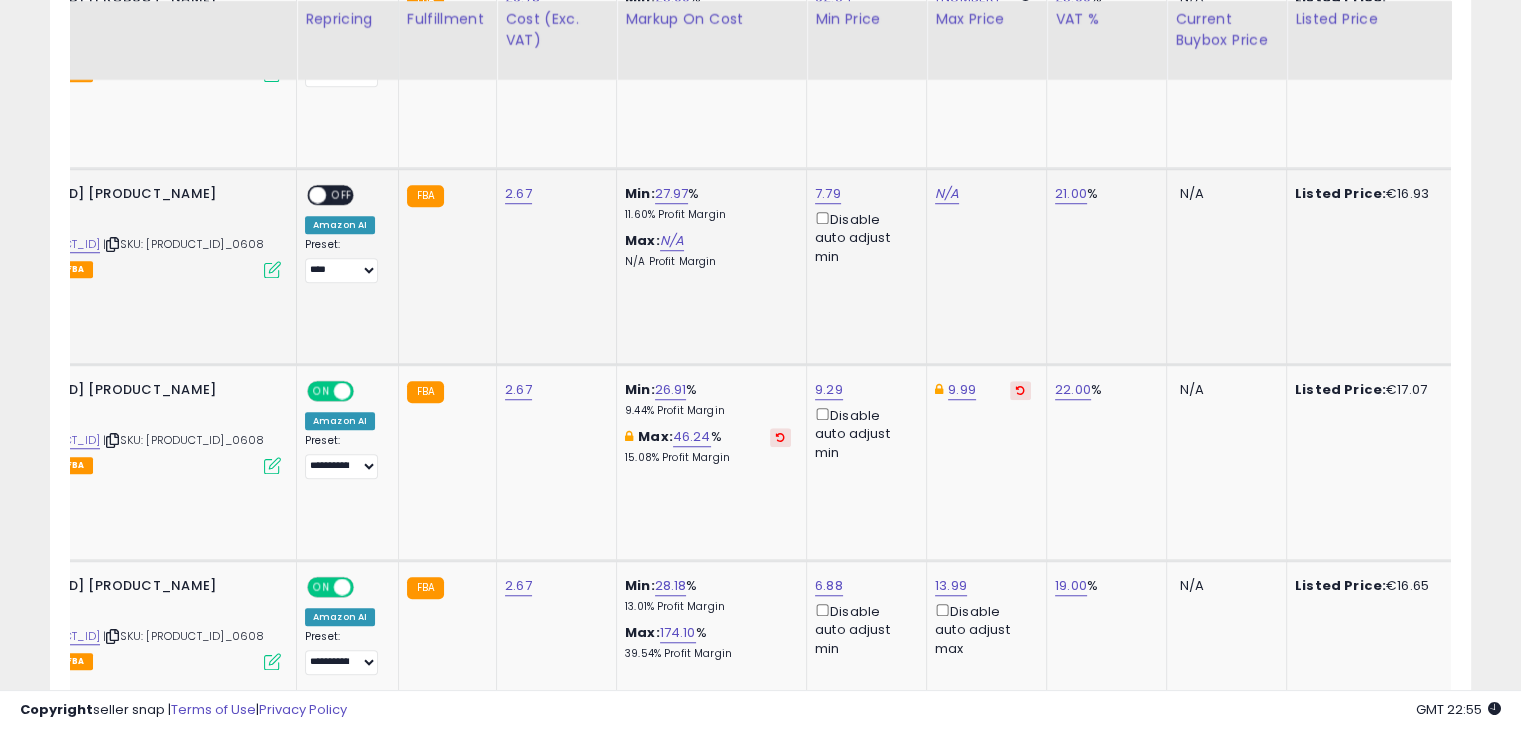 scroll, scrollTop: 0, scrollLeft: 25, axis: horizontal 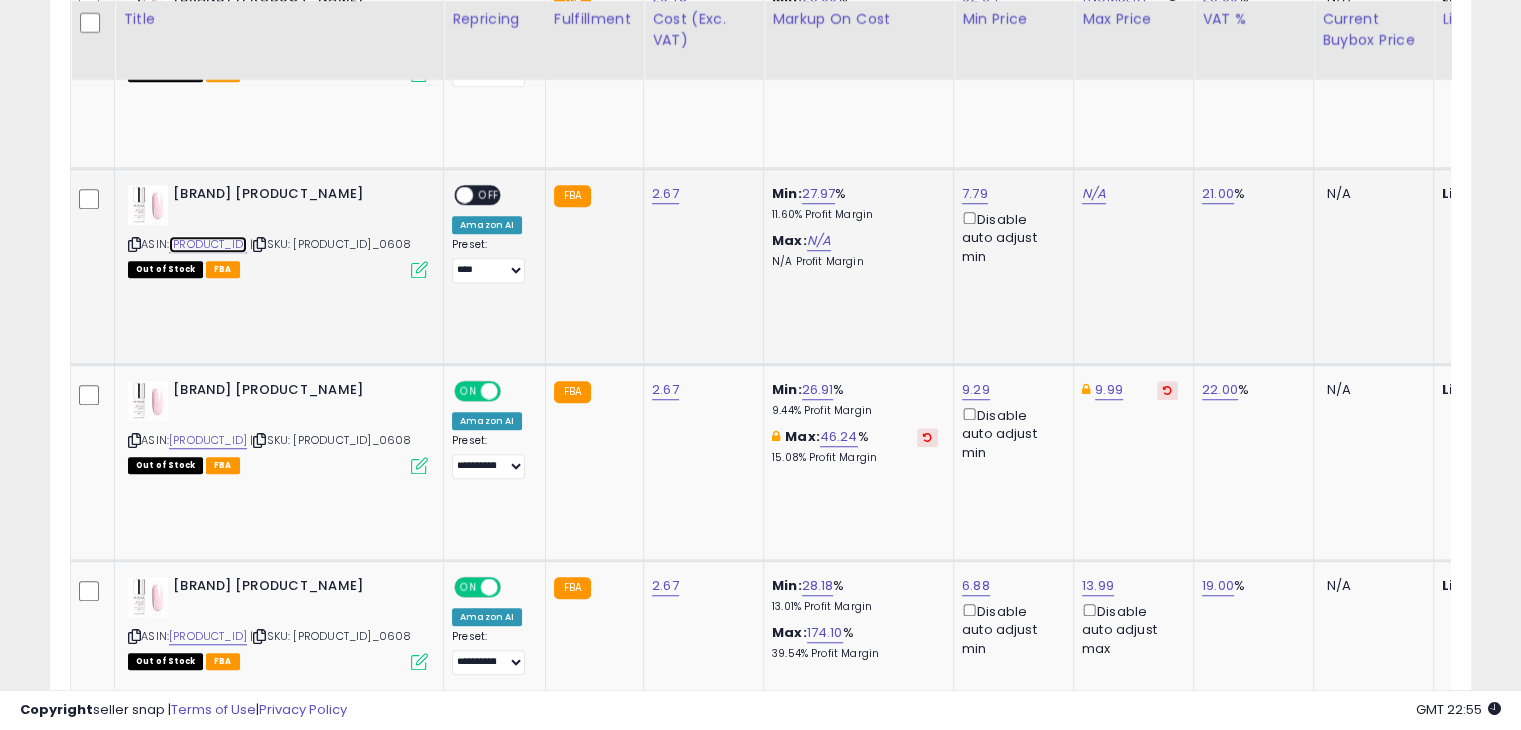 click on "B085TFR6ZH" at bounding box center (208, 244) 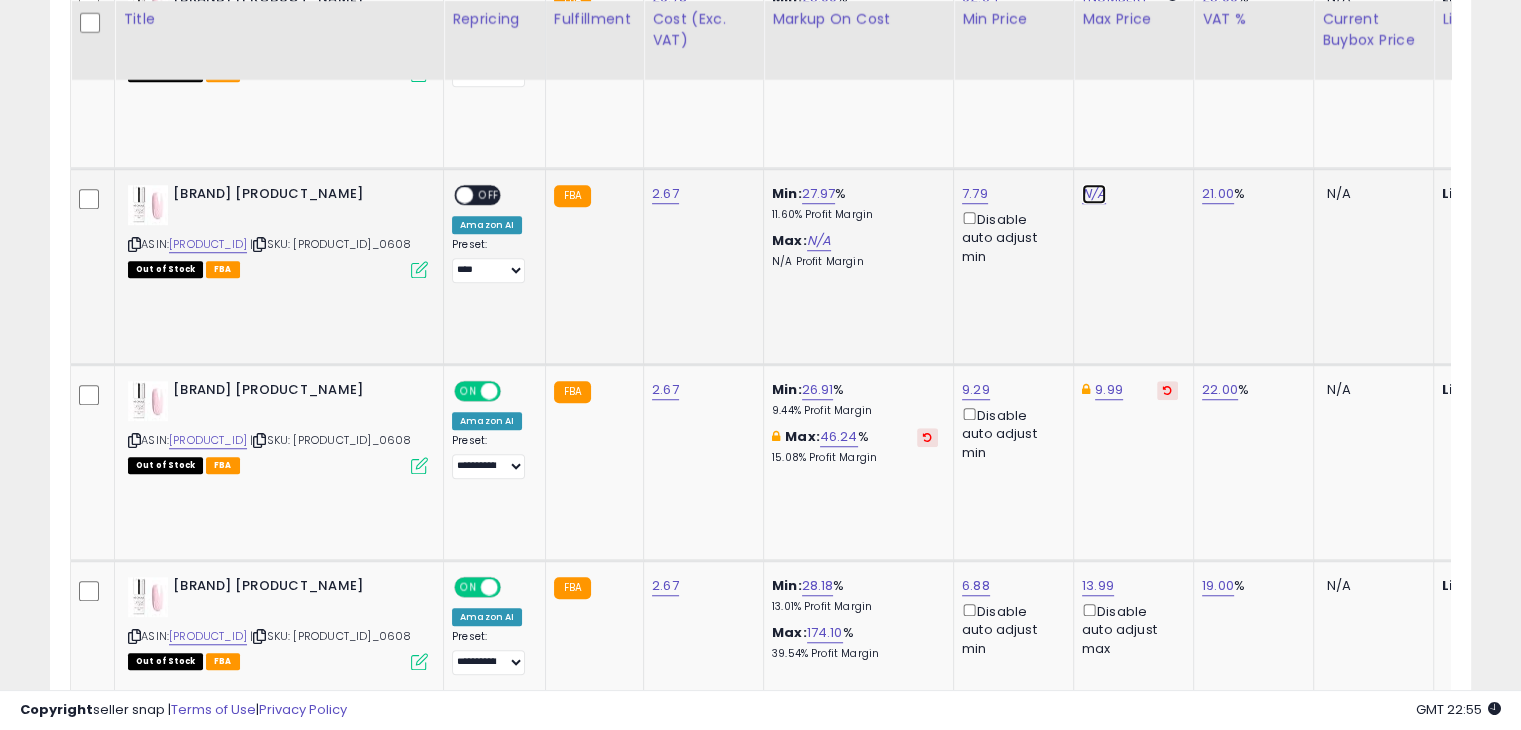 click on "N/A" at bounding box center (1094, -198) 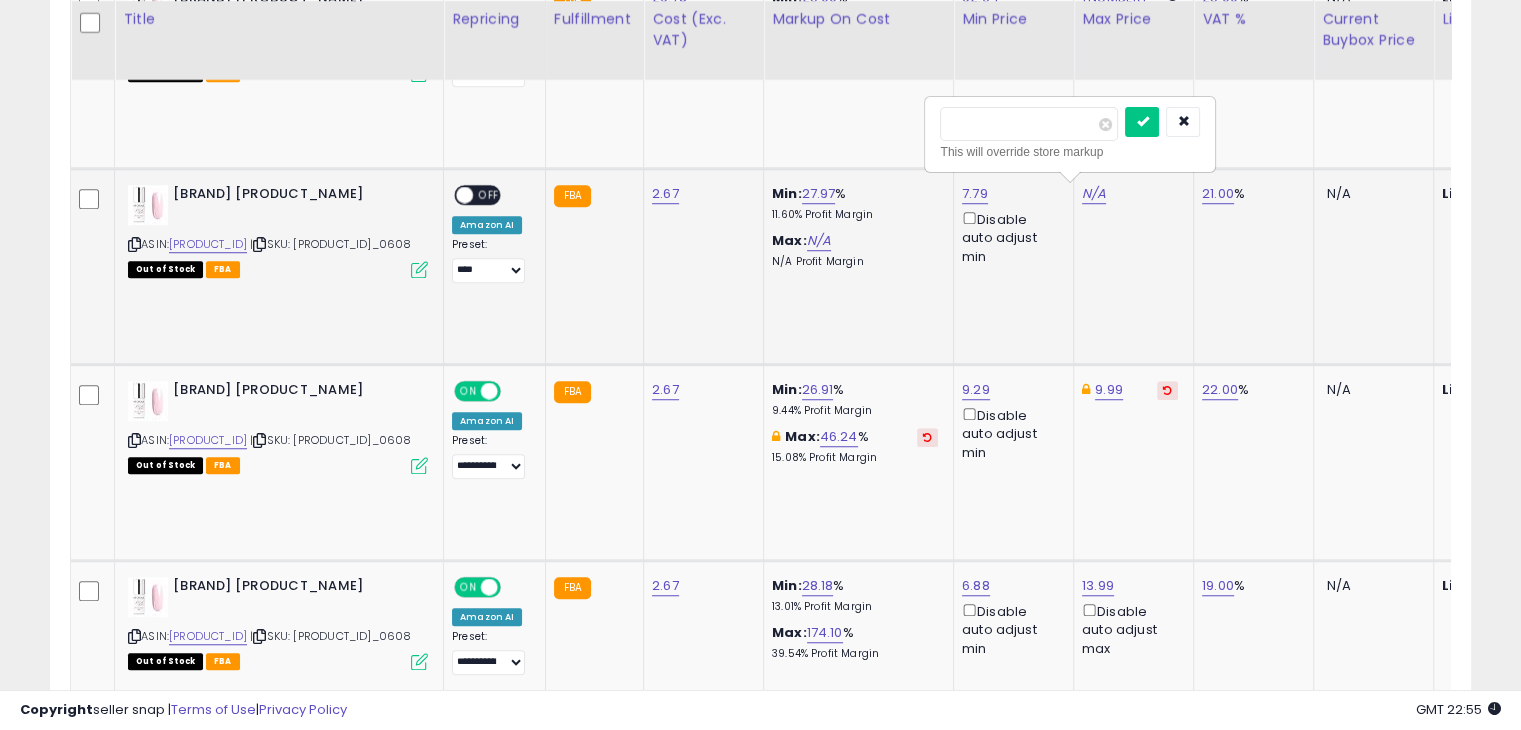 type on "****" 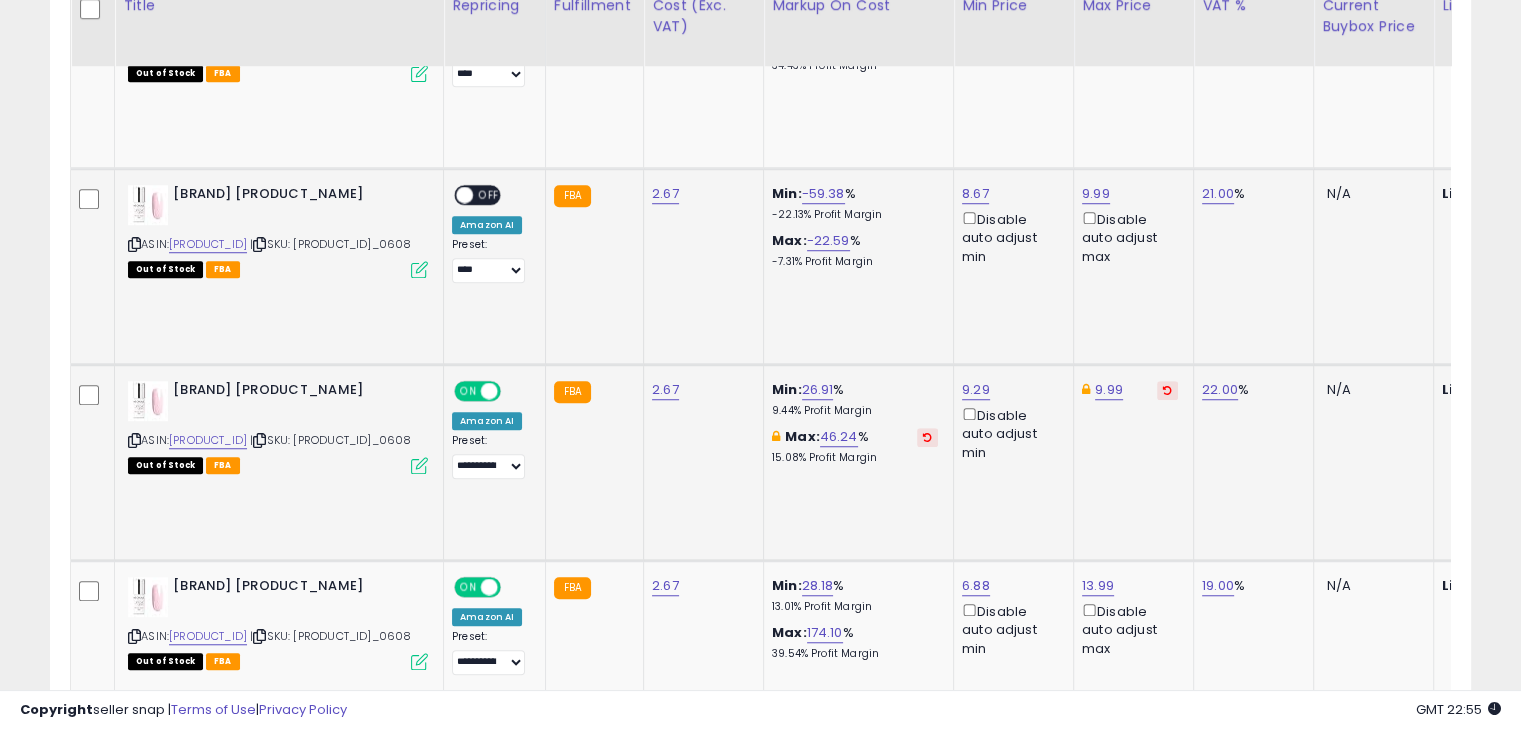 scroll, scrollTop: 1268, scrollLeft: 0, axis: vertical 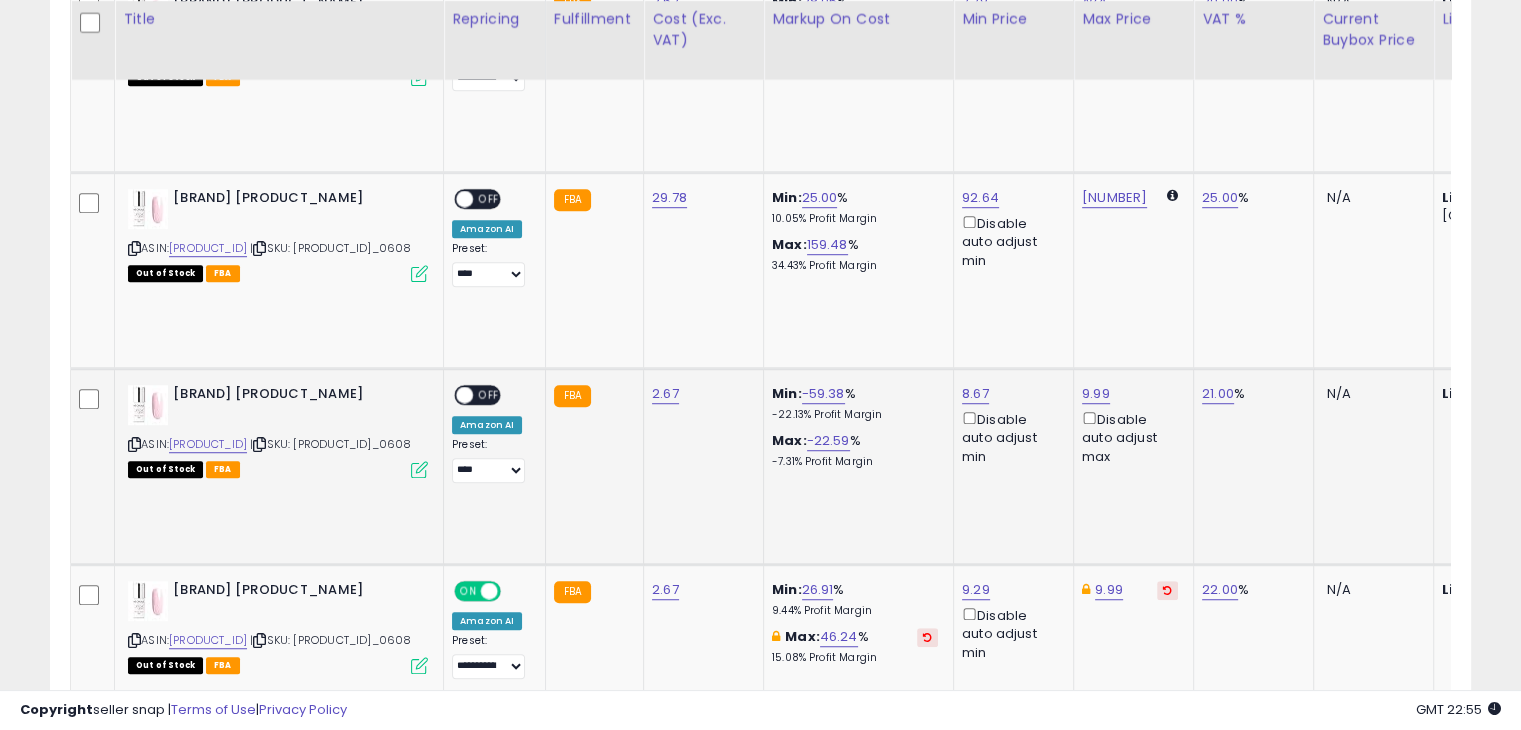 click on "OFF" at bounding box center [489, 395] 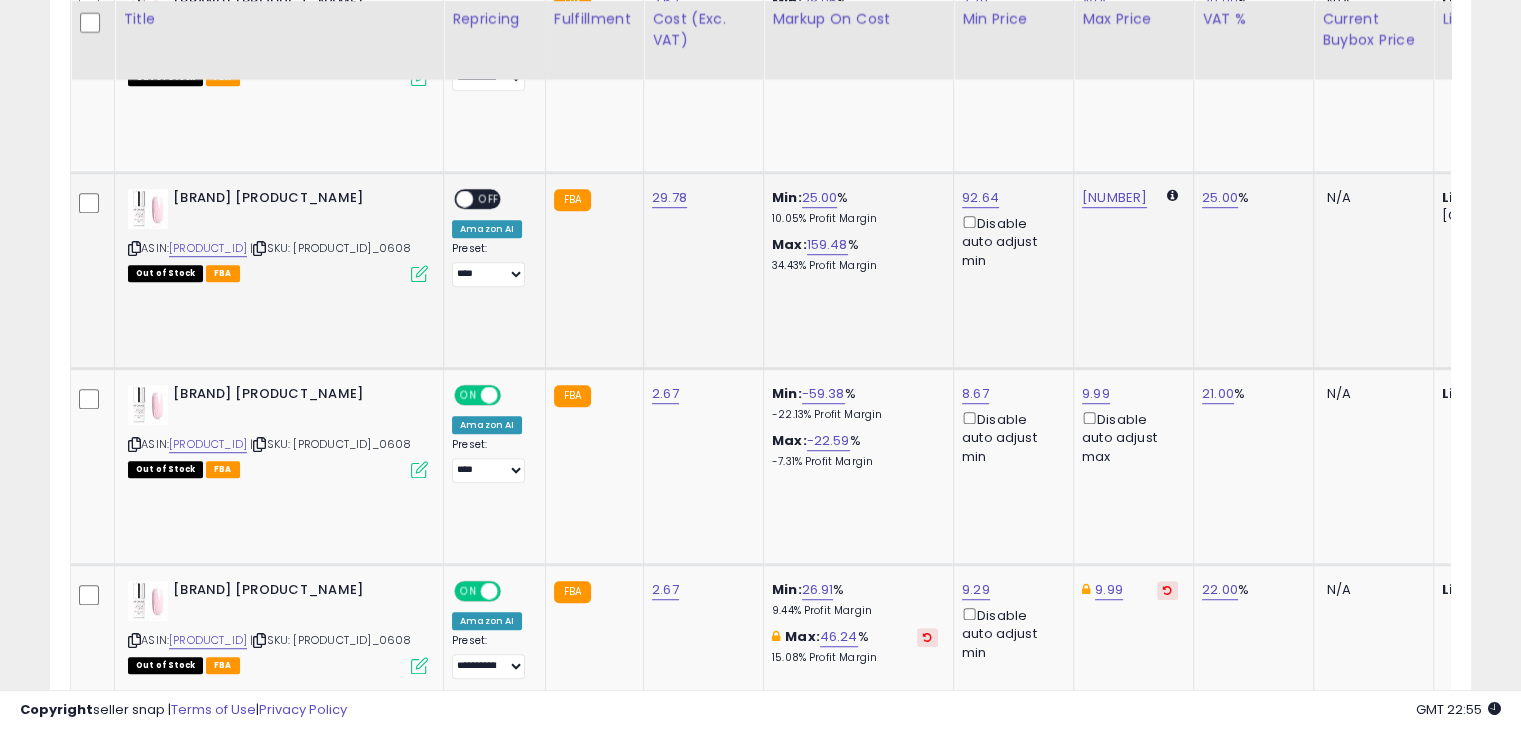 click at bounding box center [464, 199] 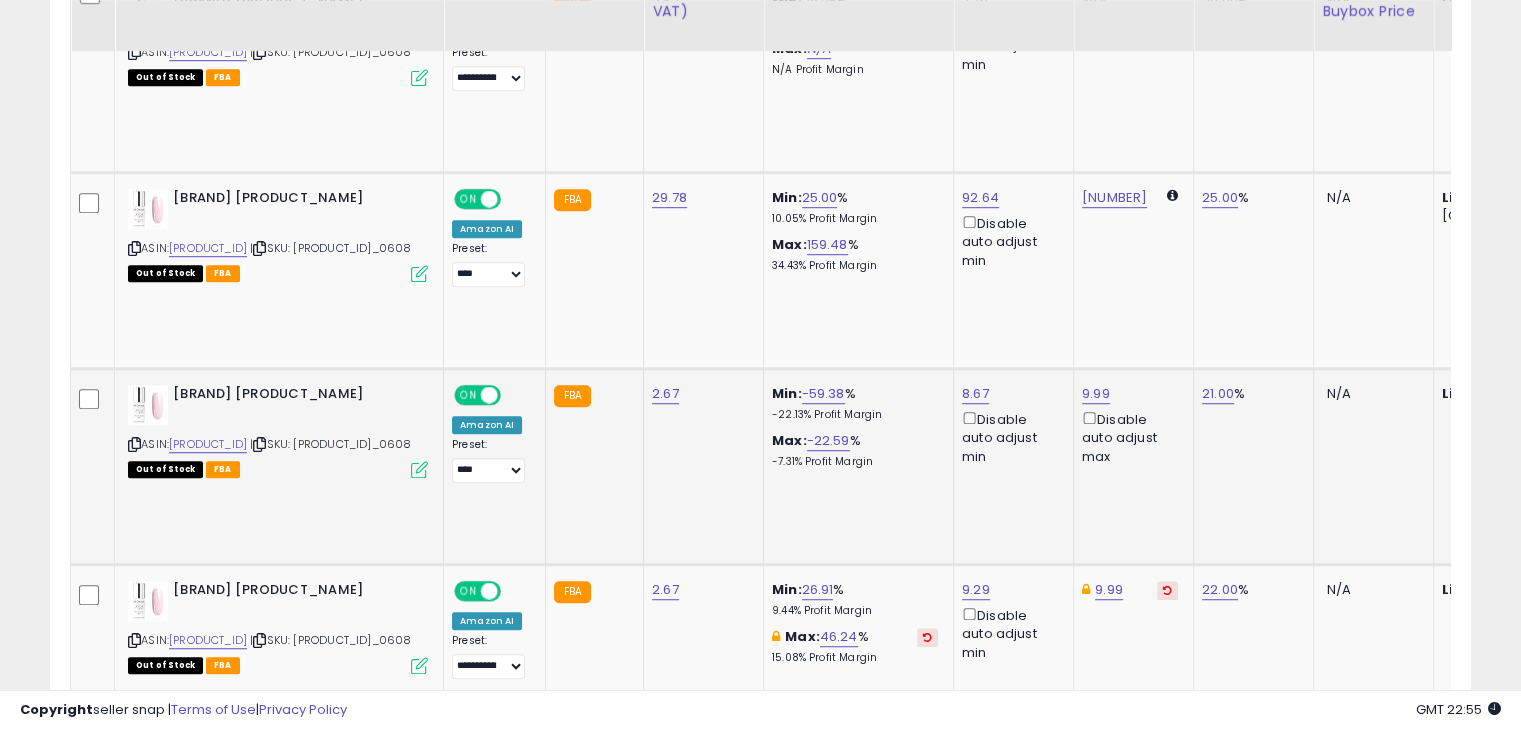 scroll, scrollTop: 1068, scrollLeft: 0, axis: vertical 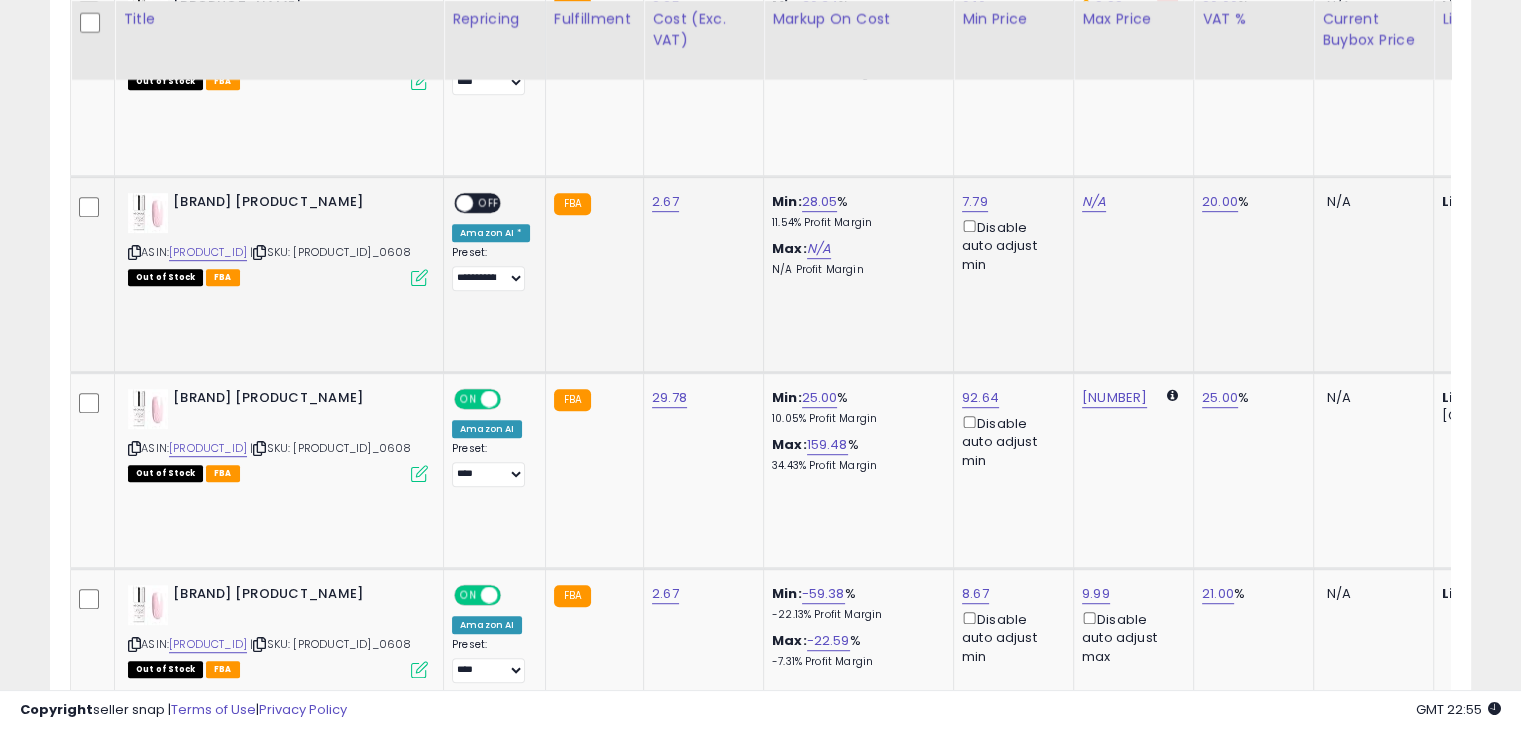 click on "**********" 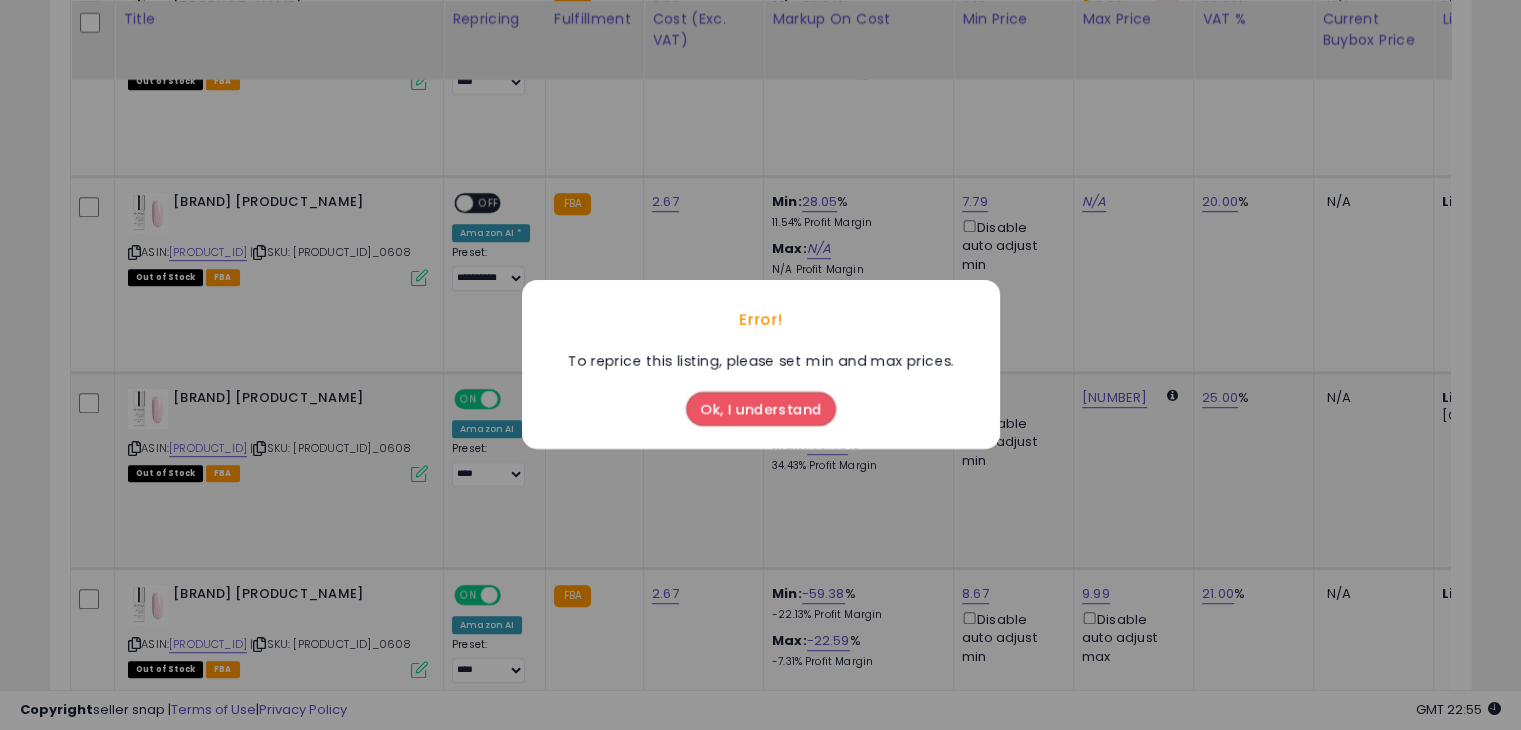 click on "Ok, I understand" at bounding box center (761, 410) 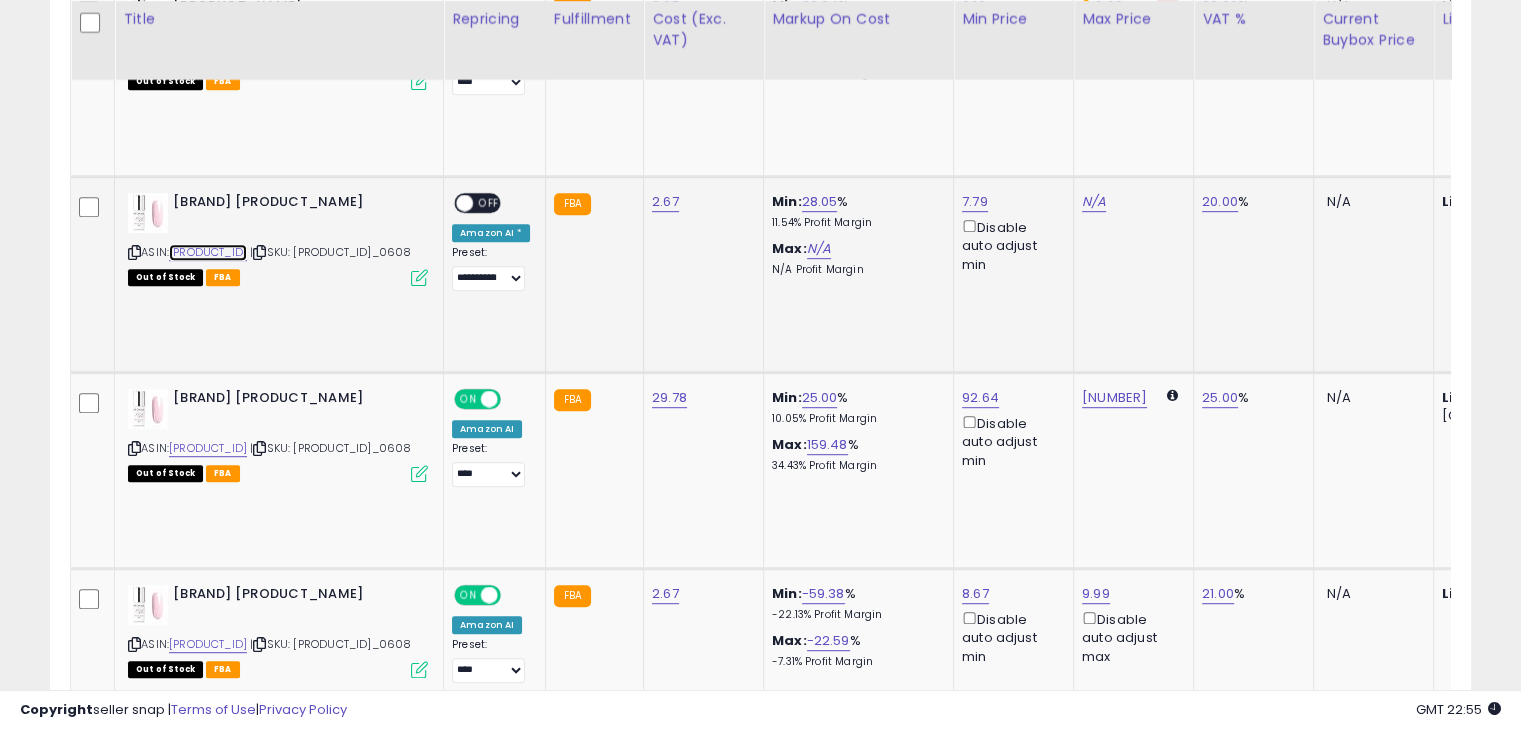 click on "B085TFR6ZH" at bounding box center (208, 252) 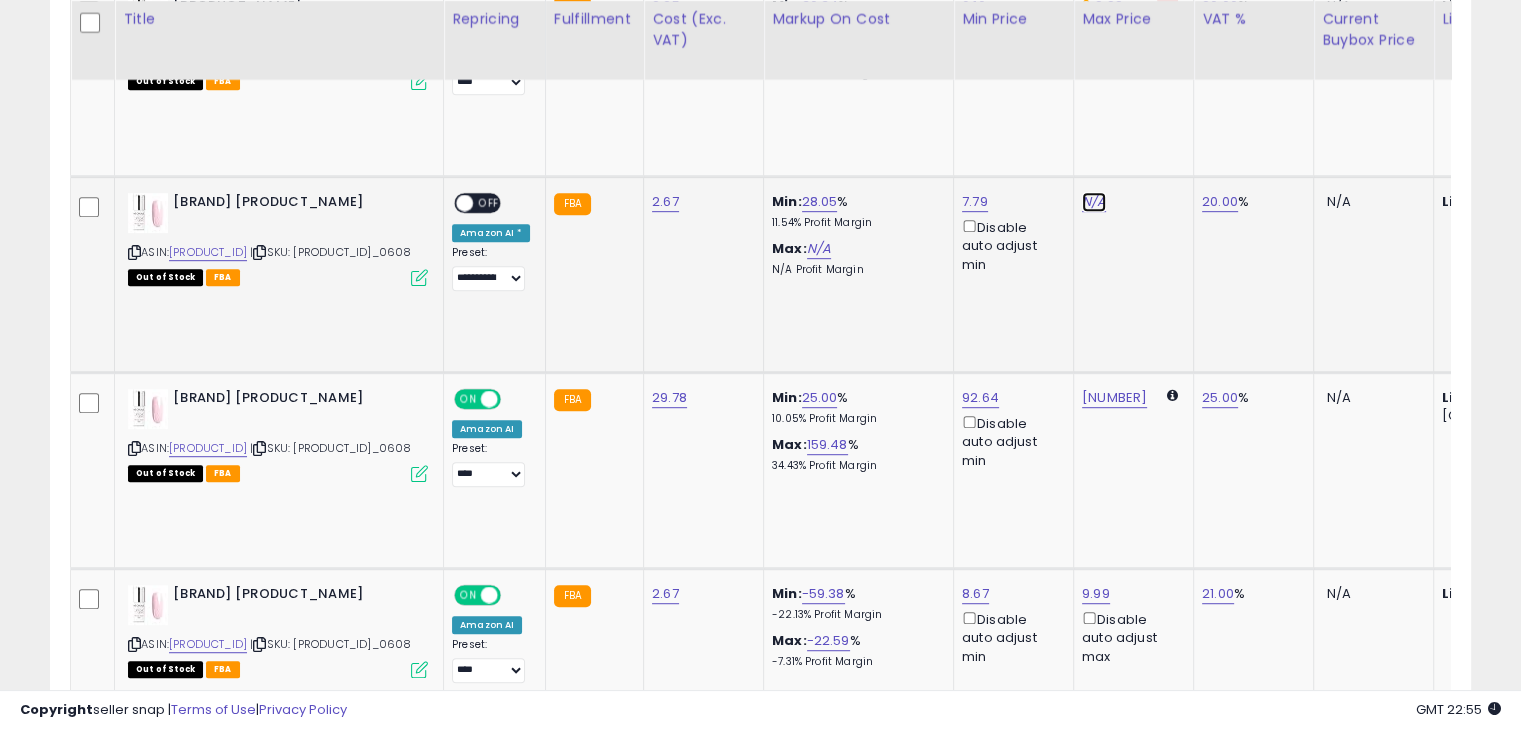 click on "N/A" at bounding box center [1094, 202] 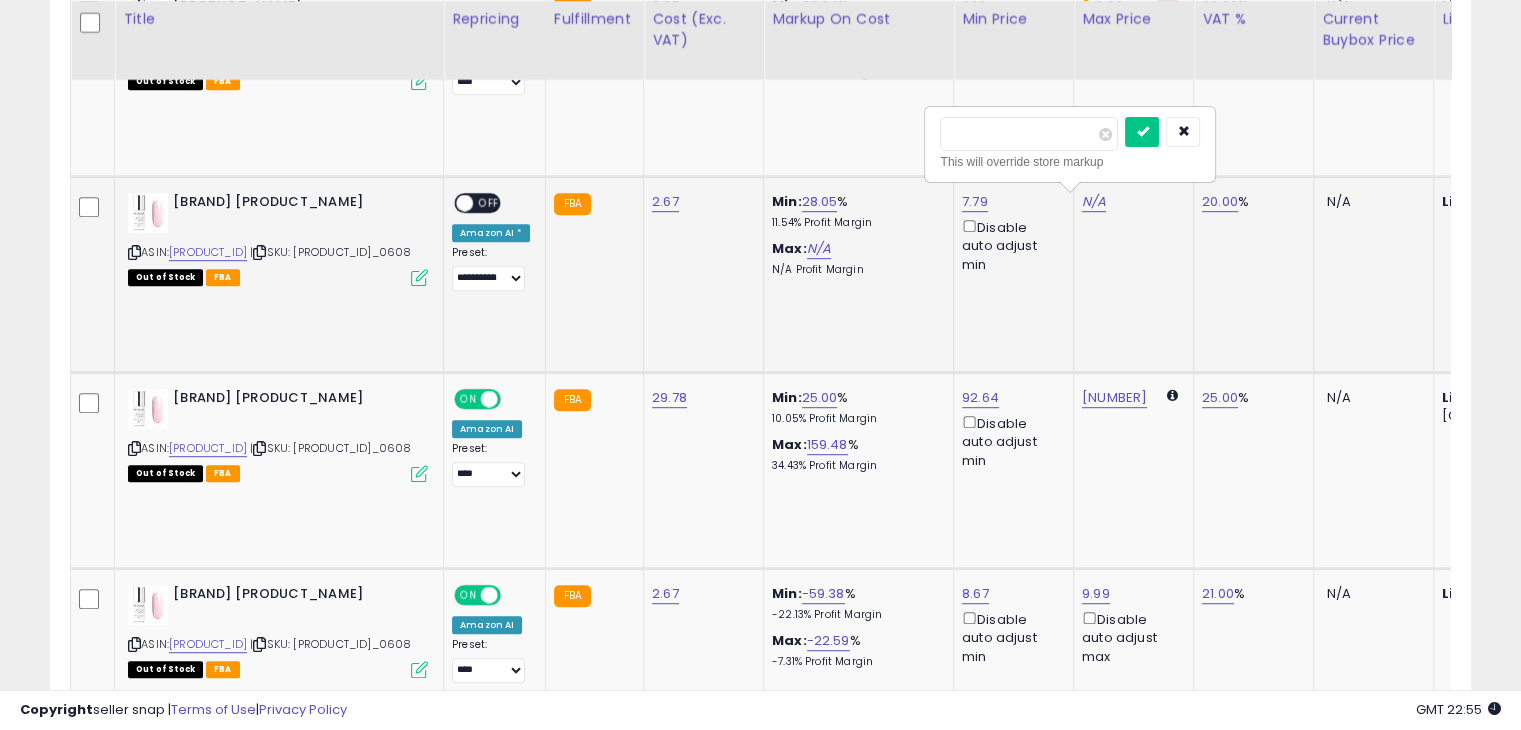 type on "****" 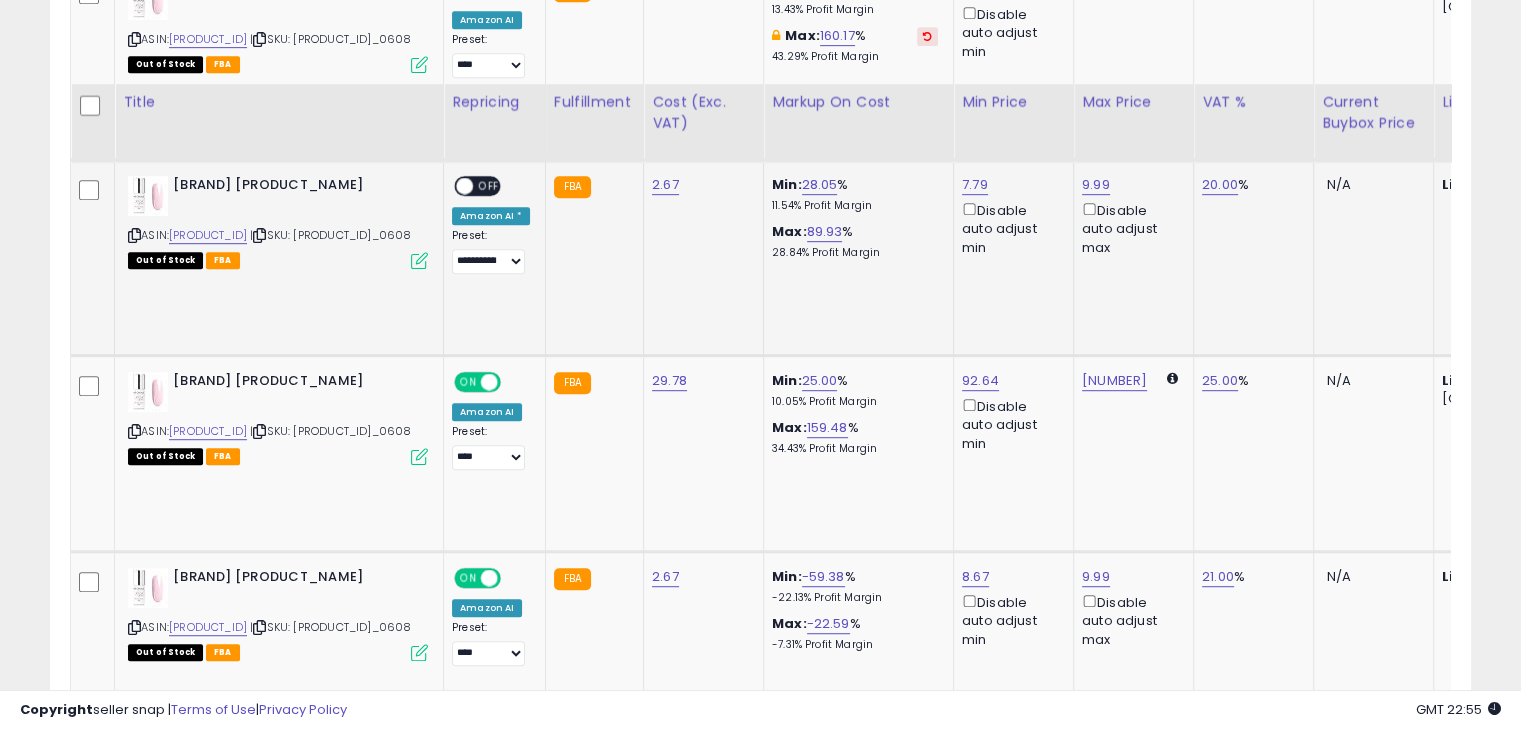 scroll, scrollTop: 968, scrollLeft: 0, axis: vertical 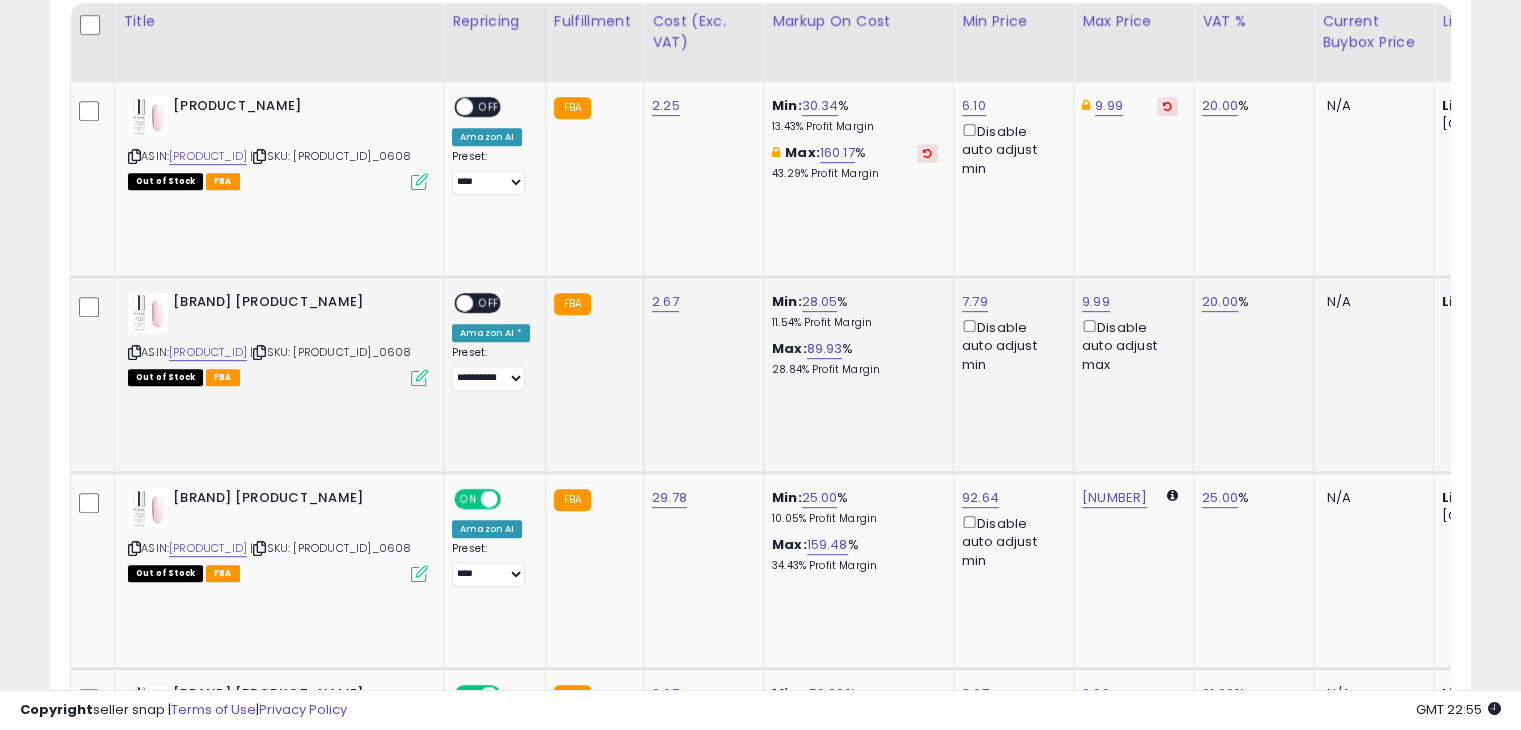 click on "**********" at bounding box center [491, 342] 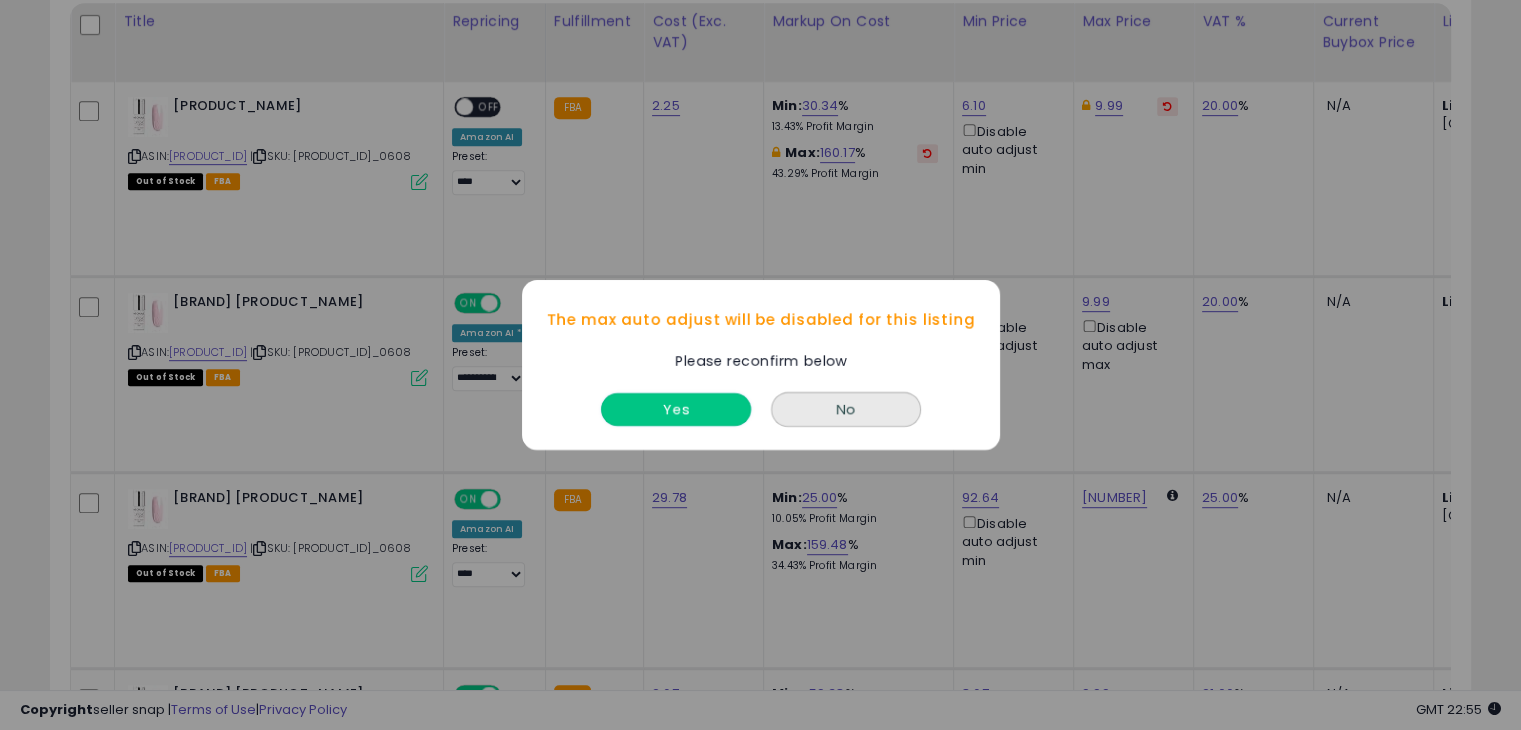 click on "Yes" at bounding box center (676, 409) 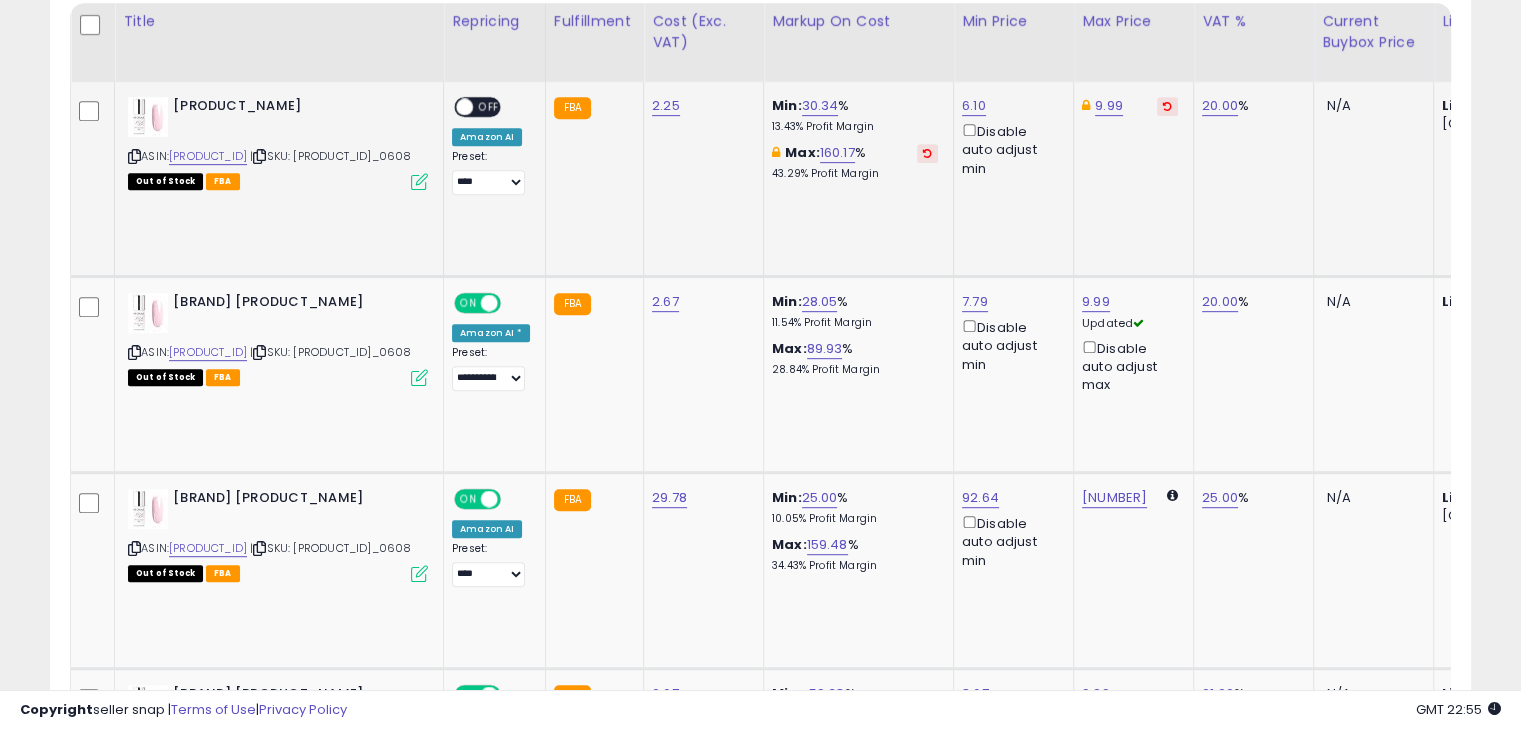 click on "OFF" at bounding box center (489, 107) 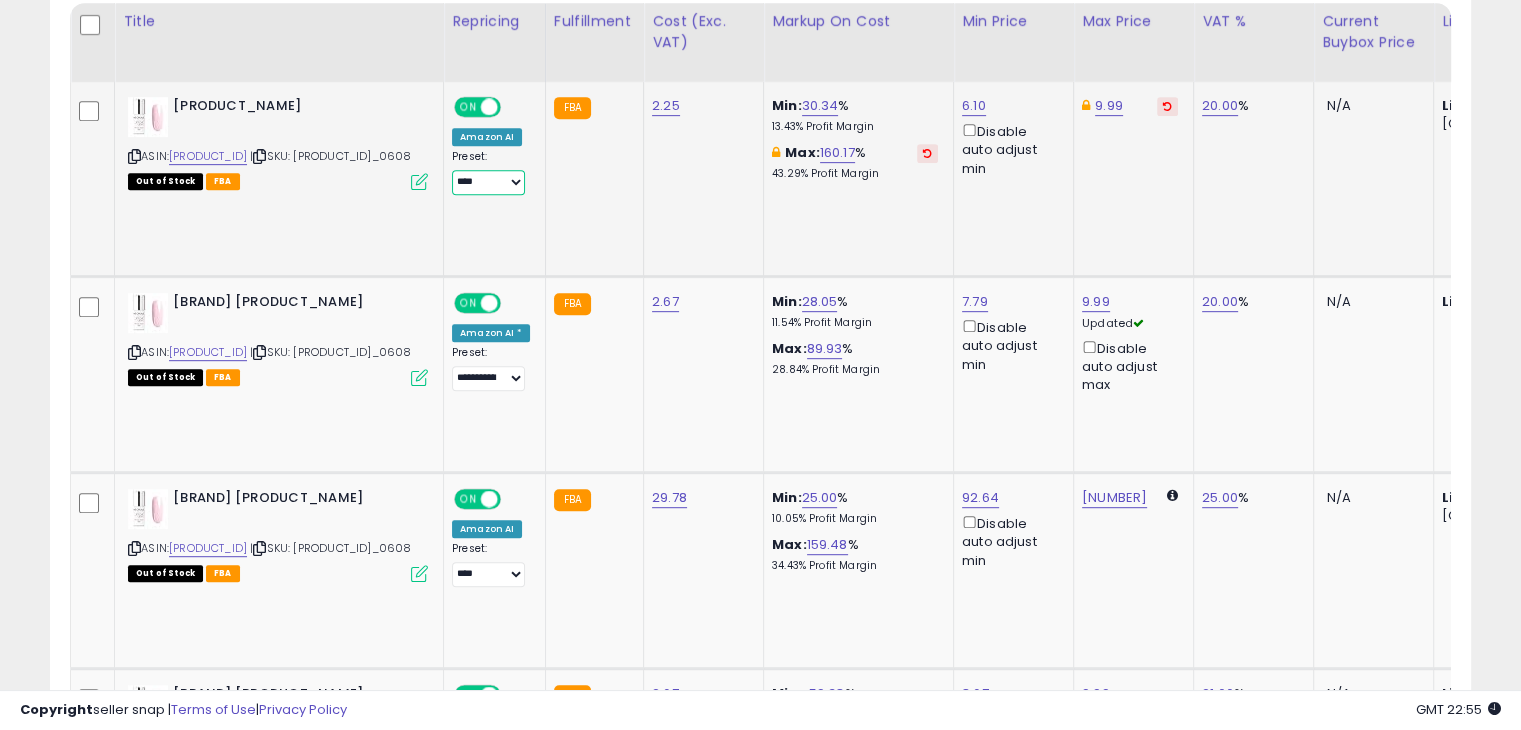 click on "**********" at bounding box center [488, 182] 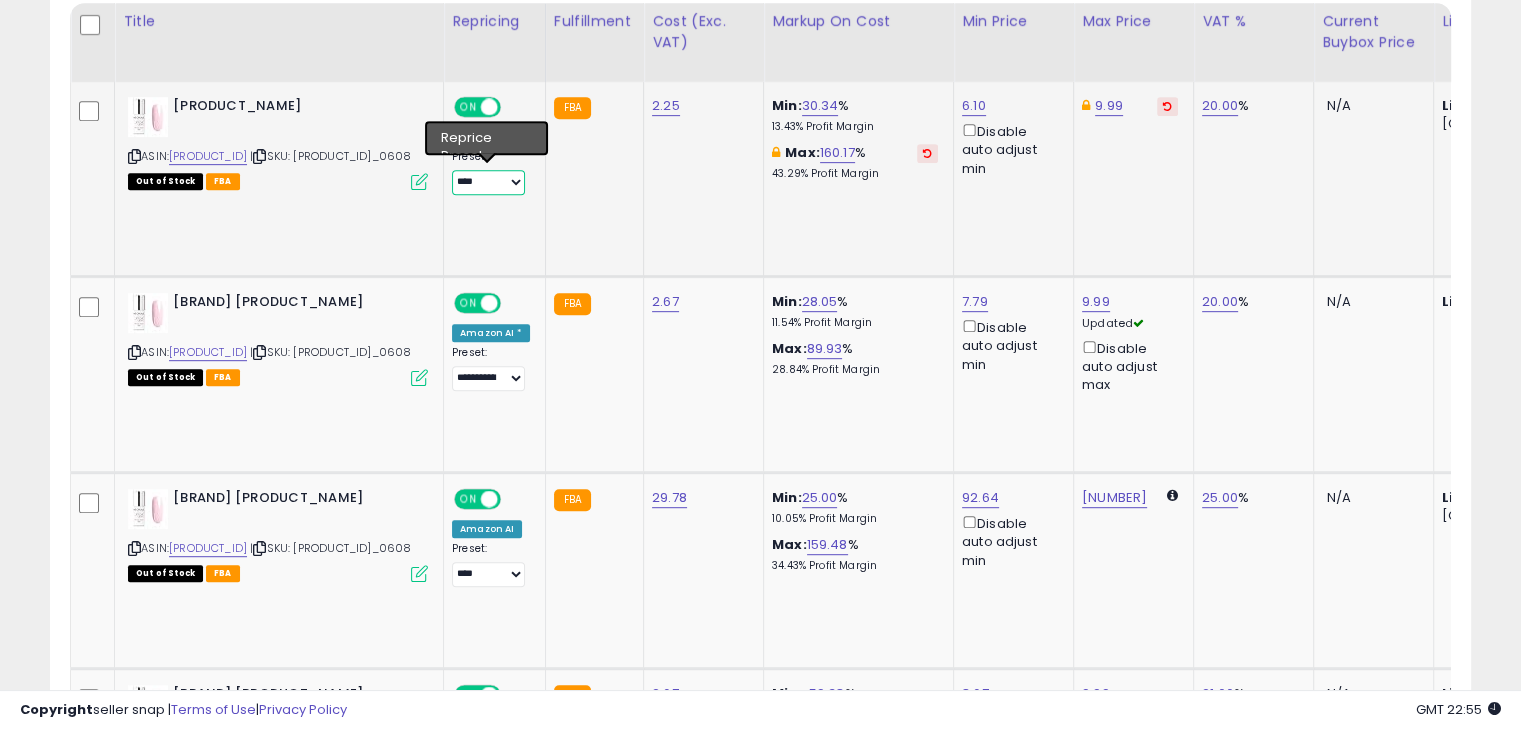 select on "**********" 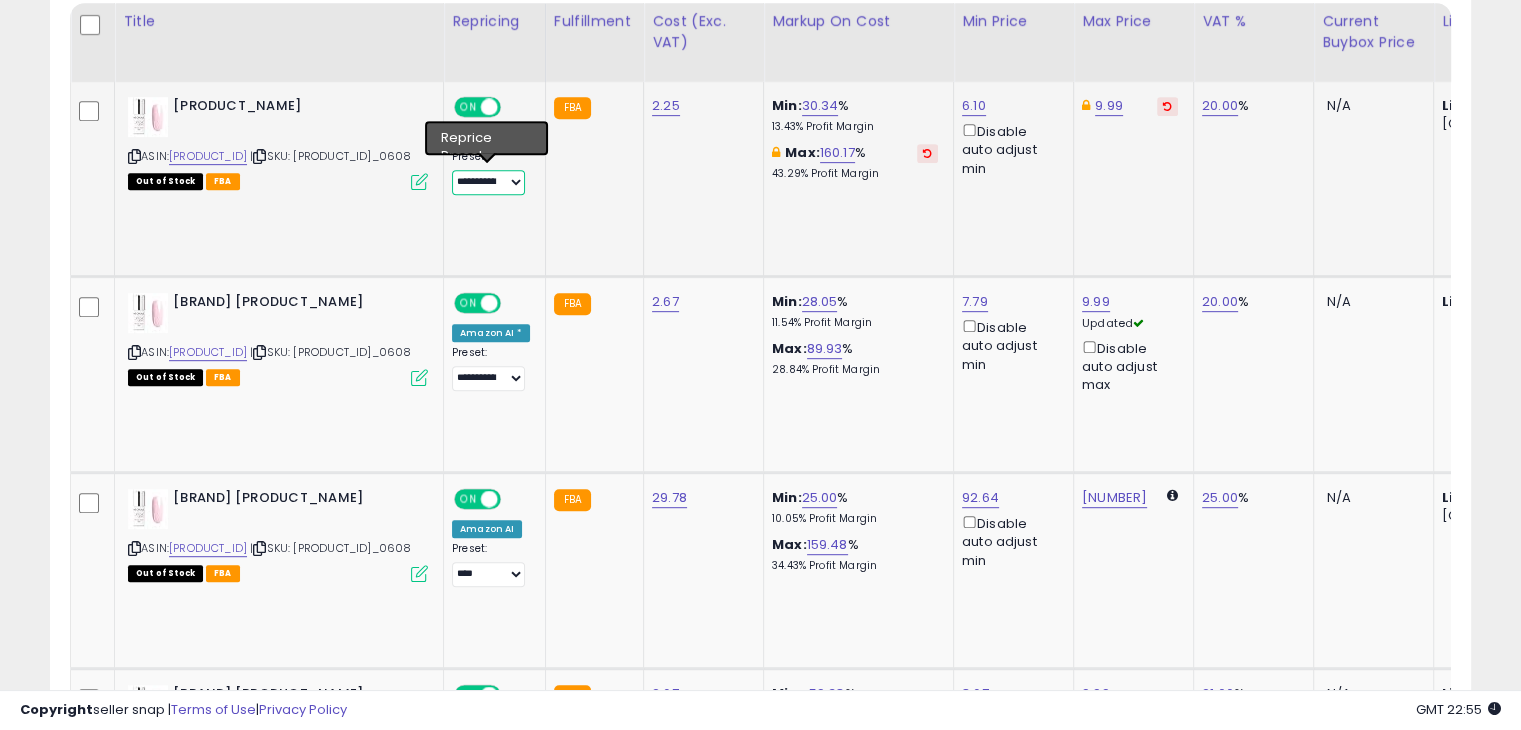 click on "**********" at bounding box center [488, 182] 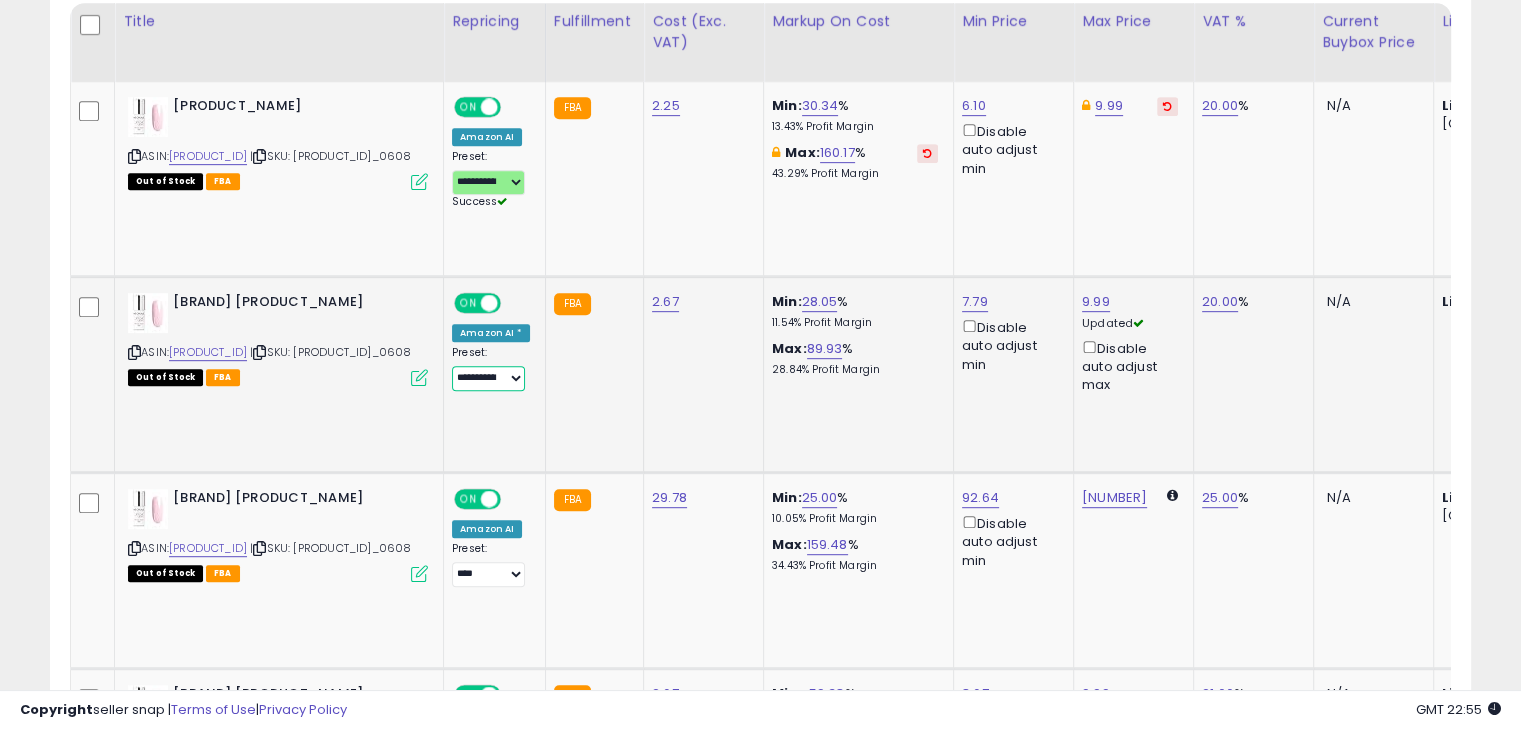 click on "**********" at bounding box center (488, 378) 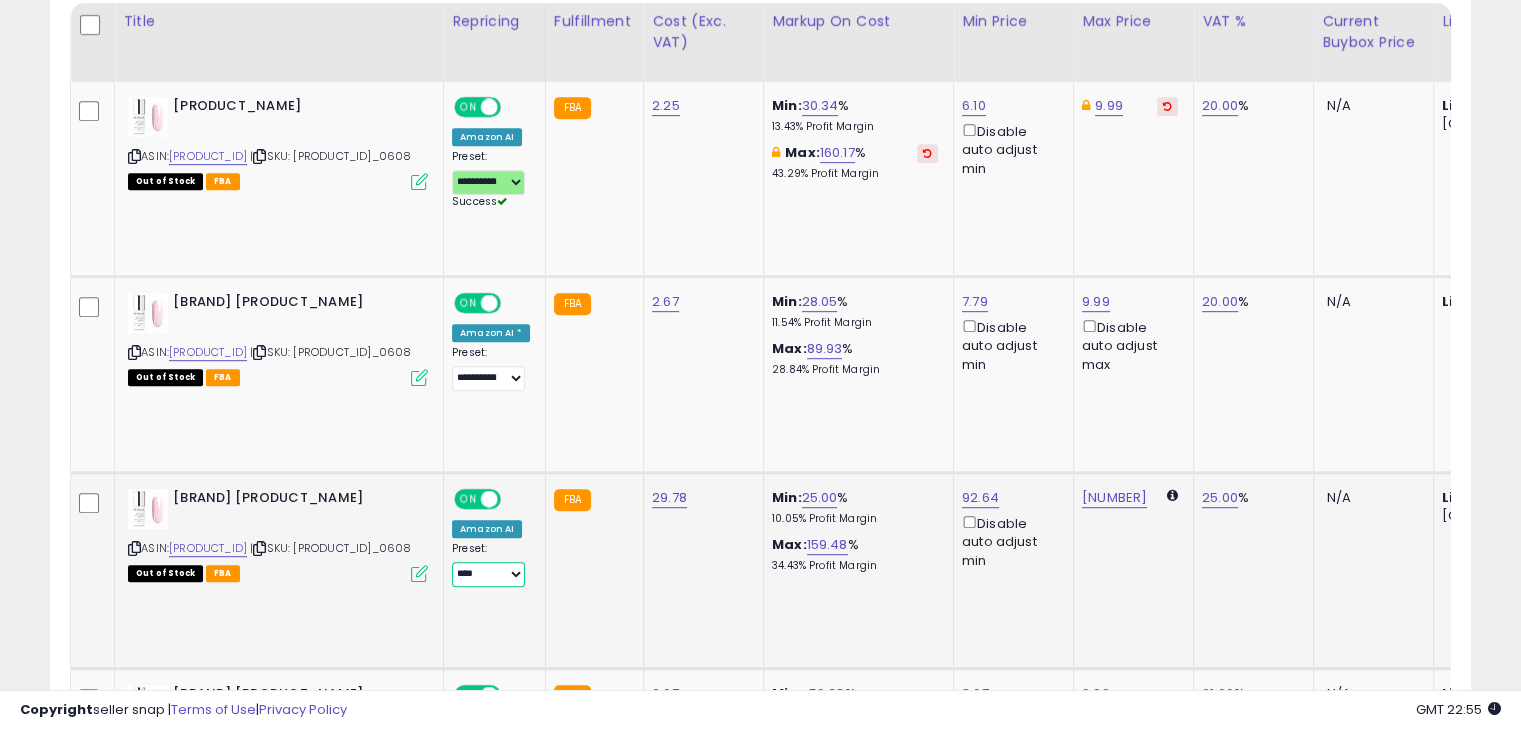 click on "**********" at bounding box center (488, 574) 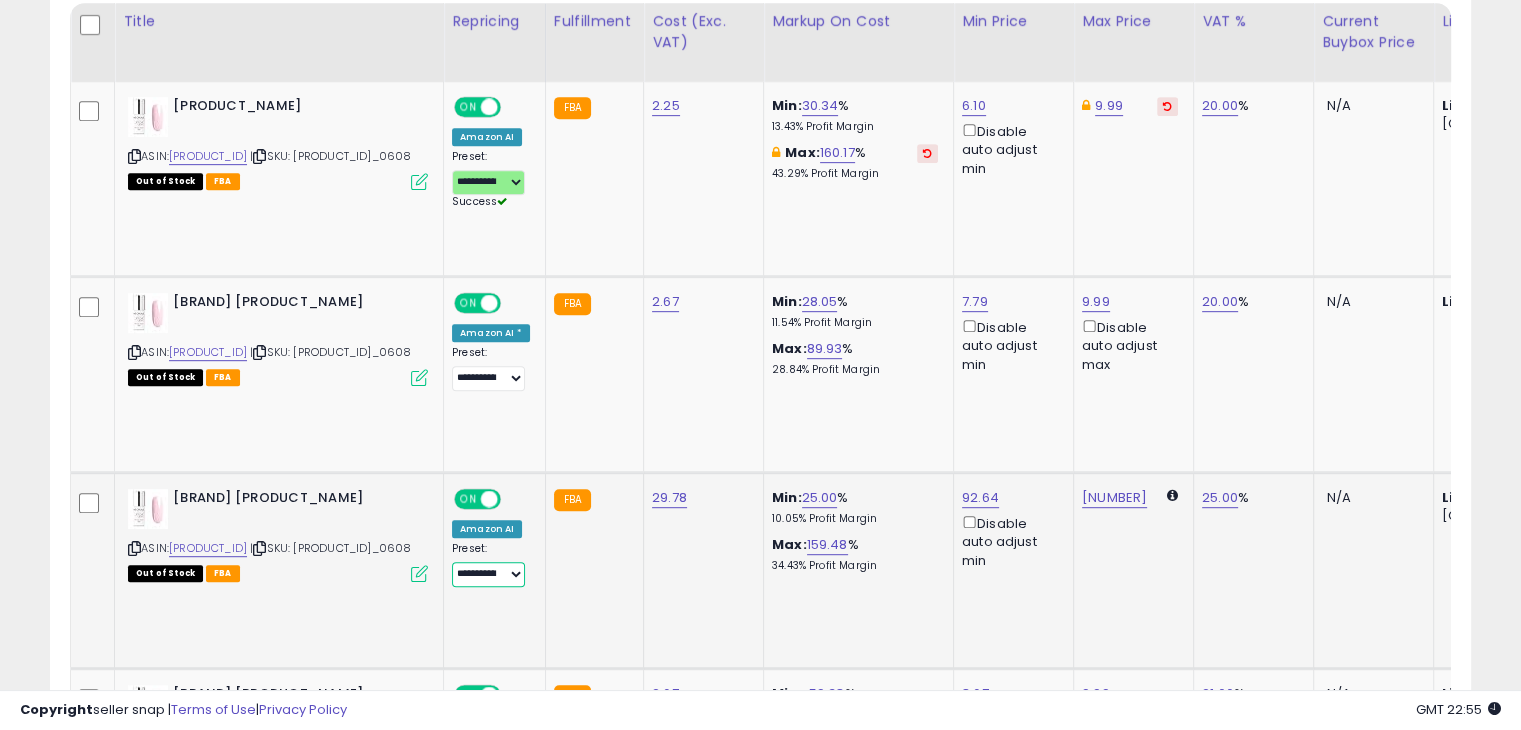 click on "**********" at bounding box center (488, 574) 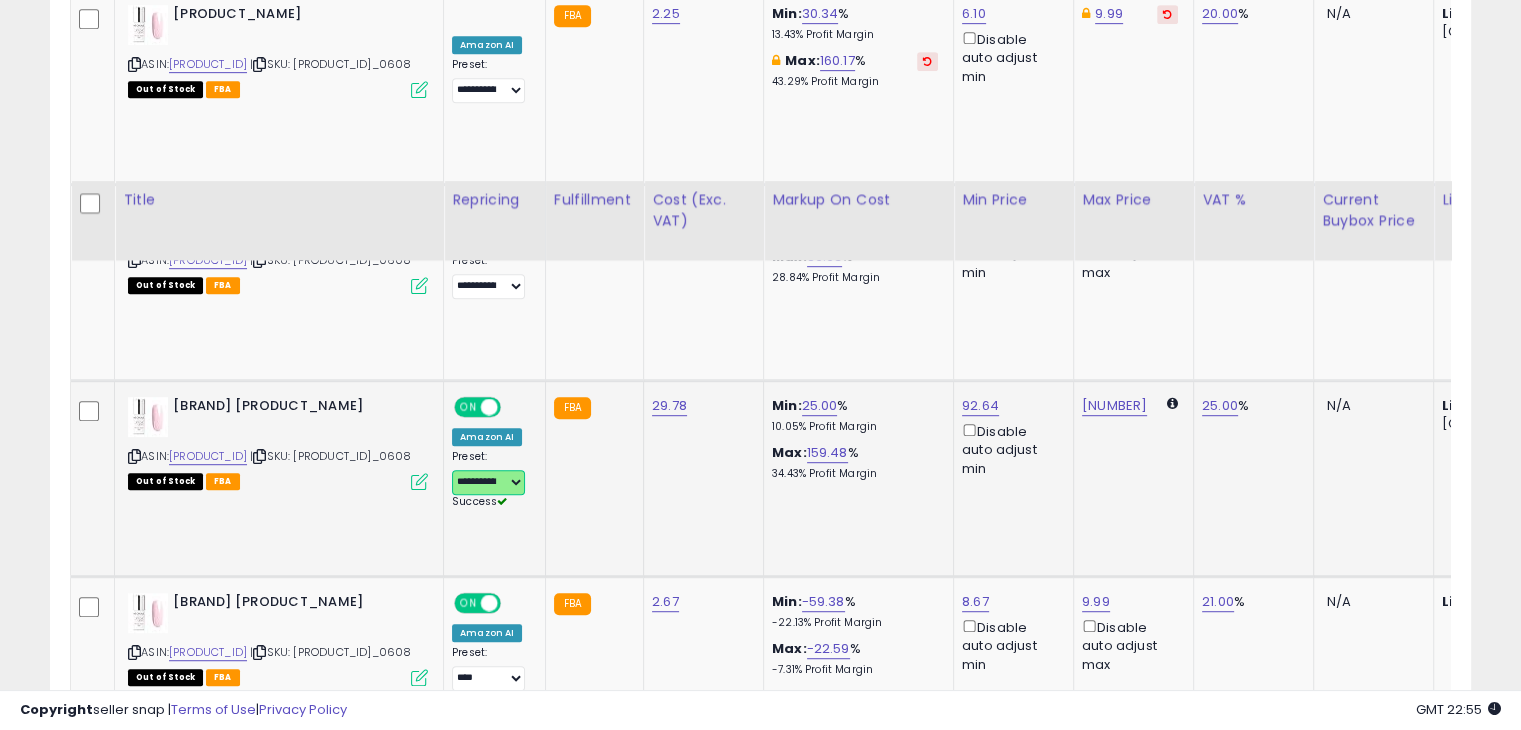 scroll, scrollTop: 1268, scrollLeft: 0, axis: vertical 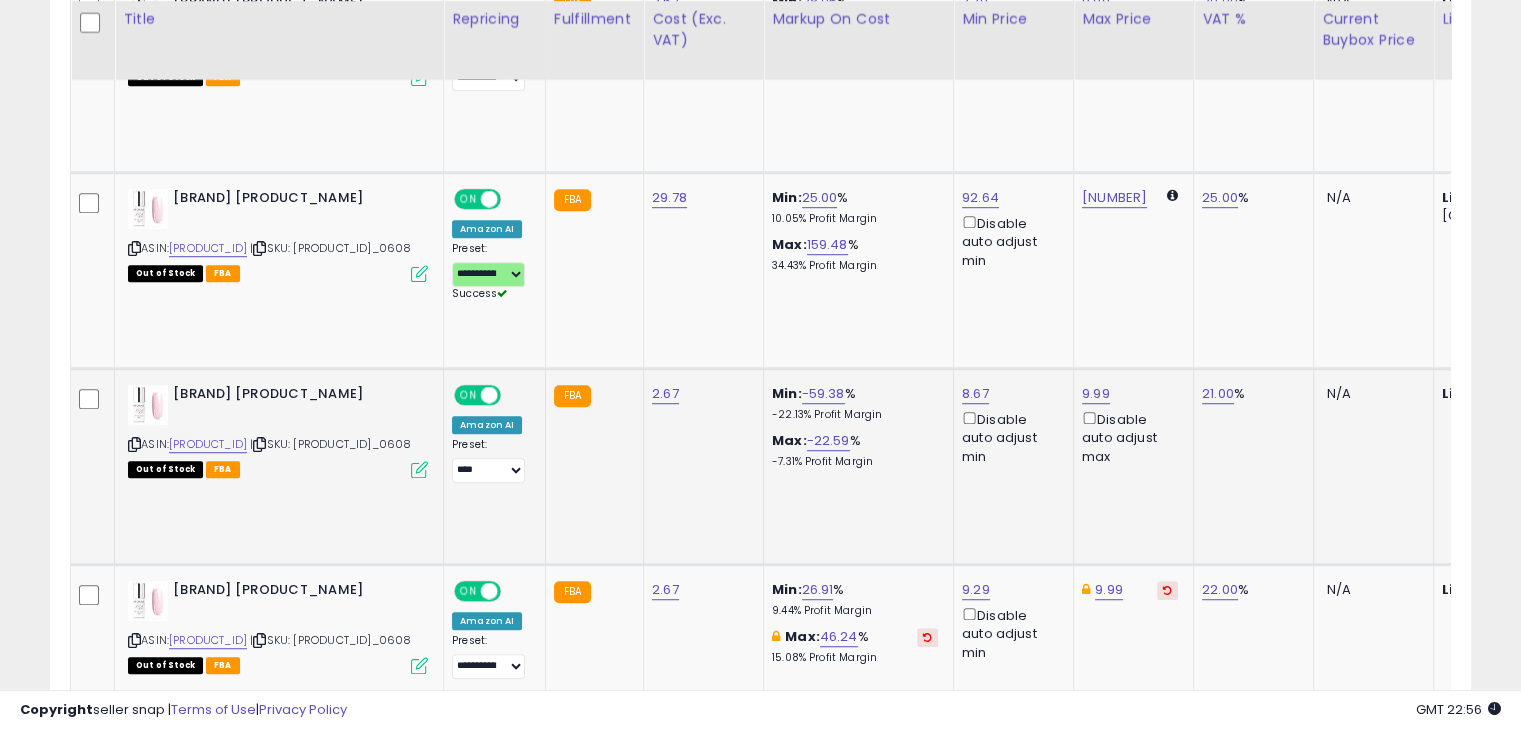 click on "FBA" 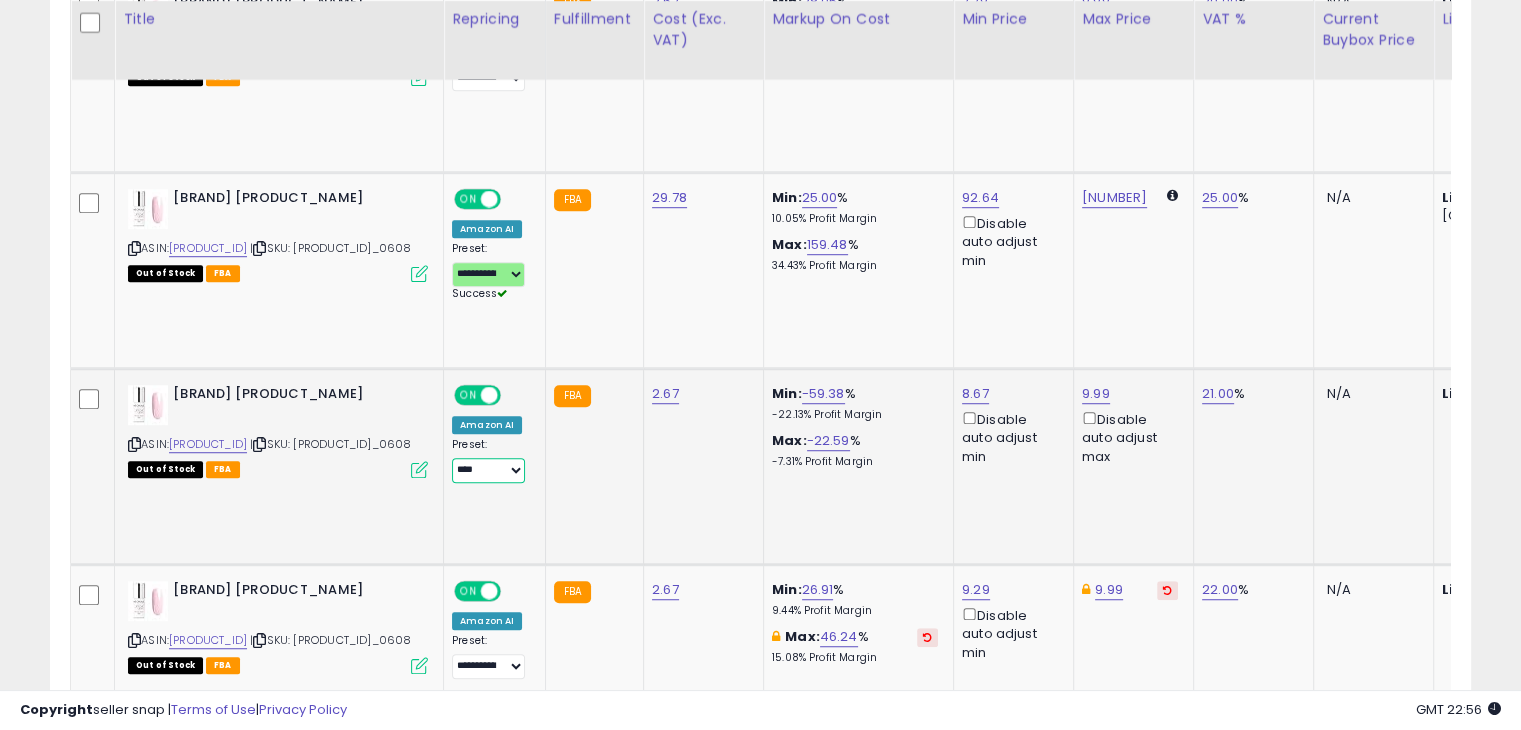 click on "**********" at bounding box center (488, 470) 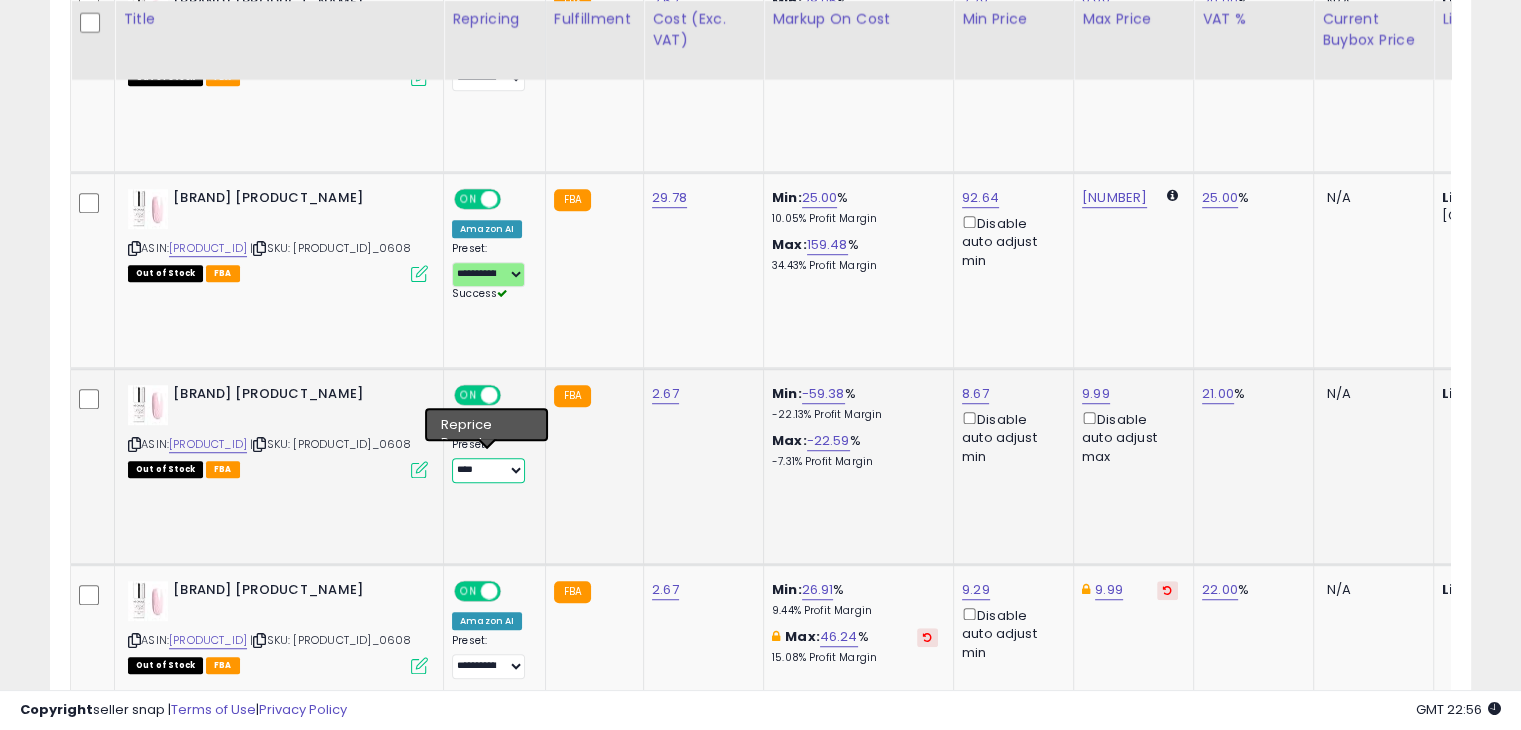 select on "**********" 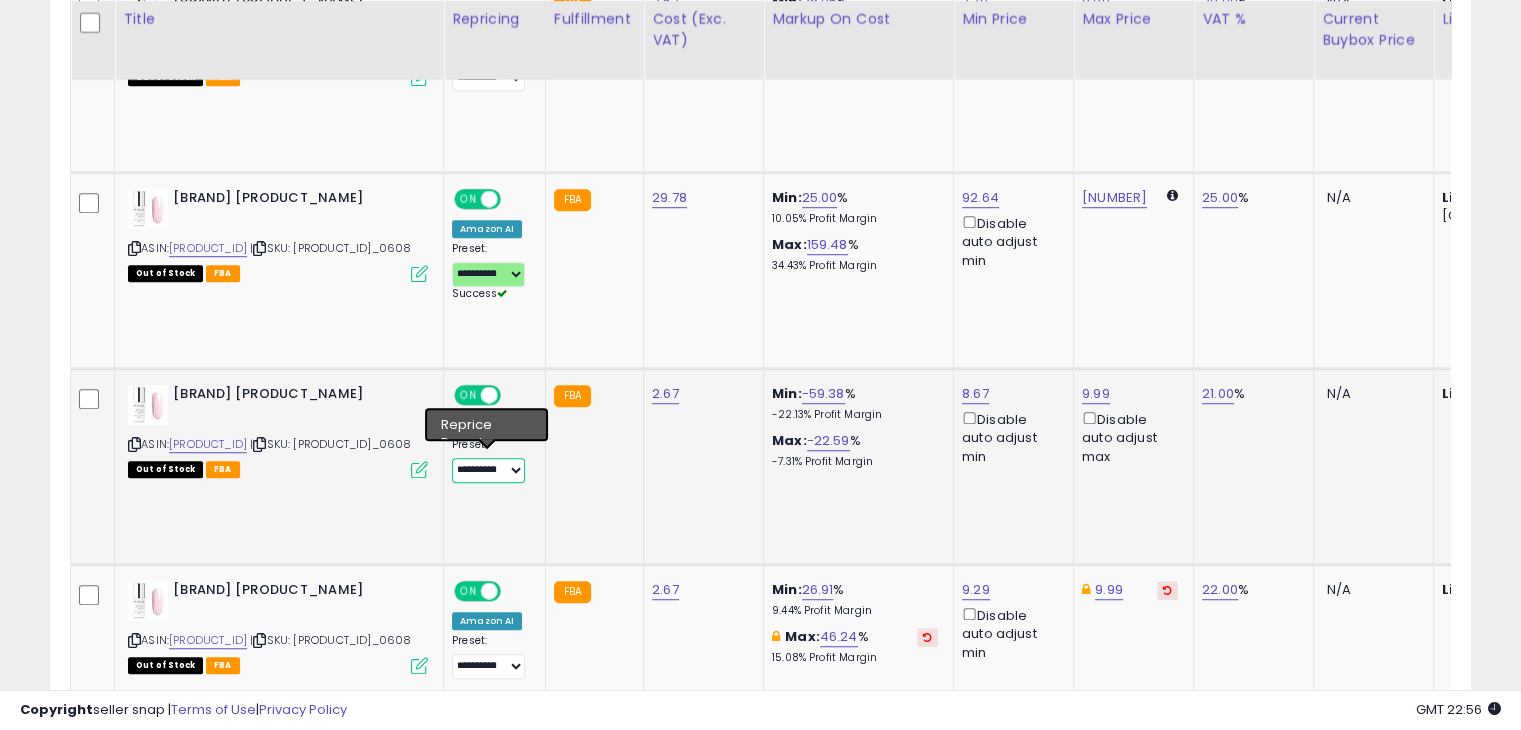 click on "**********" at bounding box center (488, 470) 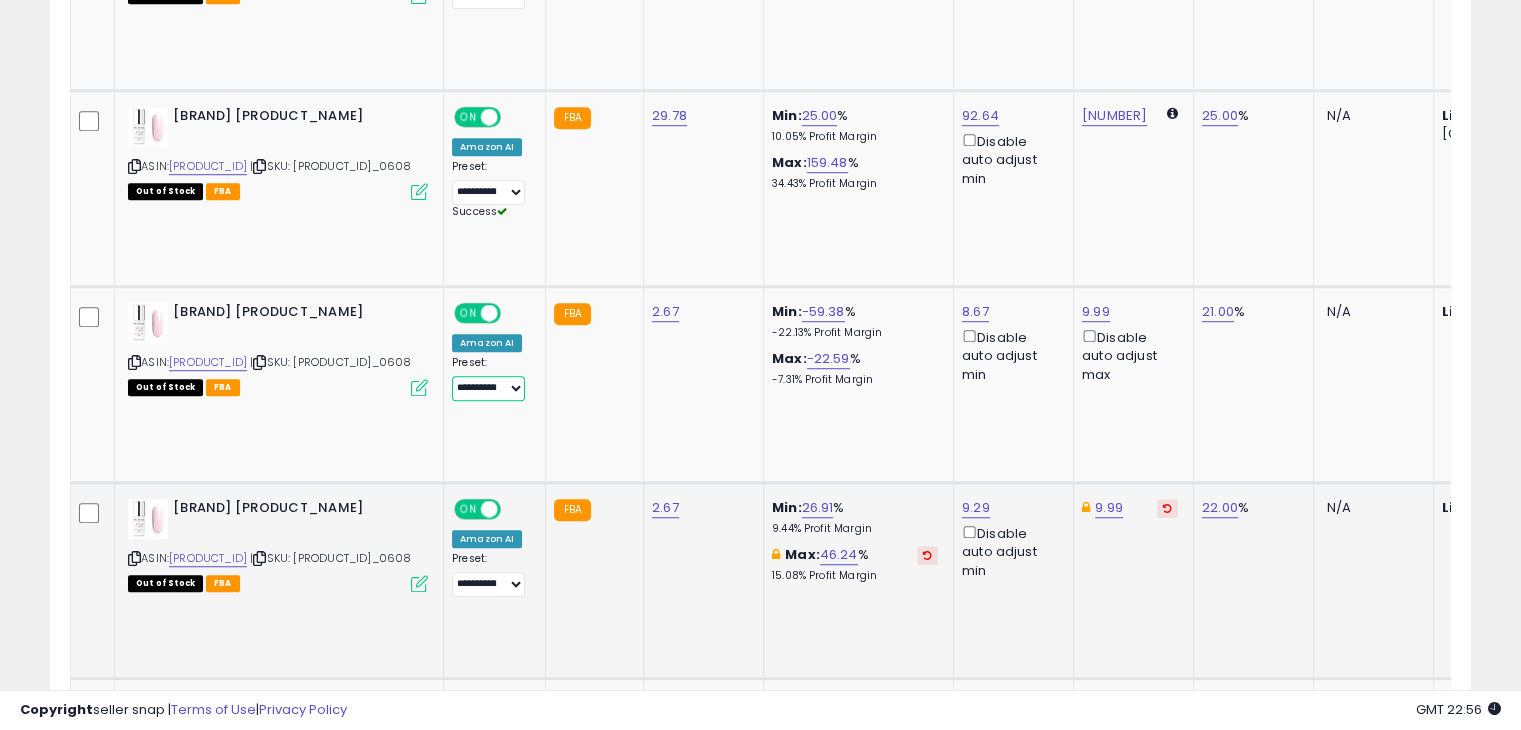 scroll, scrollTop: 1468, scrollLeft: 0, axis: vertical 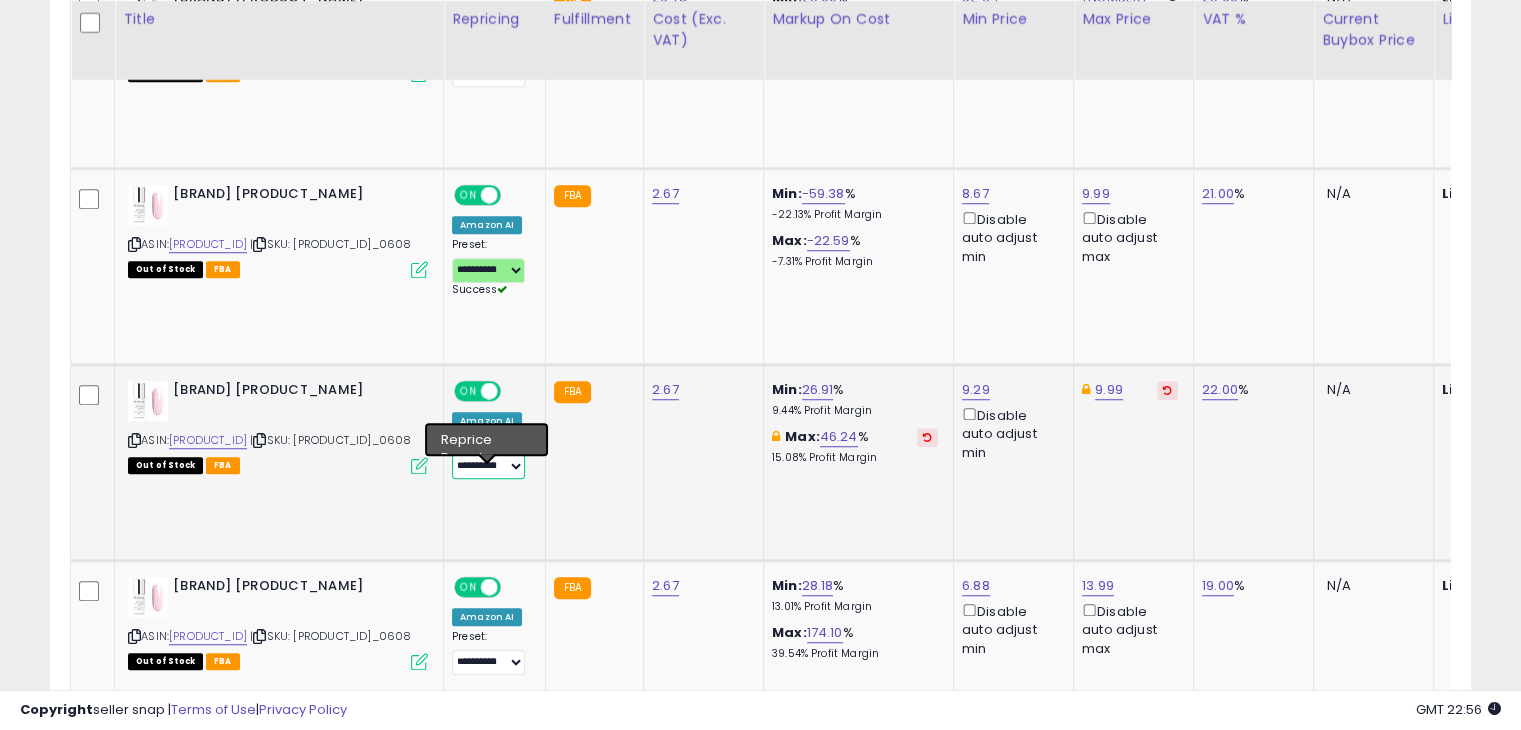 drag, startPoint x: 504, startPoint y: 483, endPoint x: 511, endPoint y: 492, distance: 11.401754 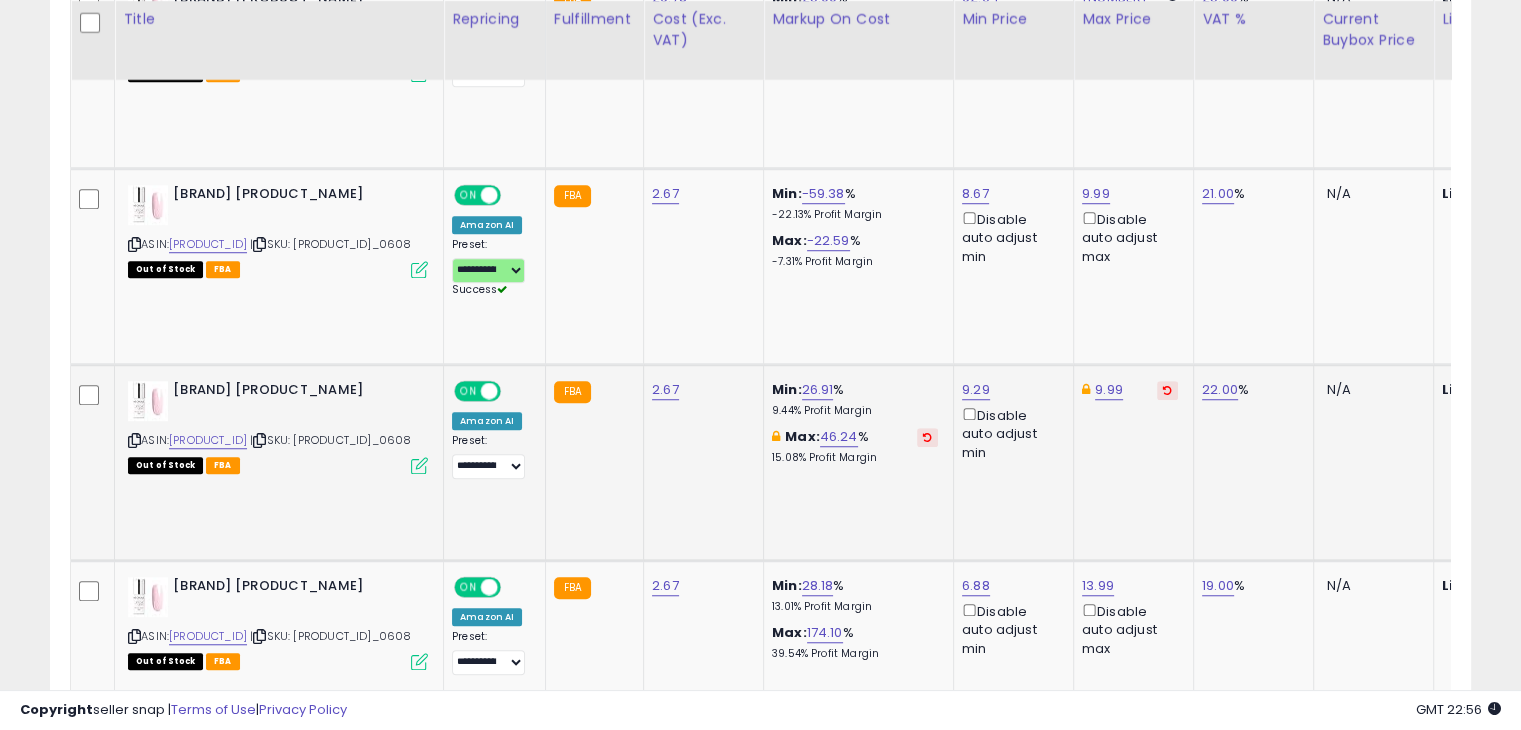 click on "2.67" 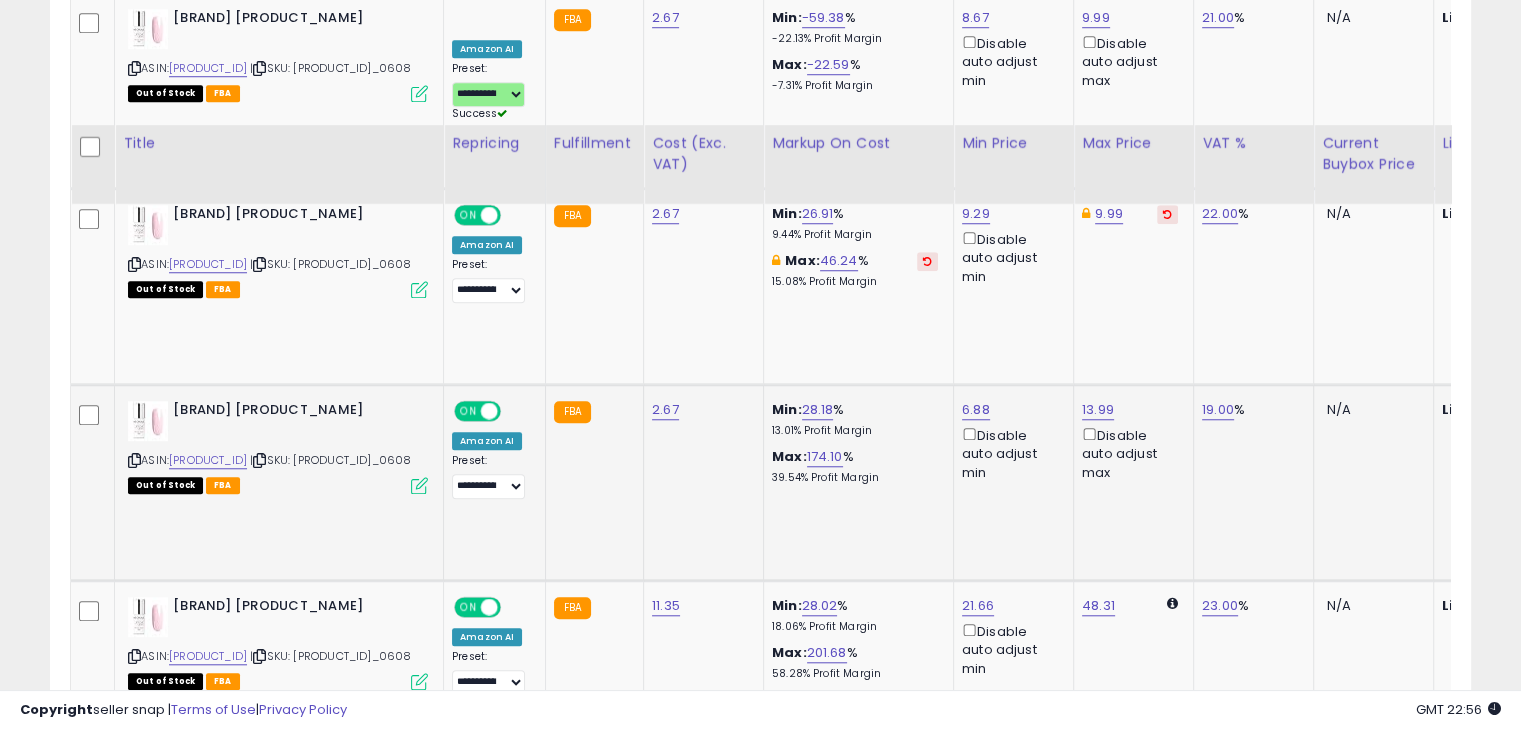 scroll, scrollTop: 1768, scrollLeft: 0, axis: vertical 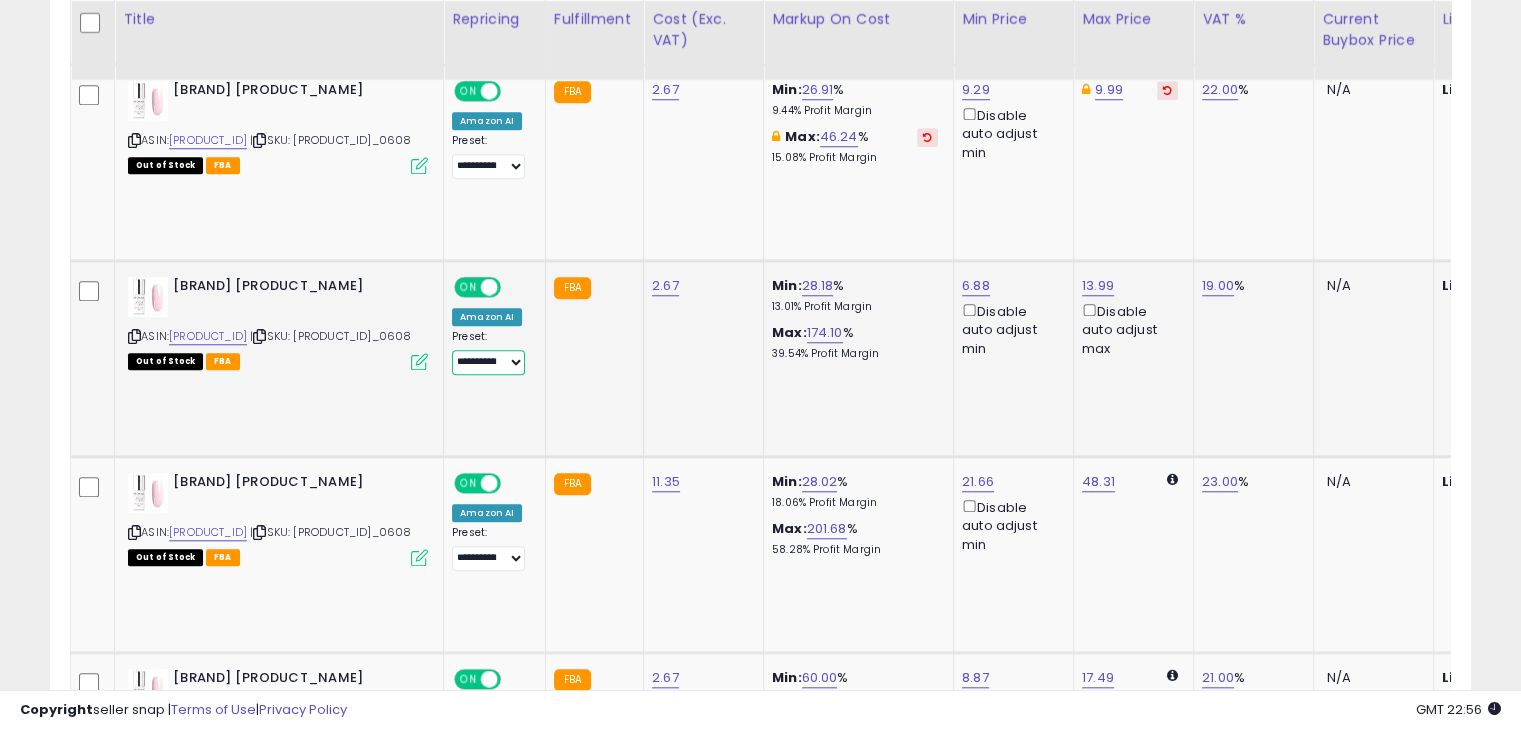 click on "**********" at bounding box center (488, 362) 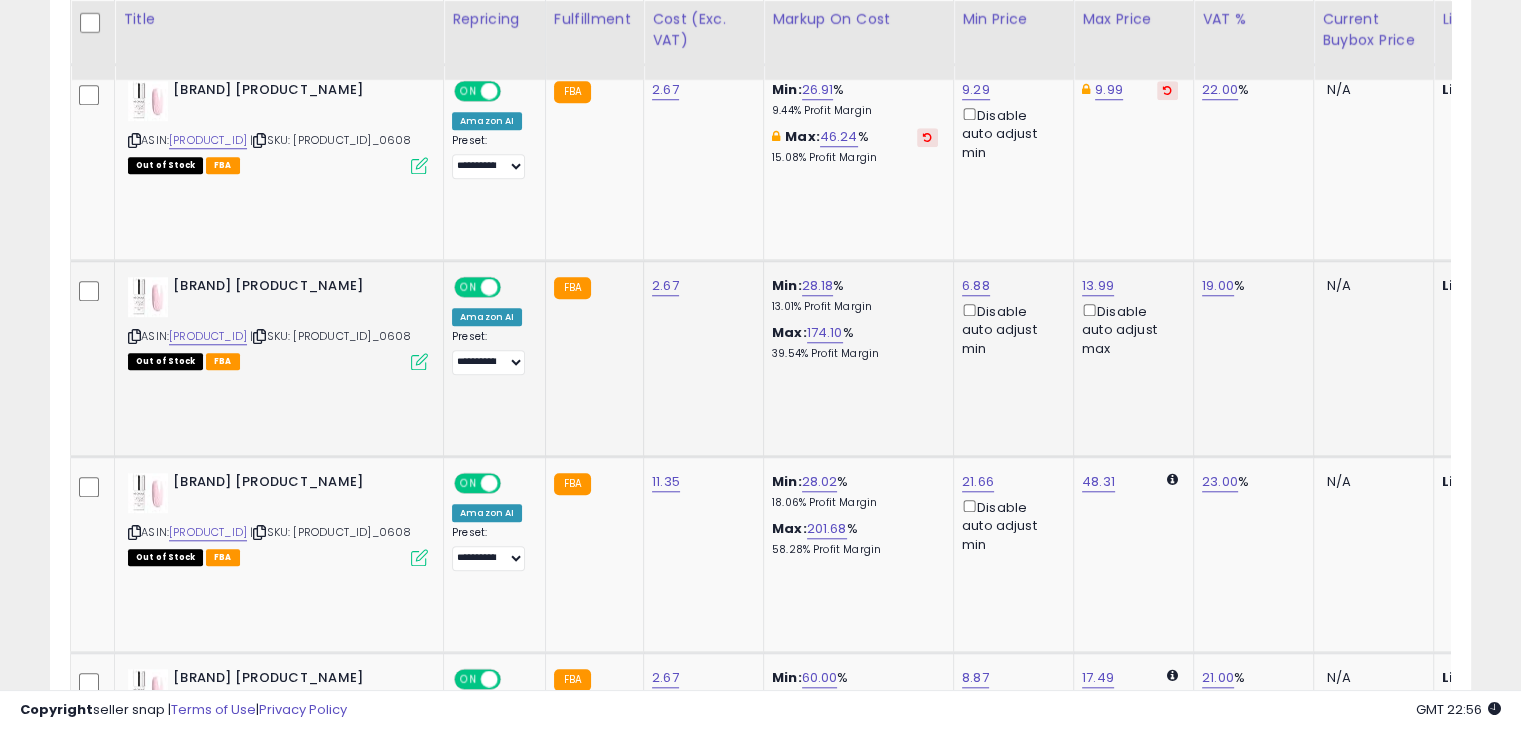 click on "Min:  28.18 %   13.01%  Profit Margin Max:  174.10 %   39.54%  Profit Margin" 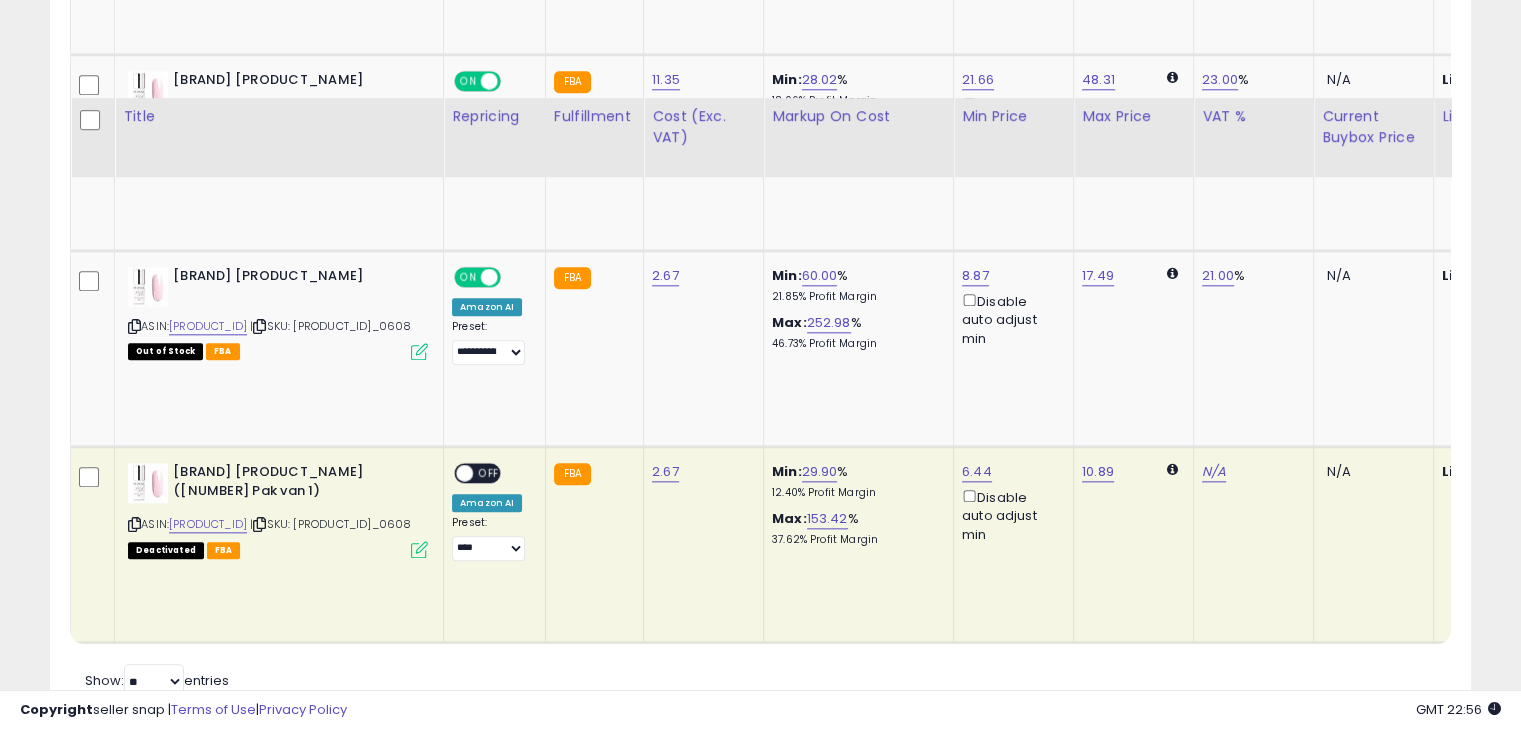 scroll, scrollTop: 2268, scrollLeft: 0, axis: vertical 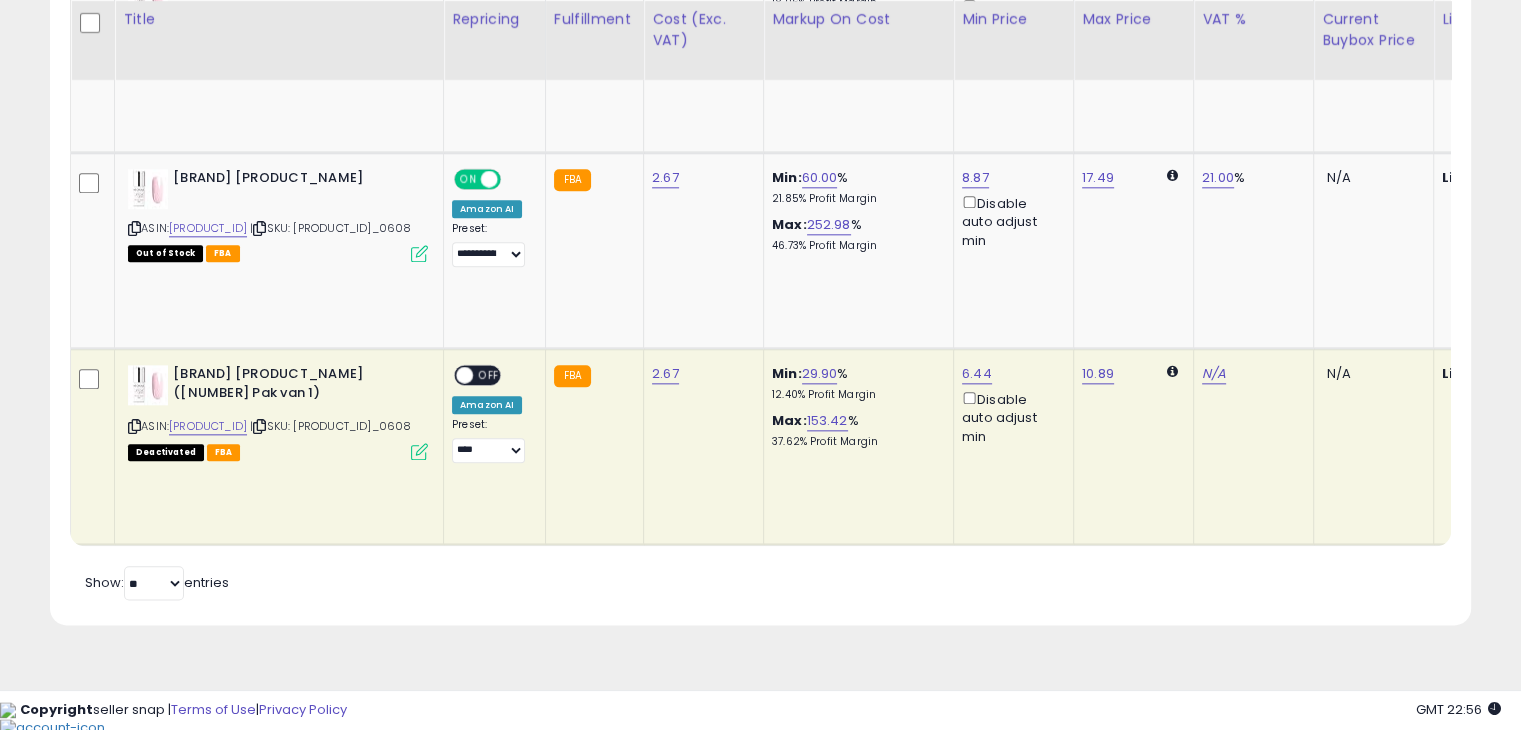 click on "ASIN:  B085TFR6ZH    |   SKU: B085TFR6ZH_0608 Deactivated FBA" at bounding box center (278, 411) 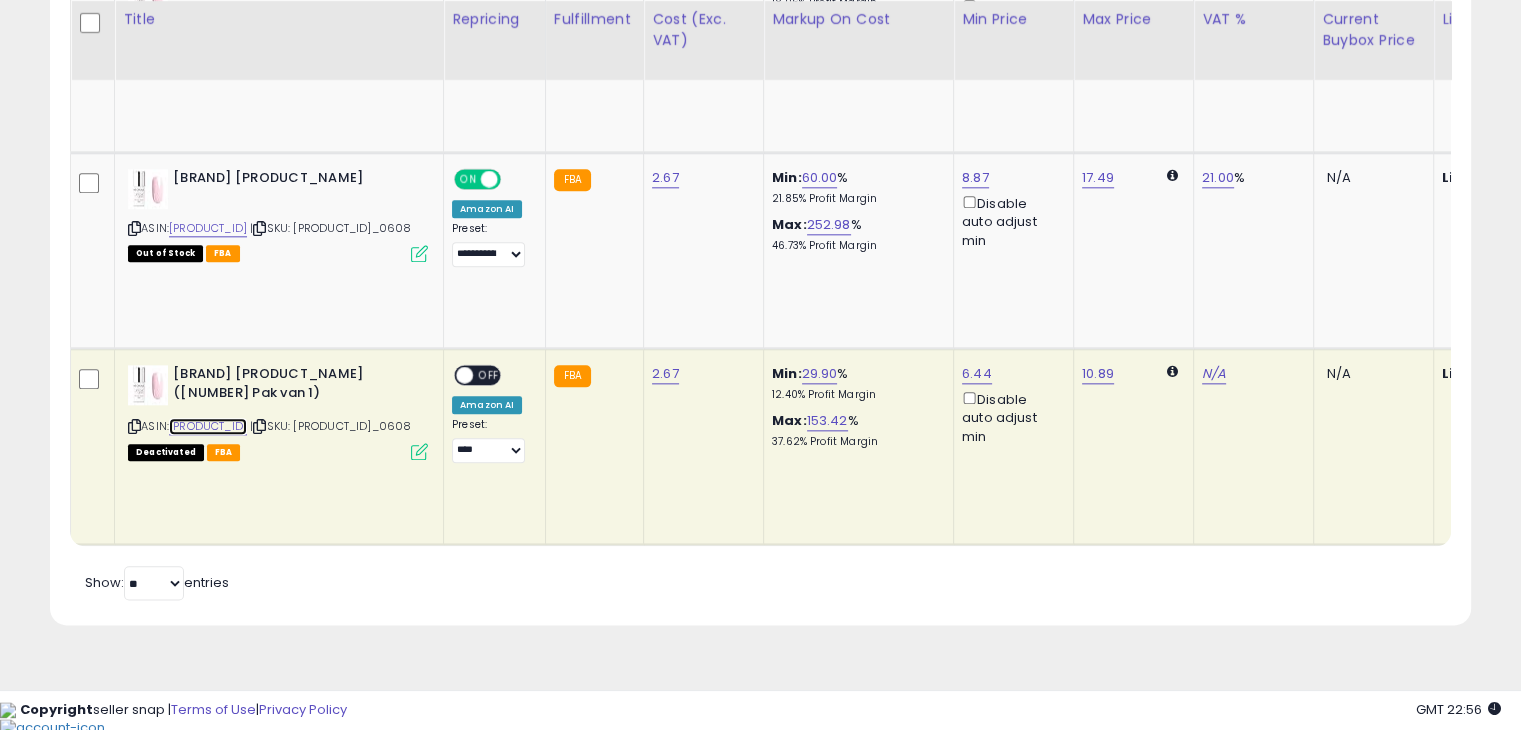 click on "B085TFR6ZH" at bounding box center [208, 426] 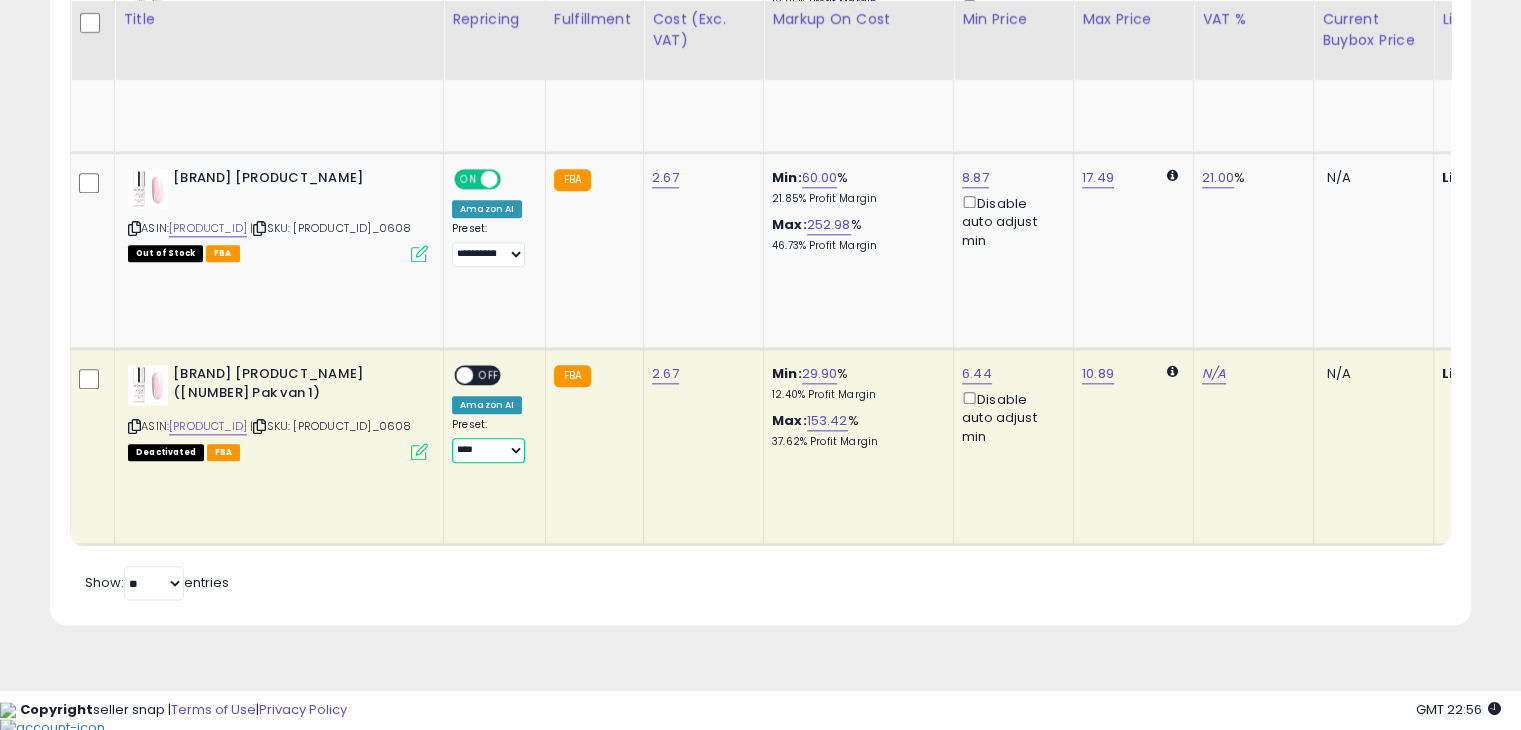 drag, startPoint x: 482, startPoint y: 460, endPoint x: 490, endPoint y: 473, distance: 15.264338 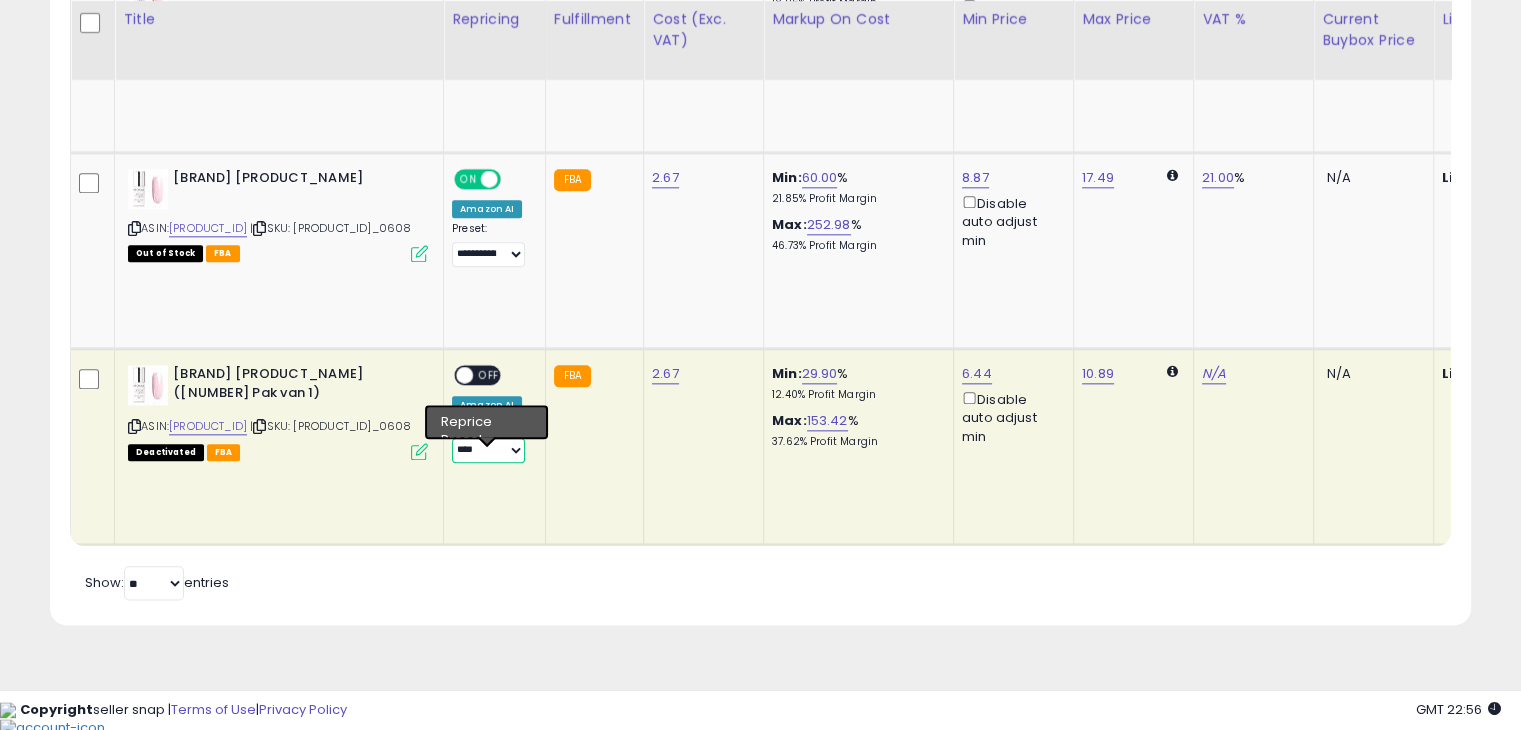select on "**********" 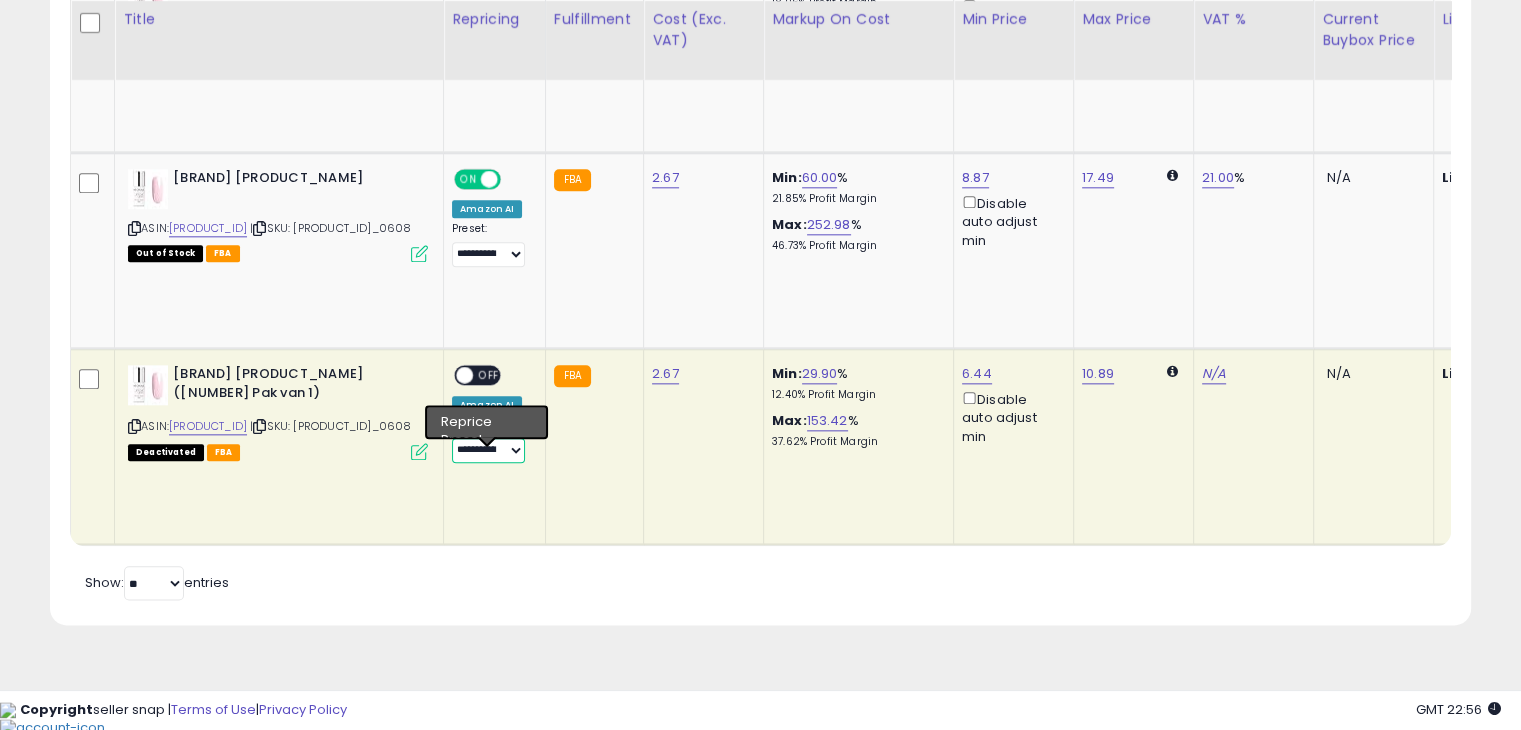 click on "**********" at bounding box center (488, 450) 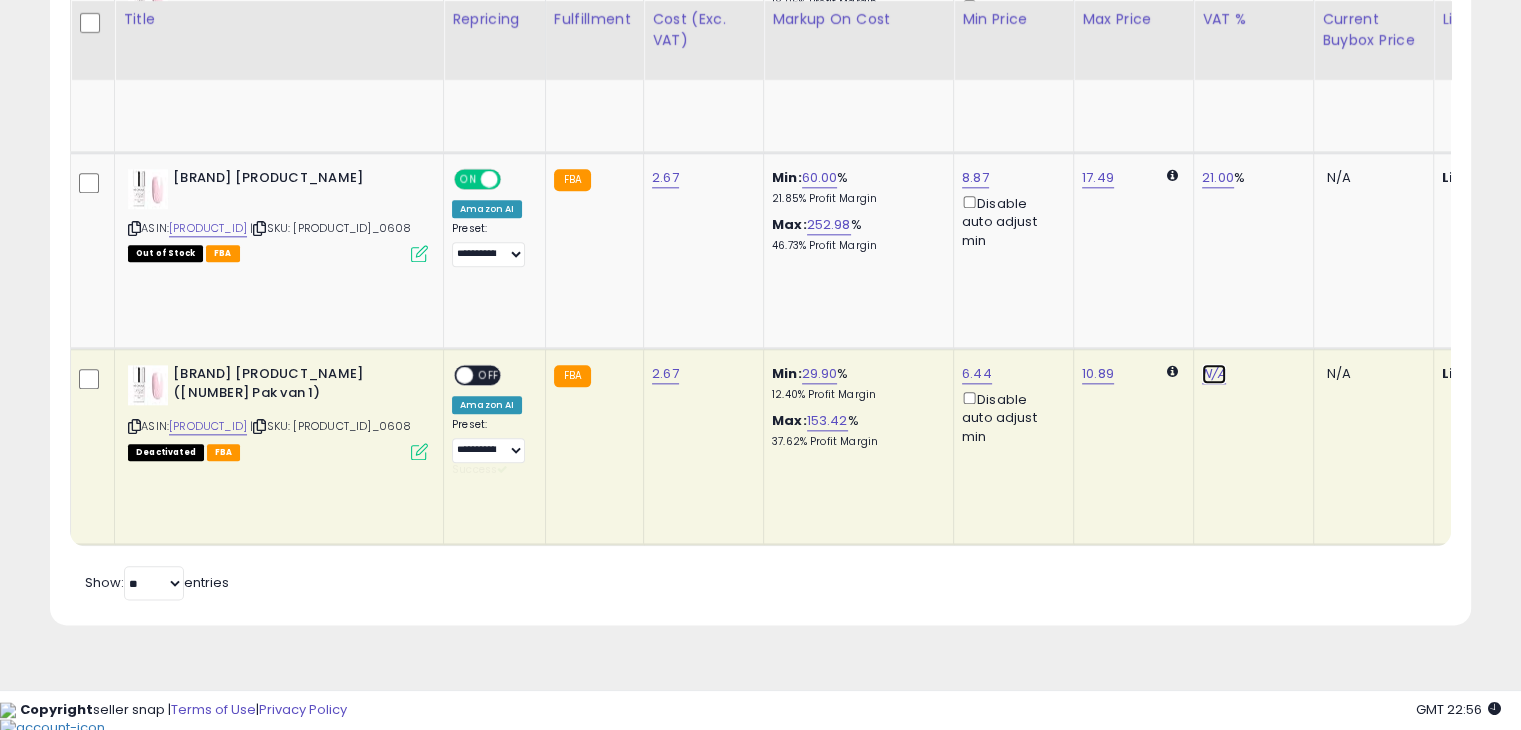 click on "N/A" at bounding box center (1214, 374) 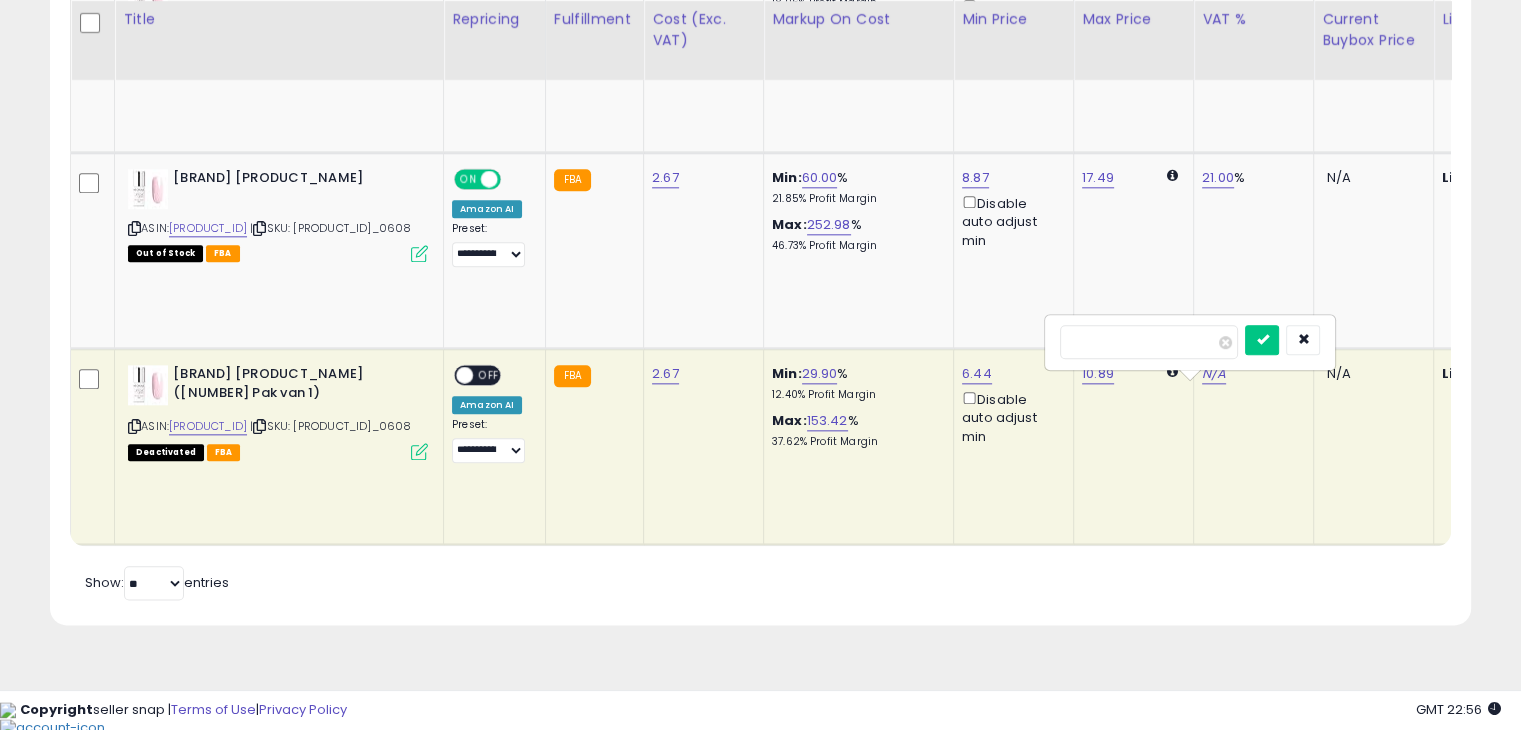 type on "**" 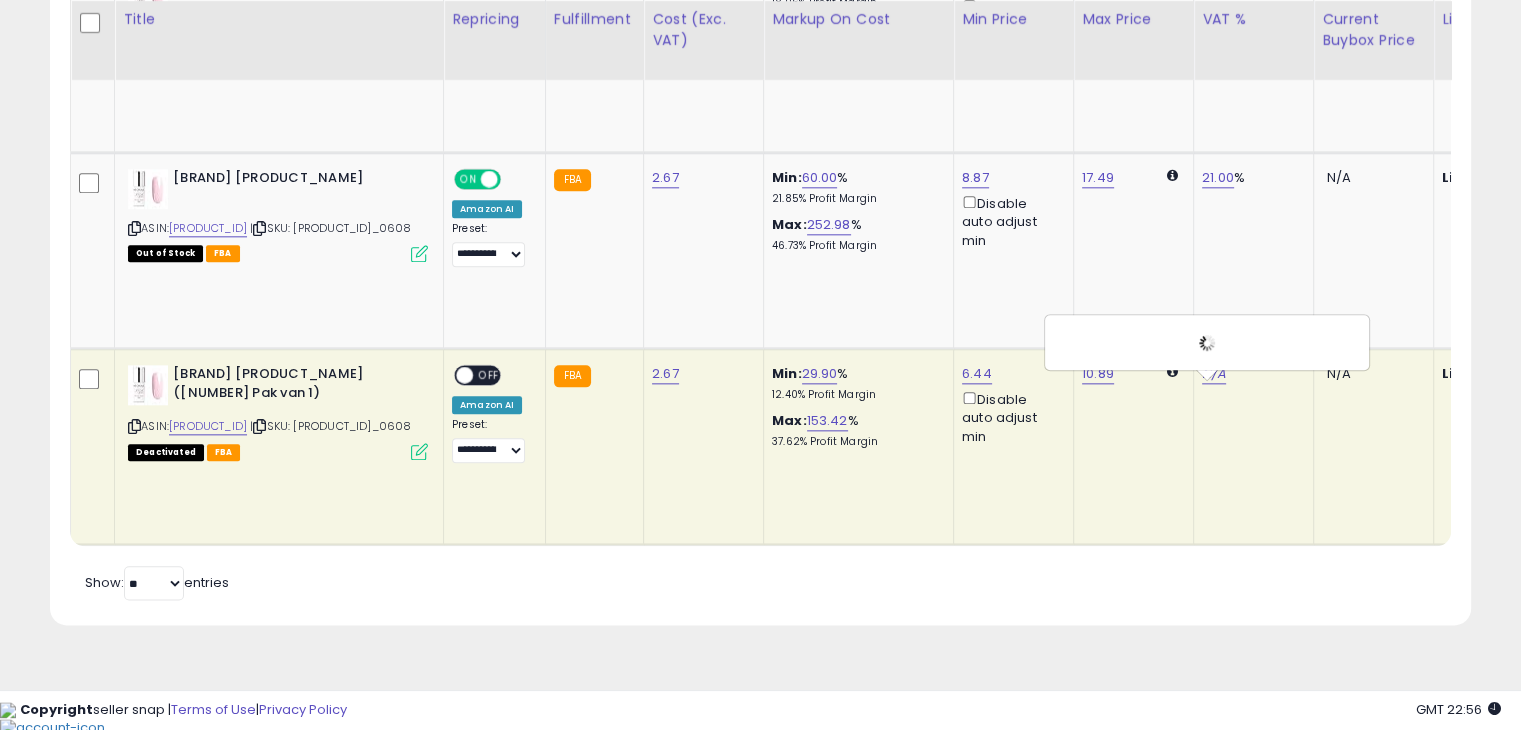 click on "OFF" at bounding box center (489, 375) 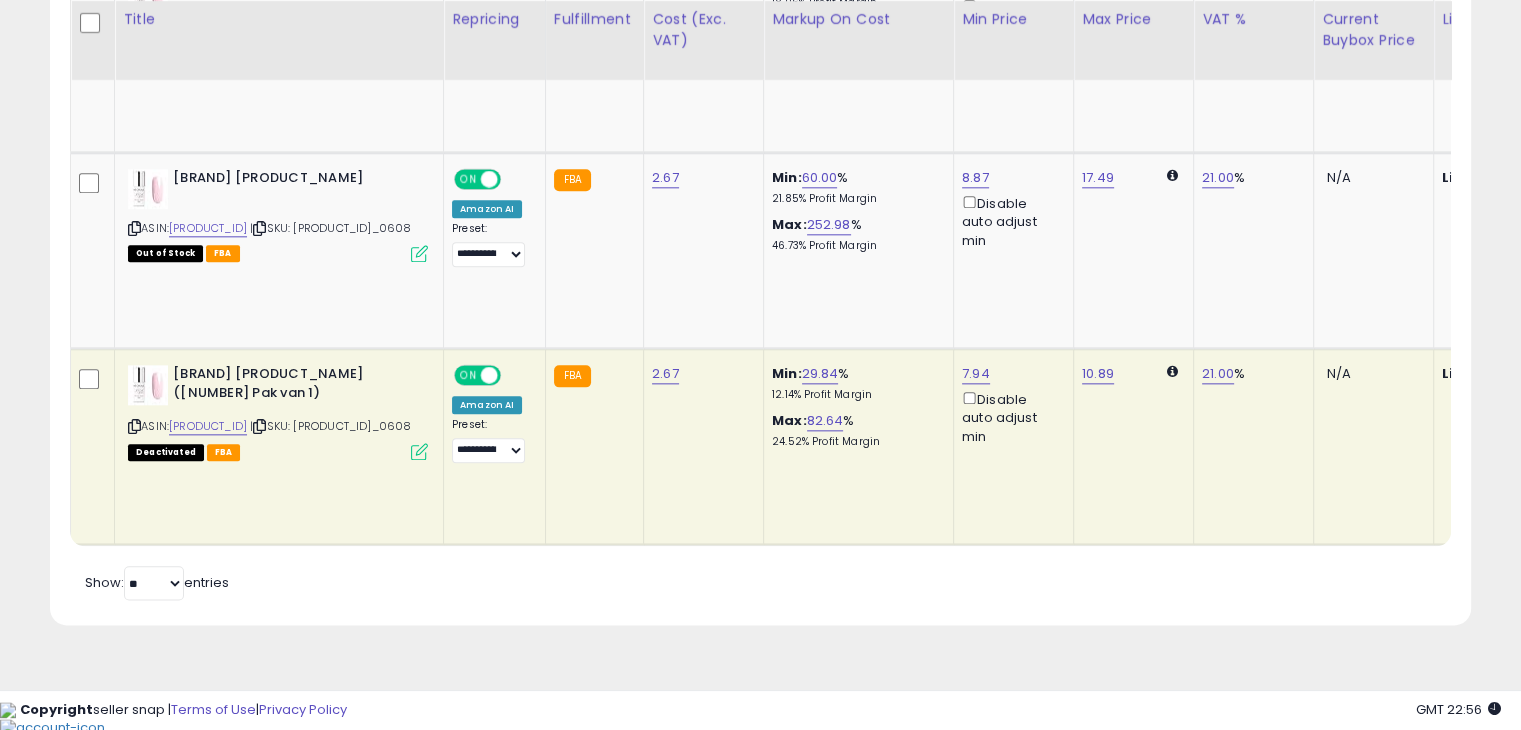 click at bounding box center (1172, 371) 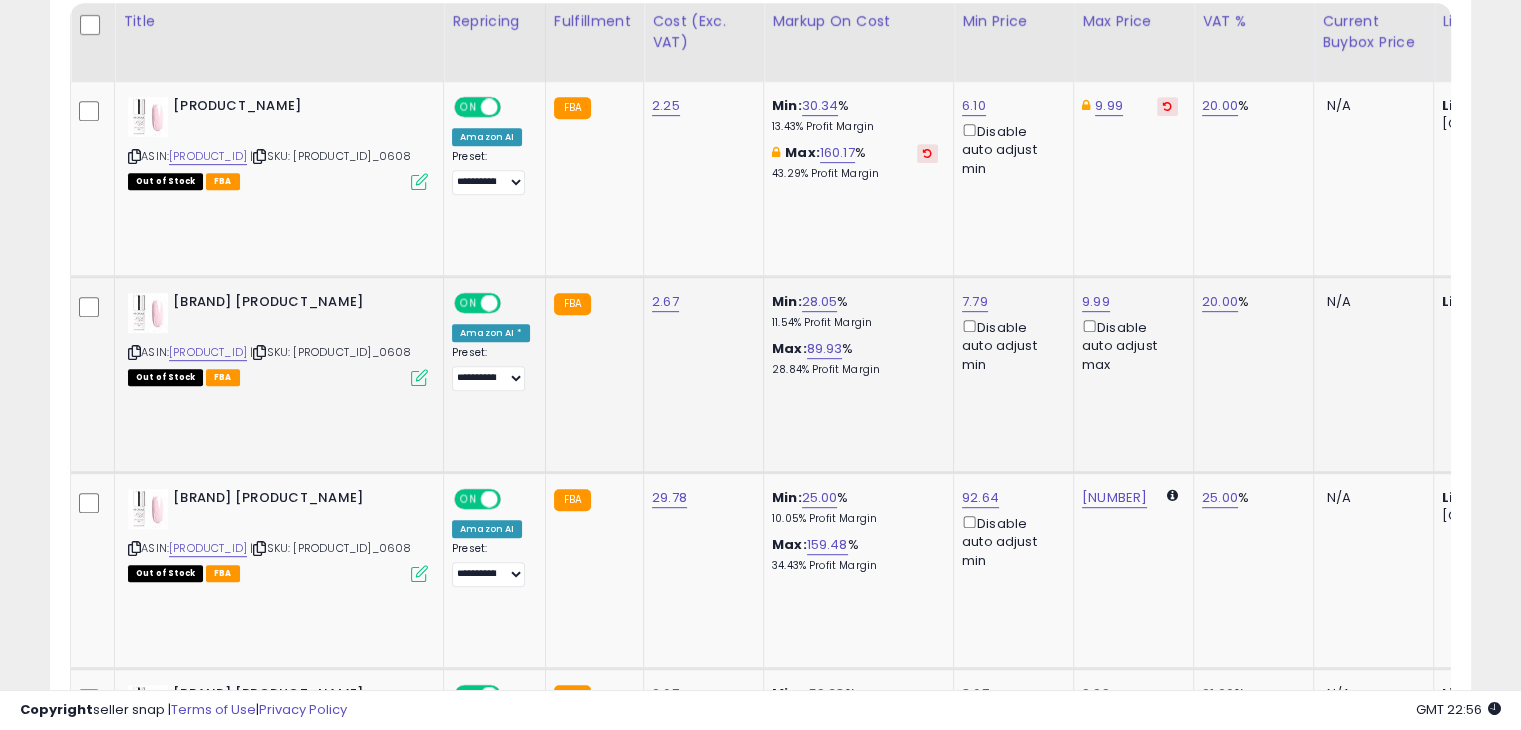scroll, scrollTop: 668, scrollLeft: 0, axis: vertical 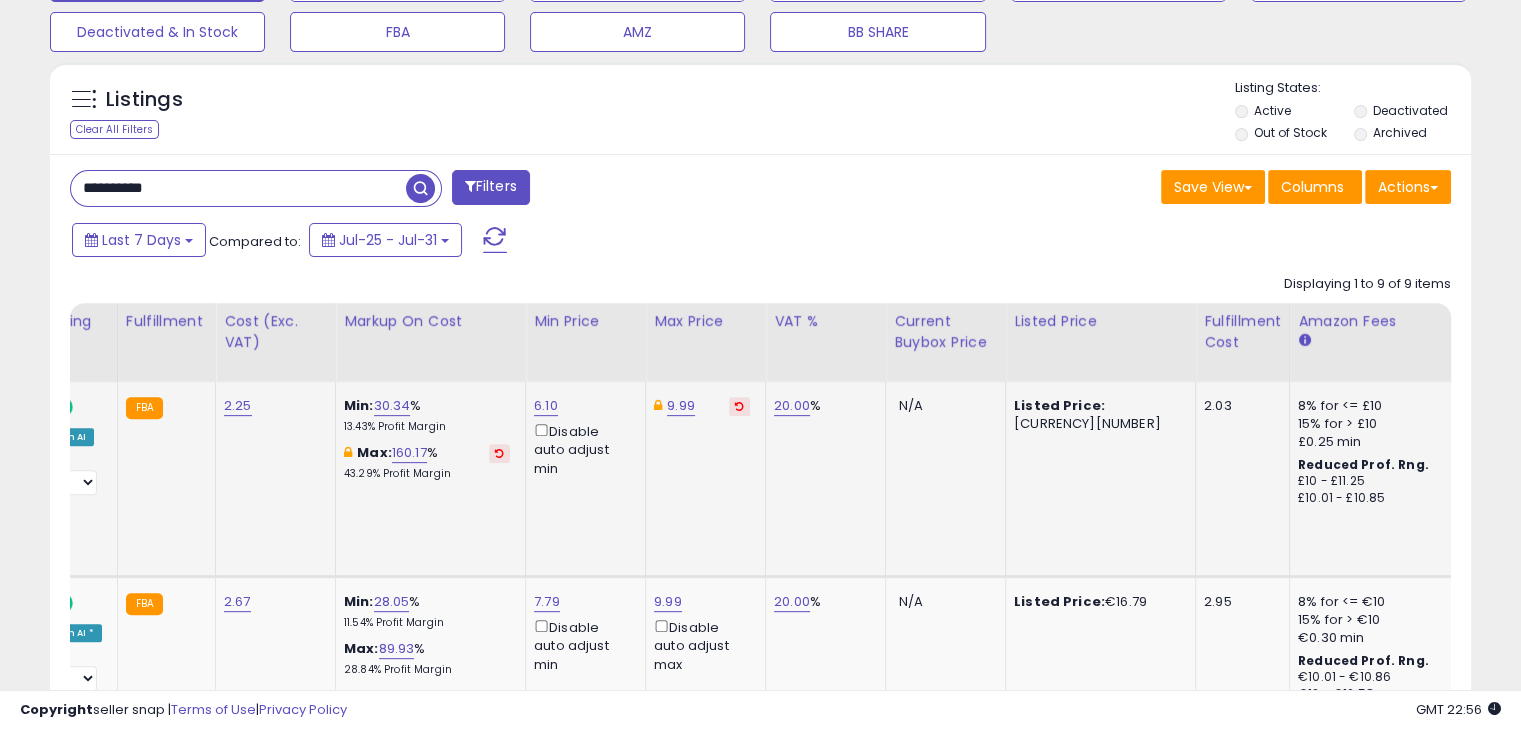 drag, startPoint x: 389, startPoint y: 481, endPoint x: 288, endPoint y: 486, distance: 101.12369 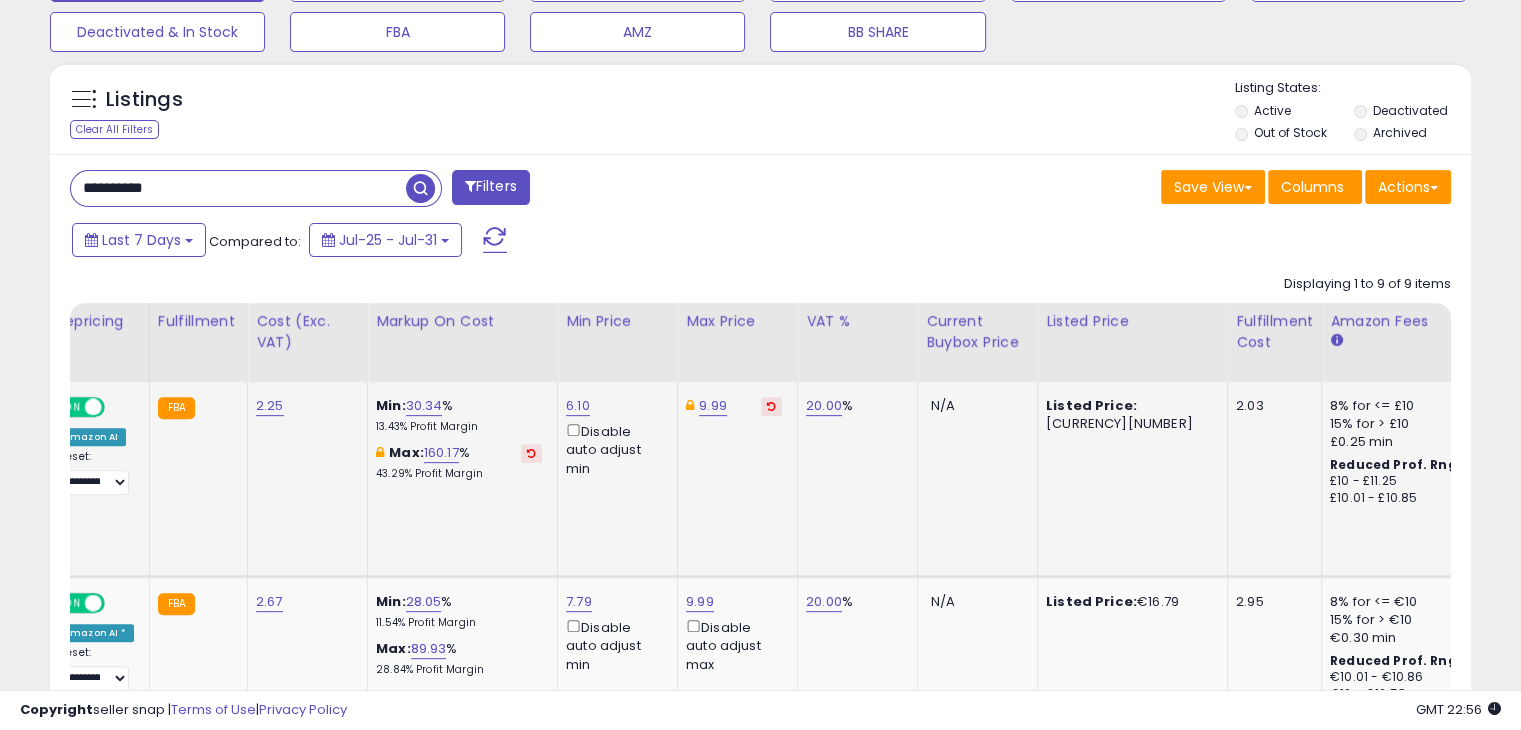 scroll, scrollTop: 0, scrollLeft: 271, axis: horizontal 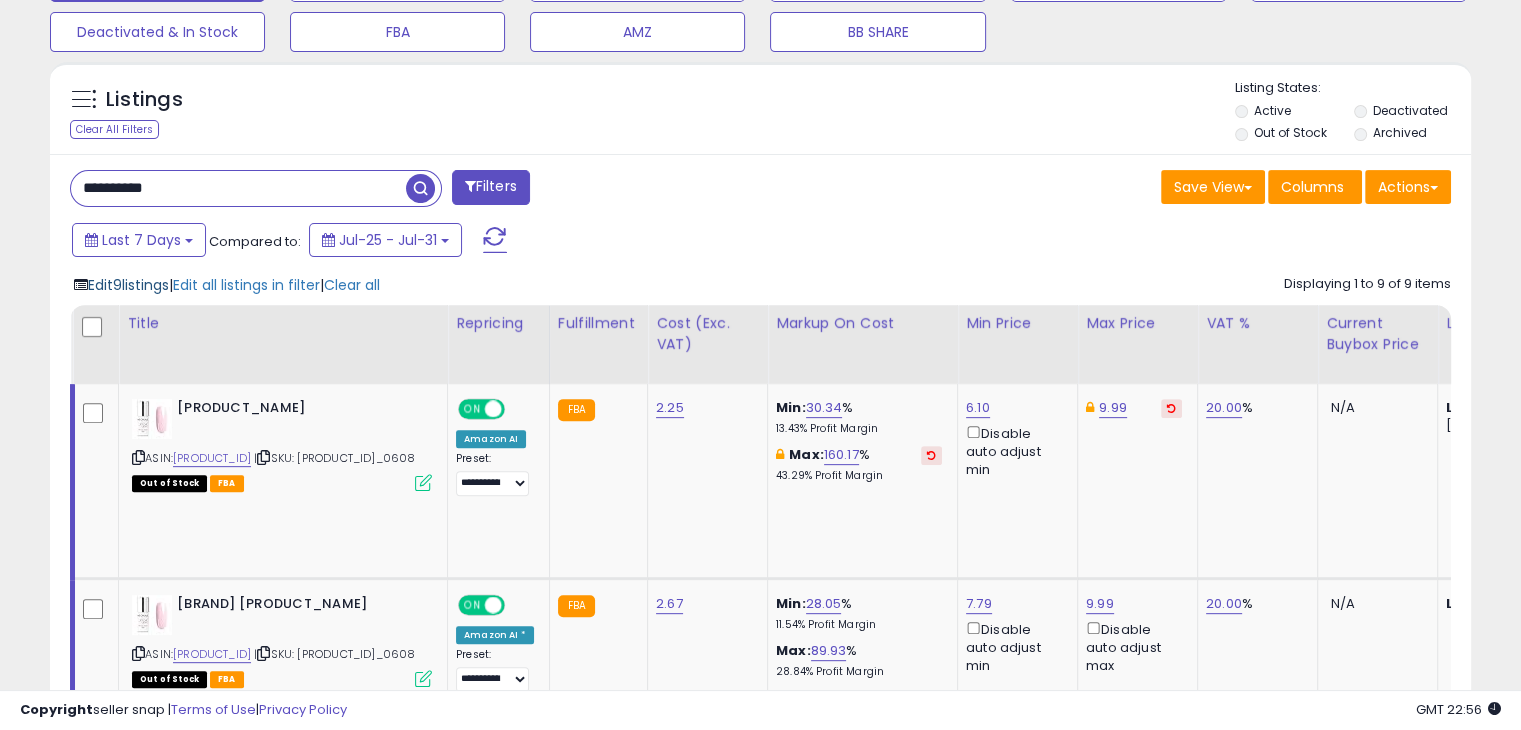 click on "Edit  9  listings" at bounding box center (128, 285) 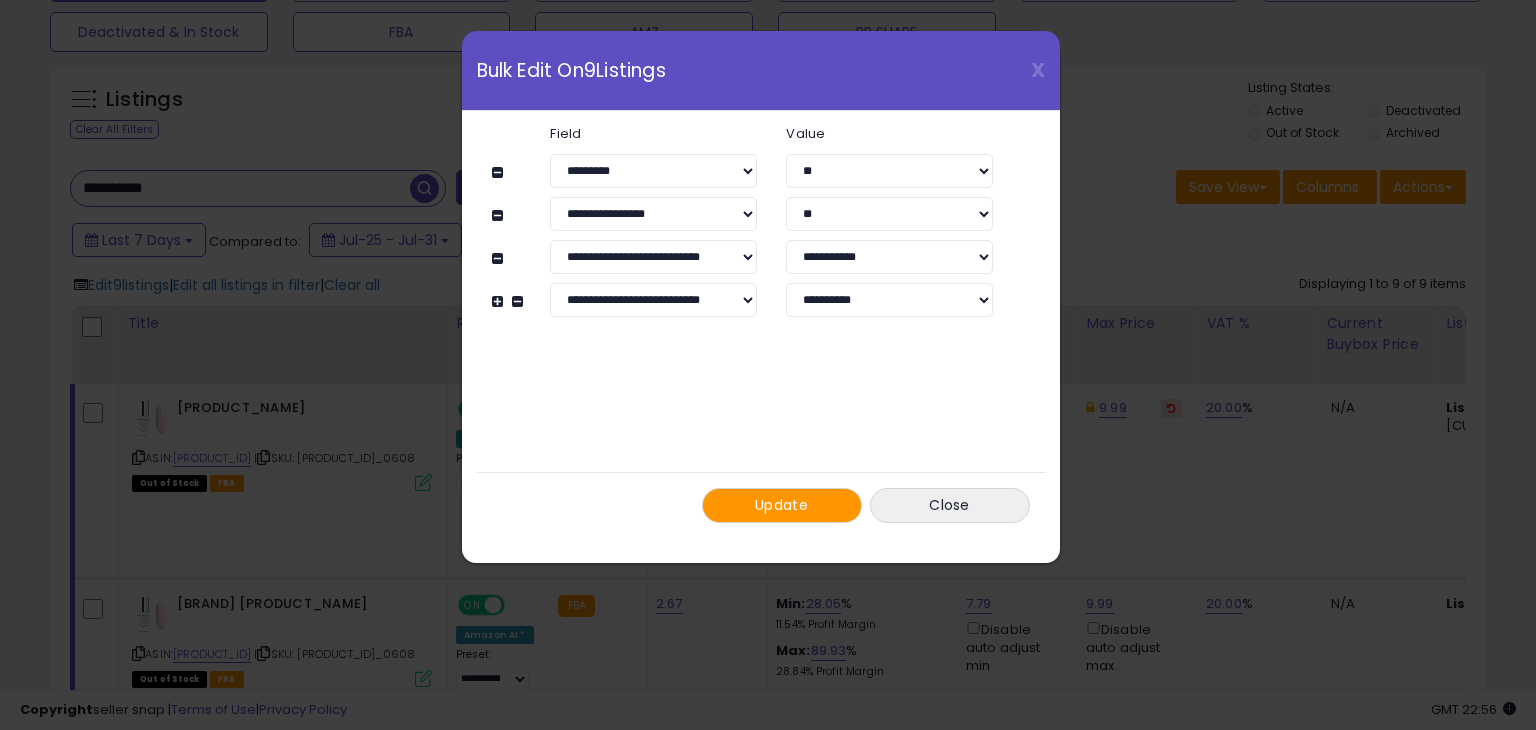 click on "**********" 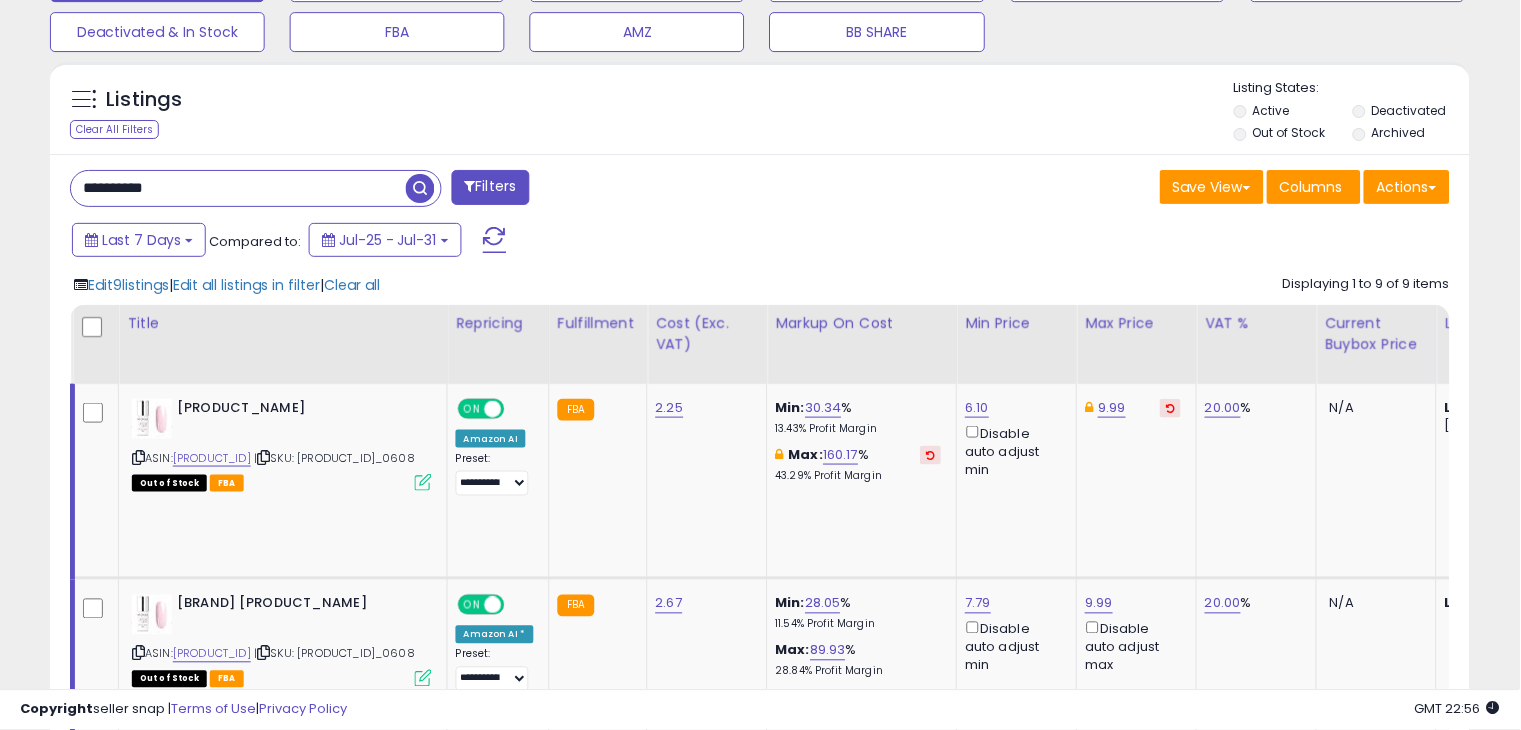 click on "Edit  9  listings" at bounding box center (128, 285) 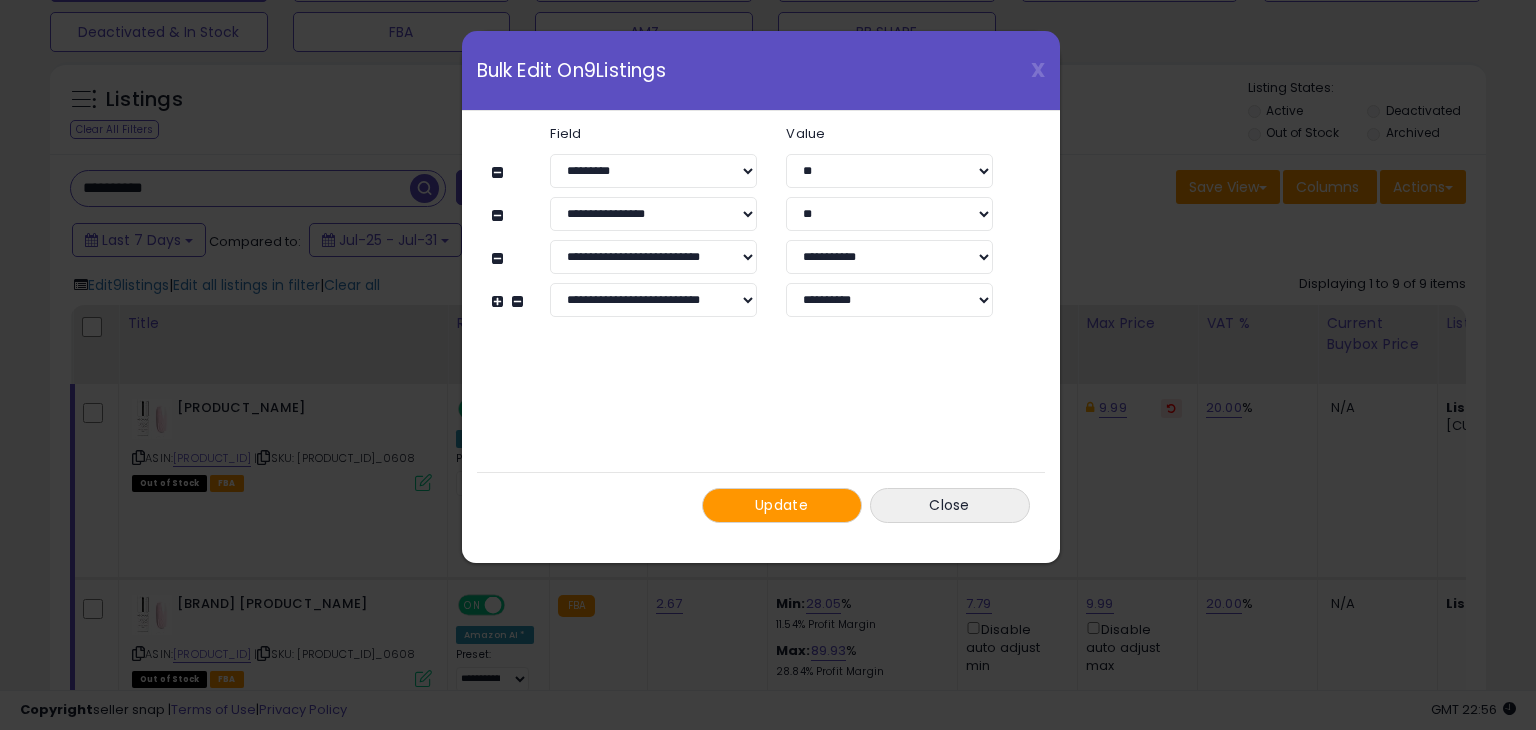 click on "Update" at bounding box center (781, 505) 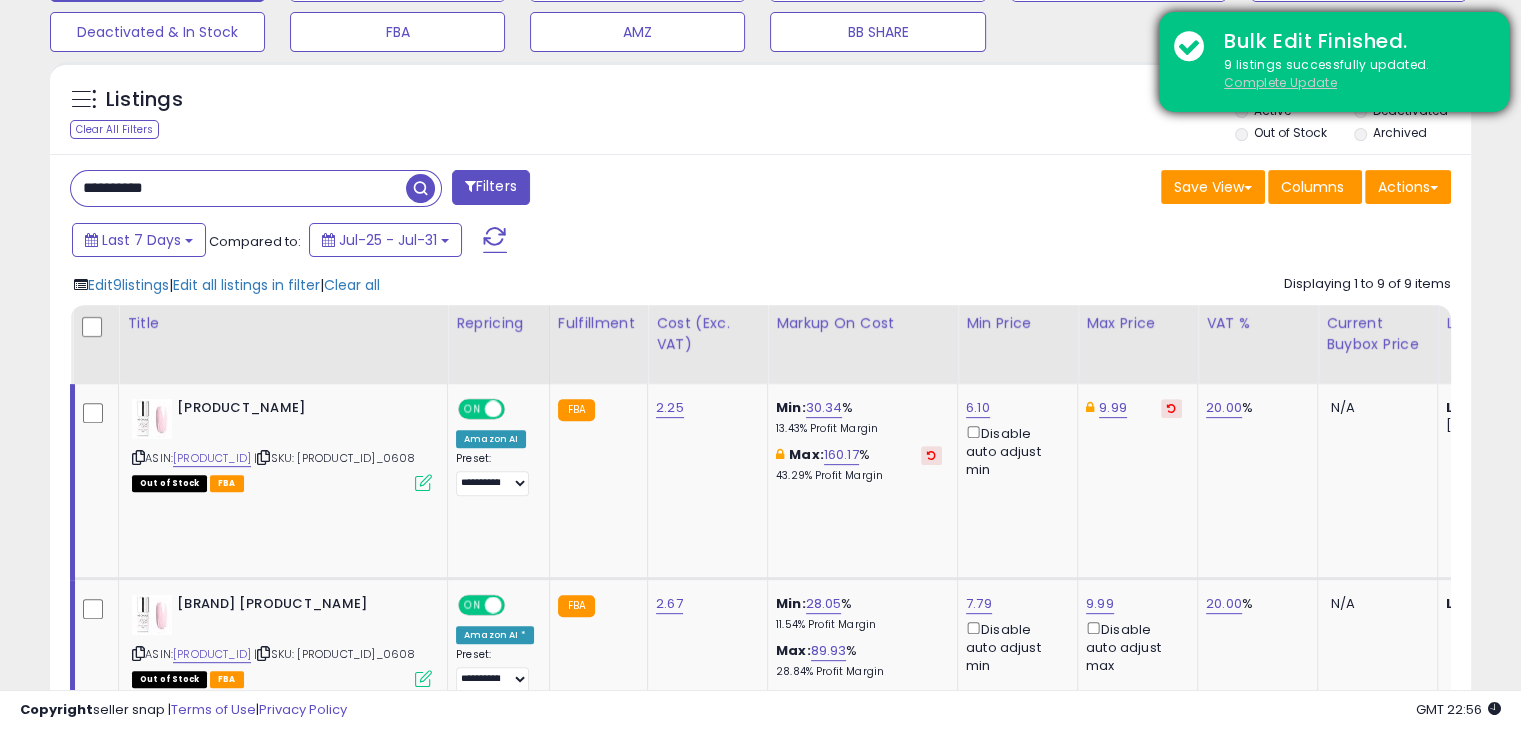 click on "Complete Update" at bounding box center [1280, 82] 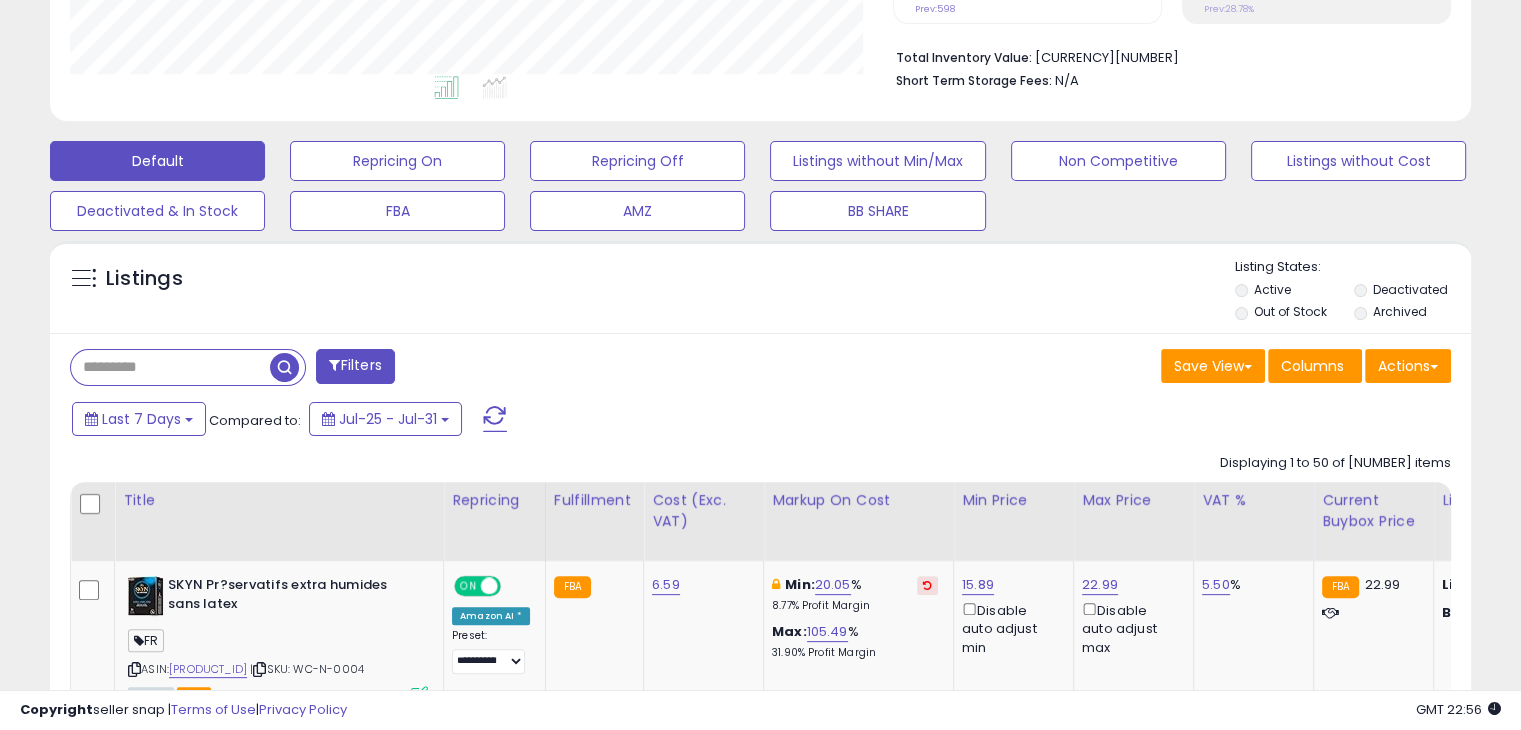 click at bounding box center (170, 367) 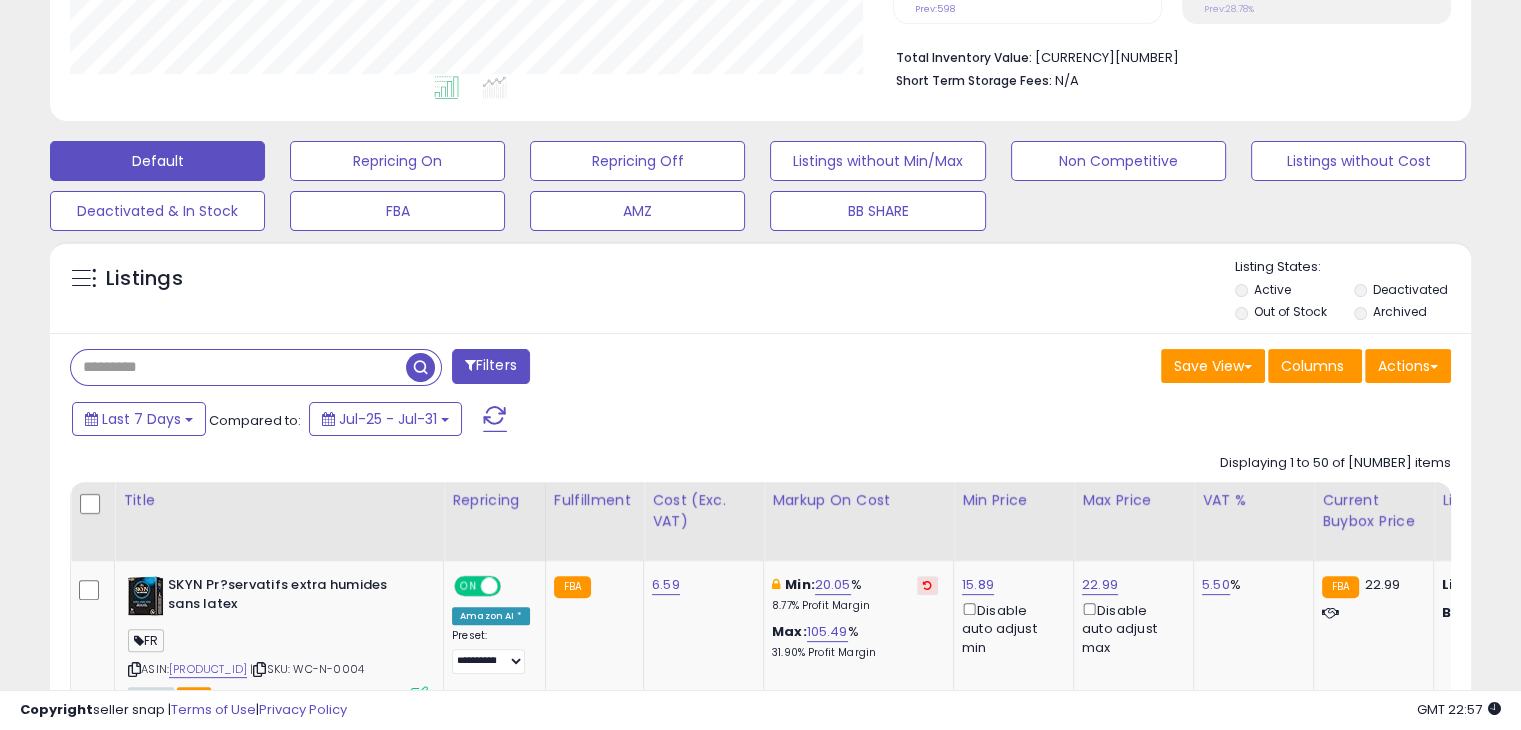 click on "Listings
Active" at bounding box center [760, 287] 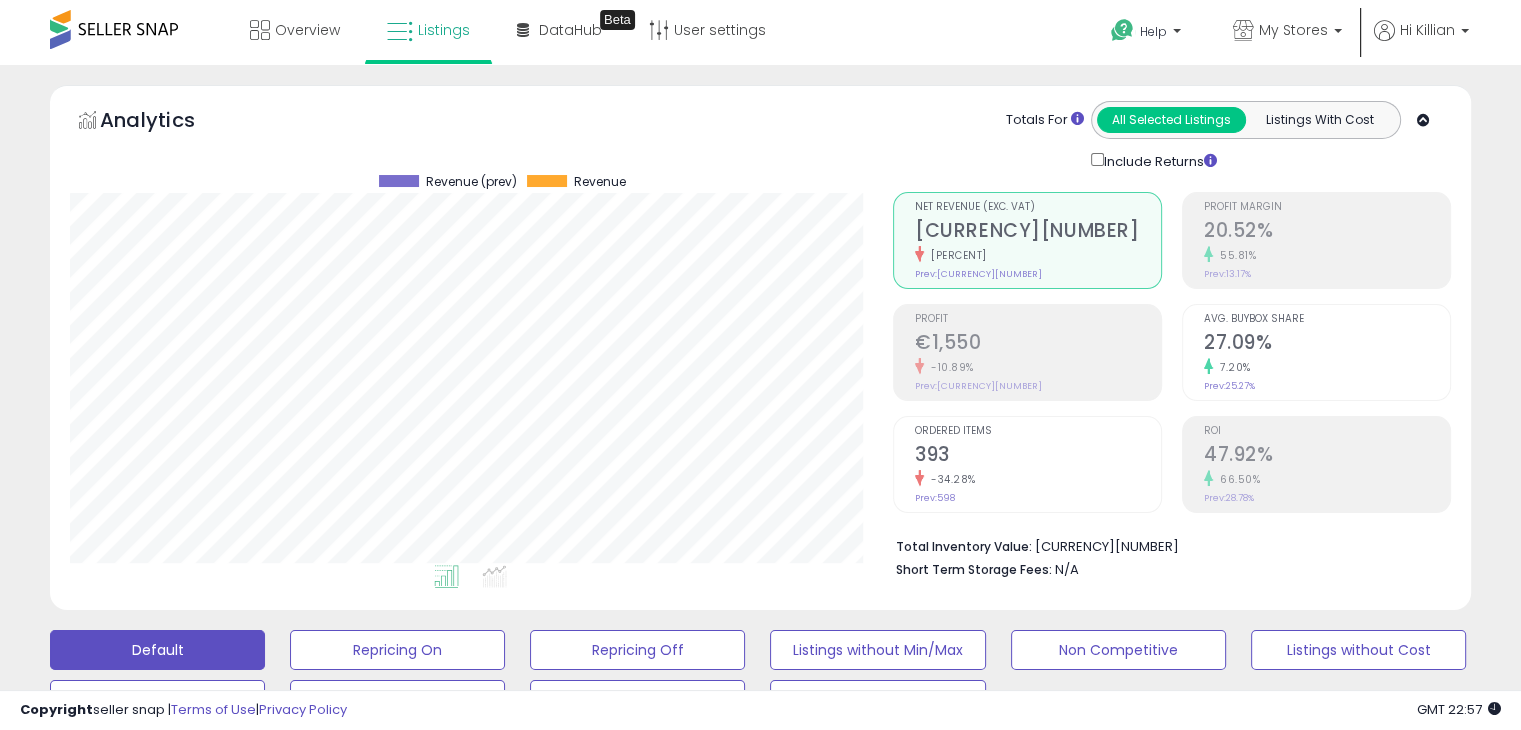 scroll, scrollTop: 600, scrollLeft: 0, axis: vertical 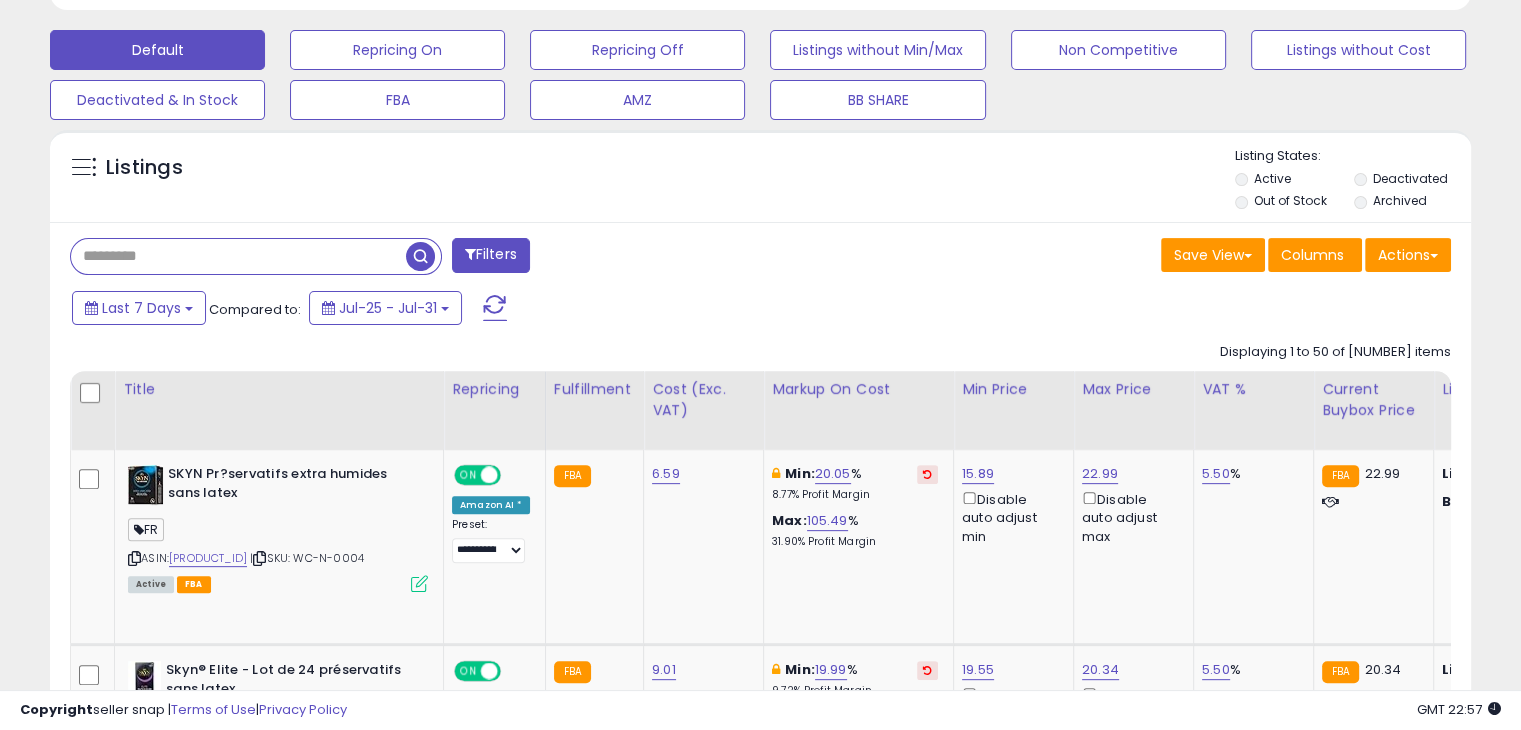 drag, startPoint x: 199, startPoint y: 245, endPoint x: 292, endPoint y: 266, distance: 95.34149 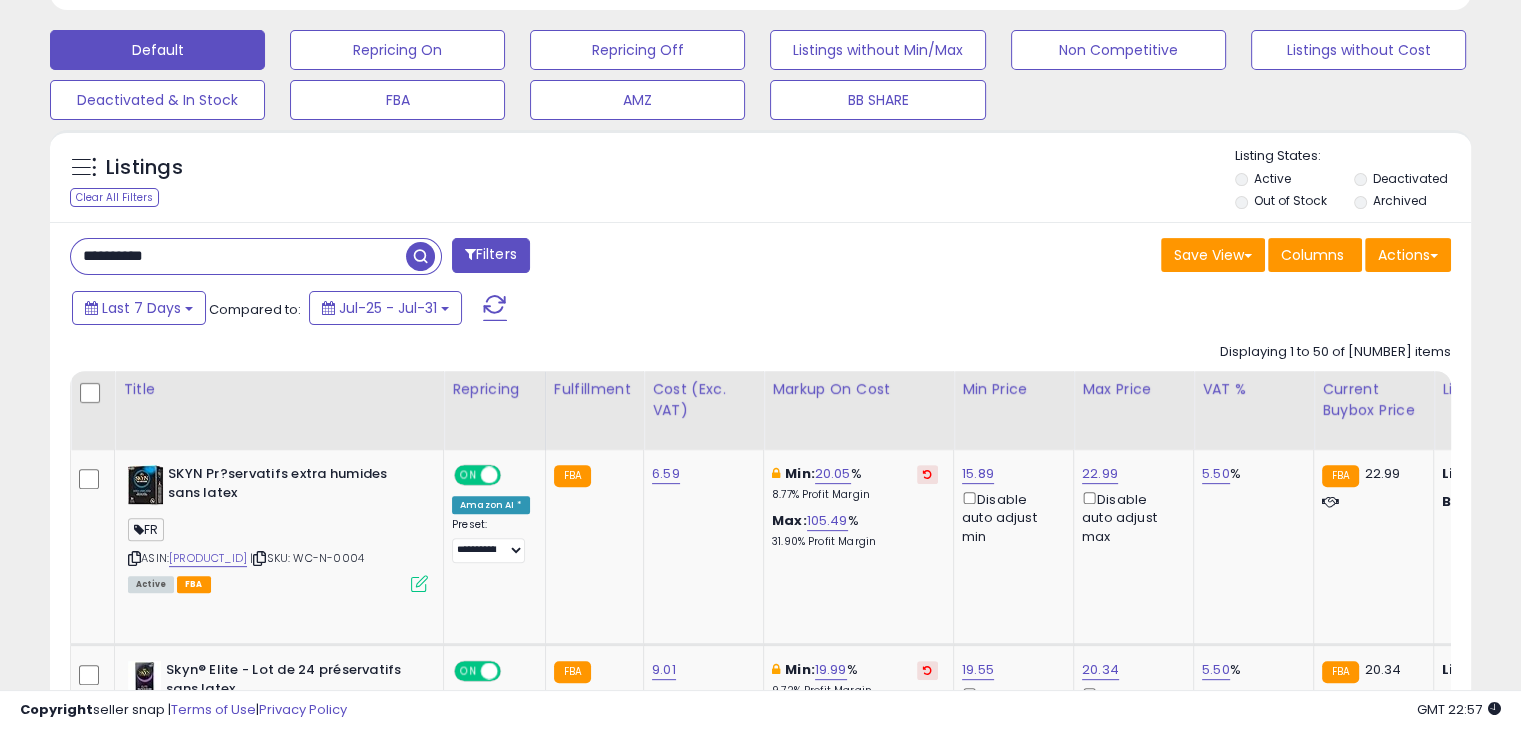 type on "**********" 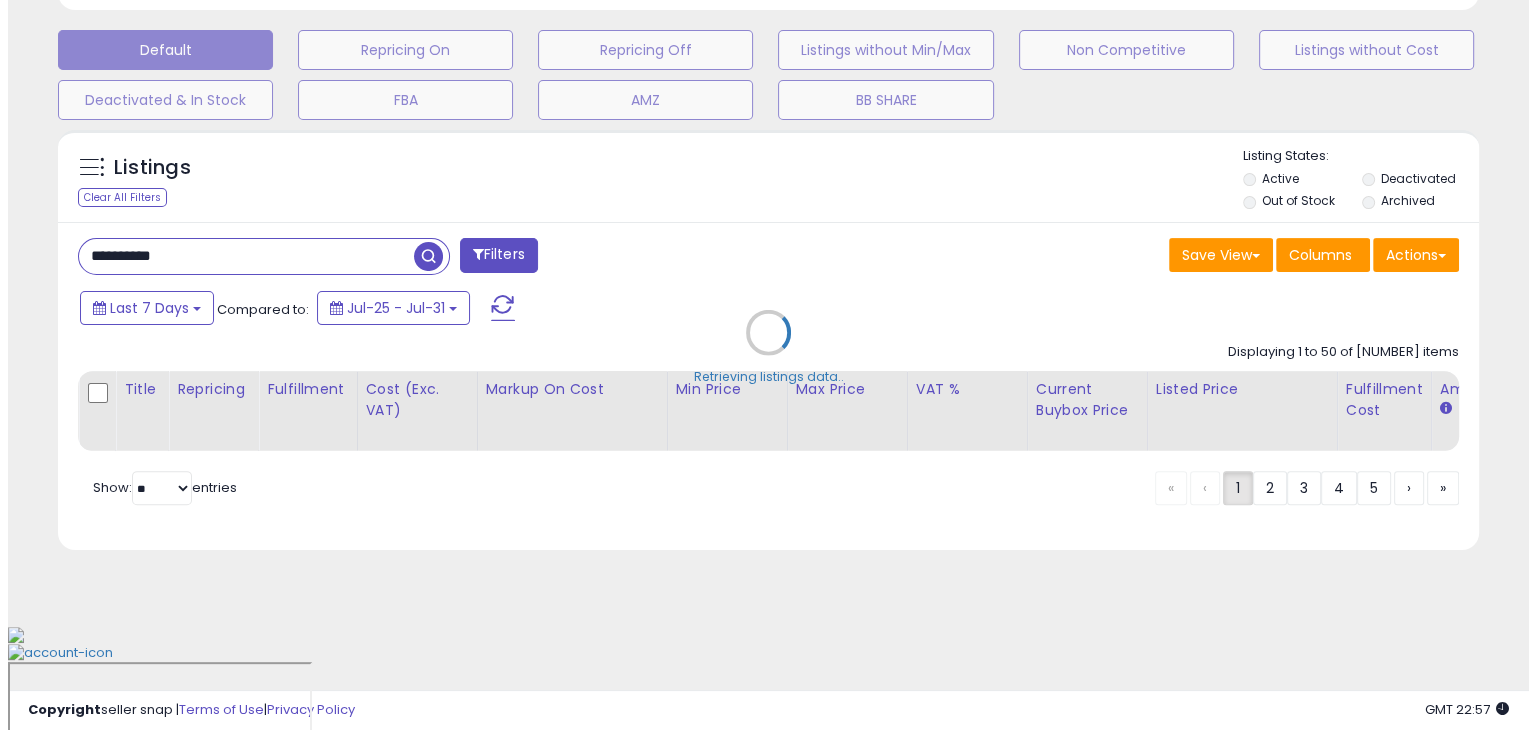 scroll, scrollTop: 509, scrollLeft: 0, axis: vertical 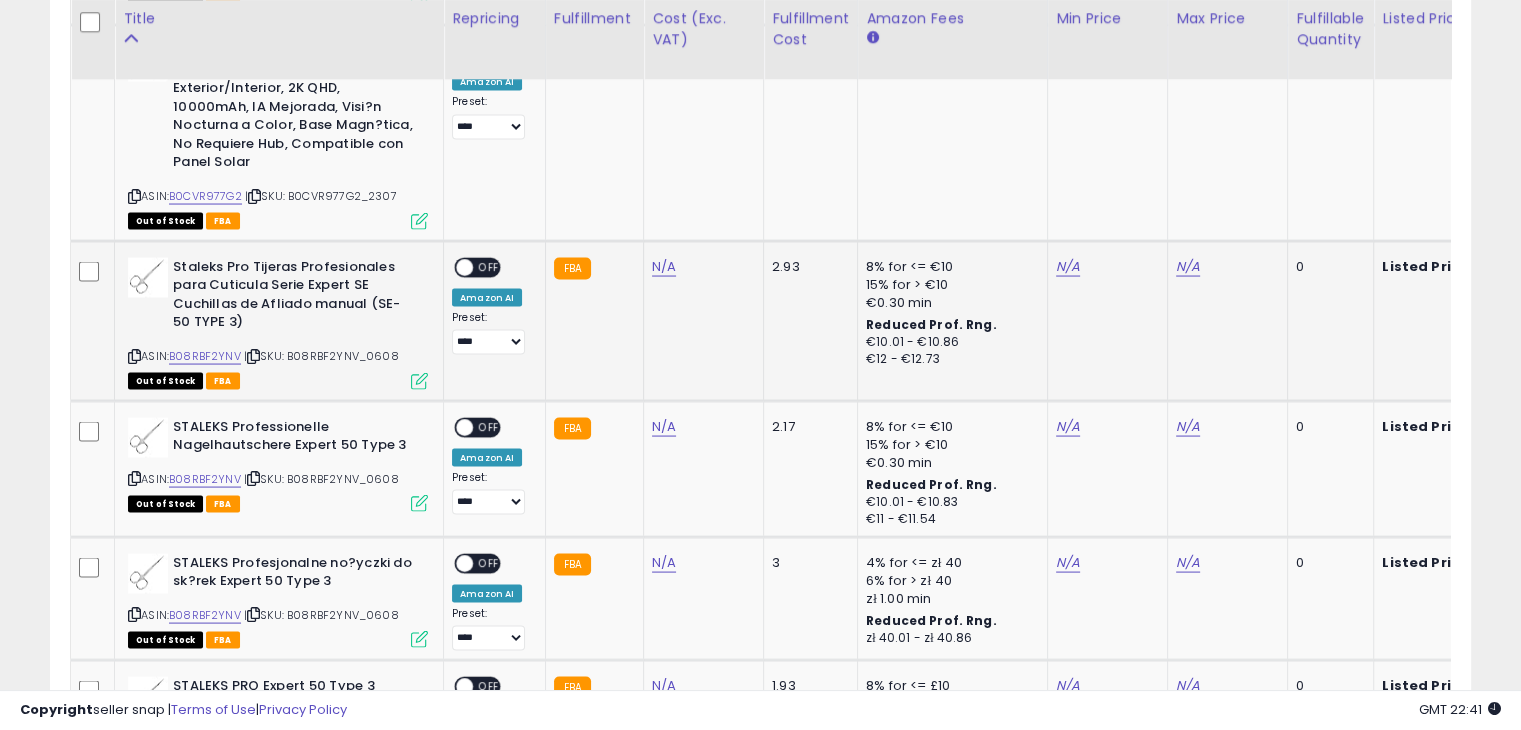 click at bounding box center (134, 356) 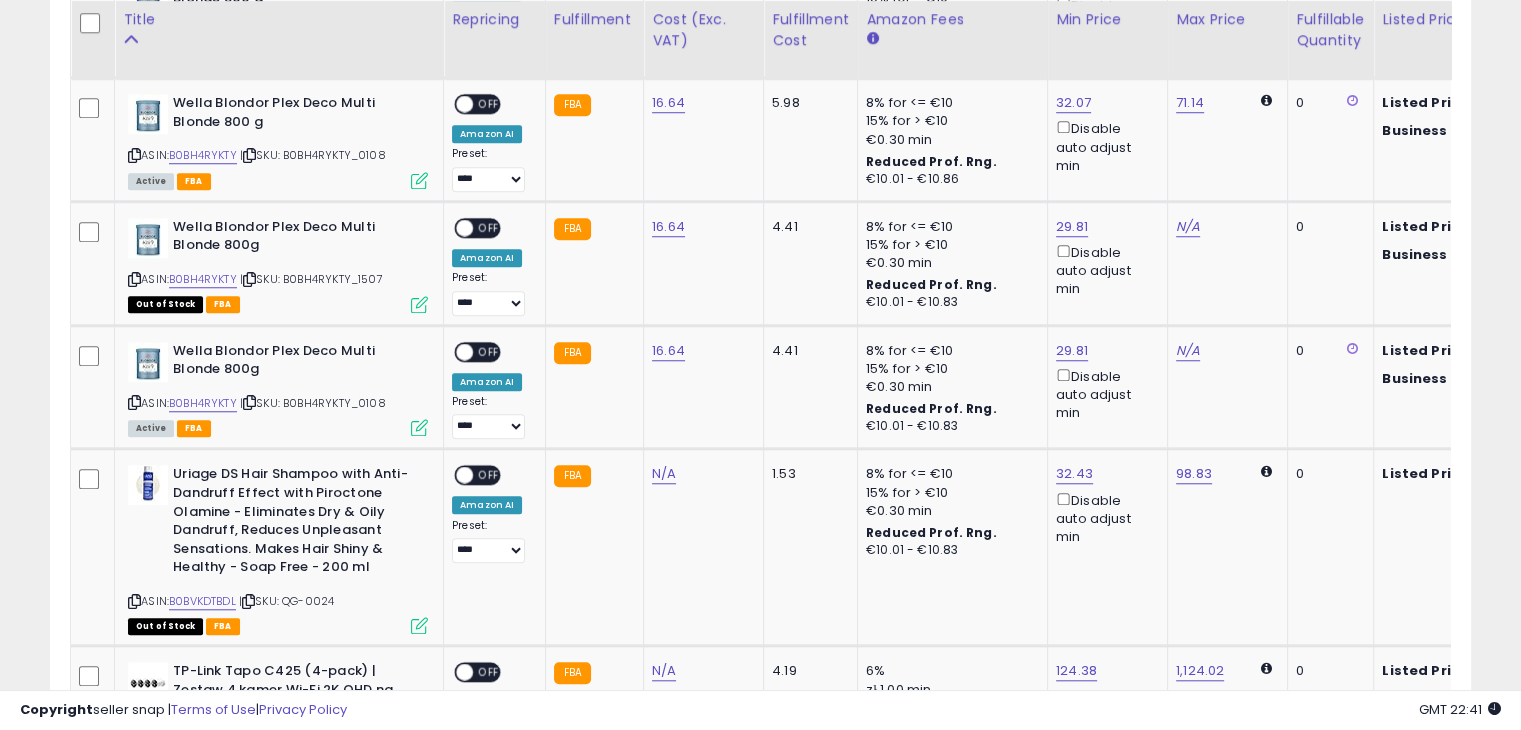 scroll, scrollTop: 1262, scrollLeft: 0, axis: vertical 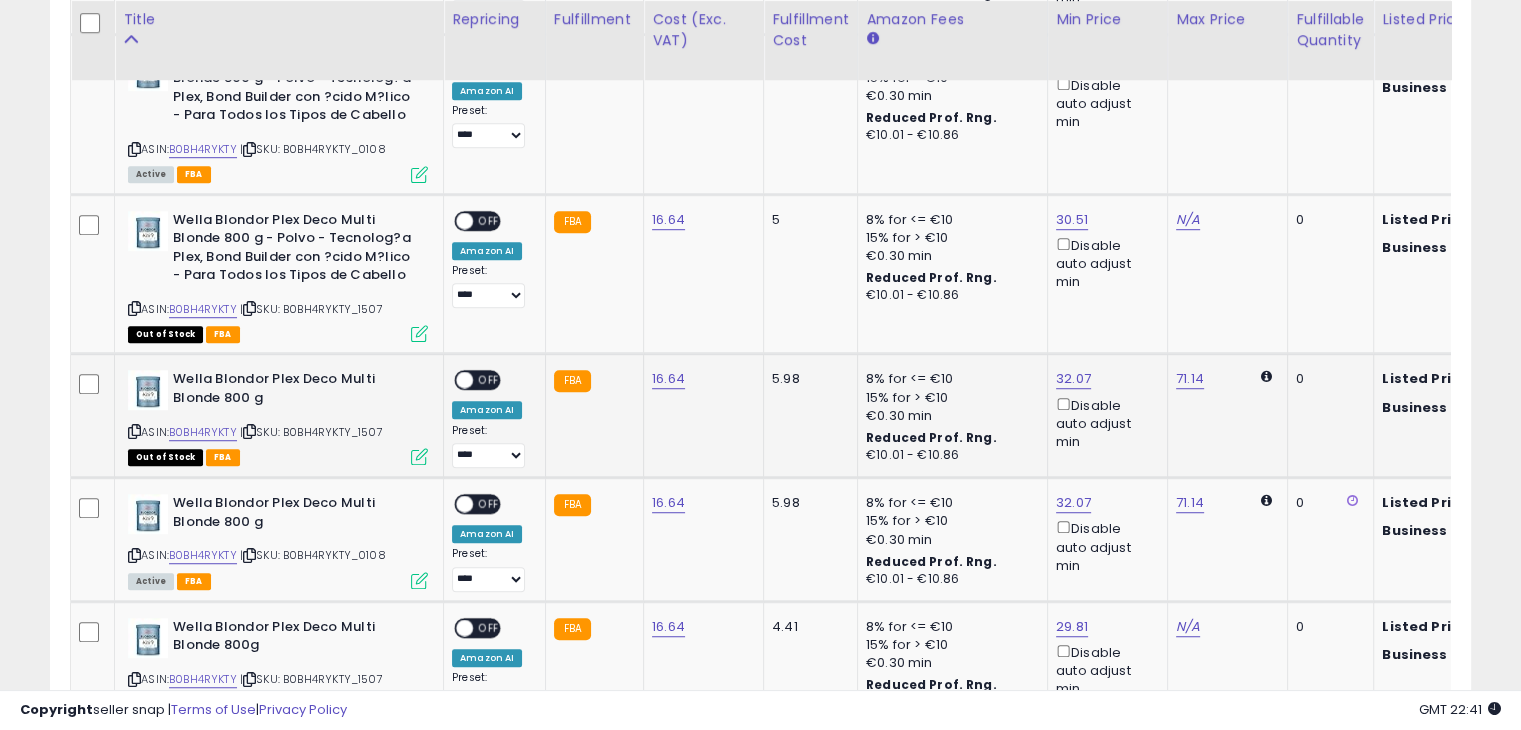 click on "Wella Blondor Plex Deco Multi Blonde 800 g  ASIN:  B0BH4RYKTY    |   SKU: B0BH4RYKTY_1507 Out of Stock FBA" at bounding box center [275, 416] 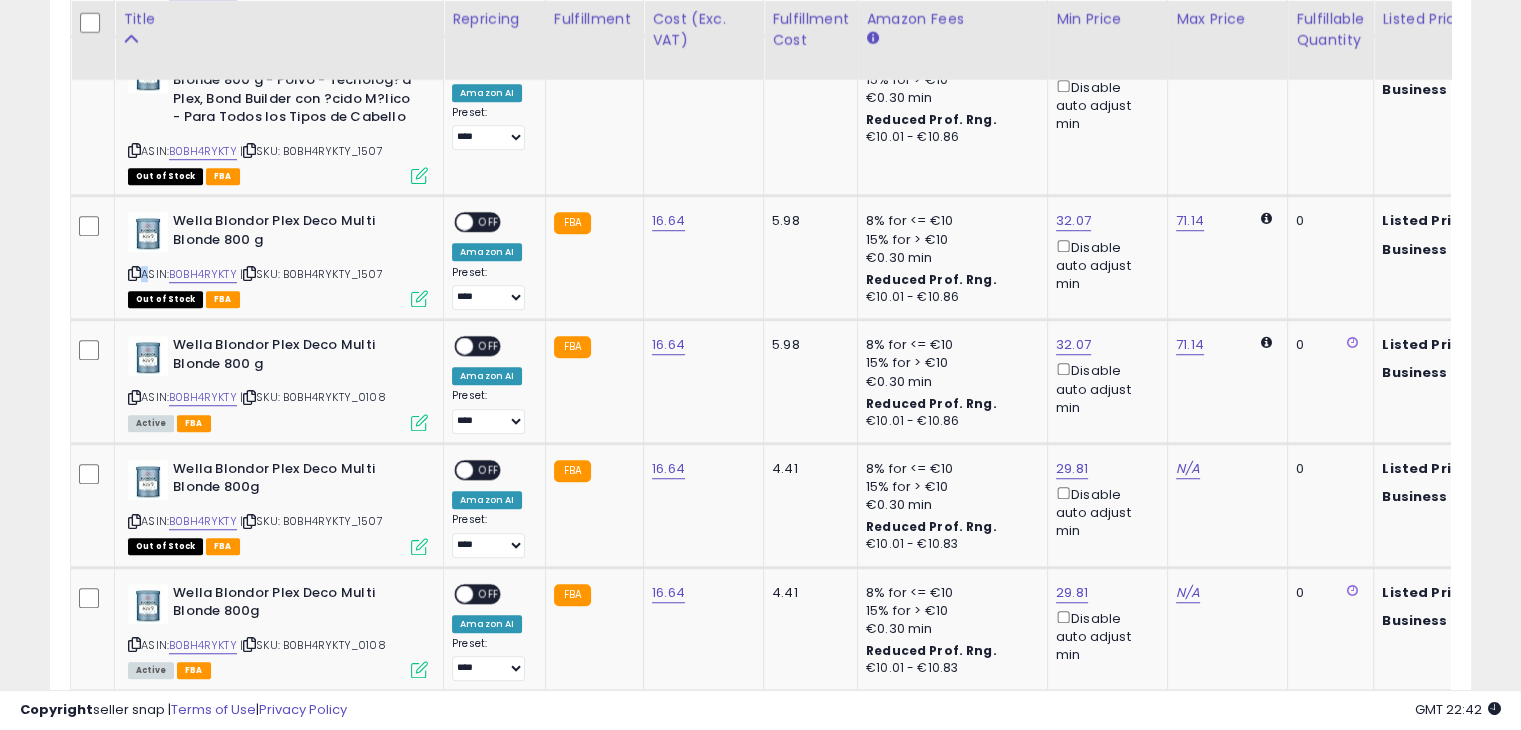 scroll, scrollTop: 1462, scrollLeft: 0, axis: vertical 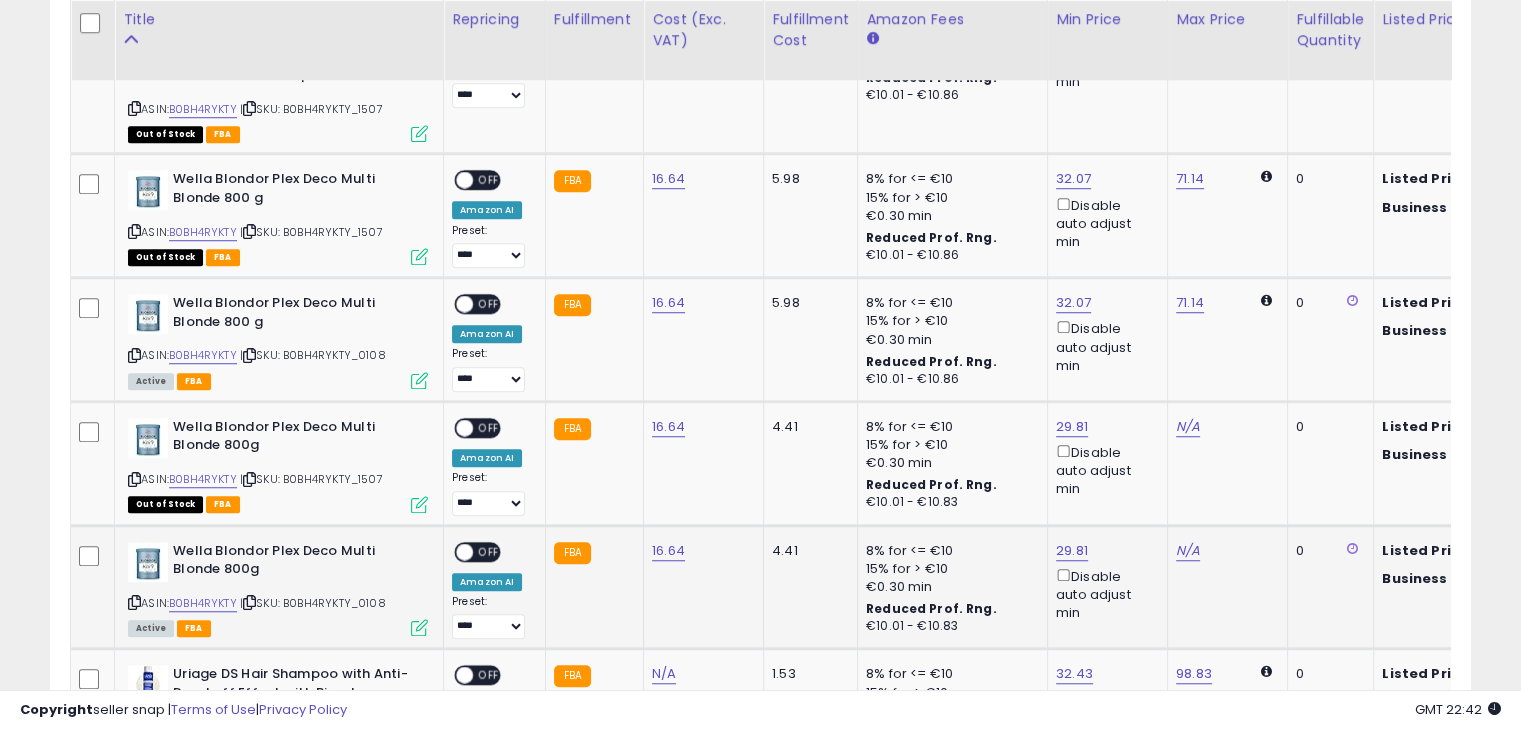 click at bounding box center (134, 602) 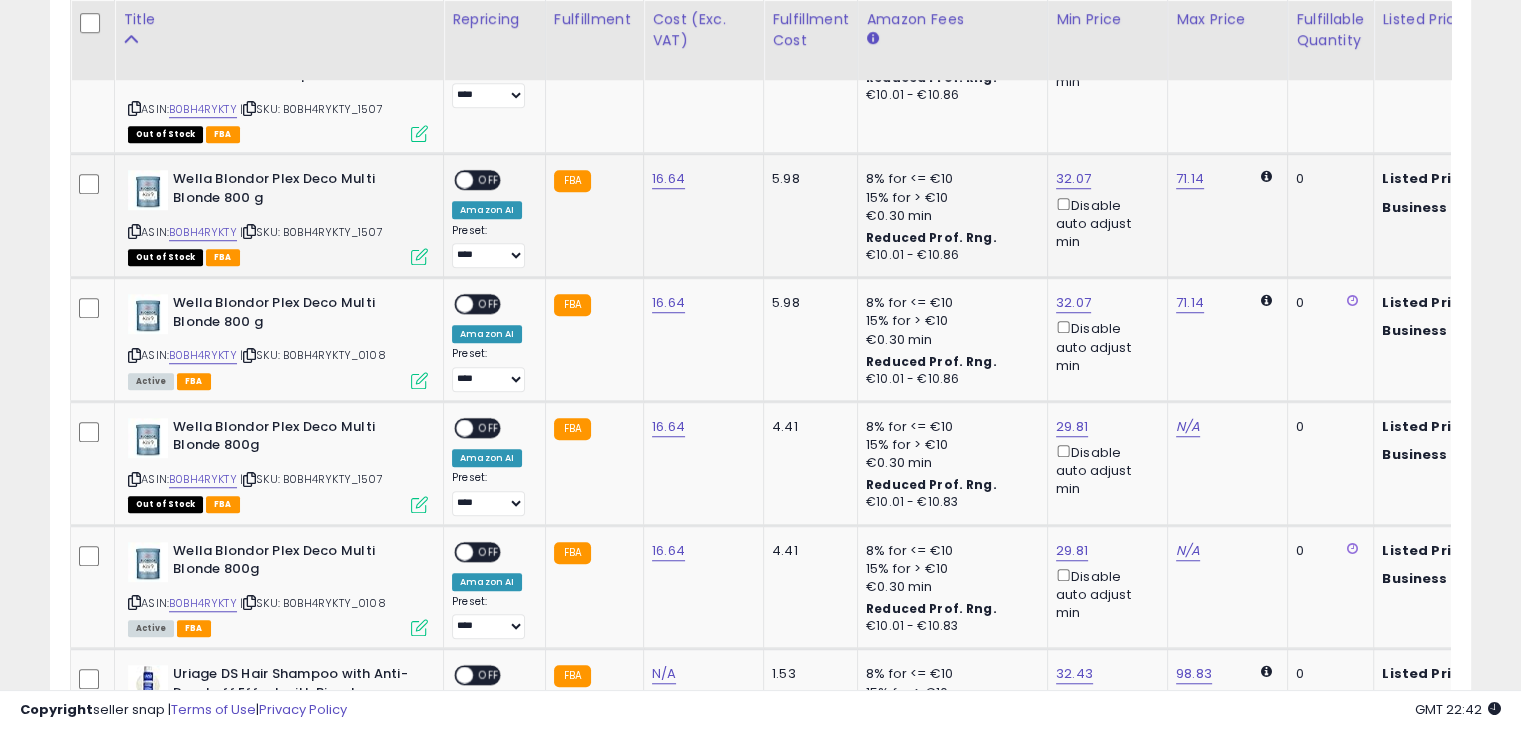click at bounding box center [134, 231] 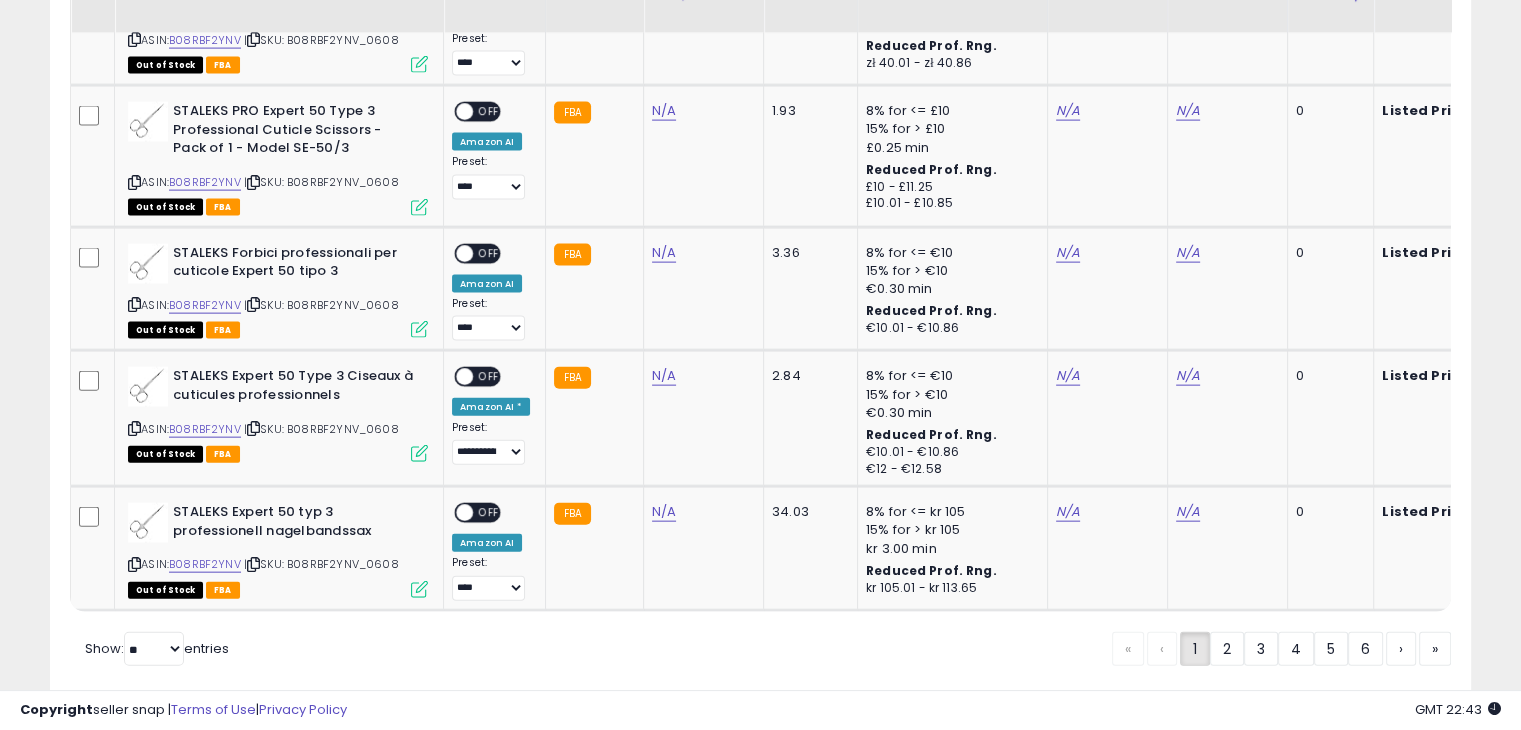 scroll, scrollTop: 4362, scrollLeft: 0, axis: vertical 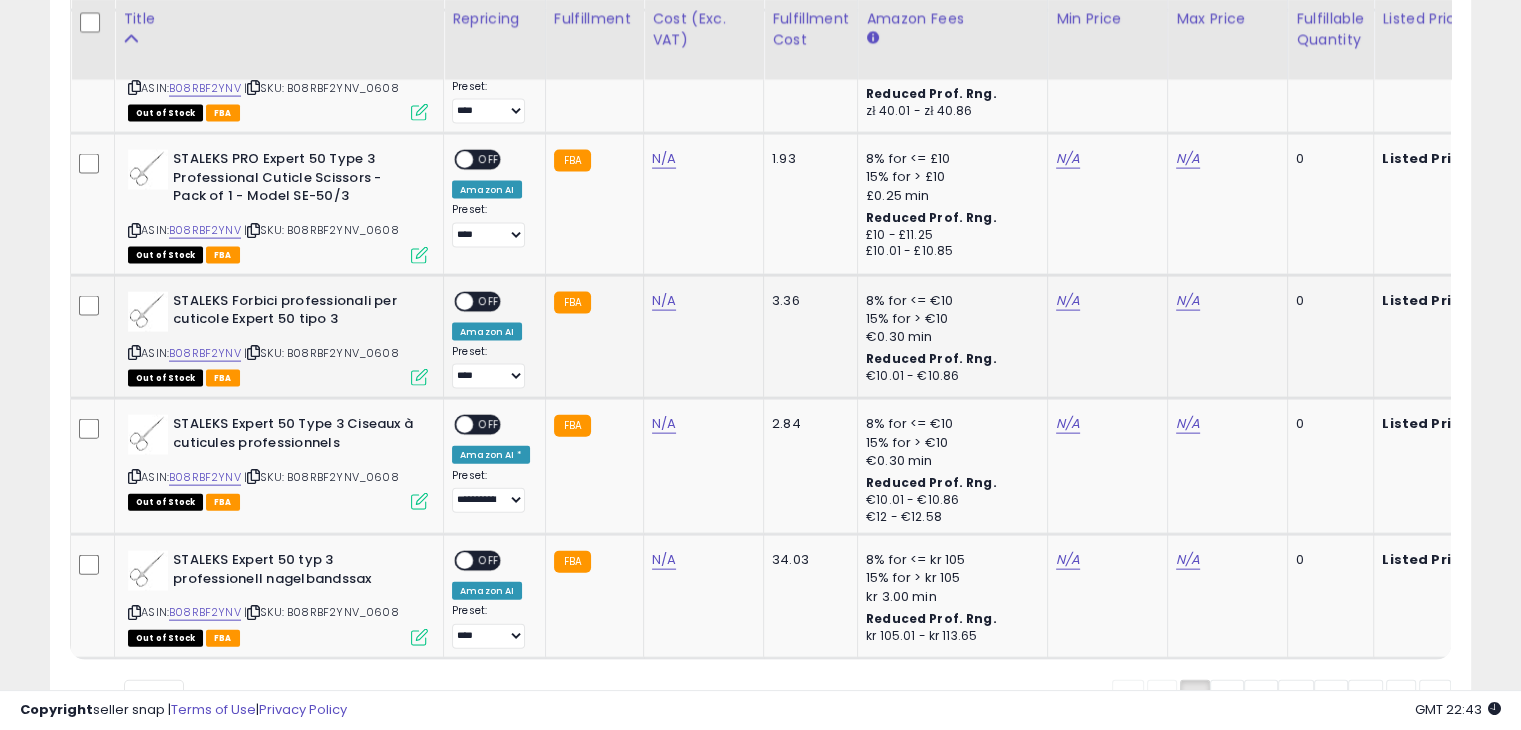 click on "STALEKS Forbici professionali per cuticole Expert 50 tipo 3  ASIN:  B08RBF2YNV    |   SKU: B08RBF2YNV_0608 Out of Stock FBA" 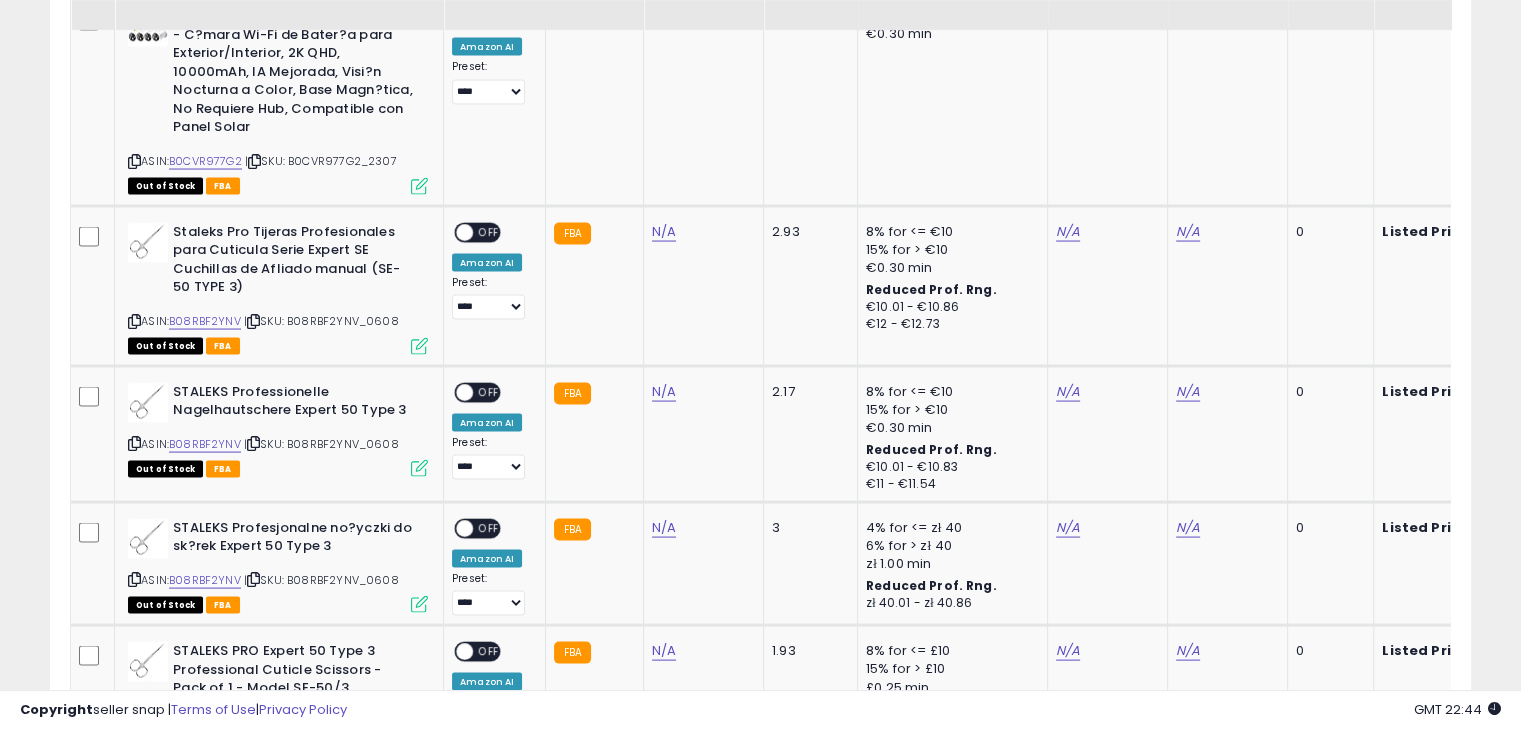 scroll, scrollTop: 3762, scrollLeft: 0, axis: vertical 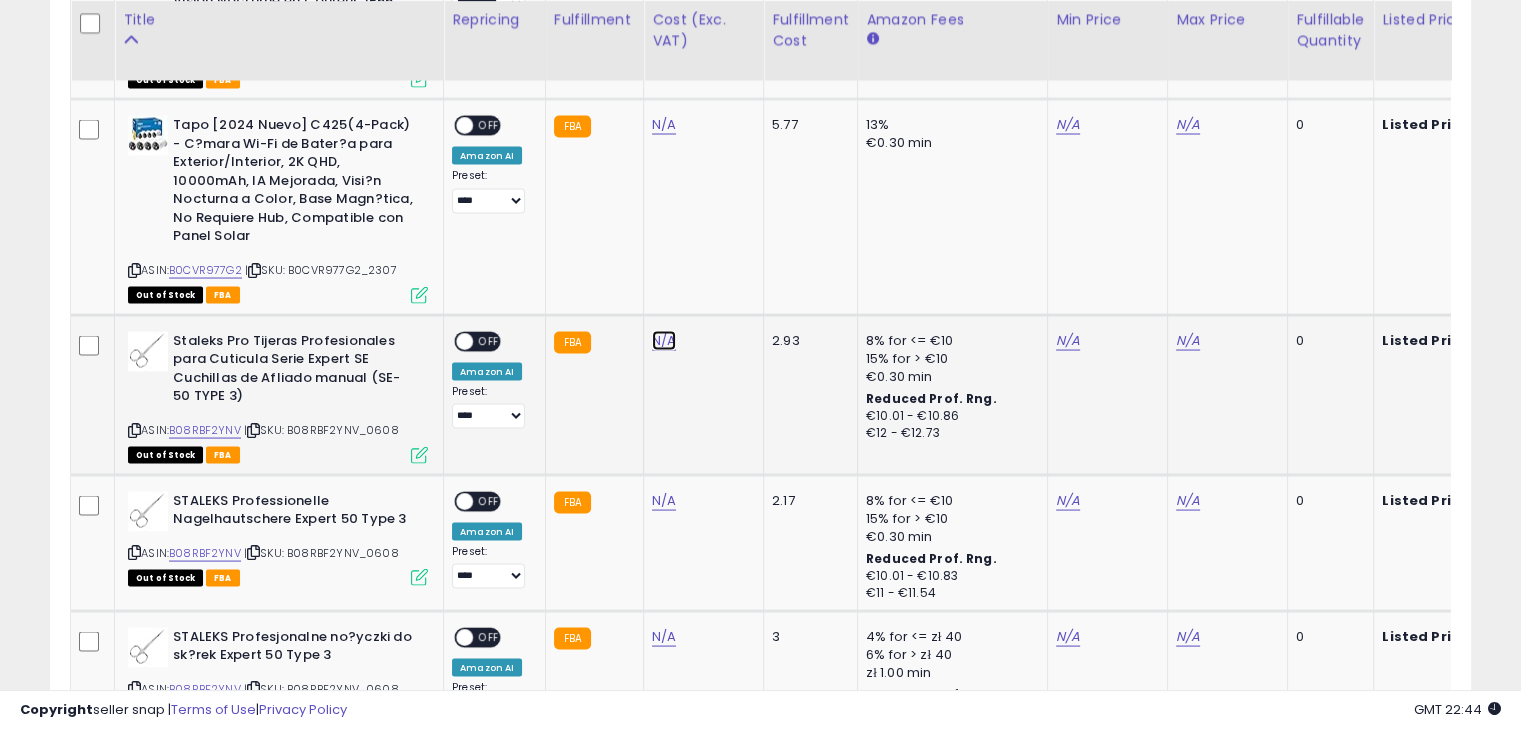 click on "N/A" at bounding box center (664, -1626) 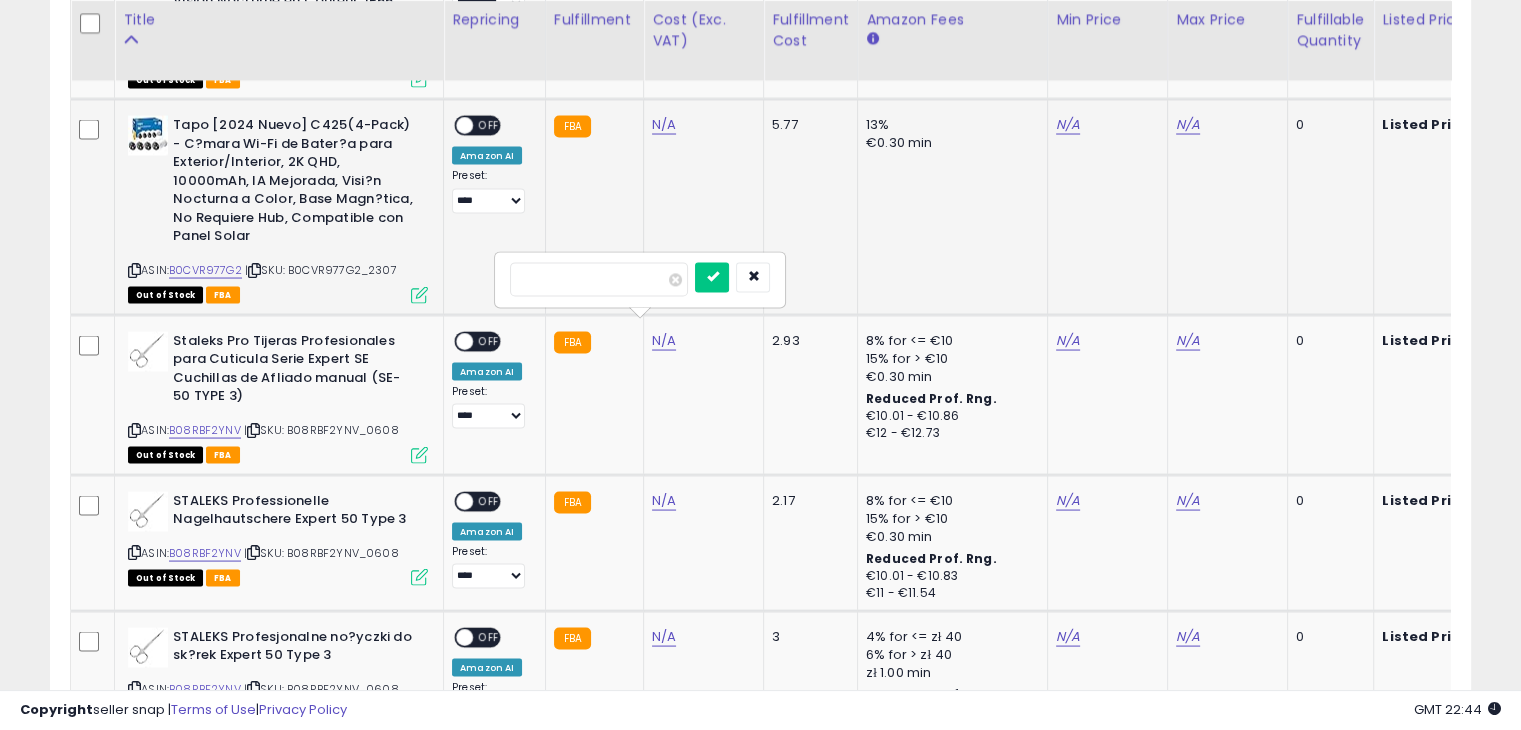 drag, startPoint x: 607, startPoint y: 277, endPoint x: 492, endPoint y: 285, distance: 115.27792 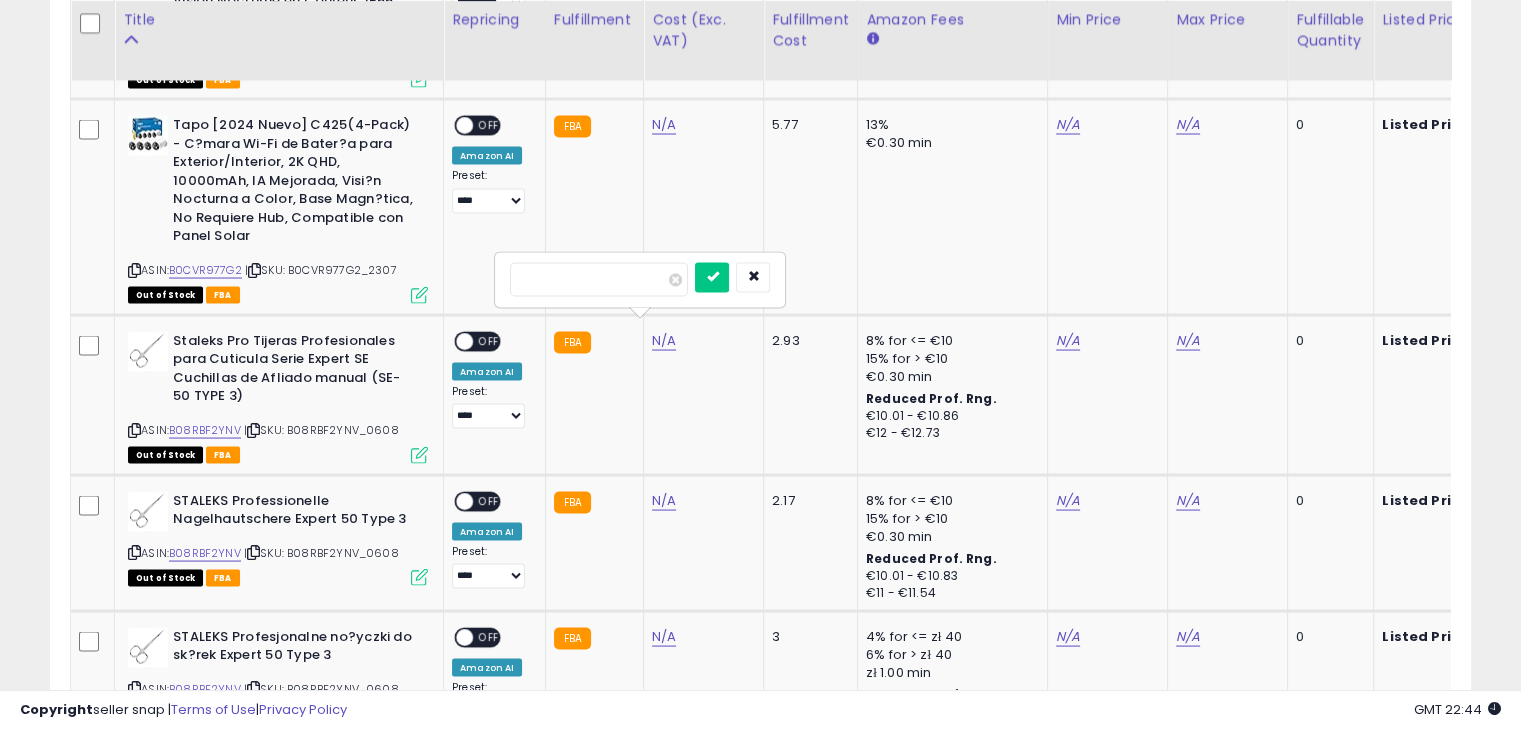 drag, startPoint x: 577, startPoint y: 205, endPoint x: 536, endPoint y: -87, distance: 294.86438 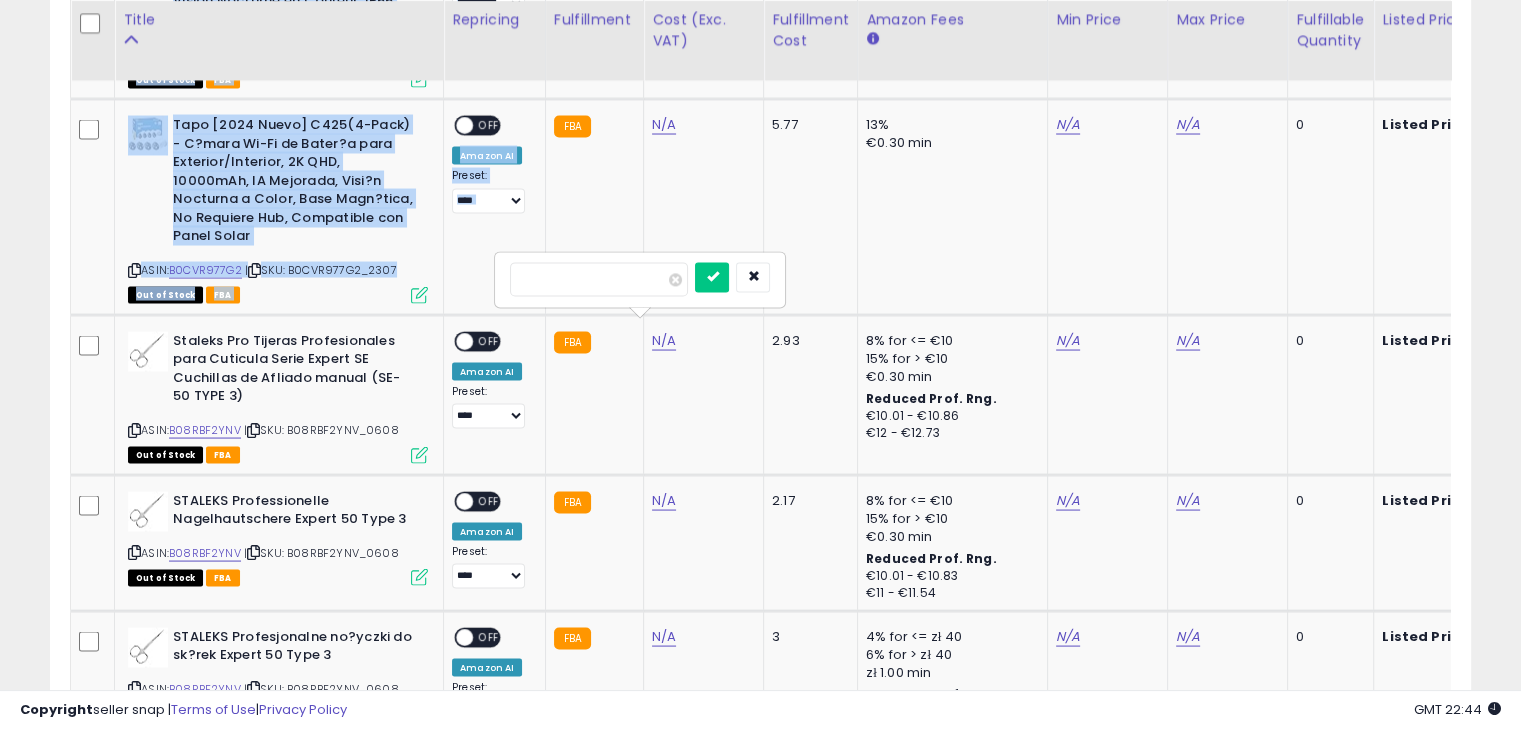 scroll, scrollTop: 3474, scrollLeft: 0, axis: vertical 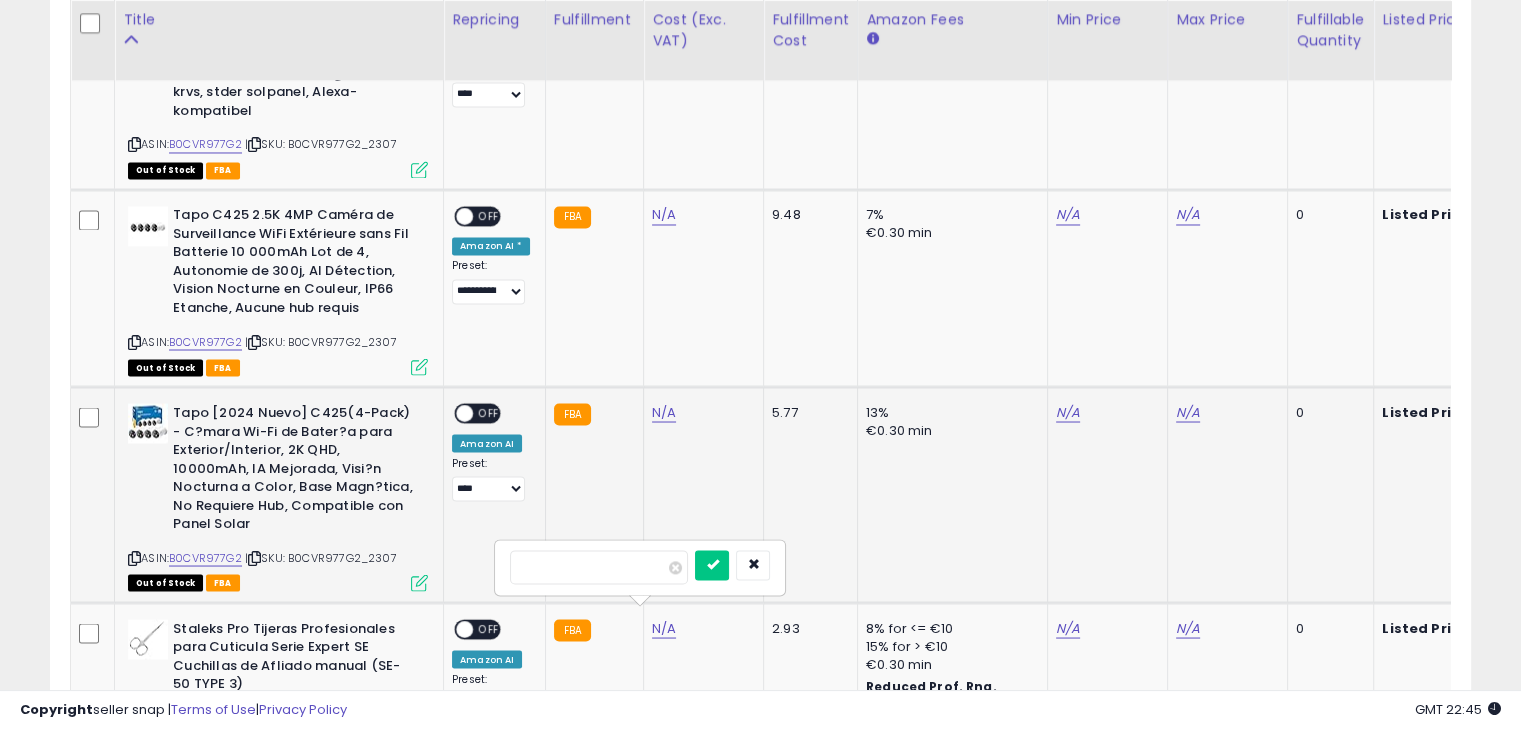 click on "N/A" 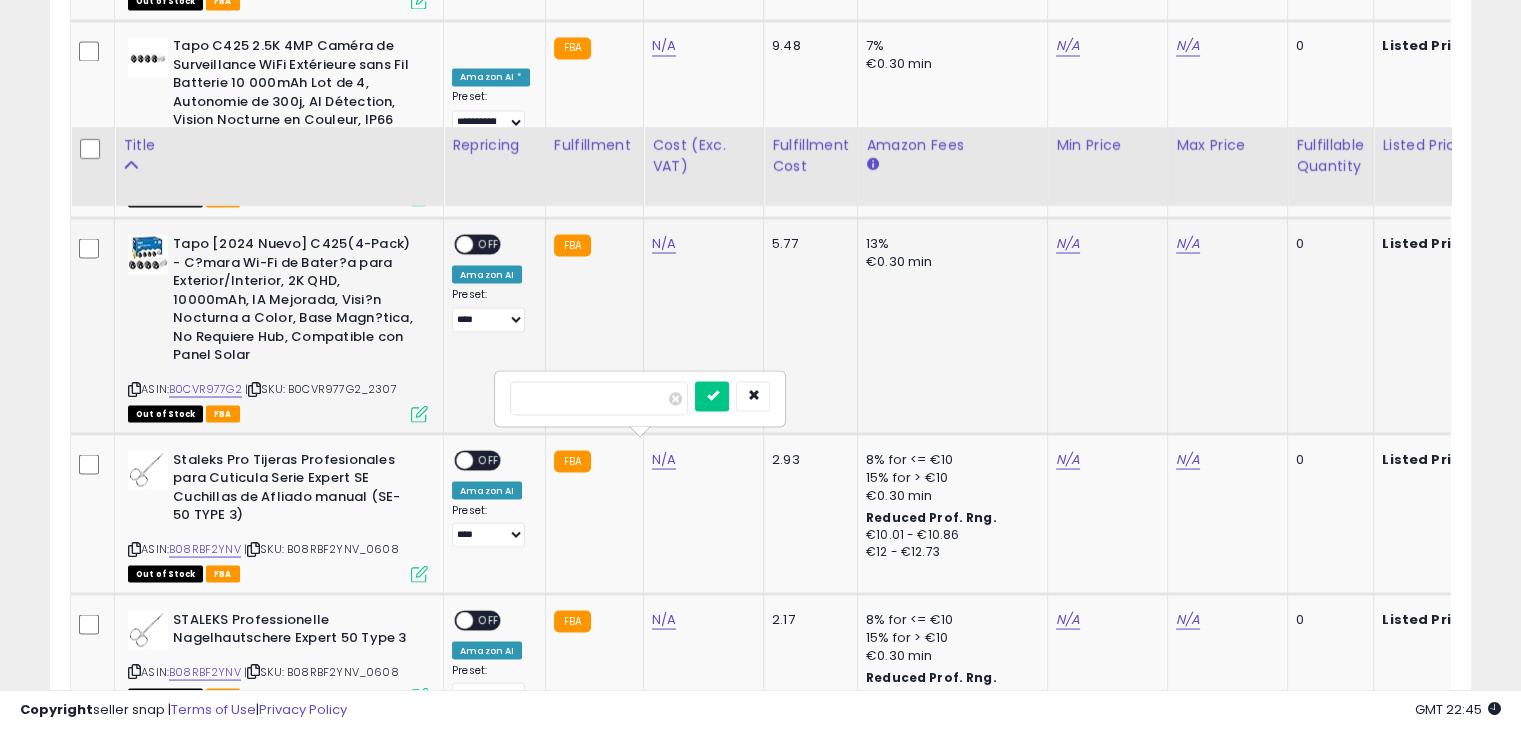 scroll, scrollTop: 3774, scrollLeft: 0, axis: vertical 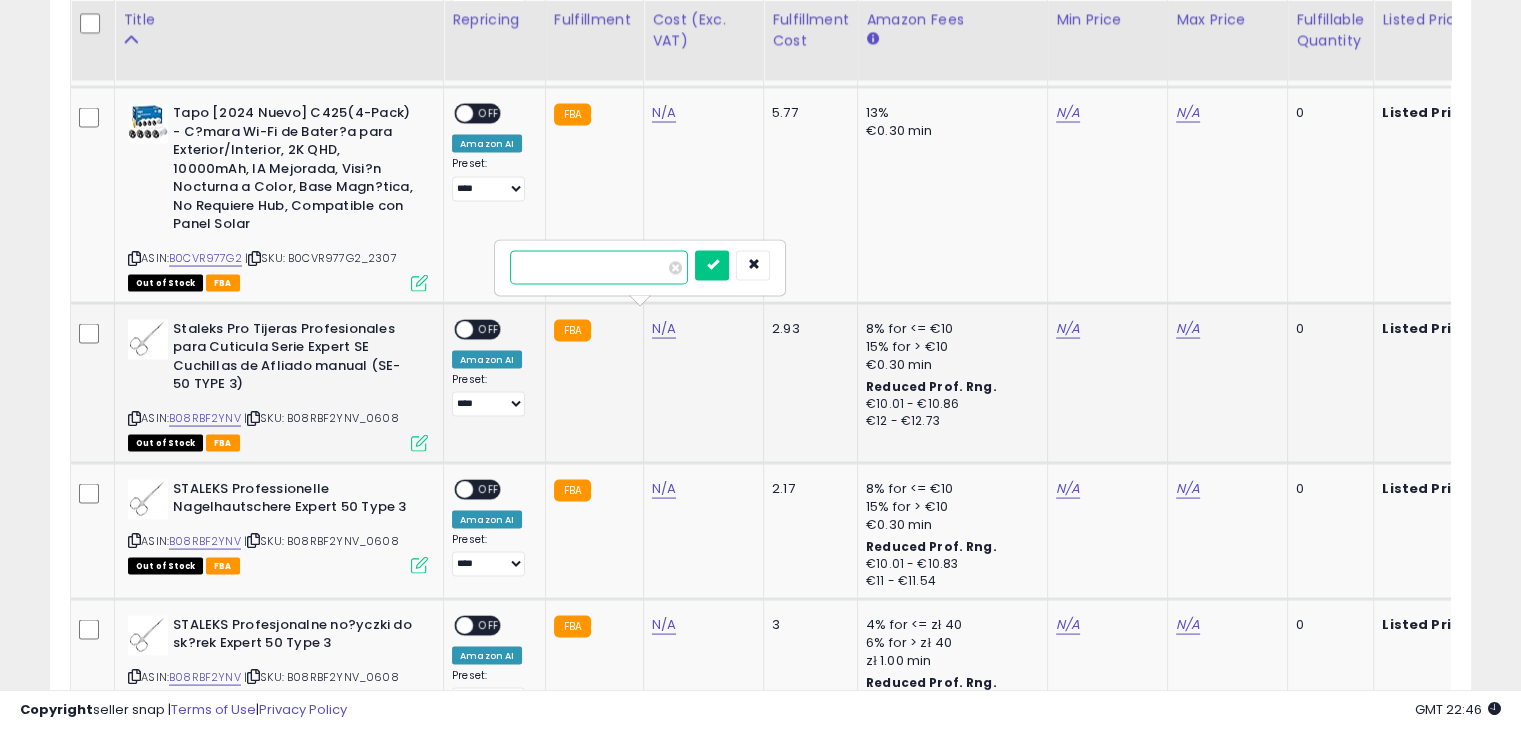 click on "****" at bounding box center [599, 267] 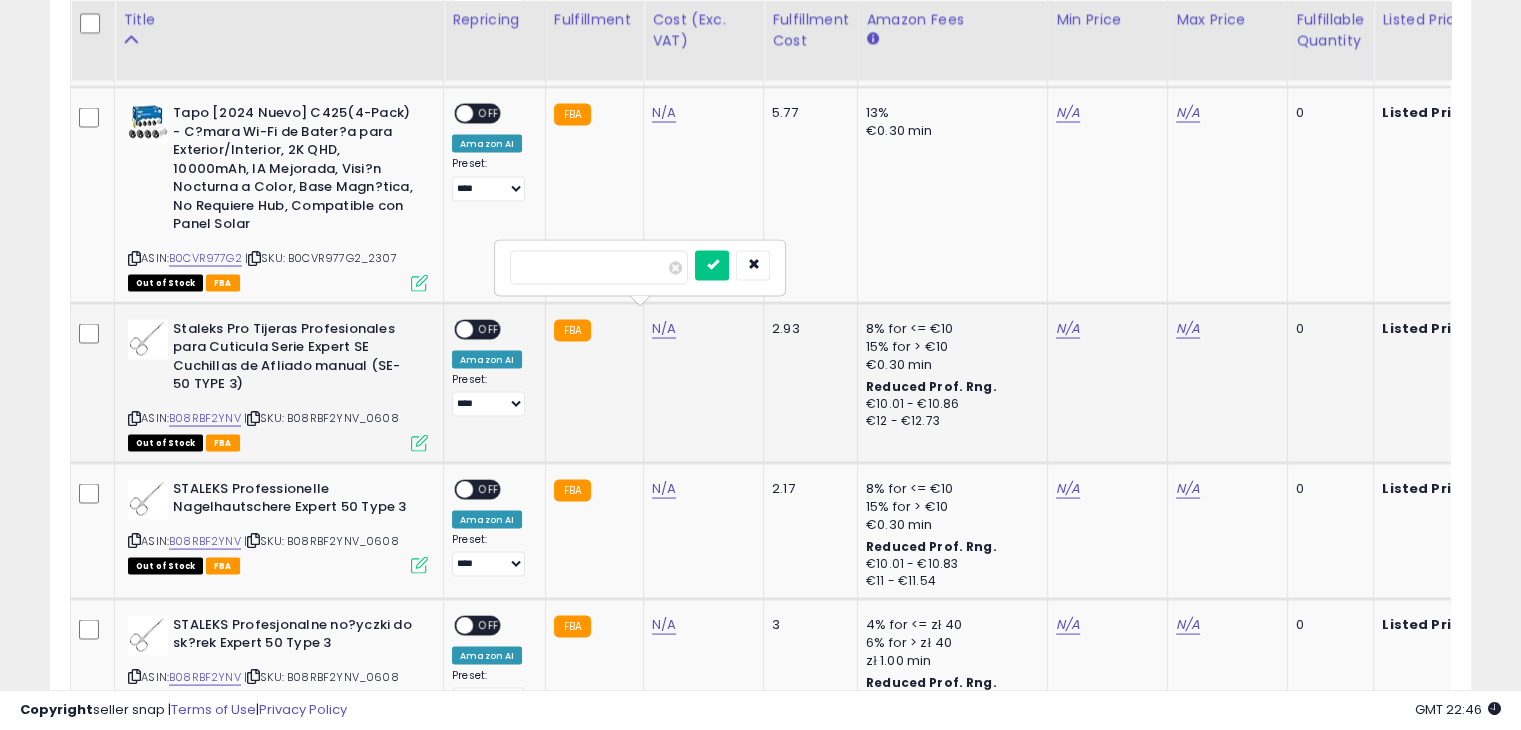 scroll, scrollTop: 0, scrollLeft: 31, axis: horizontal 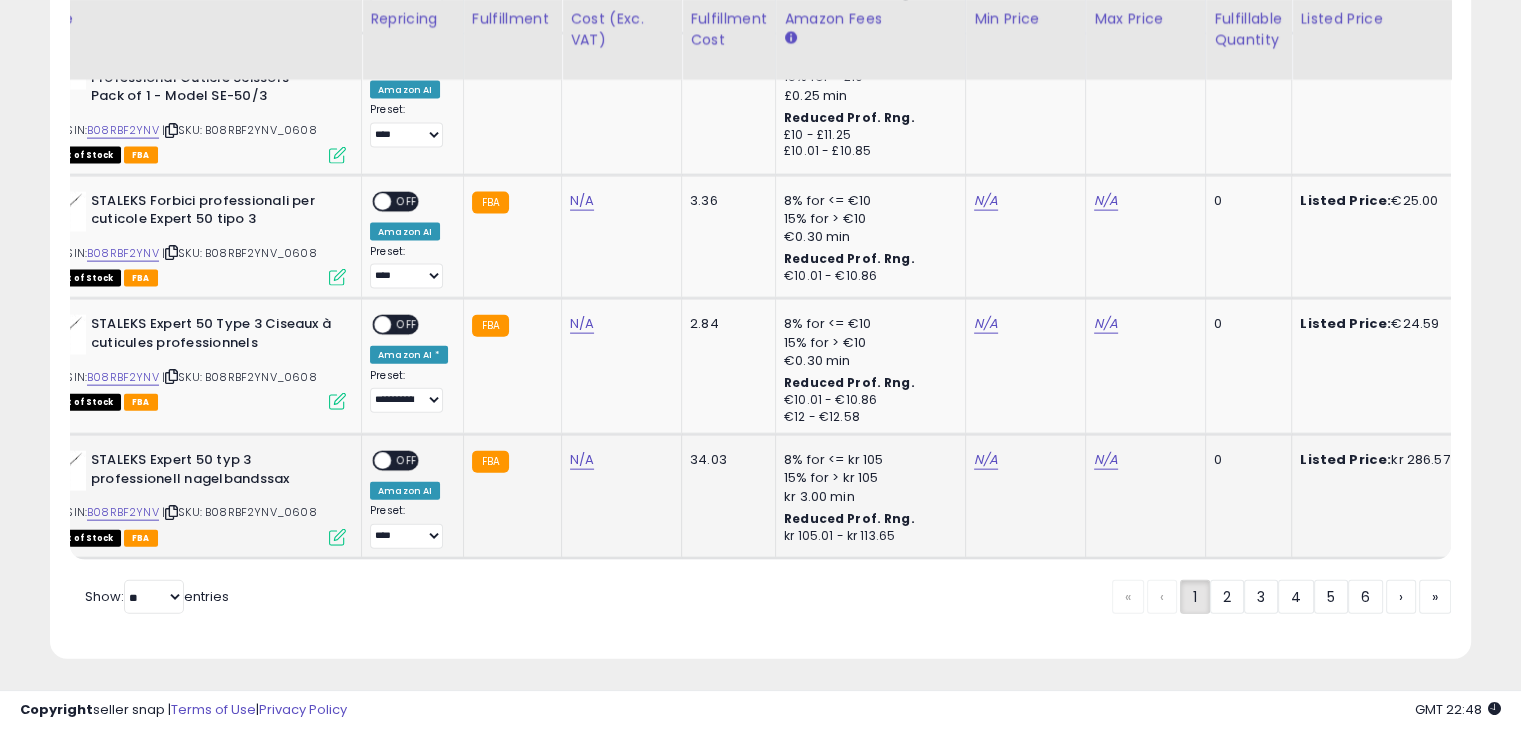 drag, startPoint x: 711, startPoint y: 461, endPoint x: 575, endPoint y: 445, distance: 136.93794 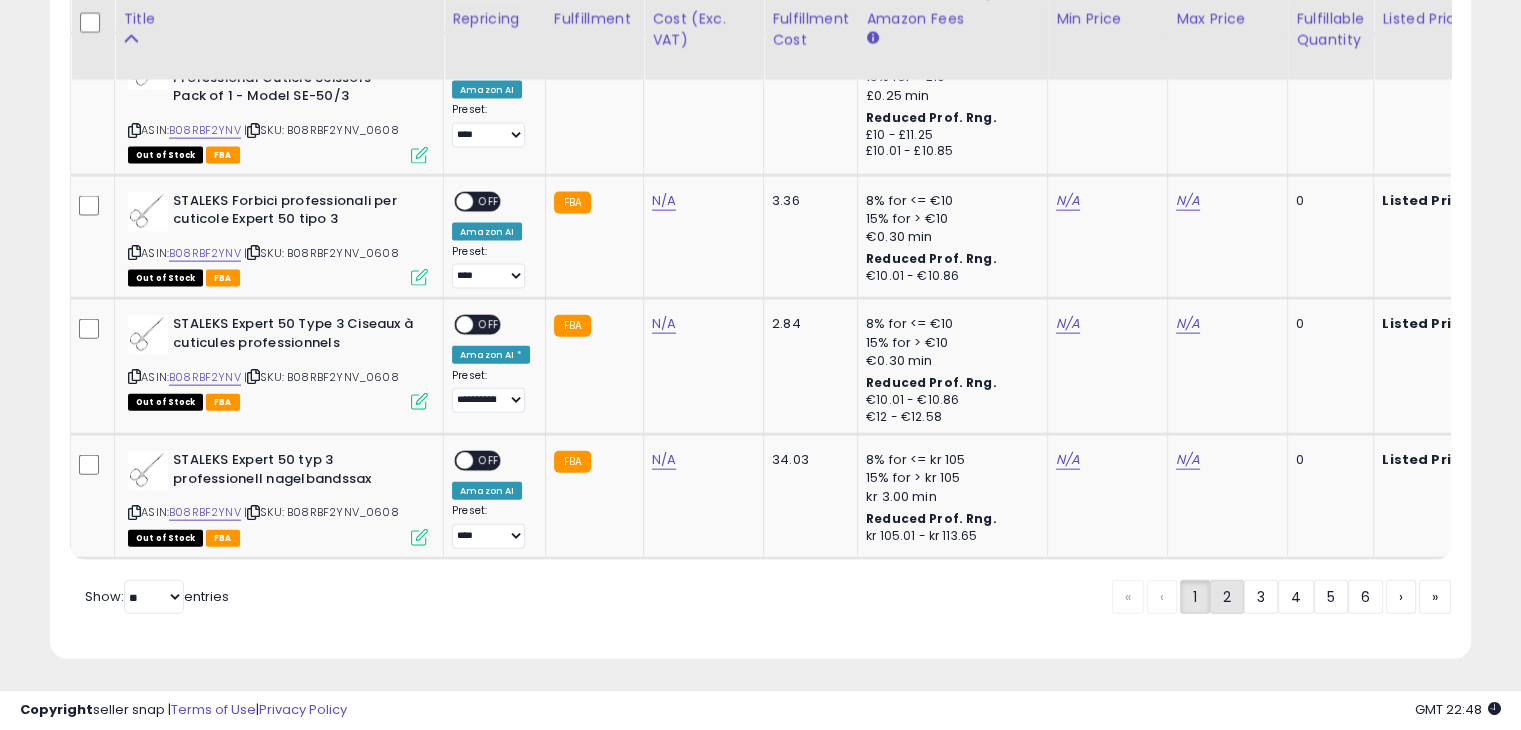 click on "2" 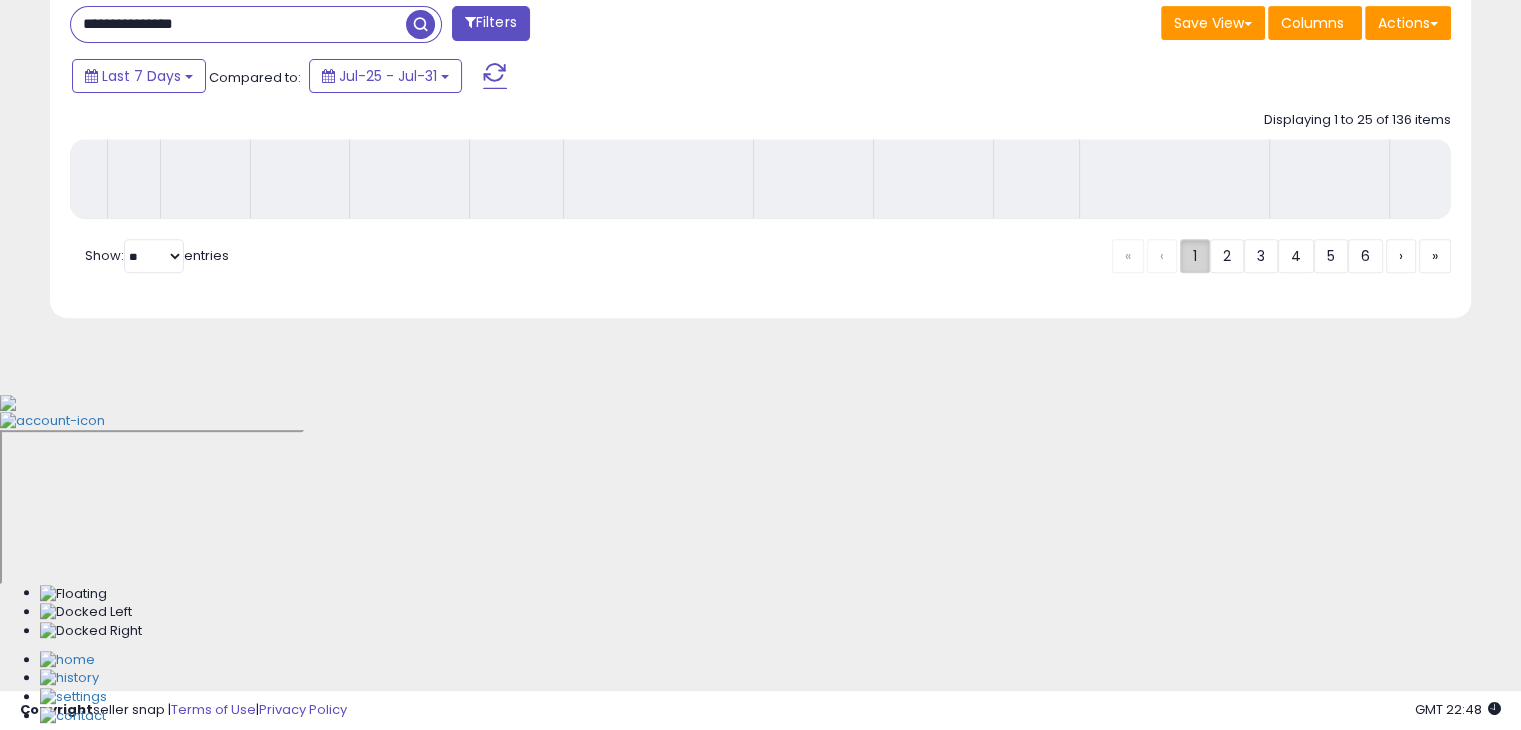 scroll, scrollTop: 509, scrollLeft: 0, axis: vertical 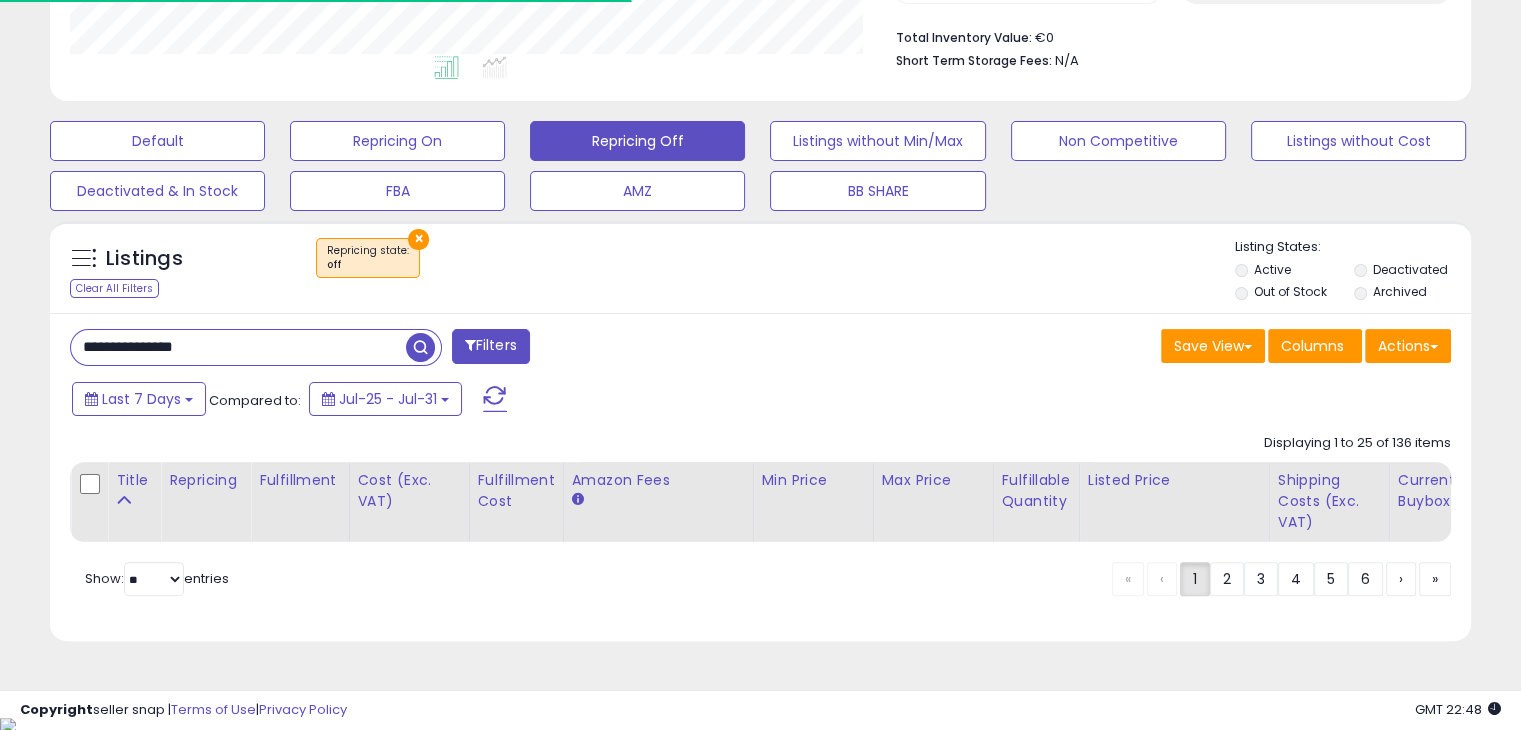 type 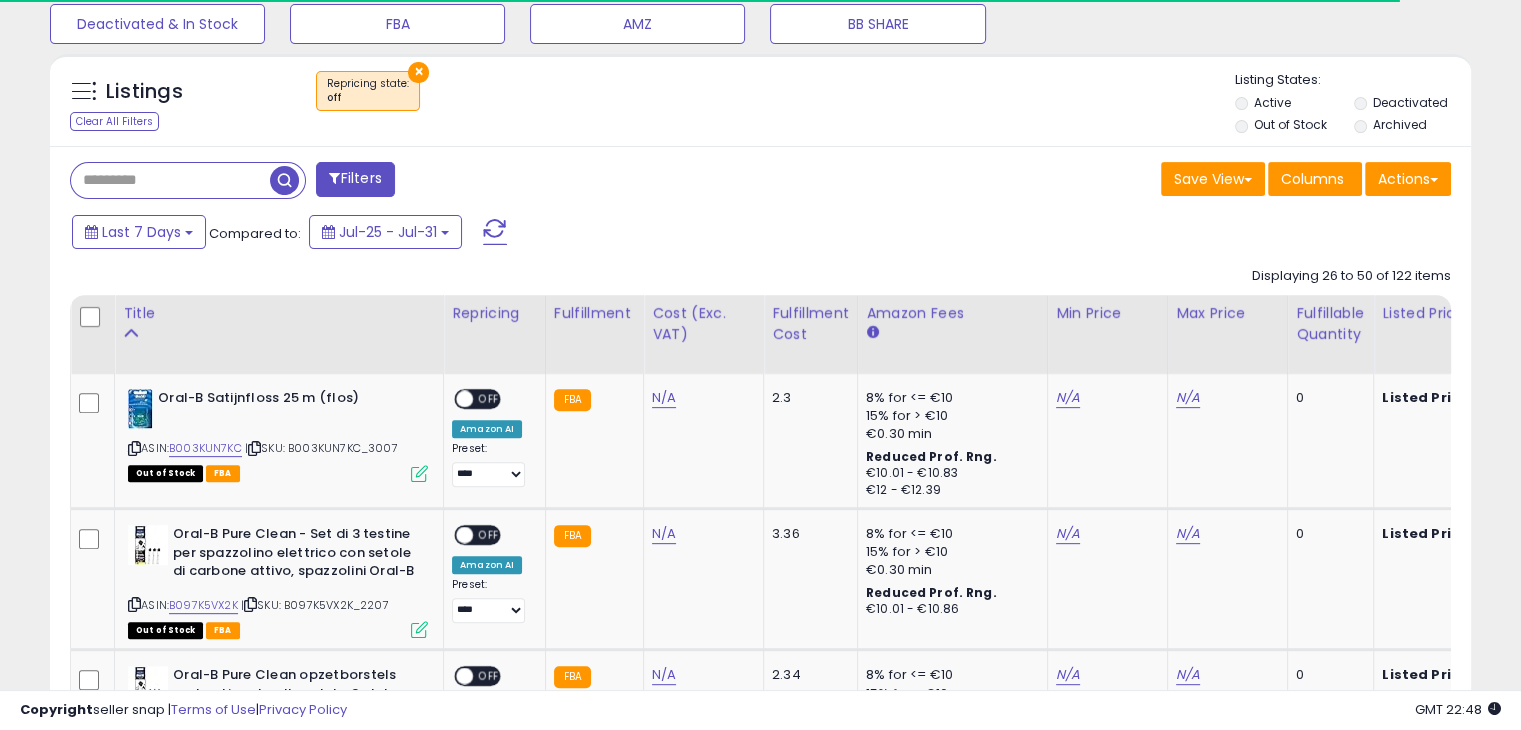 scroll, scrollTop: 909, scrollLeft: 0, axis: vertical 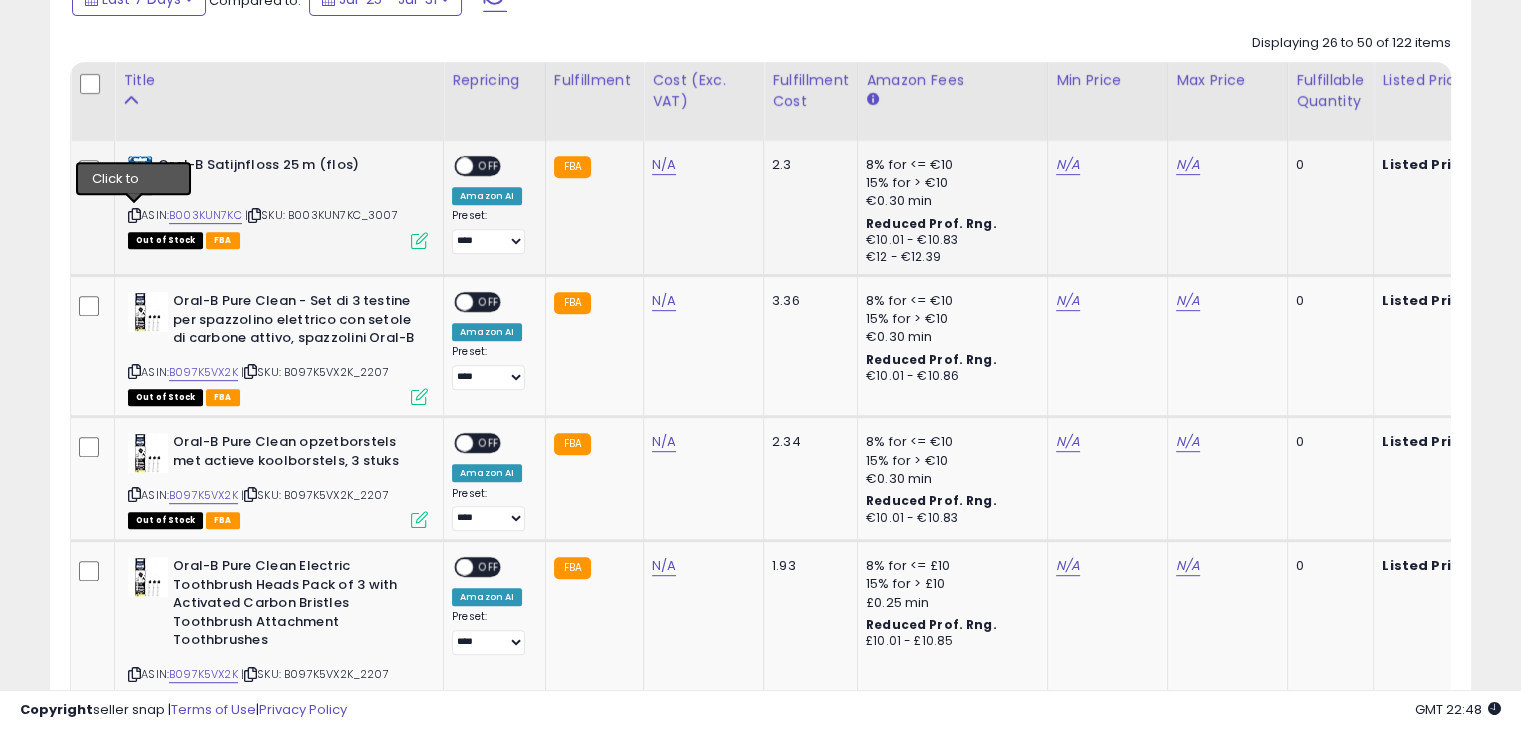 click at bounding box center [134, 215] 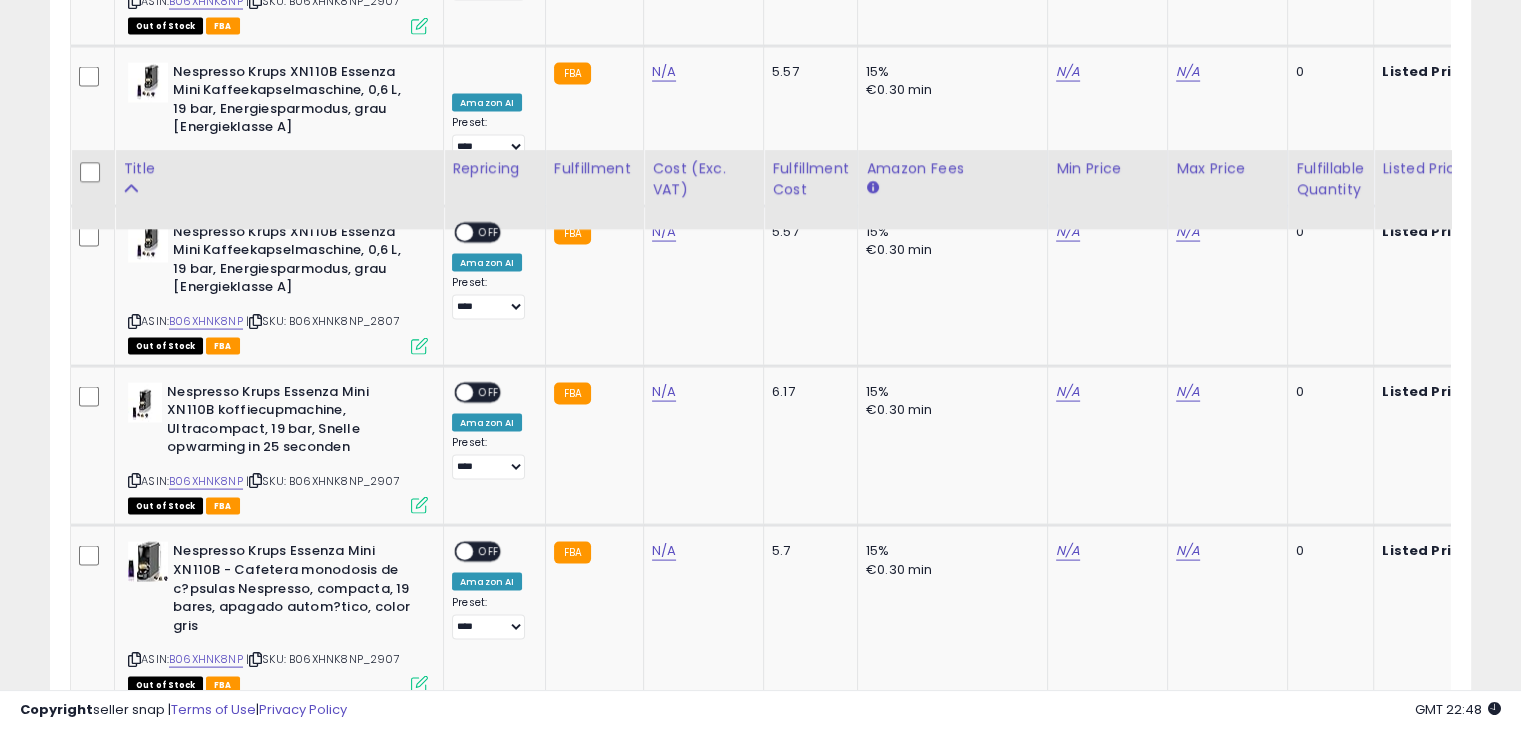 scroll, scrollTop: 4316, scrollLeft: 0, axis: vertical 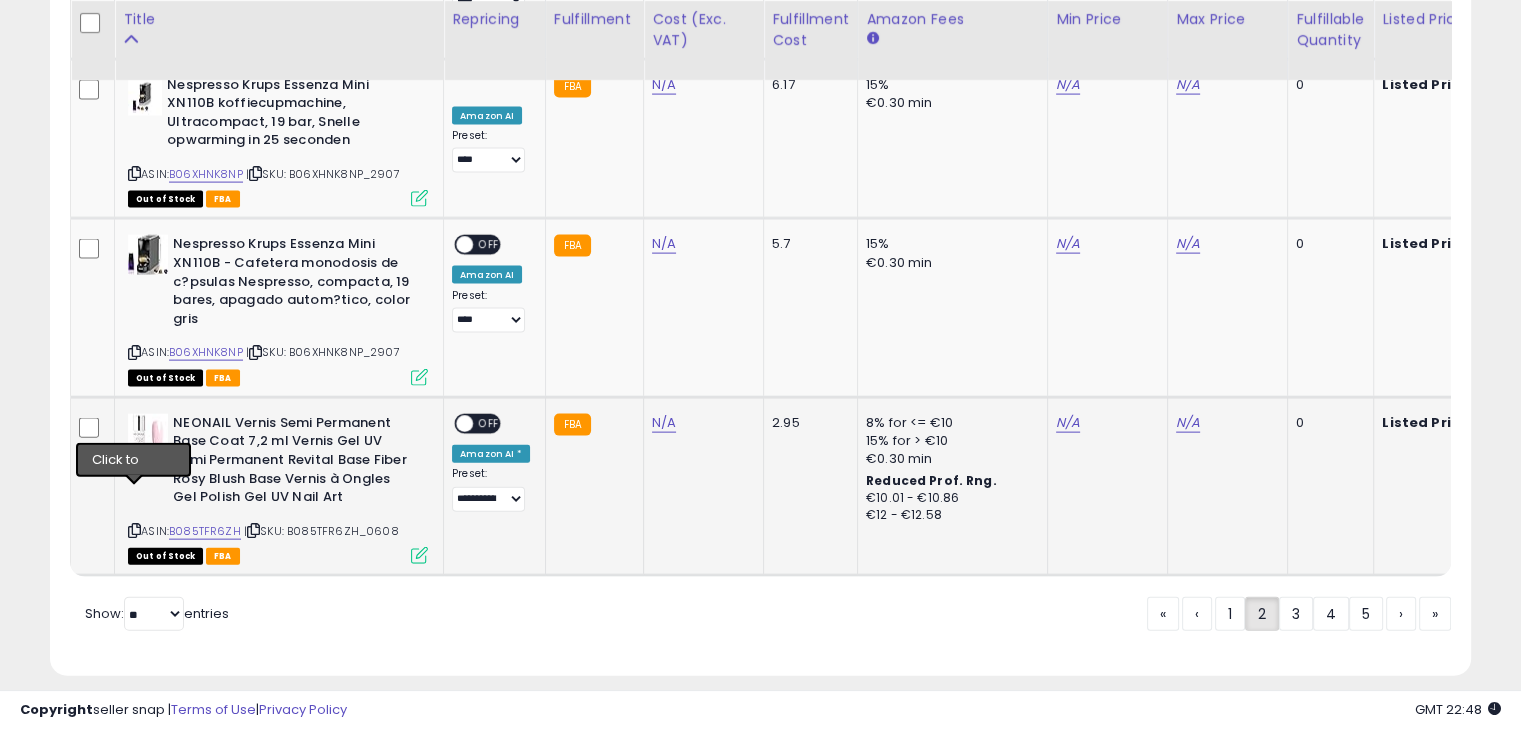 click at bounding box center (134, 530) 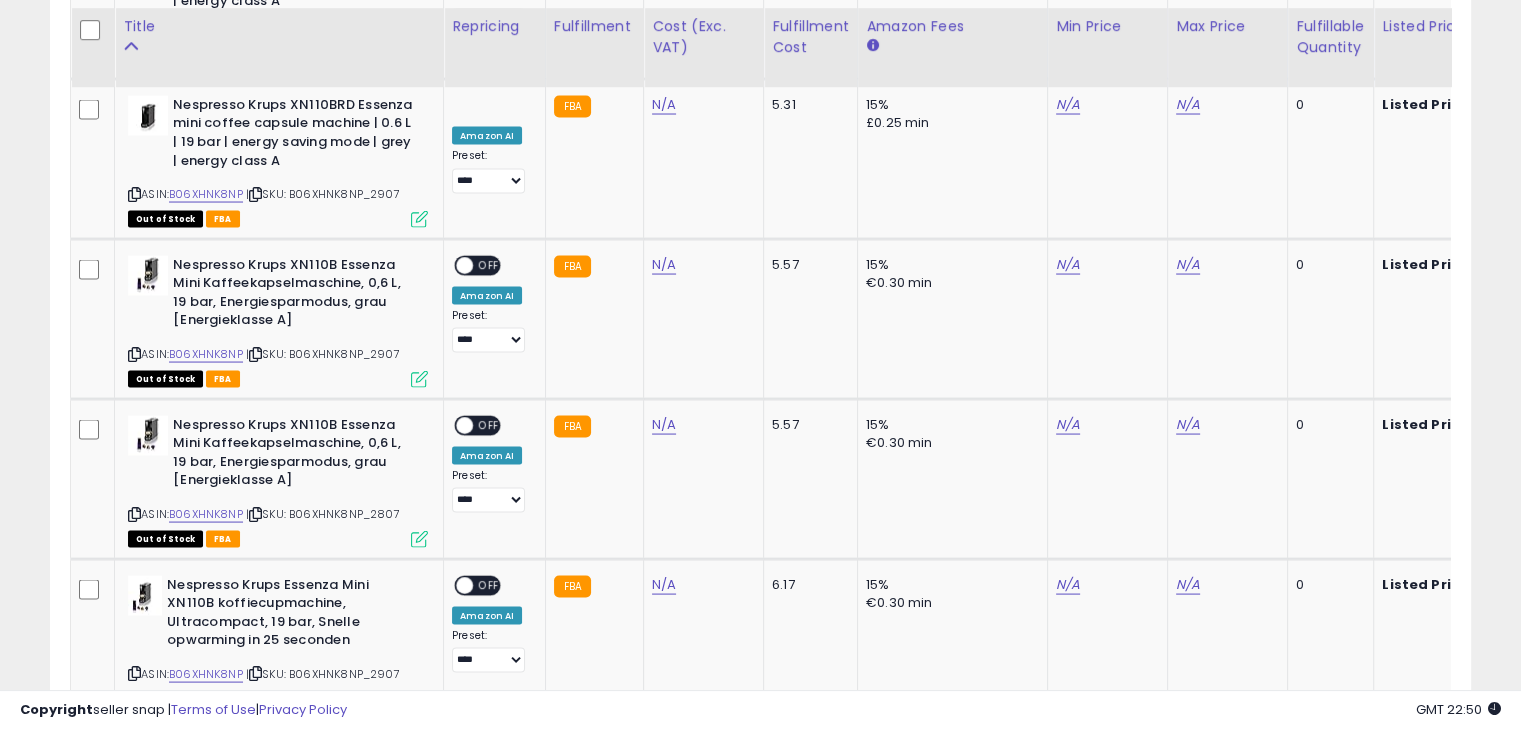 scroll, scrollTop: 4316, scrollLeft: 0, axis: vertical 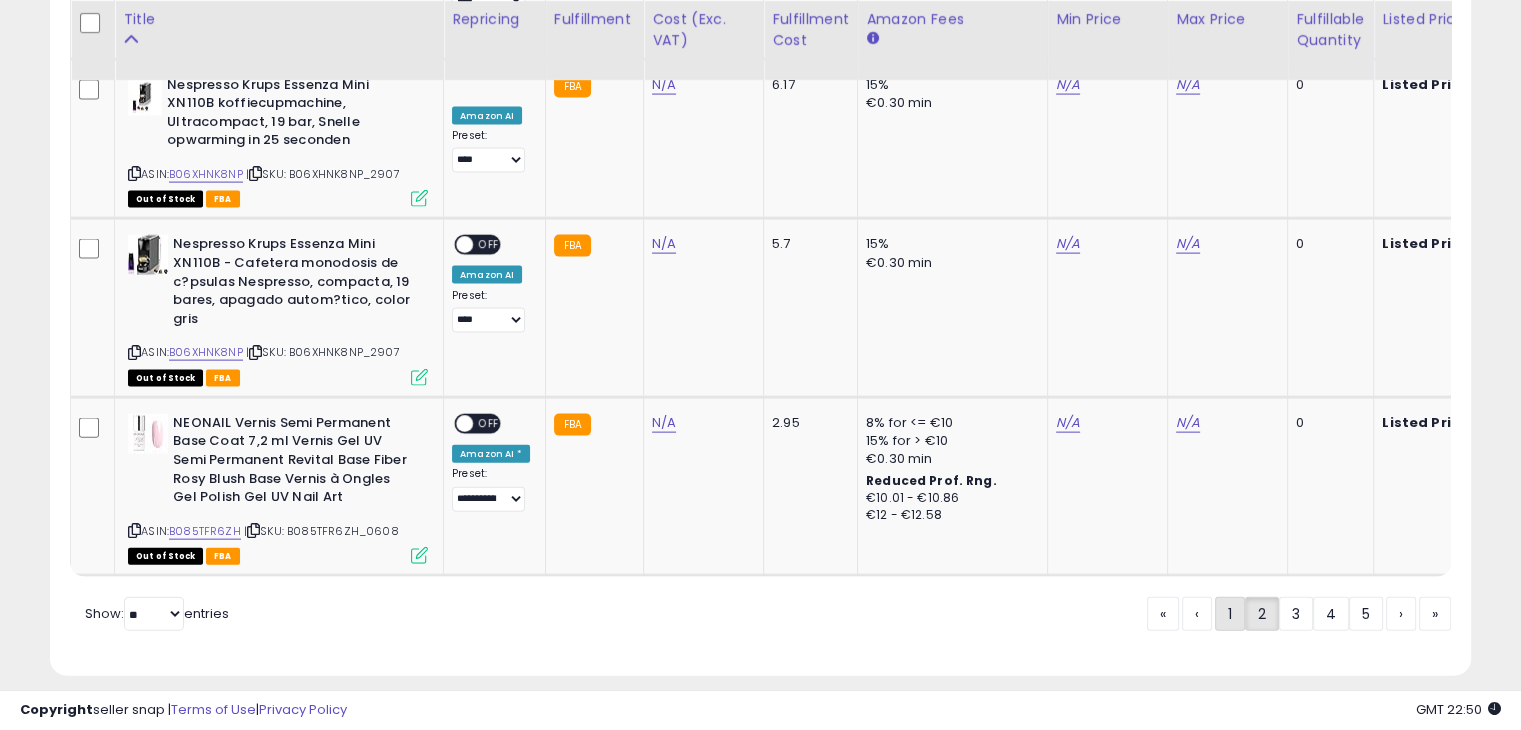 click on "1" 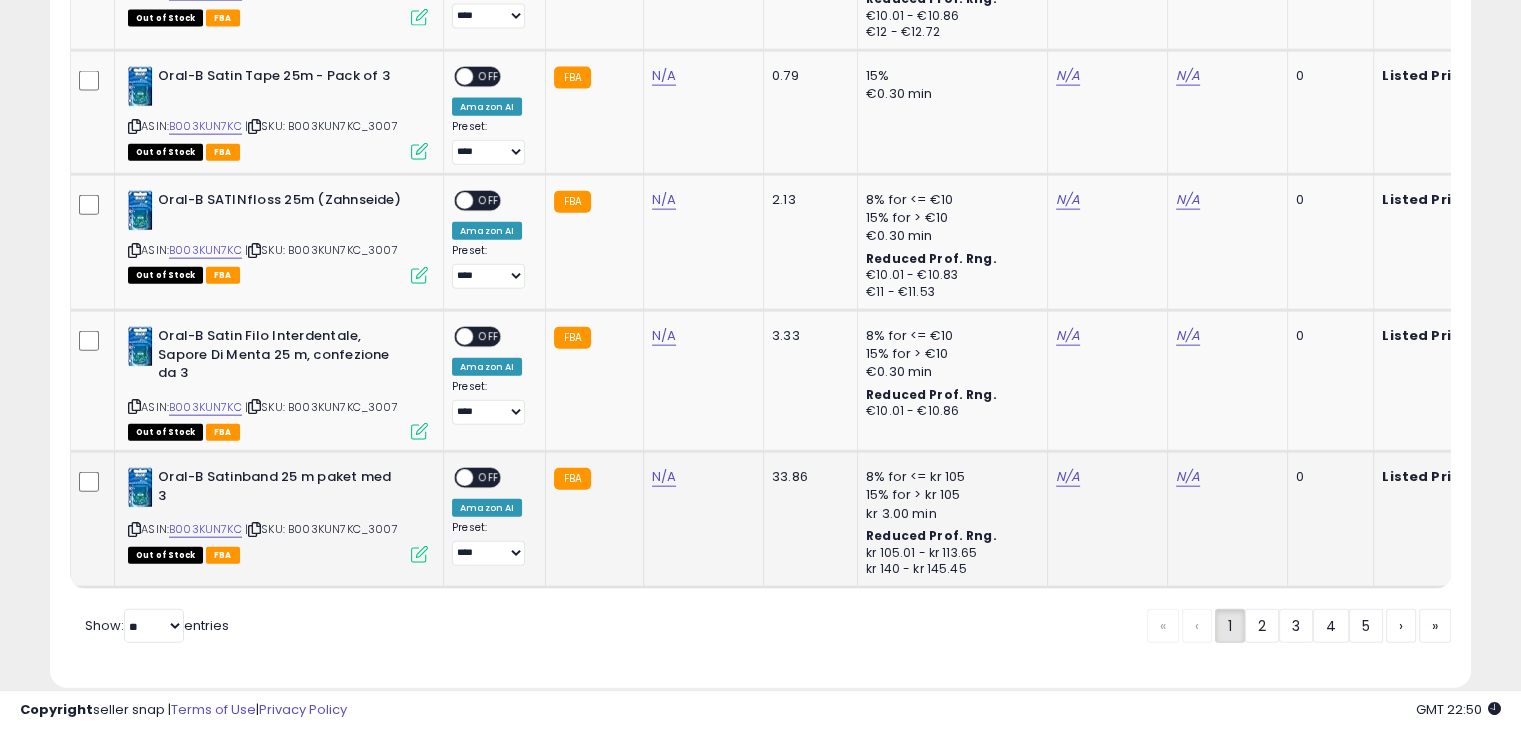 scroll, scrollTop: 4654, scrollLeft: 0, axis: vertical 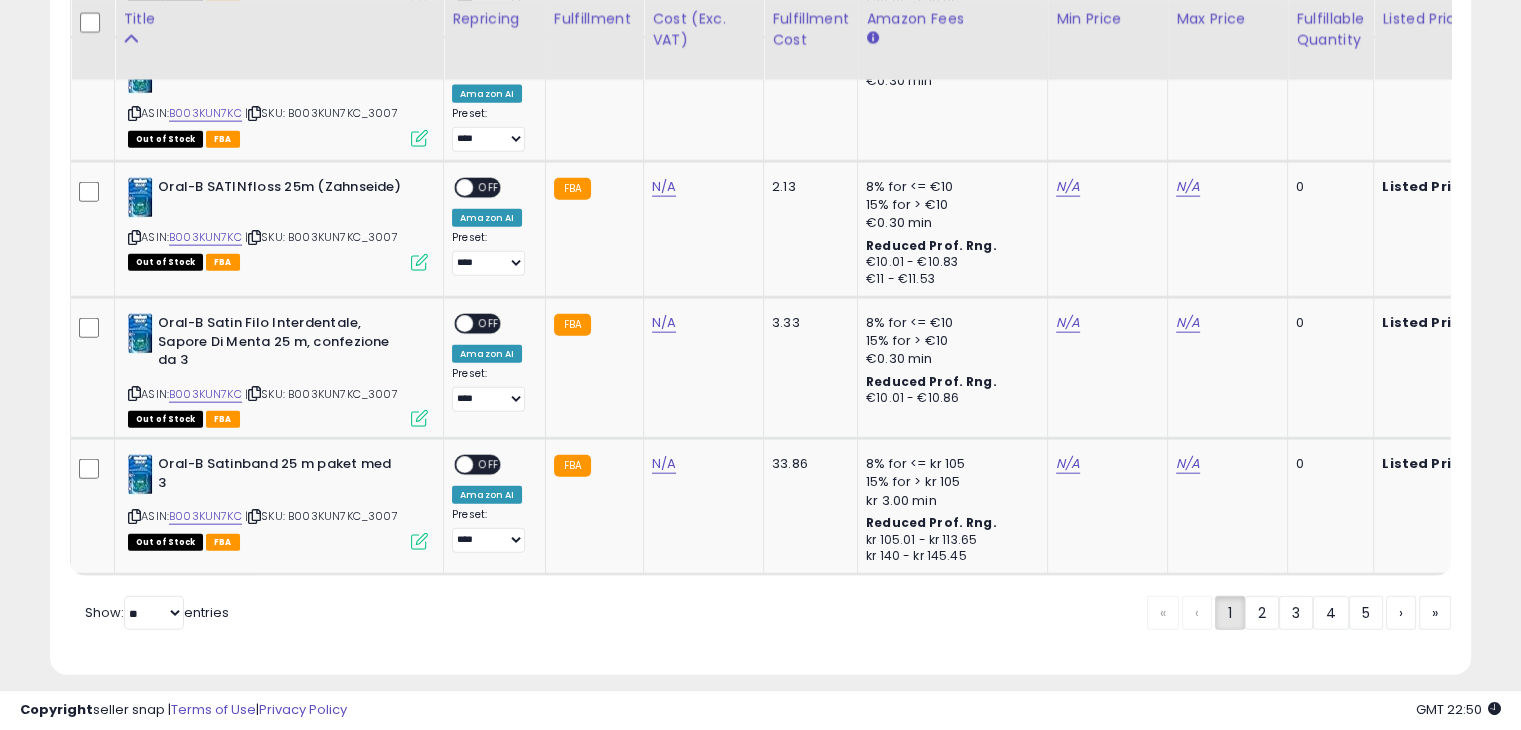 drag, startPoint x: 1257, startPoint y: 598, endPoint x: 1156, endPoint y: 360, distance: 258.544 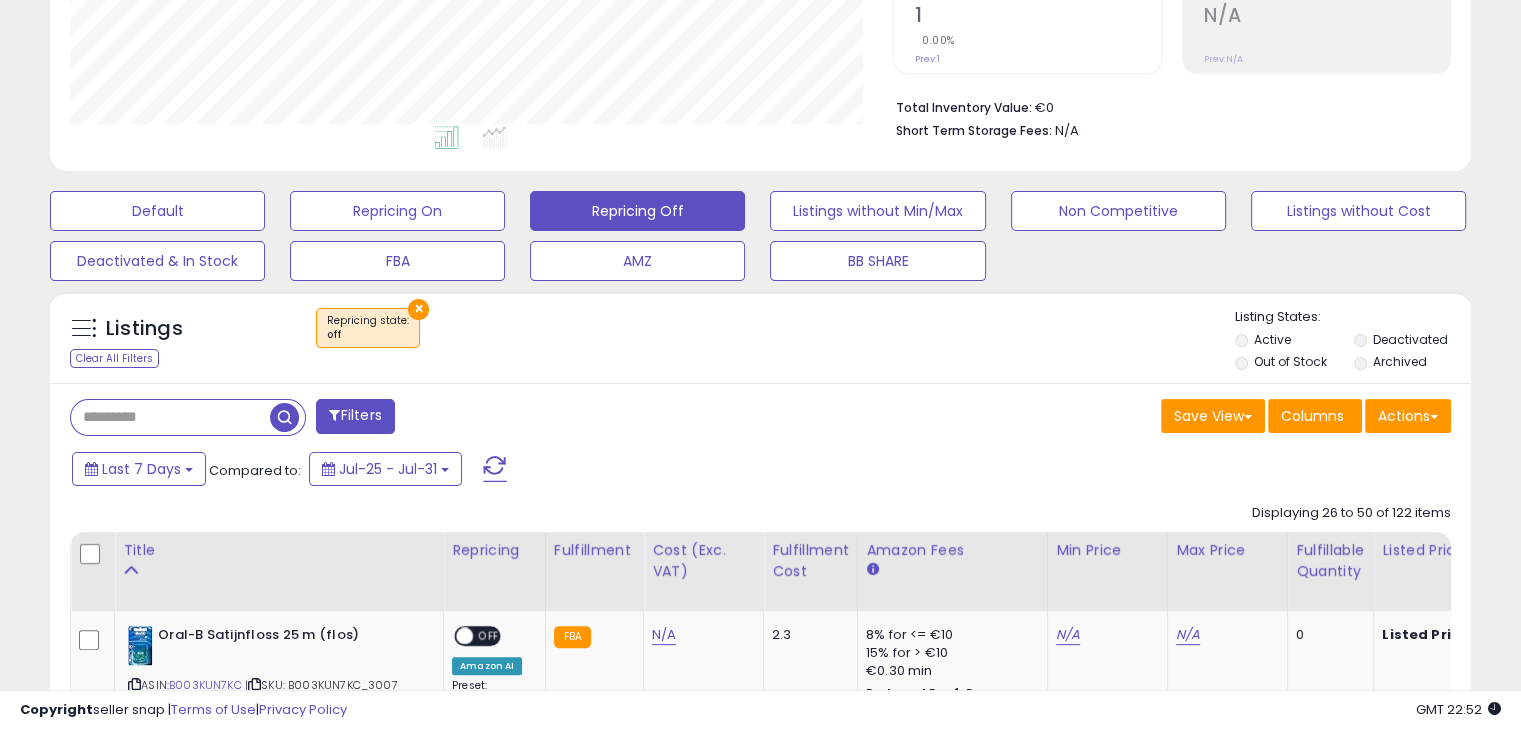 scroll, scrollTop: 409, scrollLeft: 0, axis: vertical 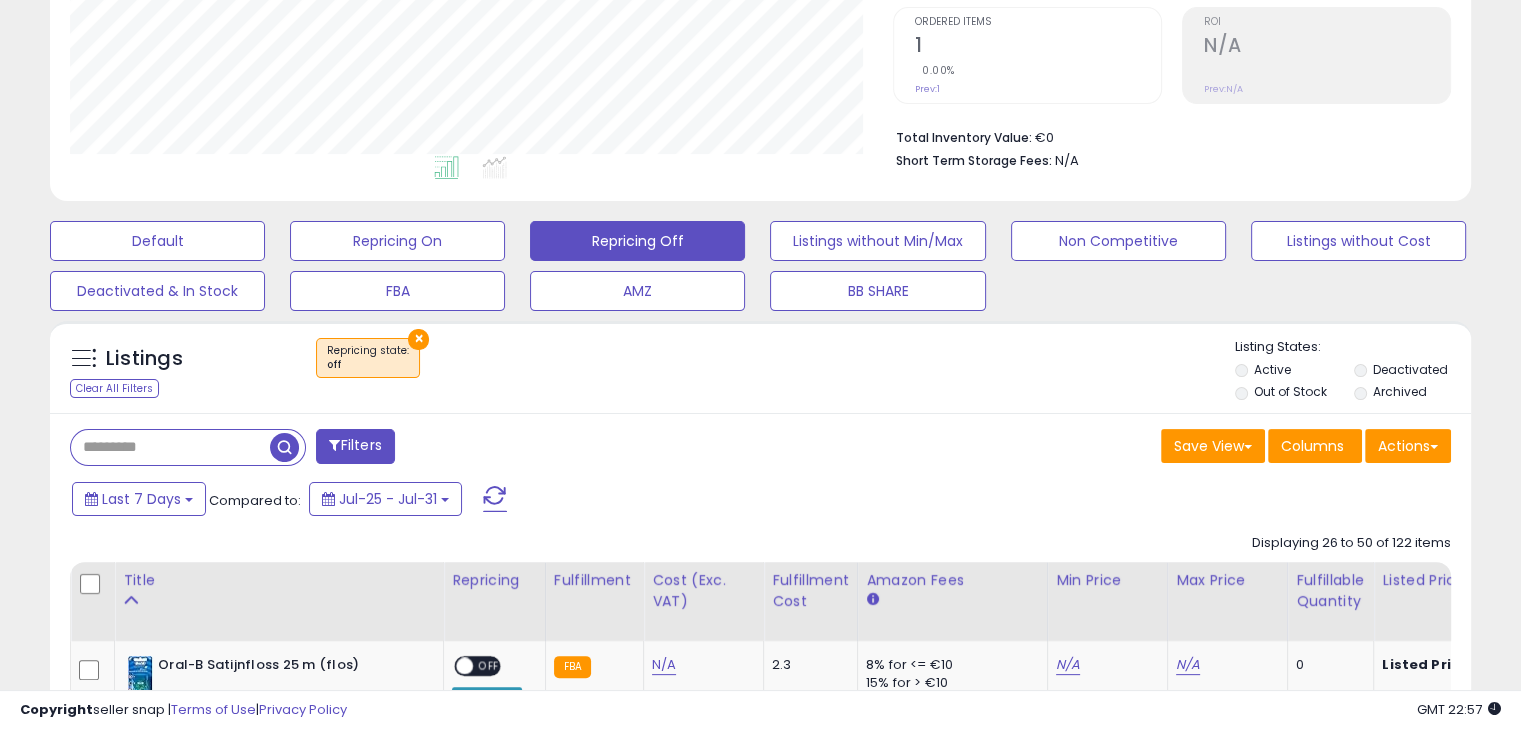 click at bounding box center (170, 447) 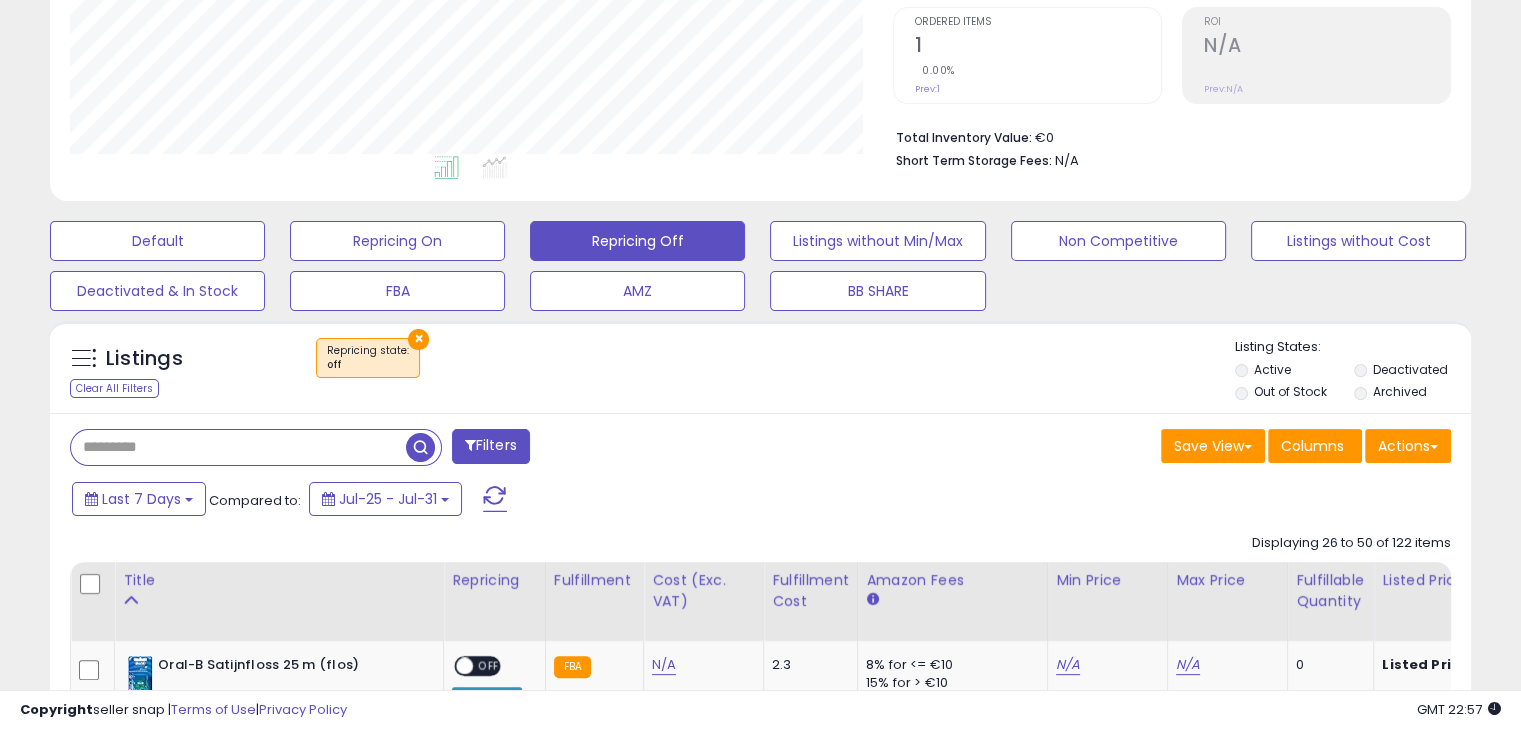click at bounding box center (238, 447) 